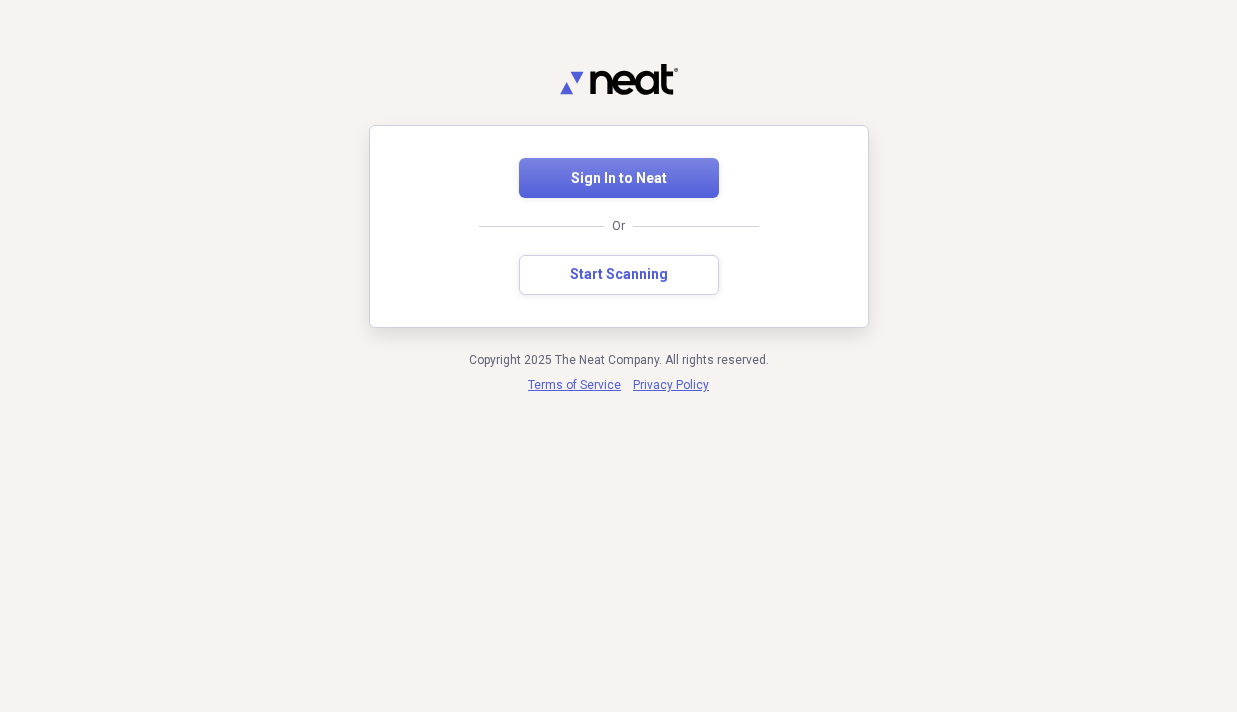 scroll, scrollTop: 0, scrollLeft: 0, axis: both 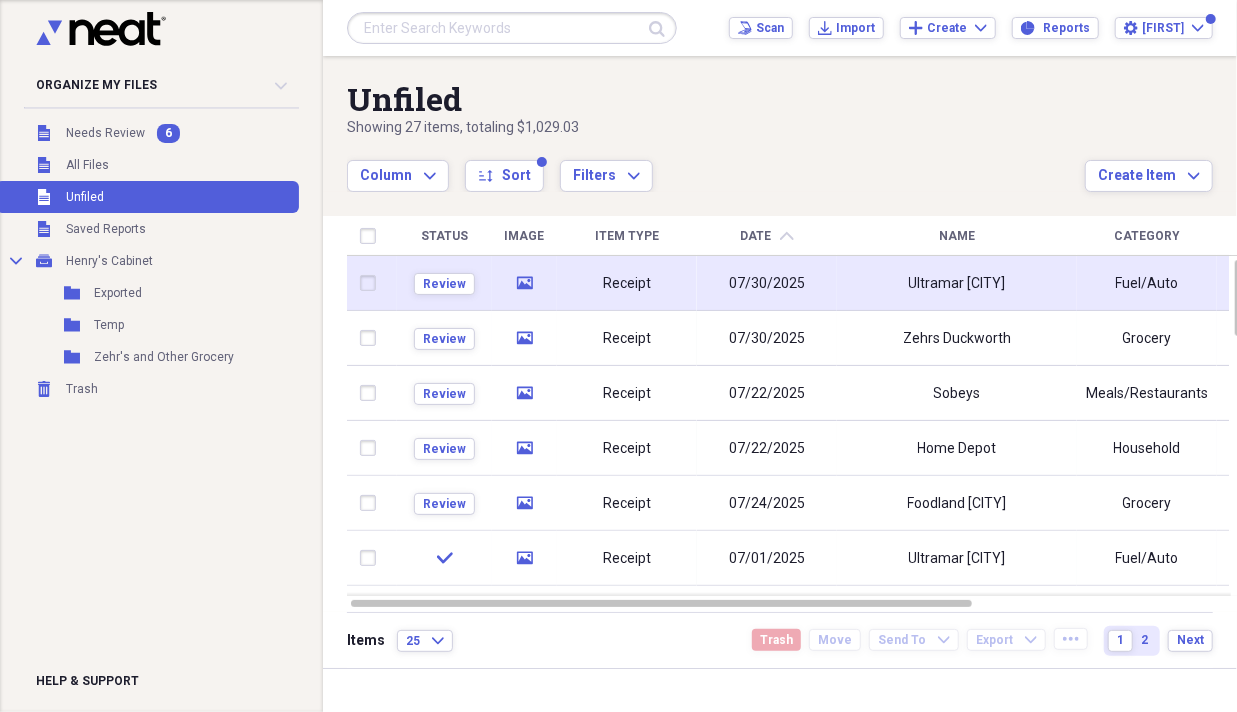 click on "Receipt" at bounding box center (627, 284) 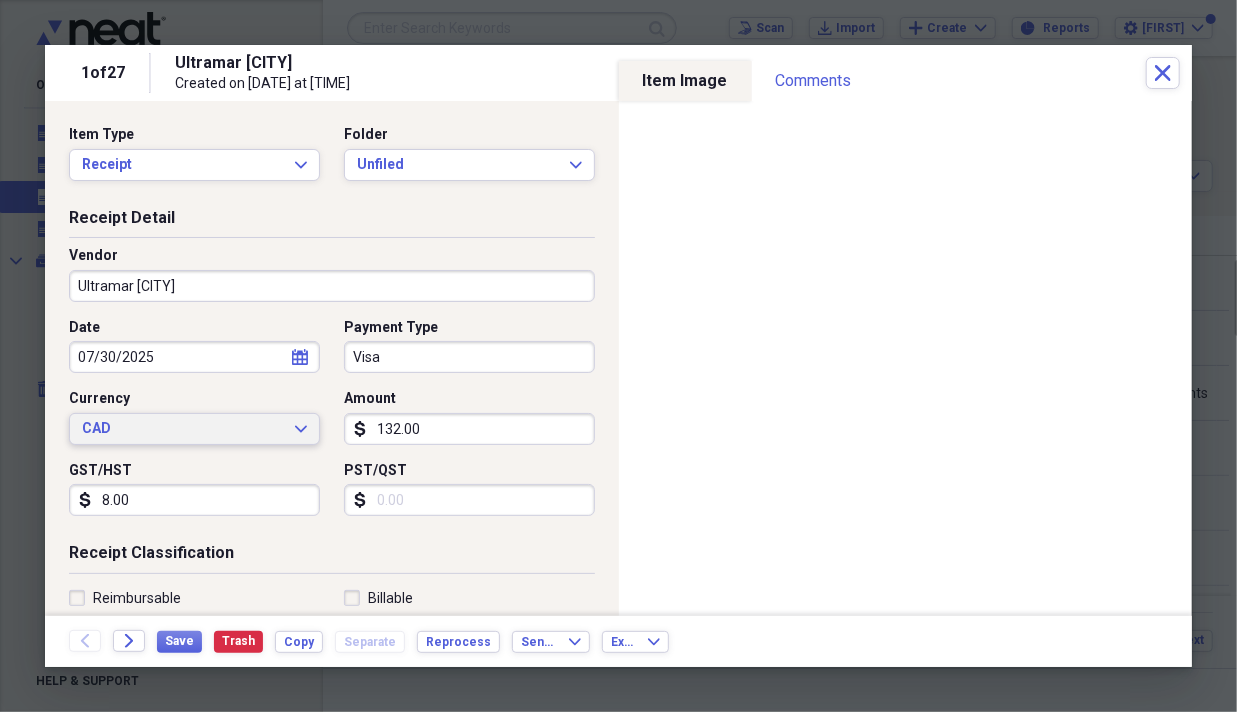 drag, startPoint x: 433, startPoint y: 425, endPoint x: 282, endPoint y: 422, distance: 151.0298 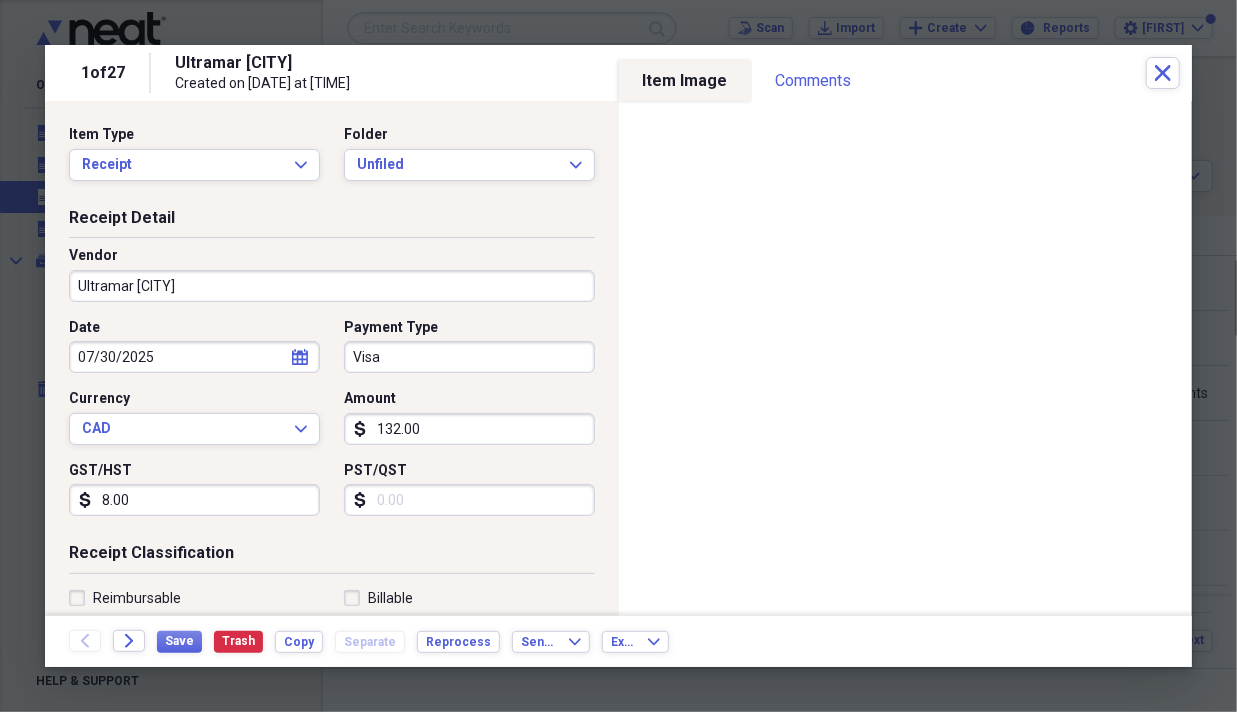 click on "132.00" at bounding box center (469, 429) 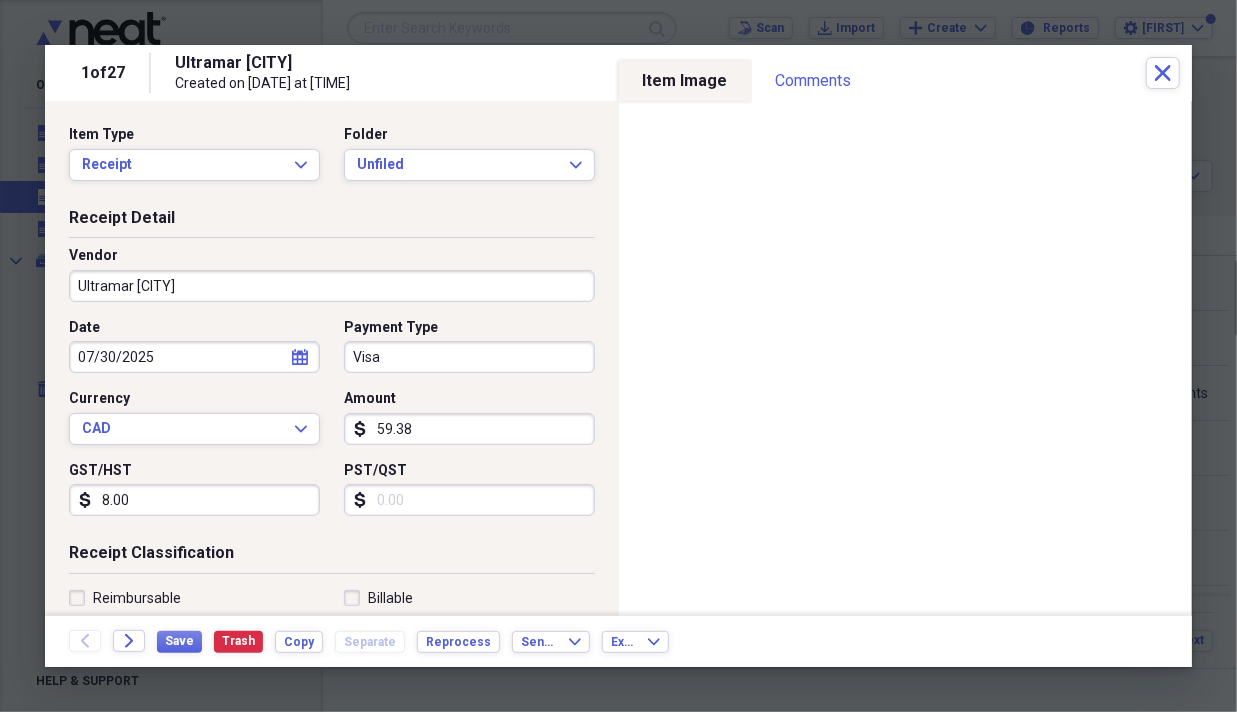 type on "59.38" 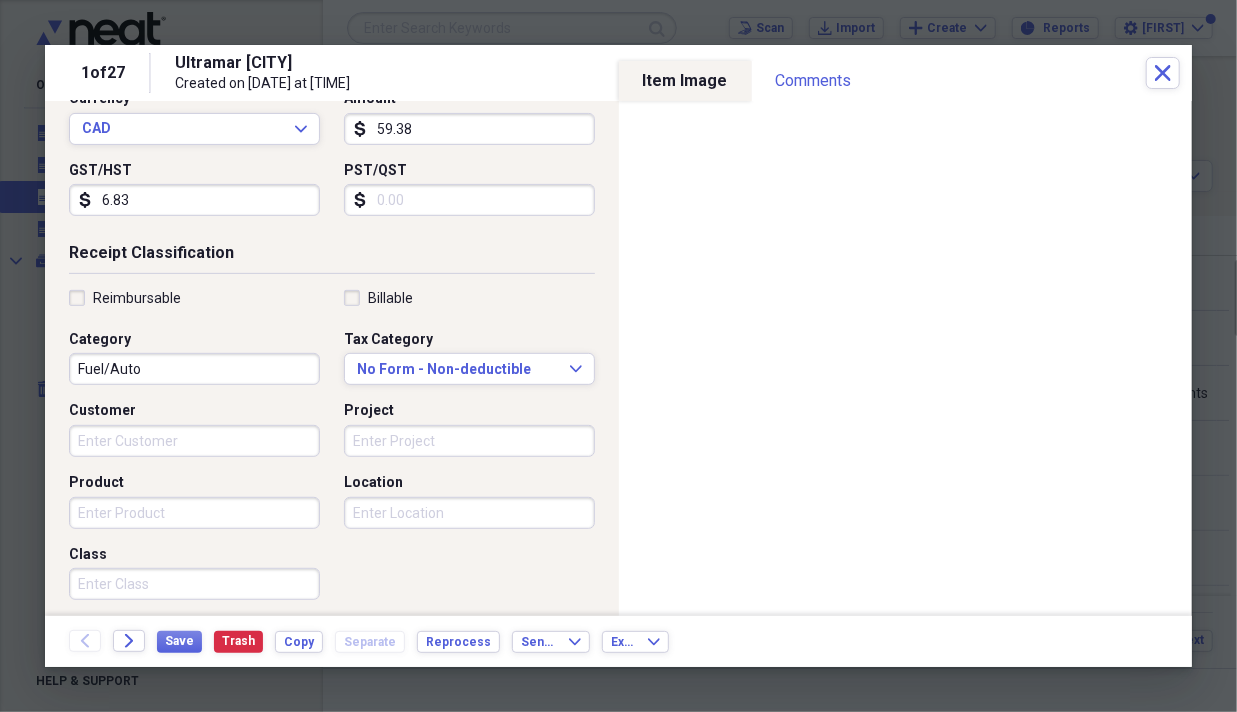 scroll, scrollTop: 400, scrollLeft: 0, axis: vertical 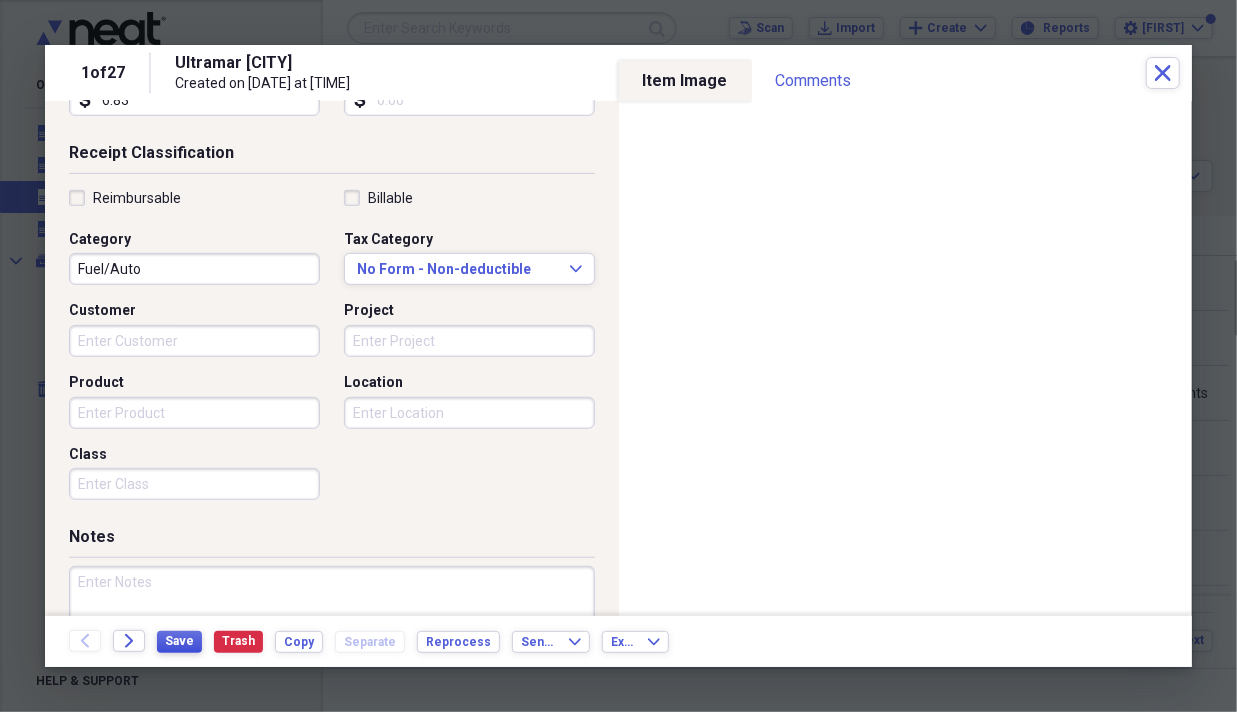 type on "6.83" 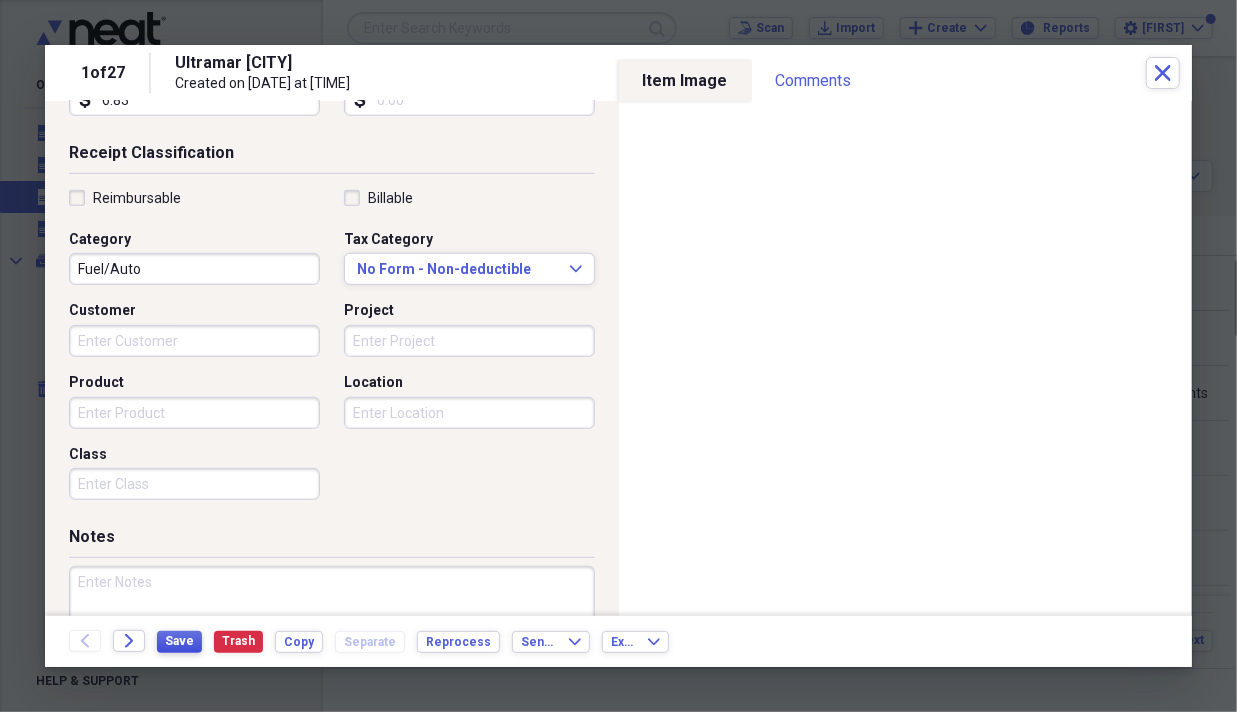 click on "Save" at bounding box center [179, 641] 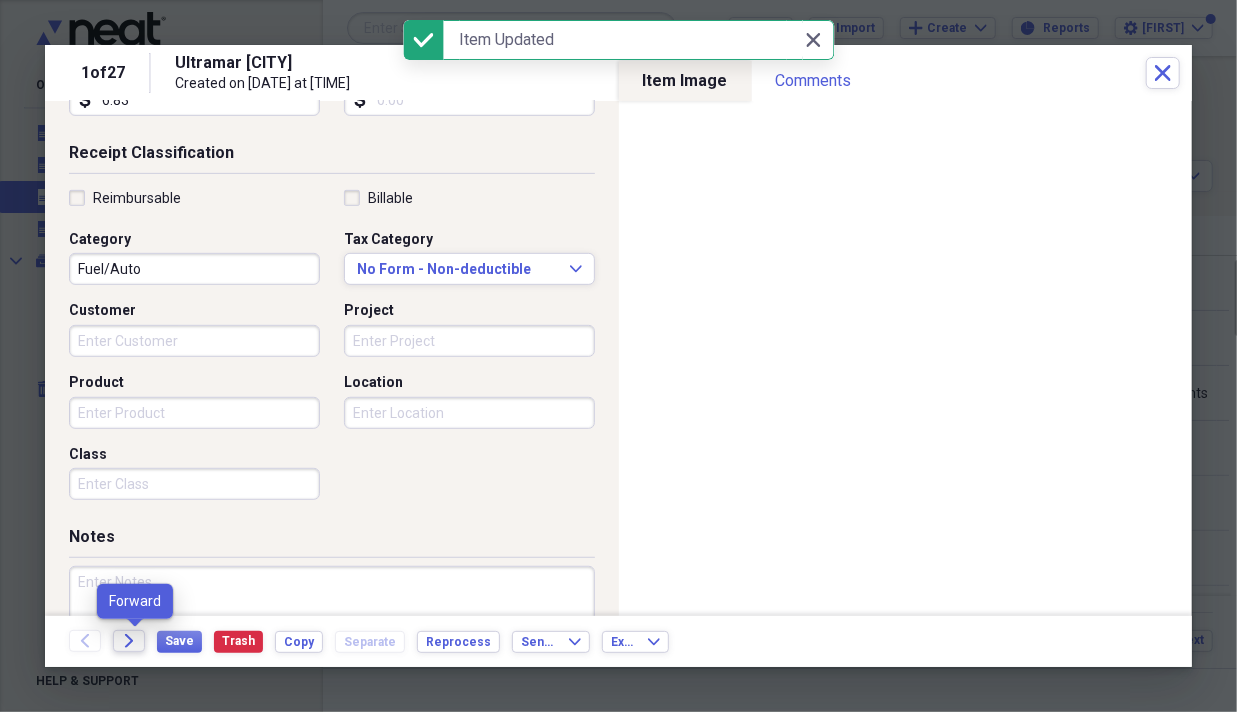click on "Forward" 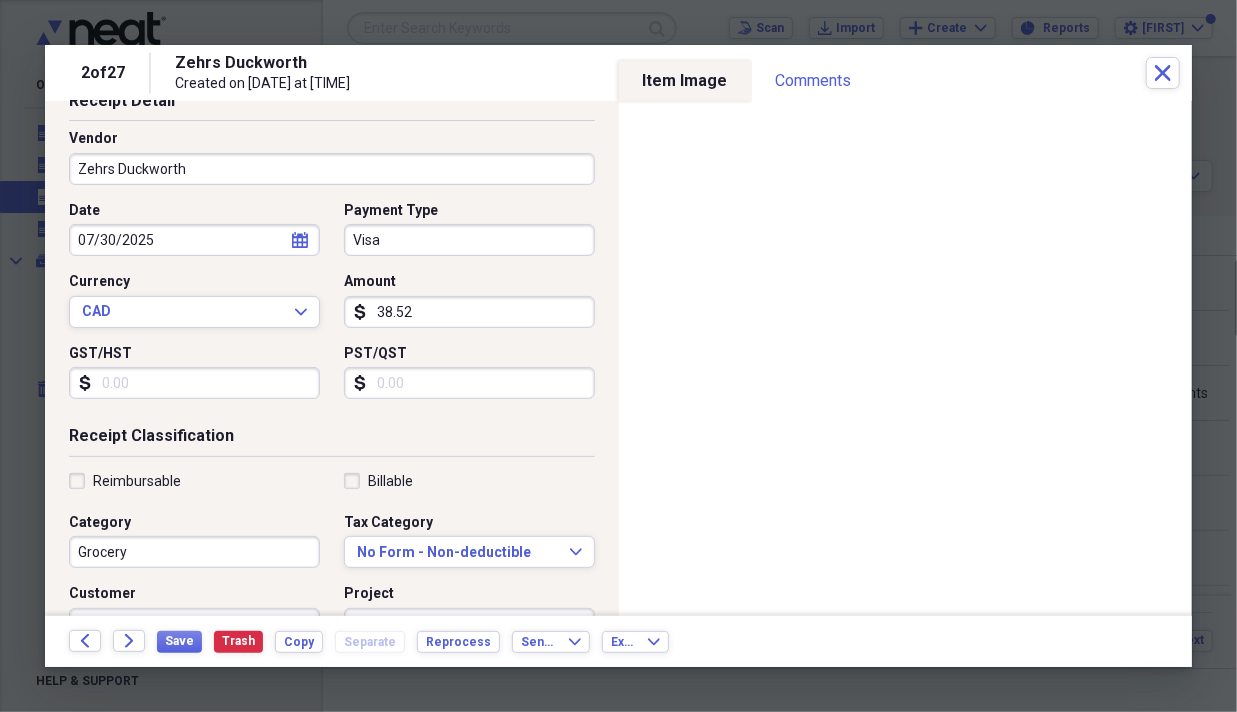scroll, scrollTop: 200, scrollLeft: 0, axis: vertical 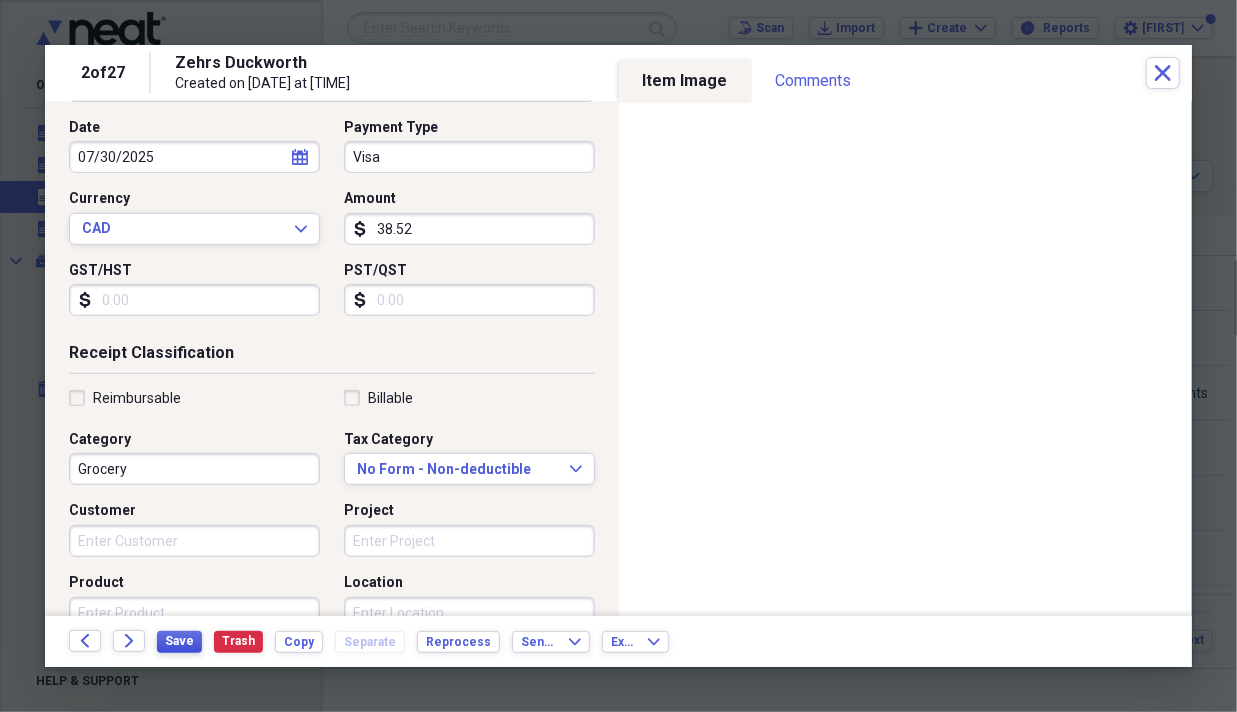 click on "Save" at bounding box center (179, 641) 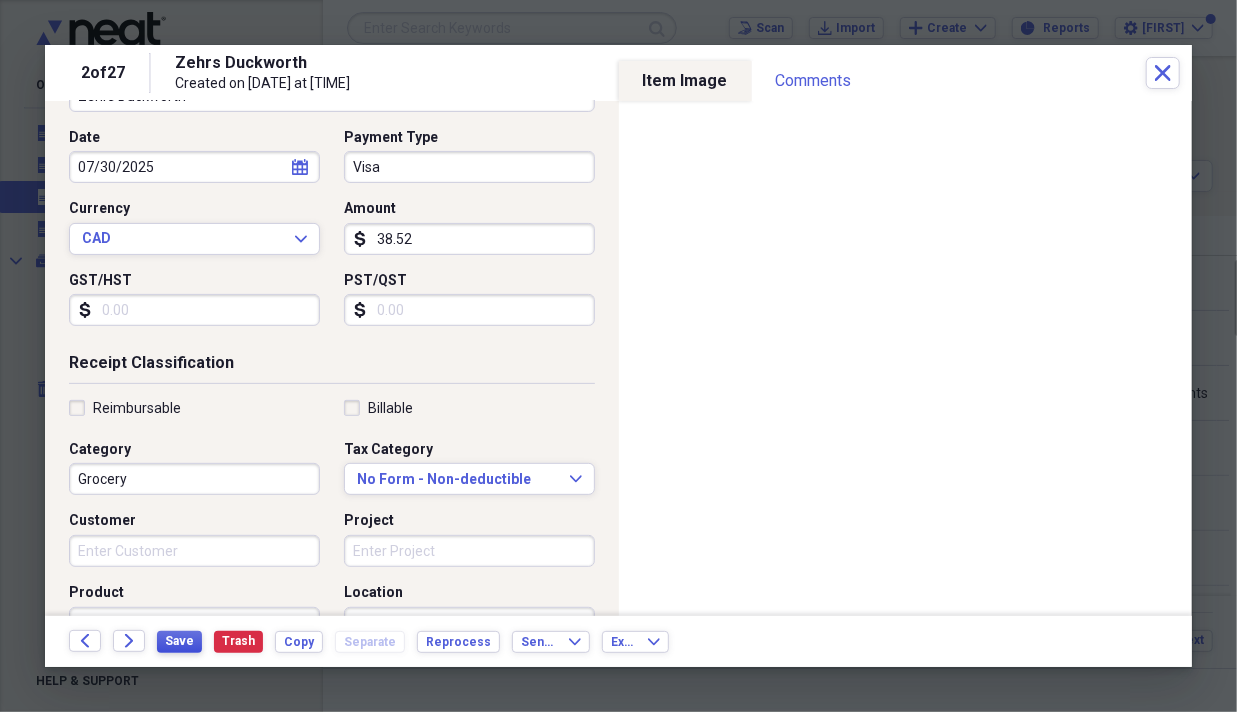 scroll, scrollTop: 200, scrollLeft: 0, axis: vertical 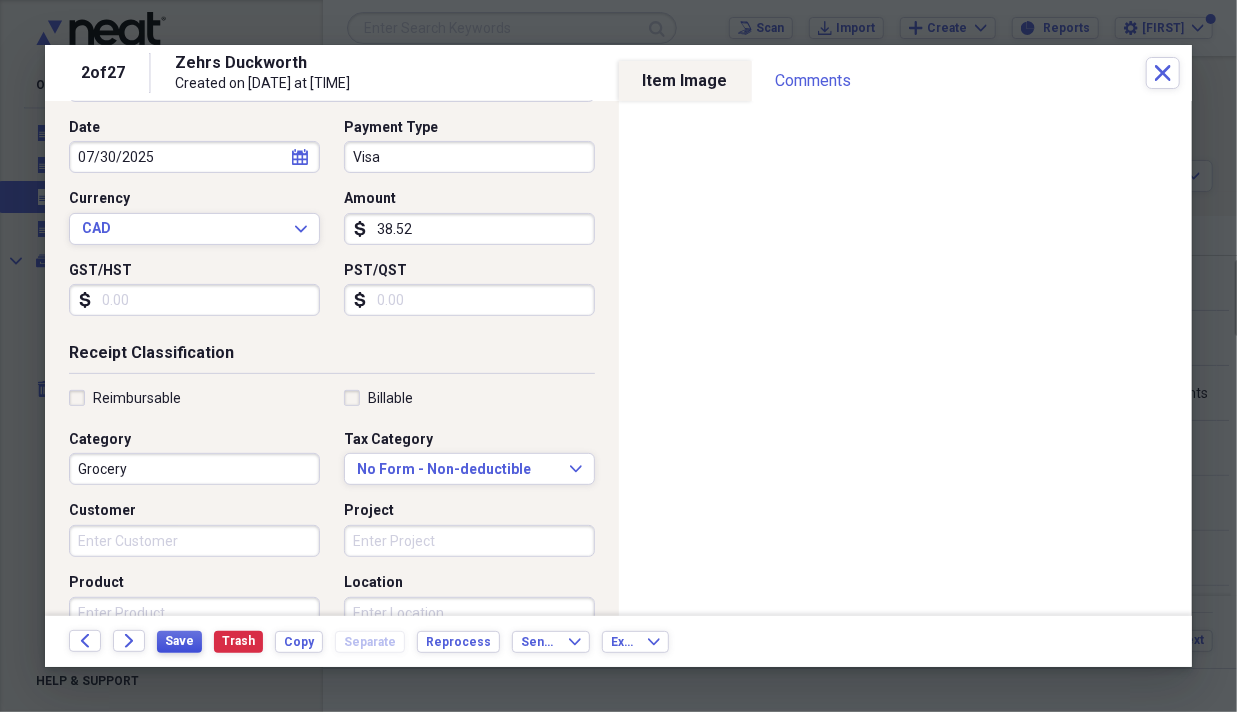 click on "Save" at bounding box center (179, 641) 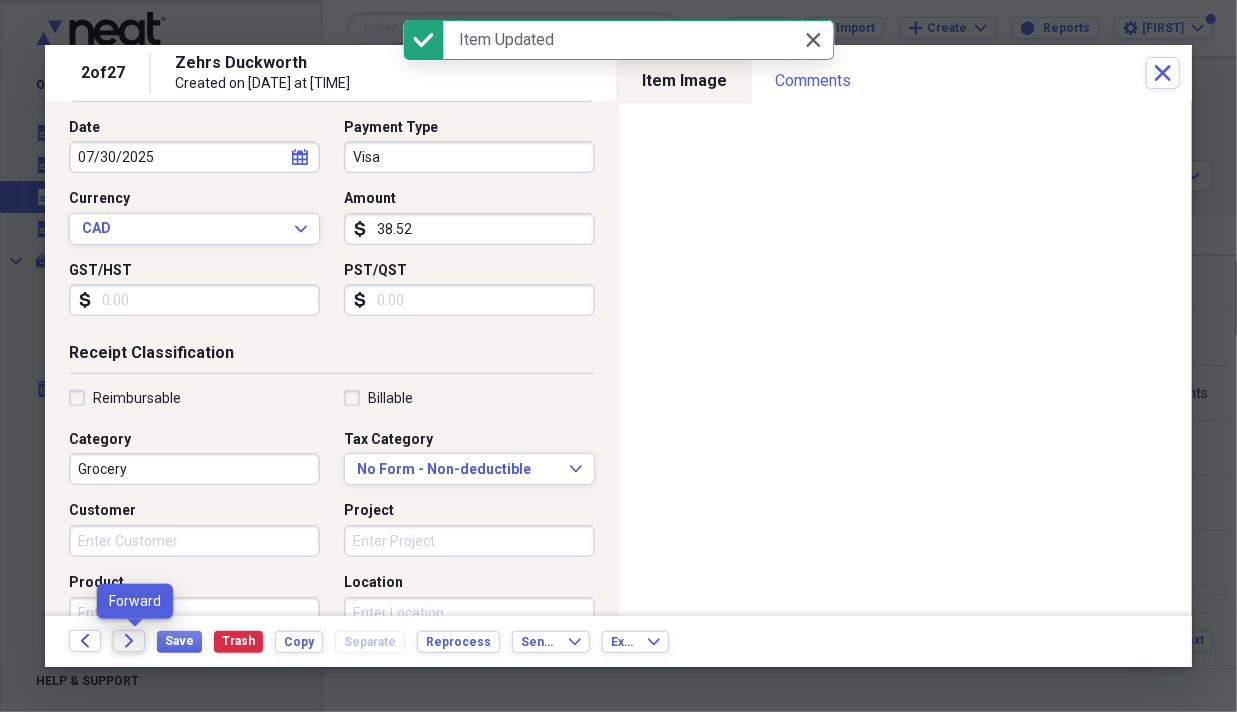 click on "Forward" 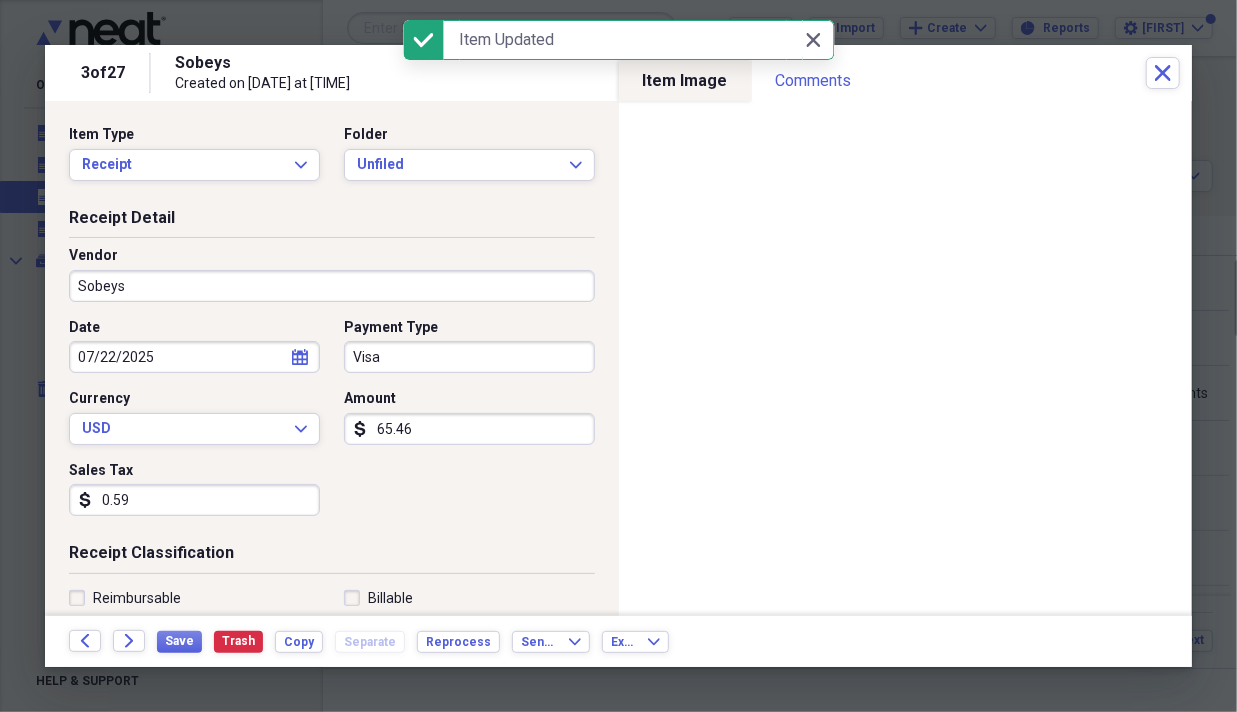 click on "Sobeys" at bounding box center (332, 286) 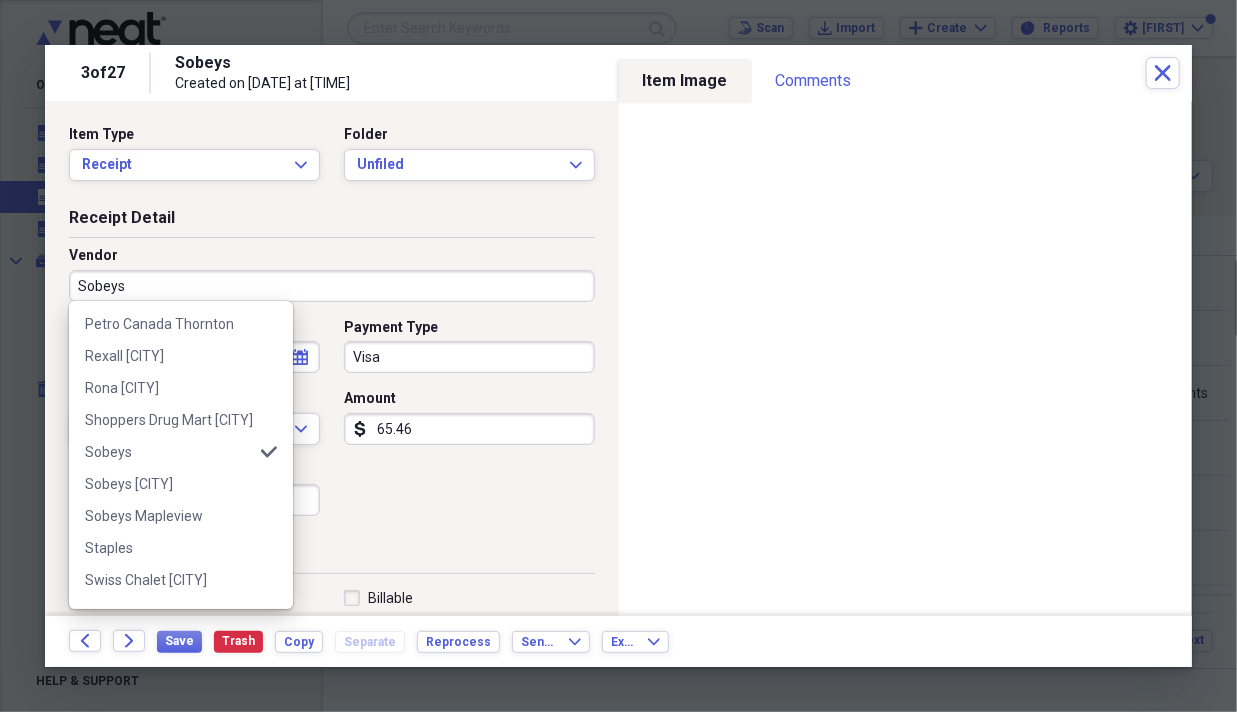scroll, scrollTop: 484, scrollLeft: 0, axis: vertical 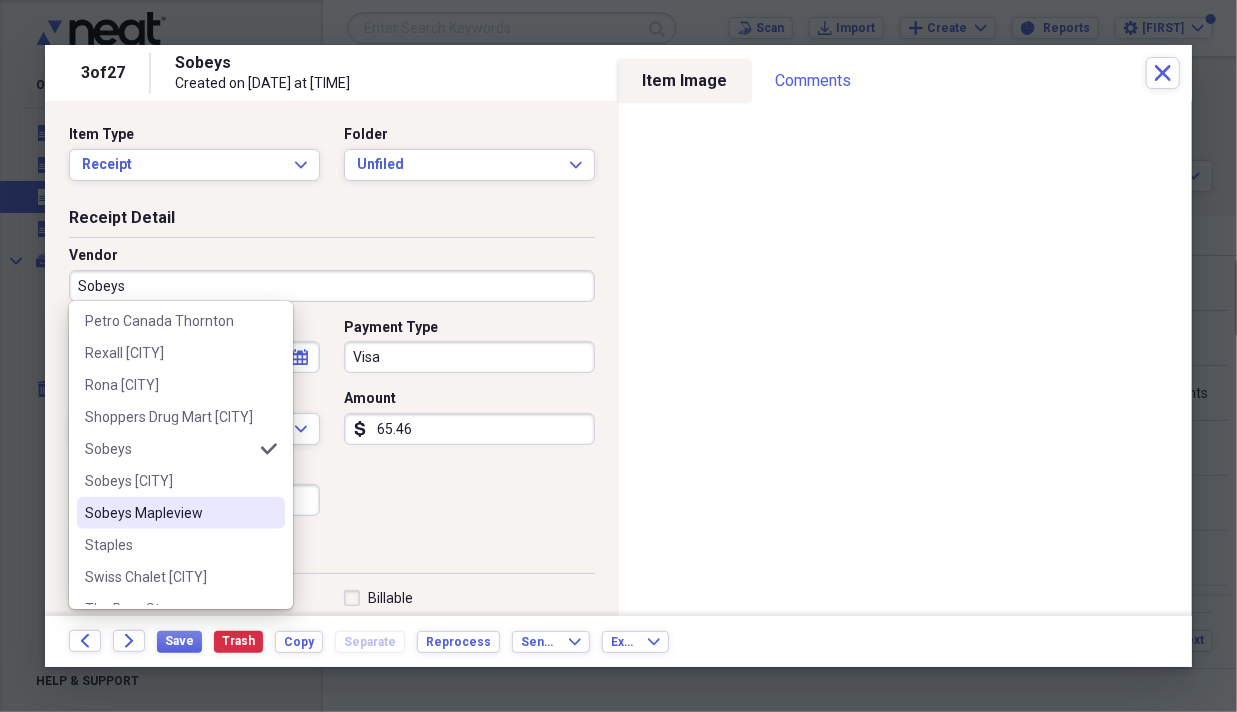click on "Sobeys Mapleview" at bounding box center [169, 513] 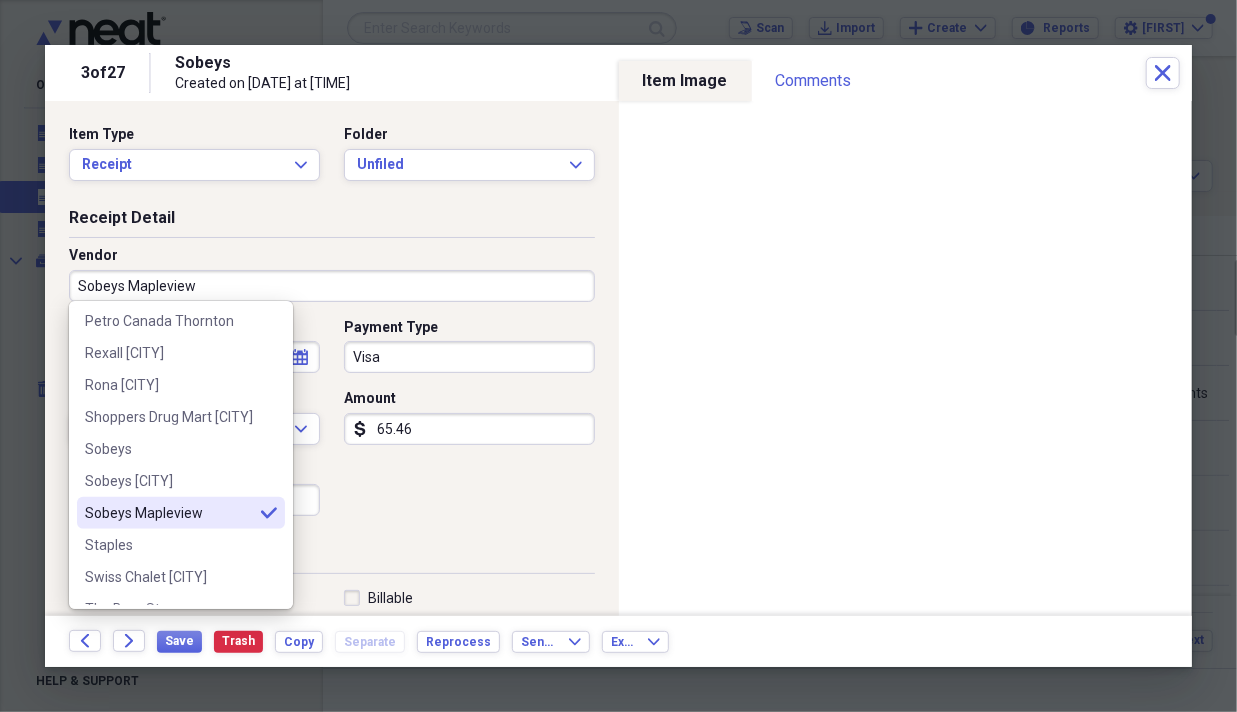 type on "Sobeys Mapleview" 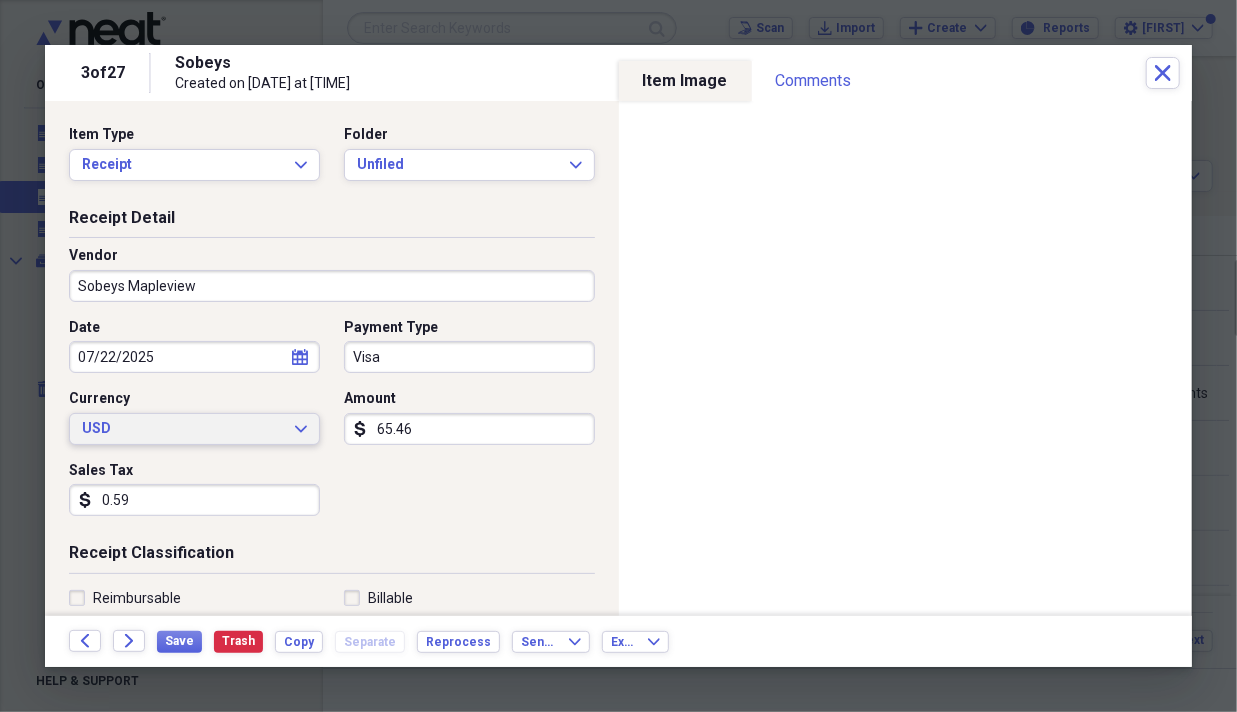 type on "Grocery" 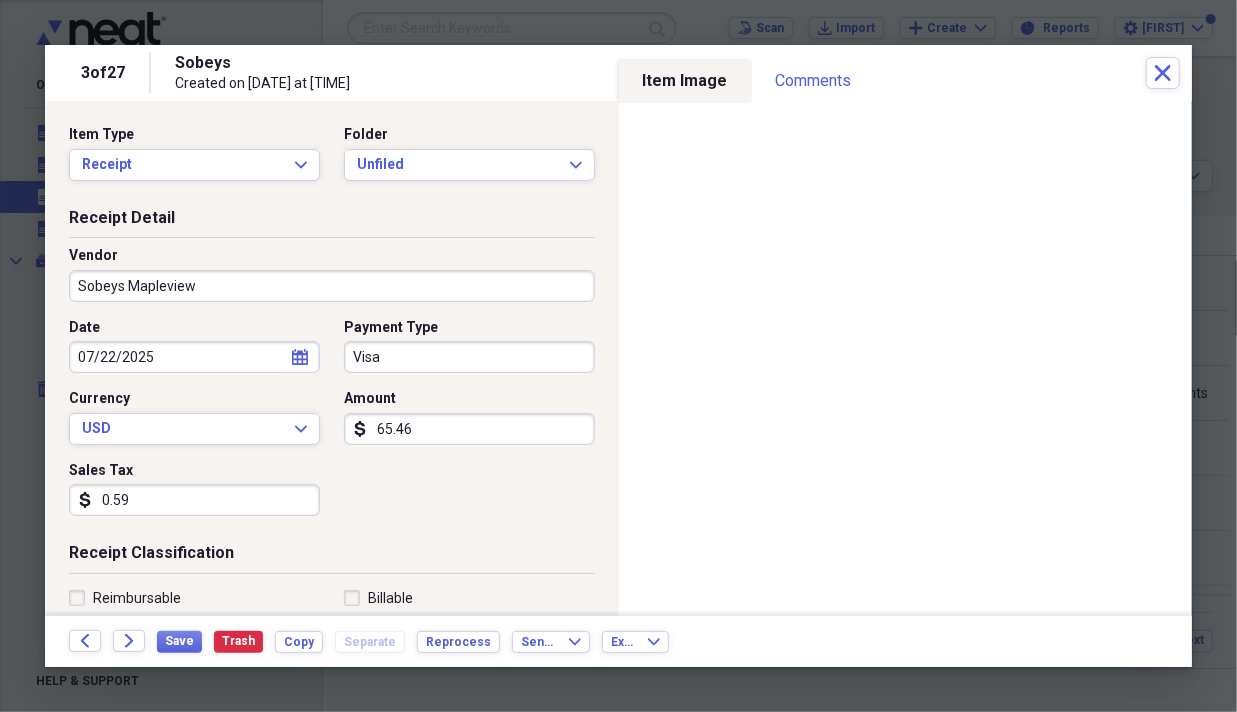 drag, startPoint x: 266, startPoint y: 357, endPoint x: 311, endPoint y: 364, distance: 45.54119 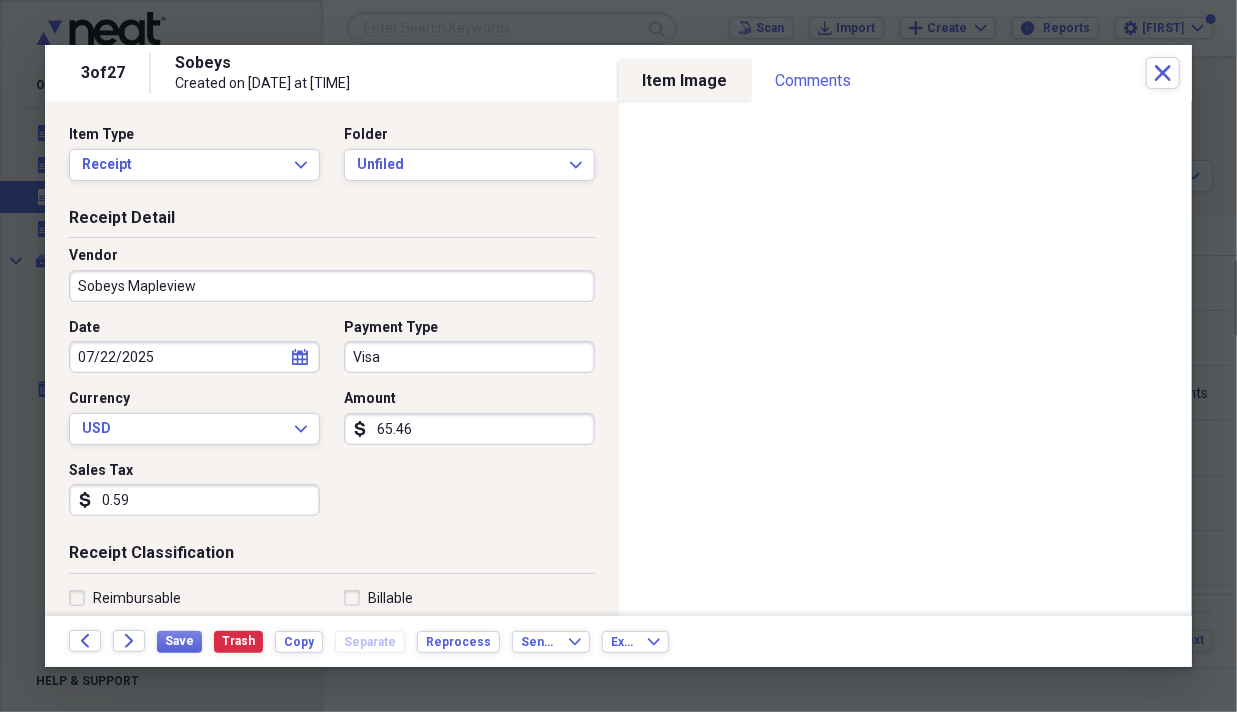click on "Date [DATE] calendar Calendar Payment Type Visa Currency USD Expand Amount dollar-sign [AMOUNT] Sales Tax dollar-sign [AMOUNT]" at bounding box center [332, 425] 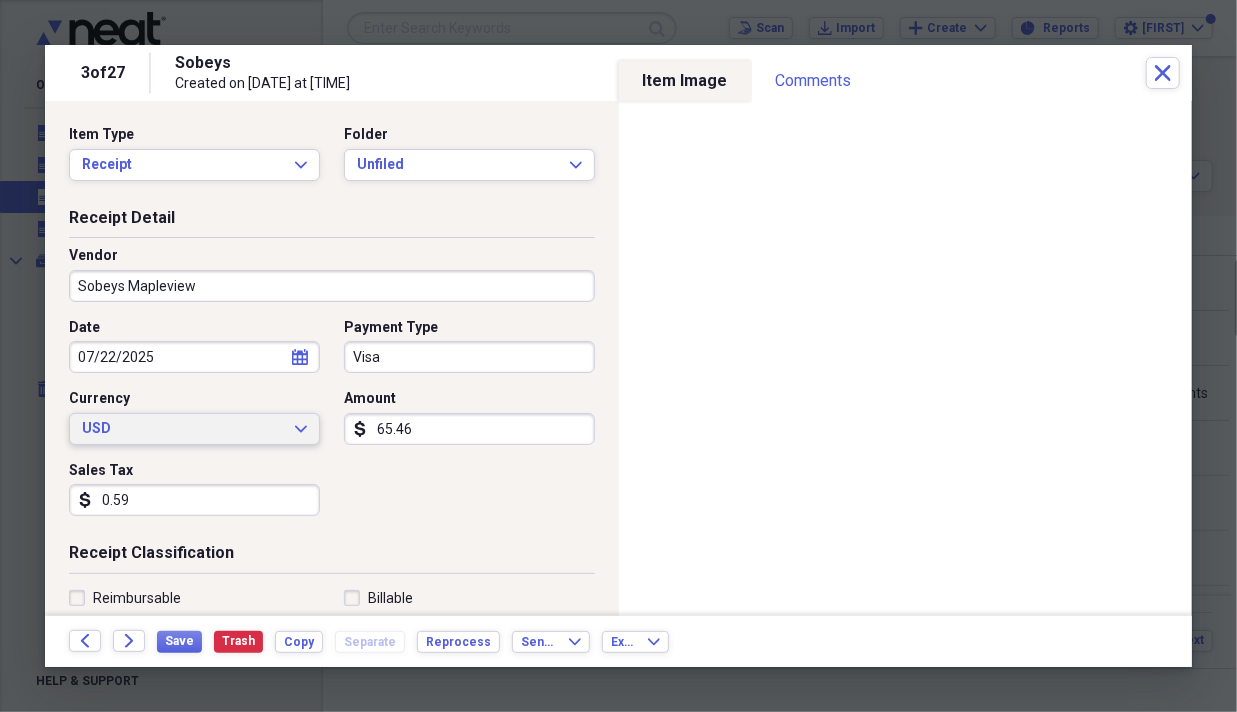 click on "USD Expand" at bounding box center (194, 429) 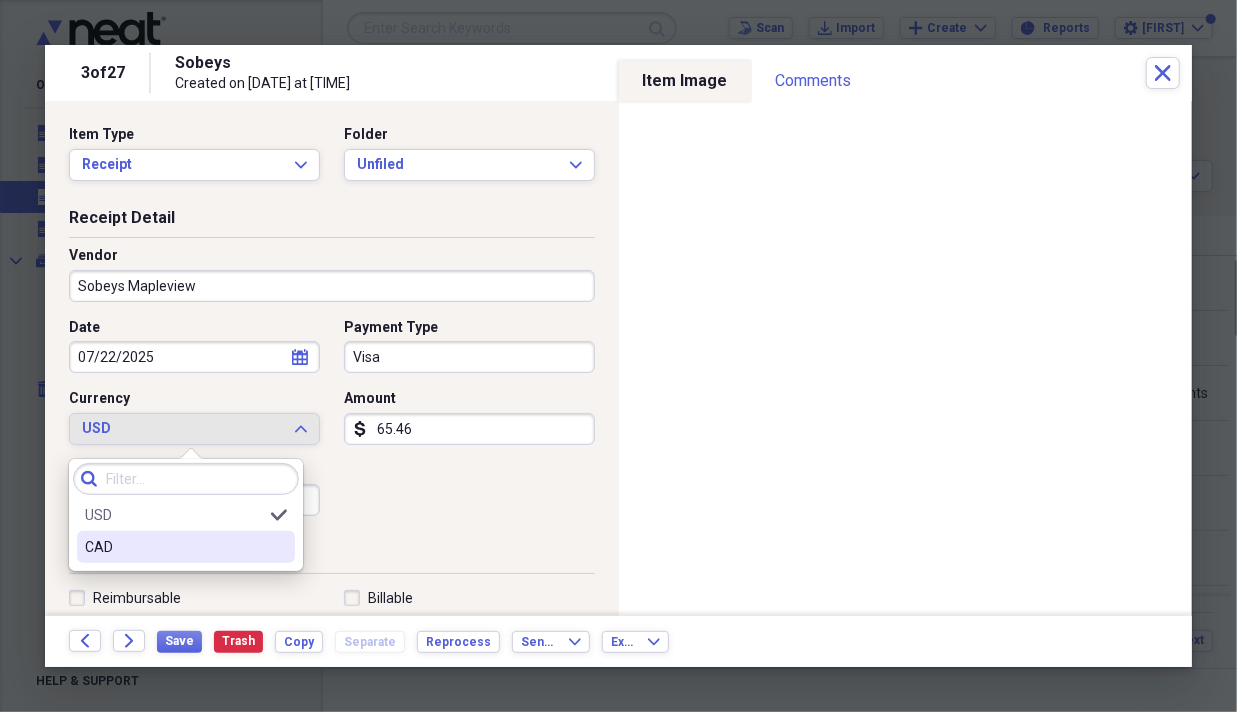 click on "CAD" at bounding box center (186, 547) 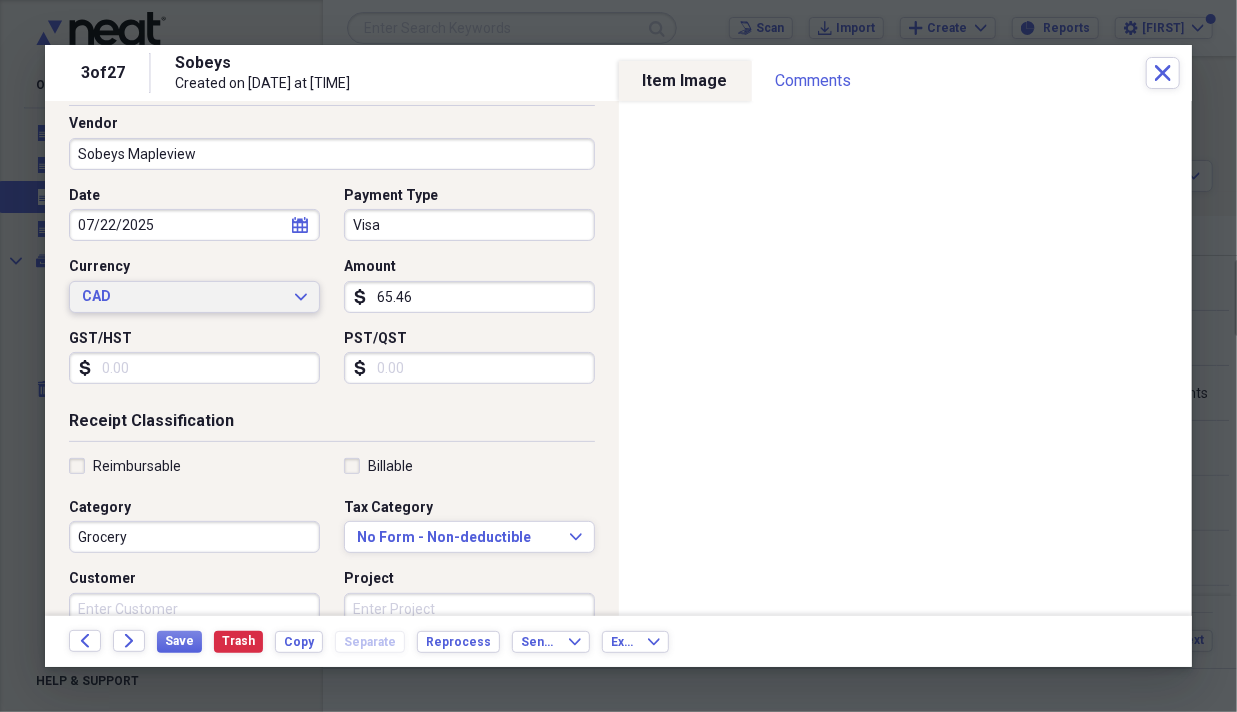 scroll, scrollTop: 300, scrollLeft: 0, axis: vertical 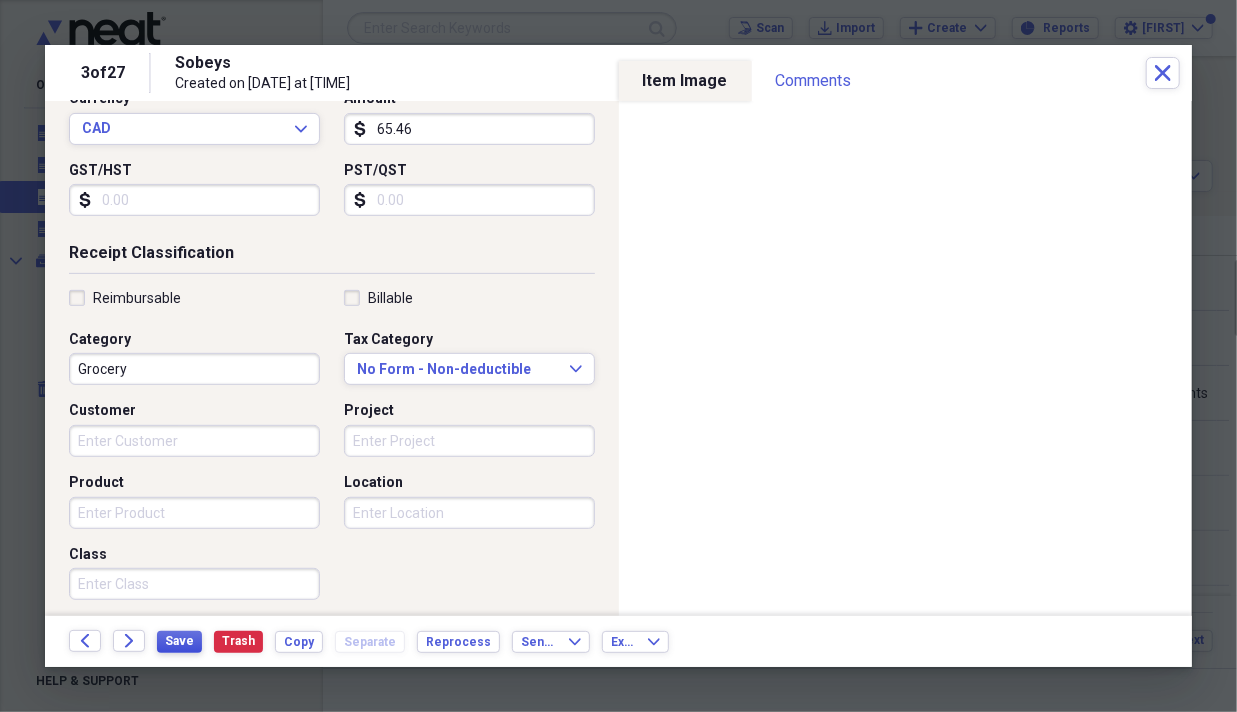 click on "Save" at bounding box center (179, 641) 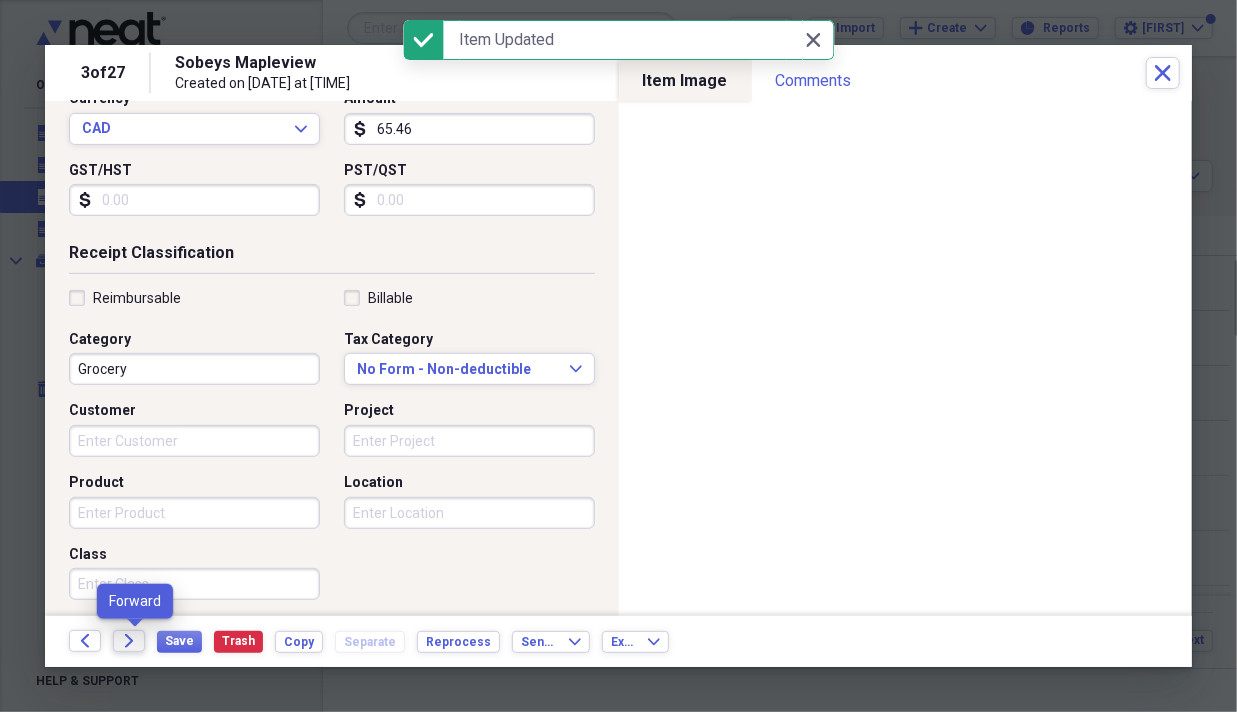 click on "Forward" 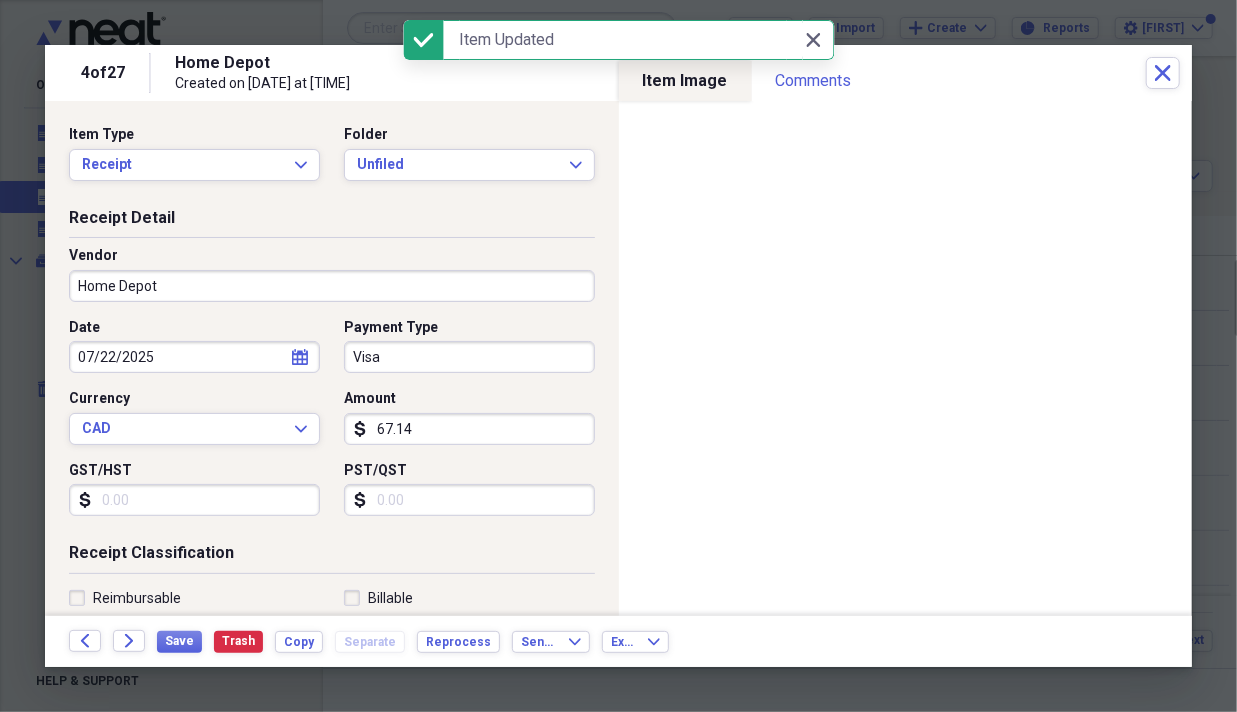 click on "Home Depot" at bounding box center (332, 286) 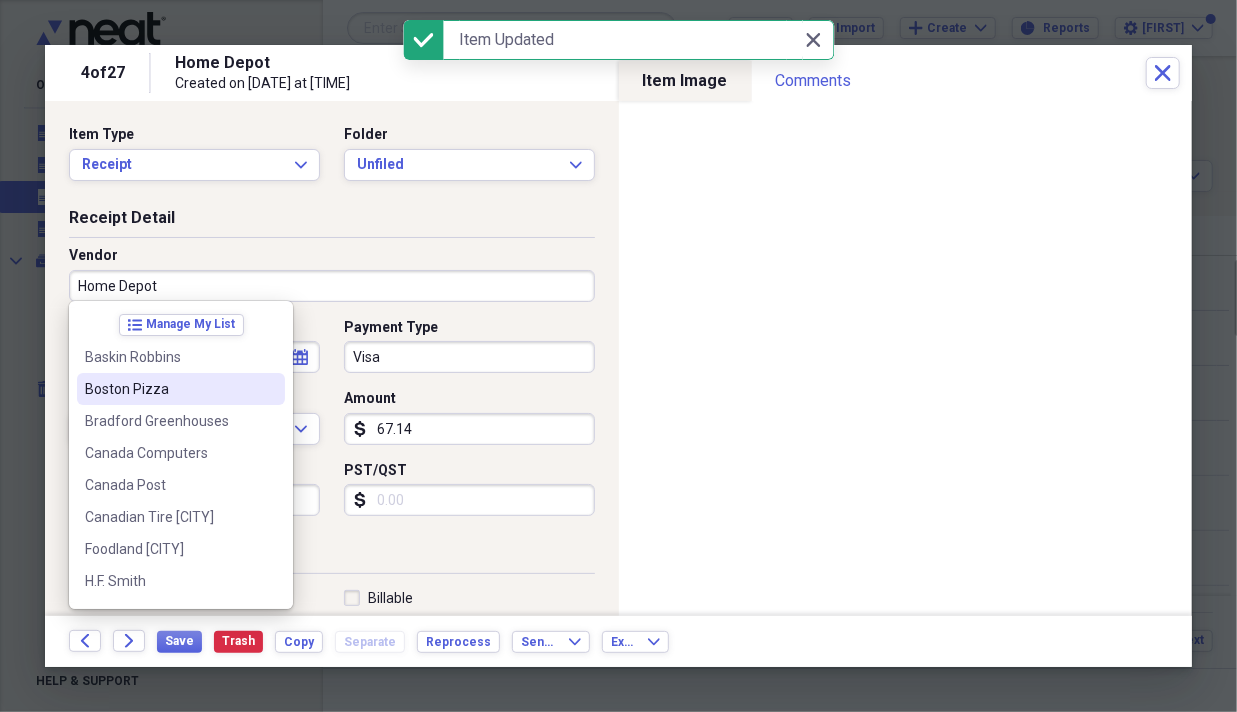 scroll, scrollTop: 199, scrollLeft: 0, axis: vertical 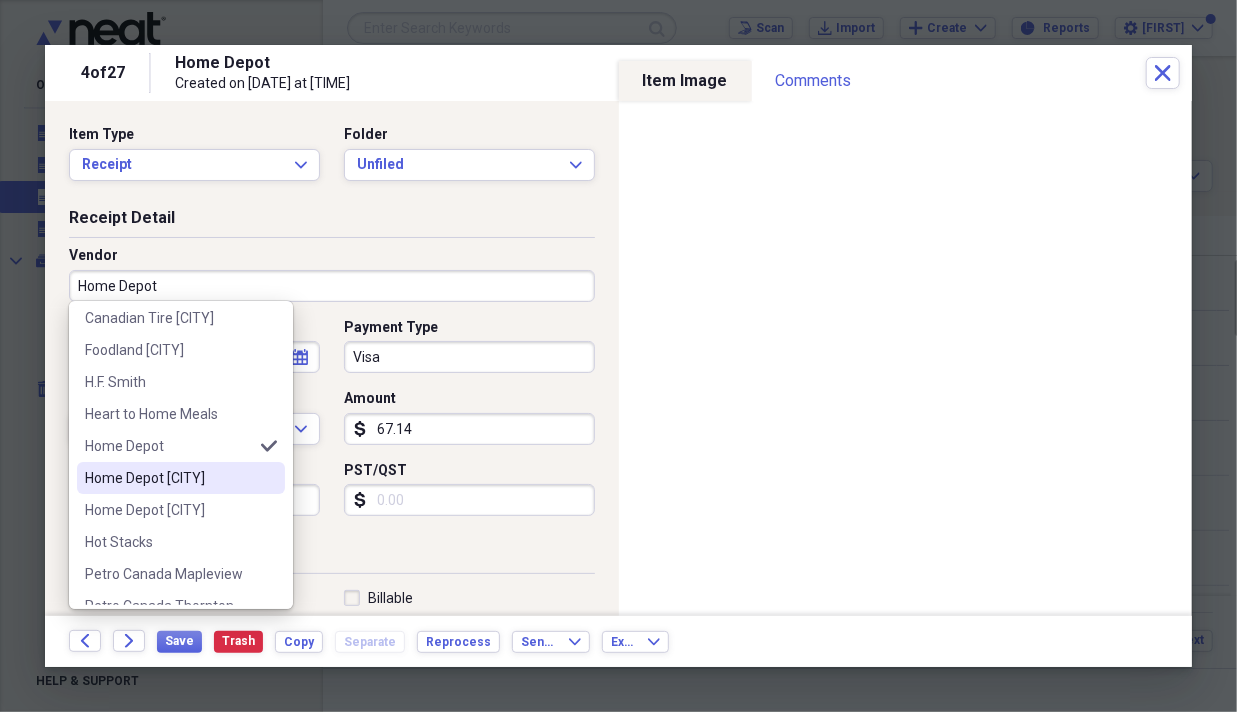 click on "Home Depot [CITY]" at bounding box center (169, 478) 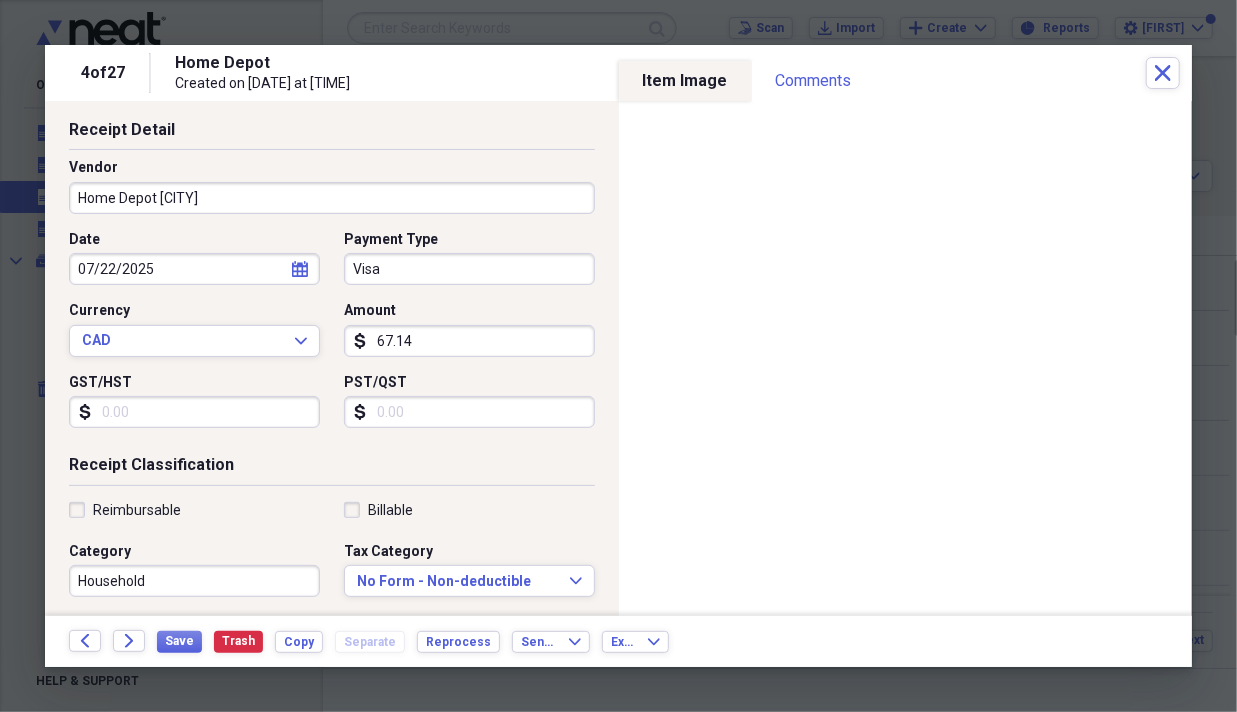 scroll, scrollTop: 200, scrollLeft: 0, axis: vertical 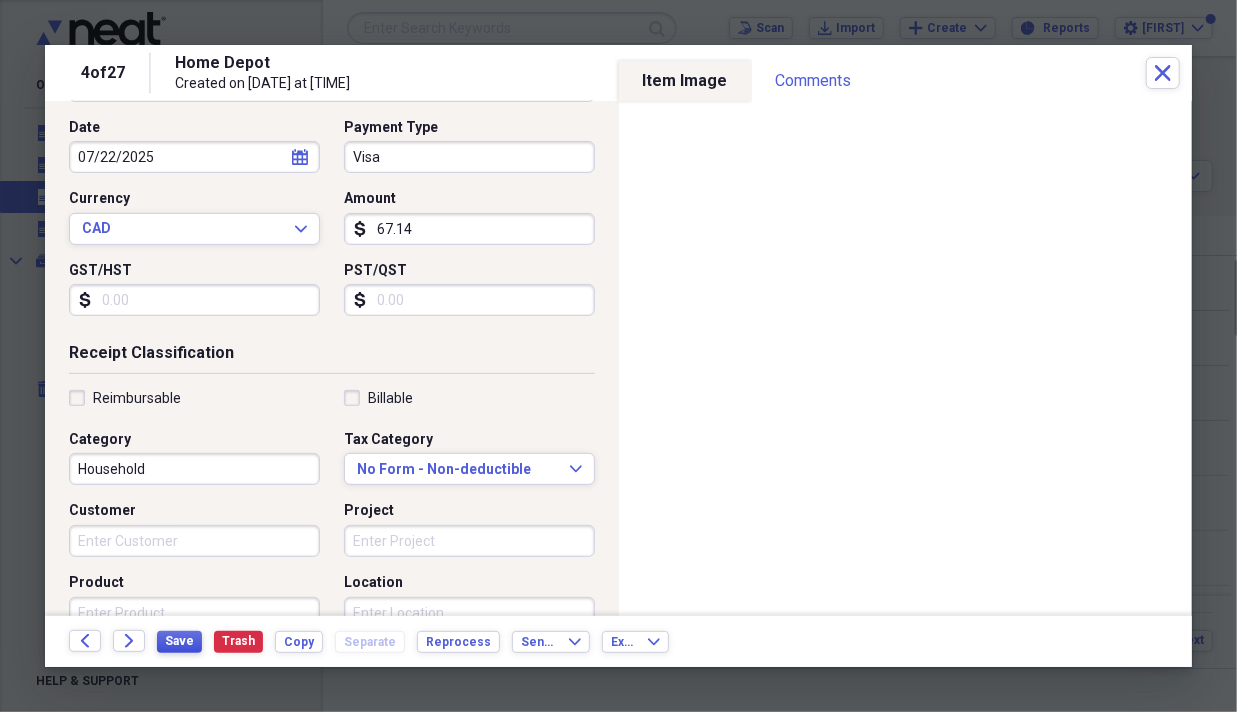 click on "Save" at bounding box center (179, 641) 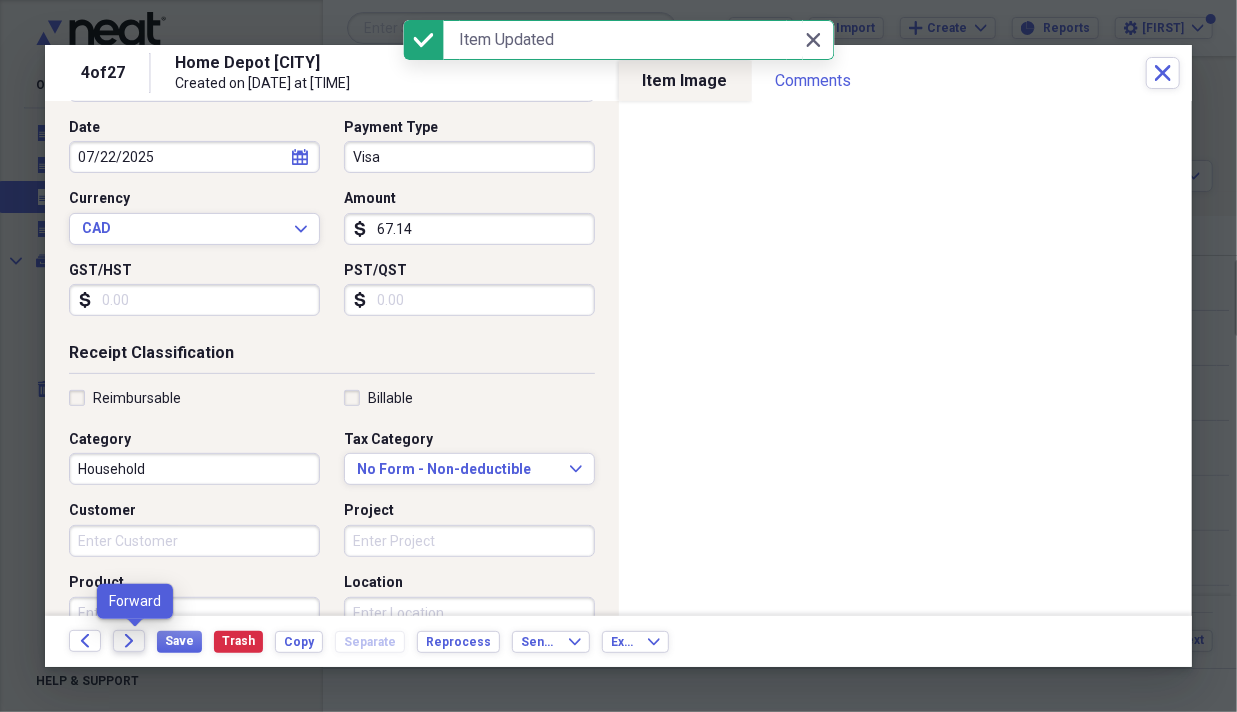 click on "Forward" at bounding box center [129, 641] 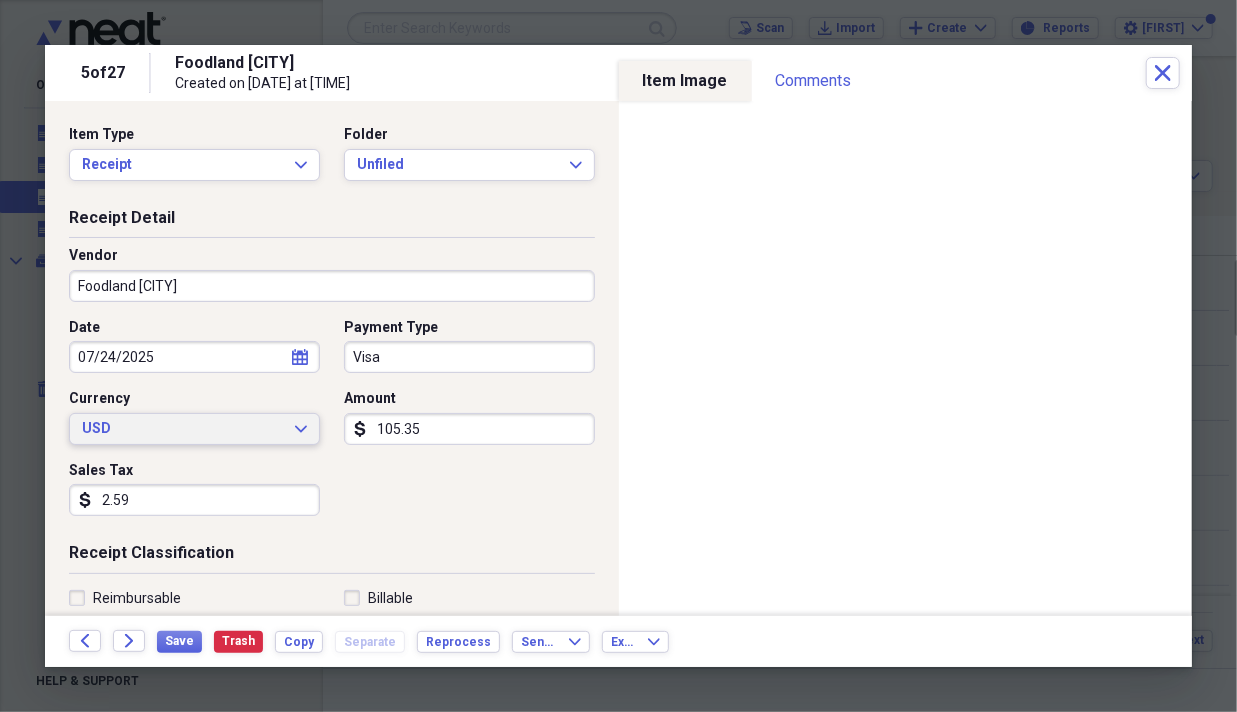 click on "Expand" 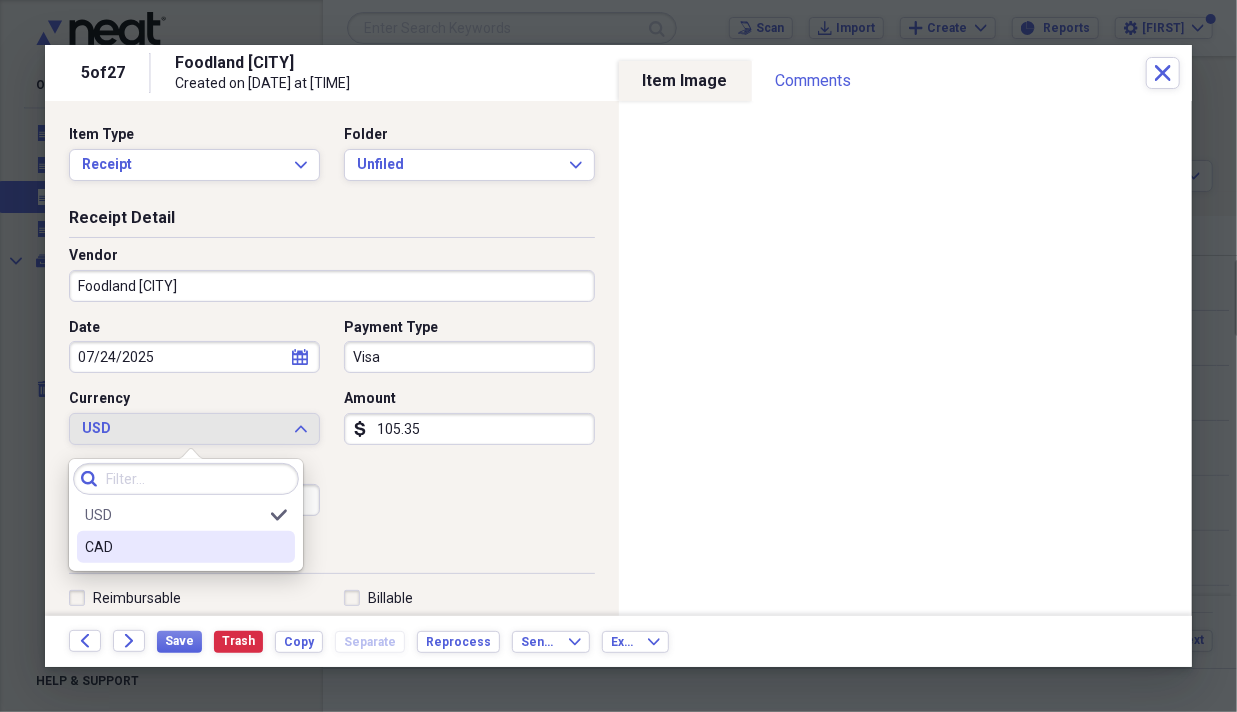 click on "CAD" at bounding box center [174, 547] 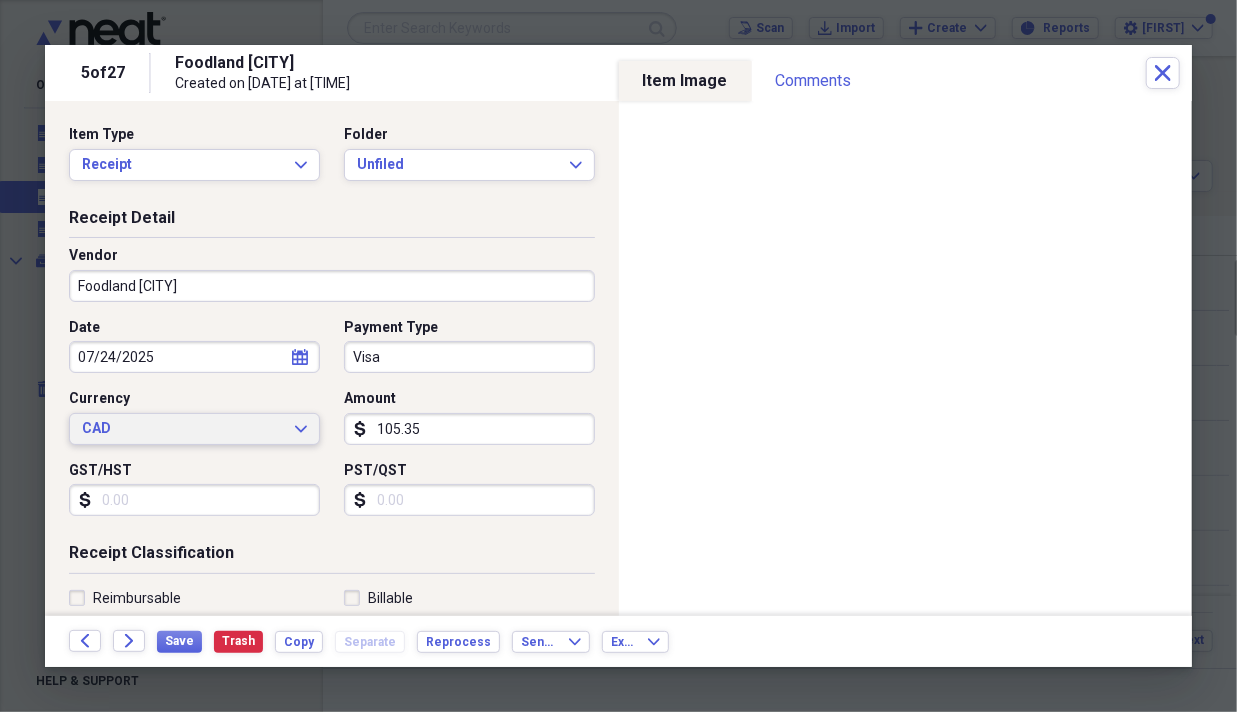scroll, scrollTop: 200, scrollLeft: 0, axis: vertical 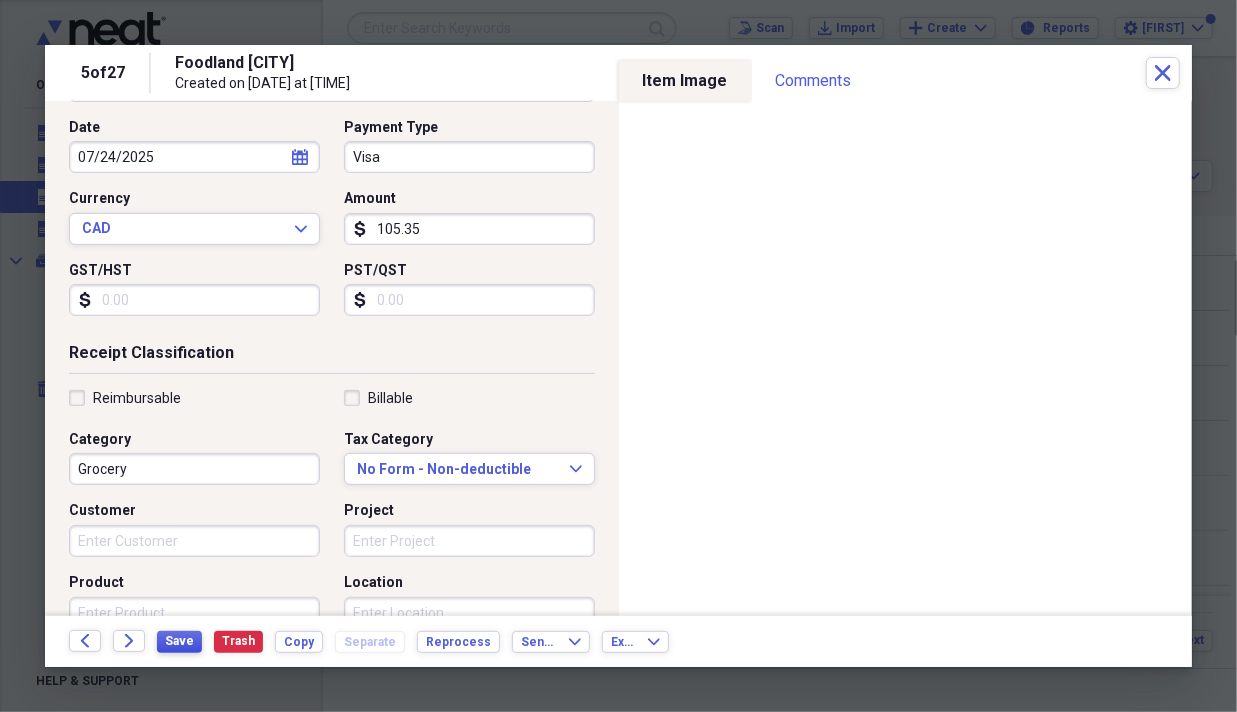 click on "Save" at bounding box center [179, 641] 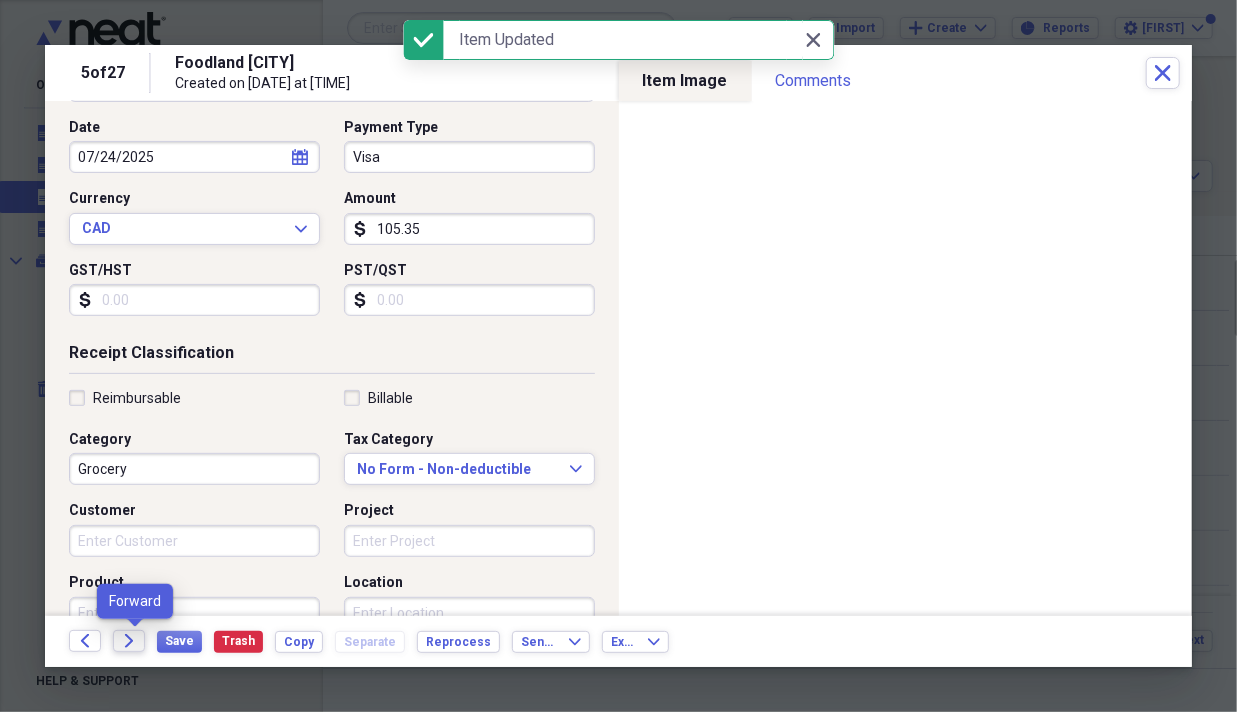 click on "Forward" at bounding box center [129, 641] 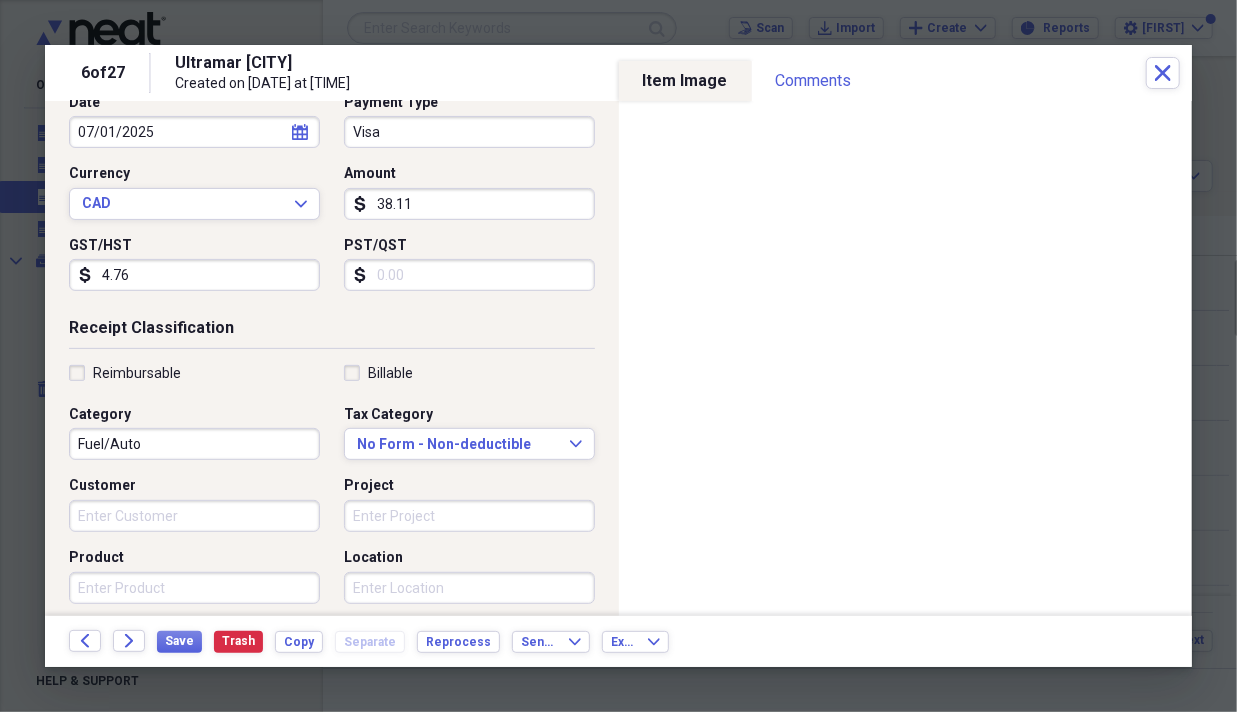 scroll, scrollTop: 400, scrollLeft: 0, axis: vertical 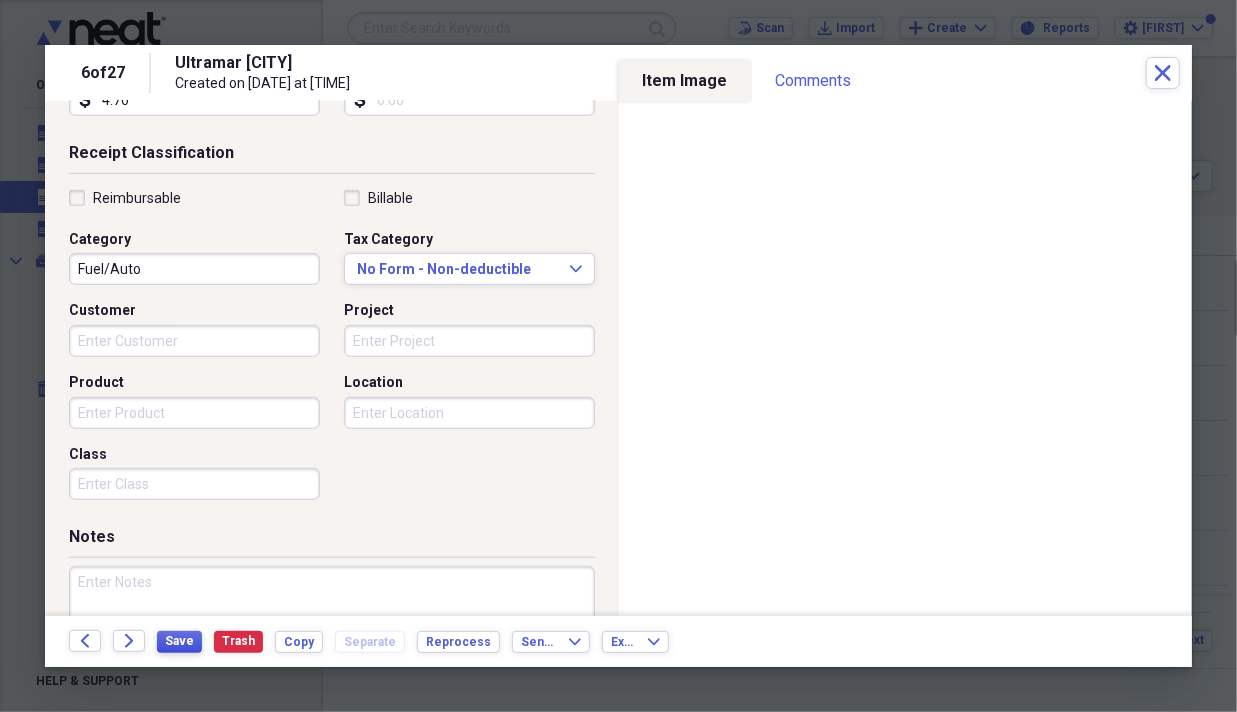 click on "Save" at bounding box center [179, 641] 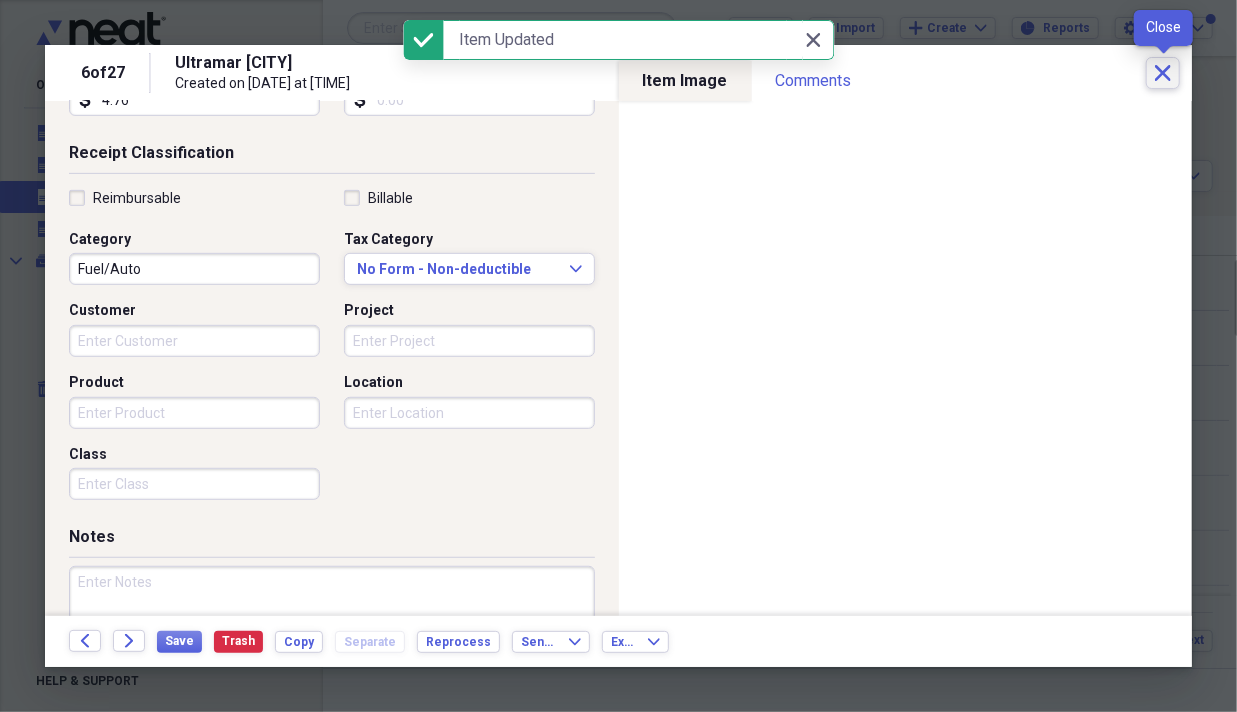 click 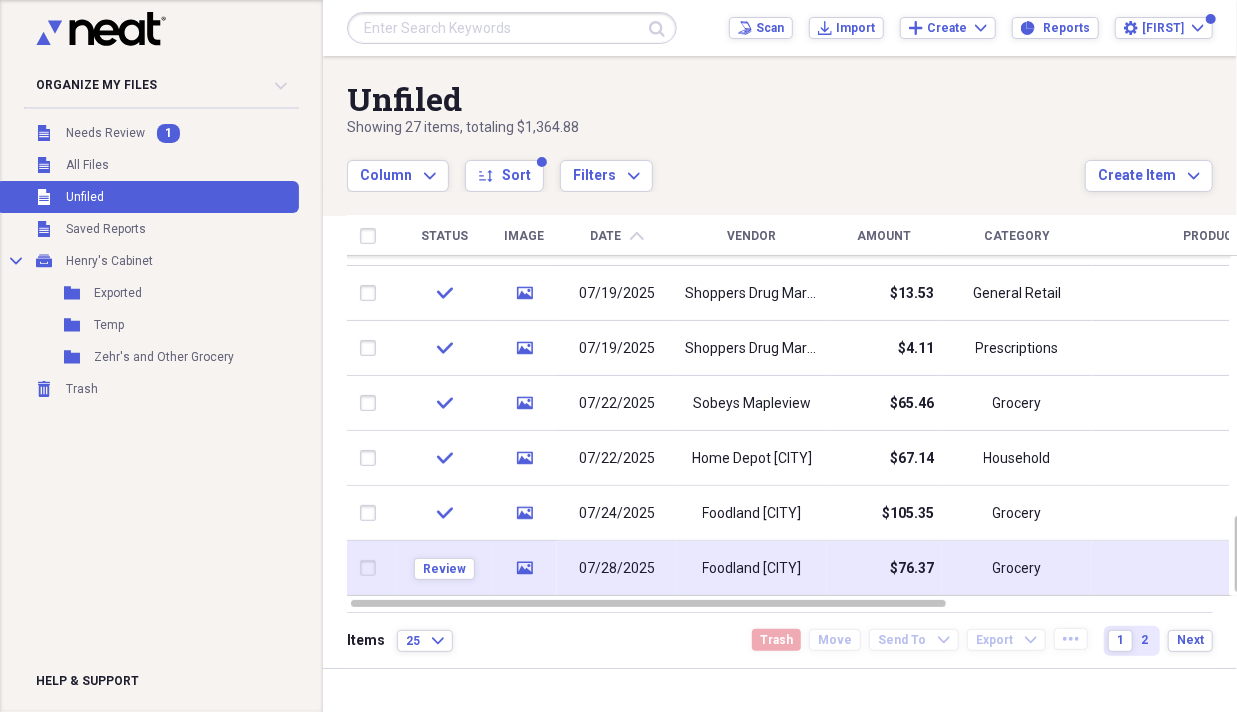 click on "Foodland [CITY]" at bounding box center (752, 569) 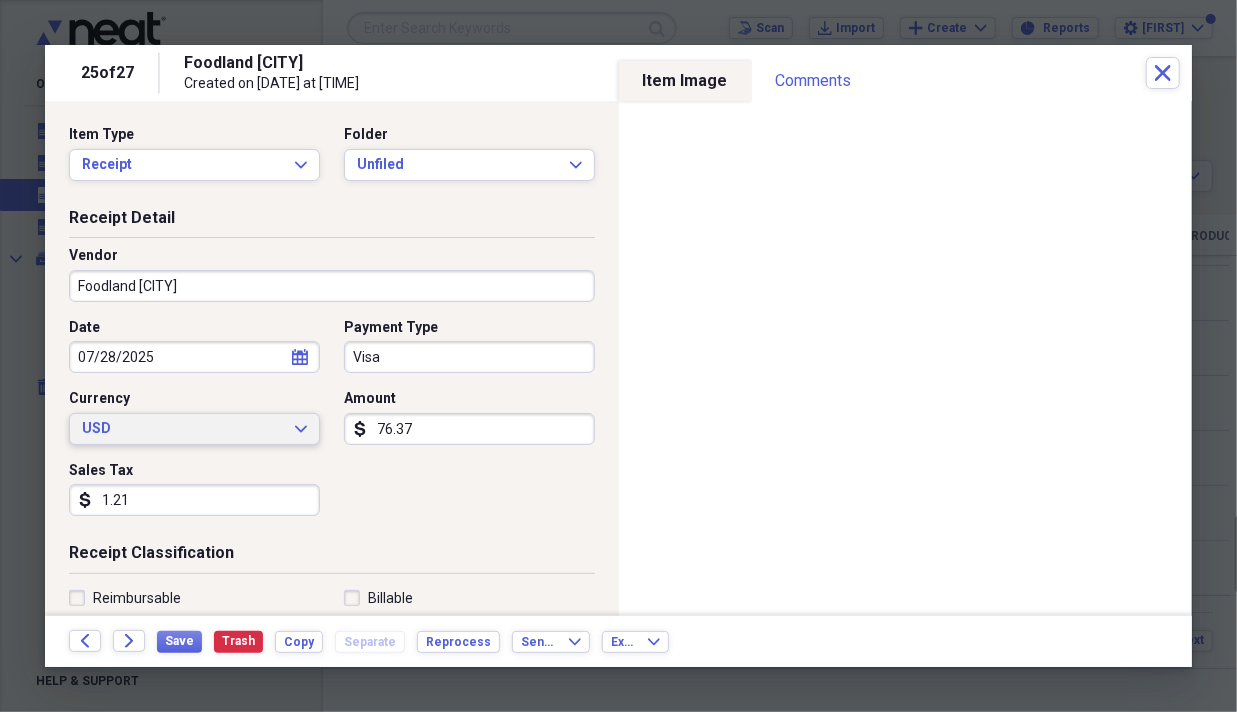 click on "Expand" 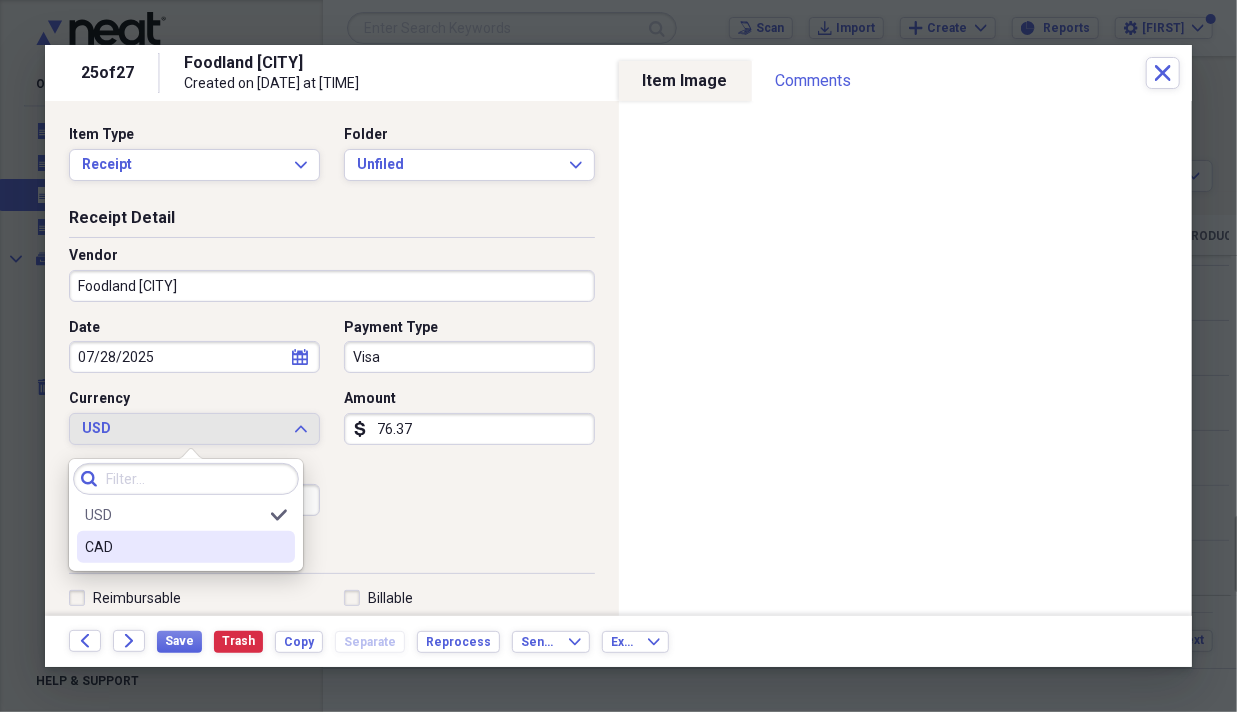 click on "CAD" at bounding box center (174, 547) 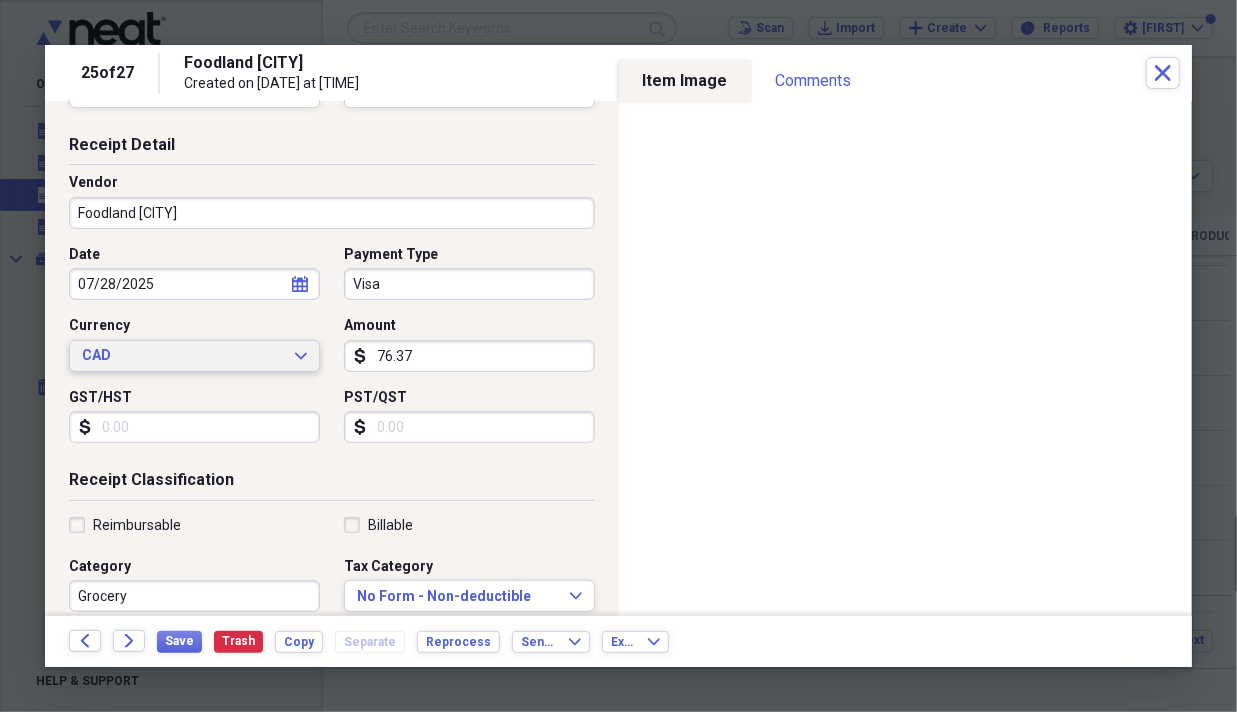 scroll, scrollTop: 100, scrollLeft: 0, axis: vertical 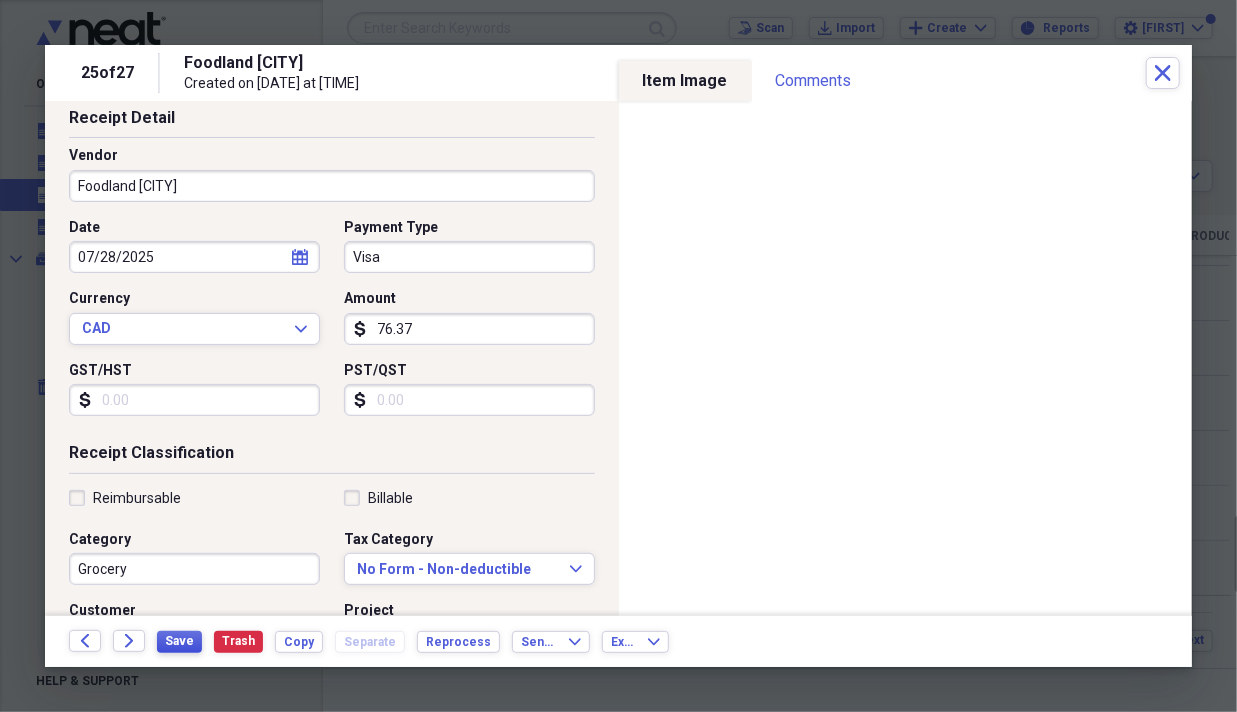 click on "Save" at bounding box center [179, 641] 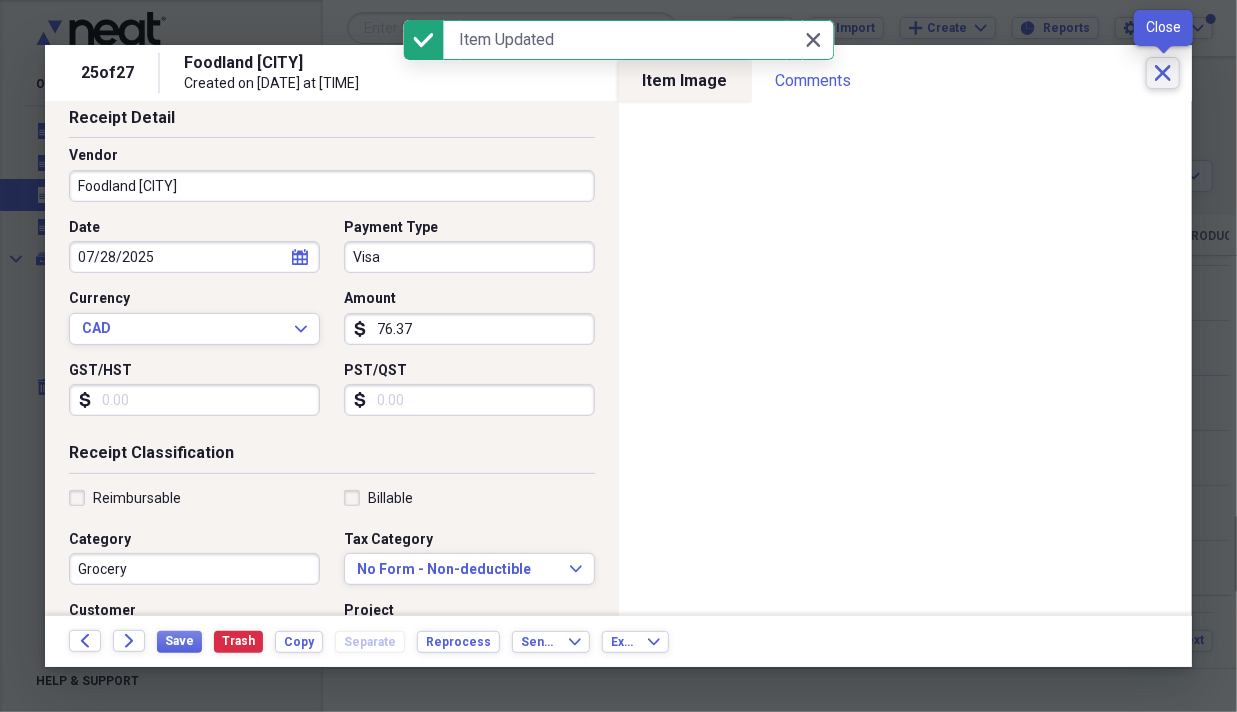 click 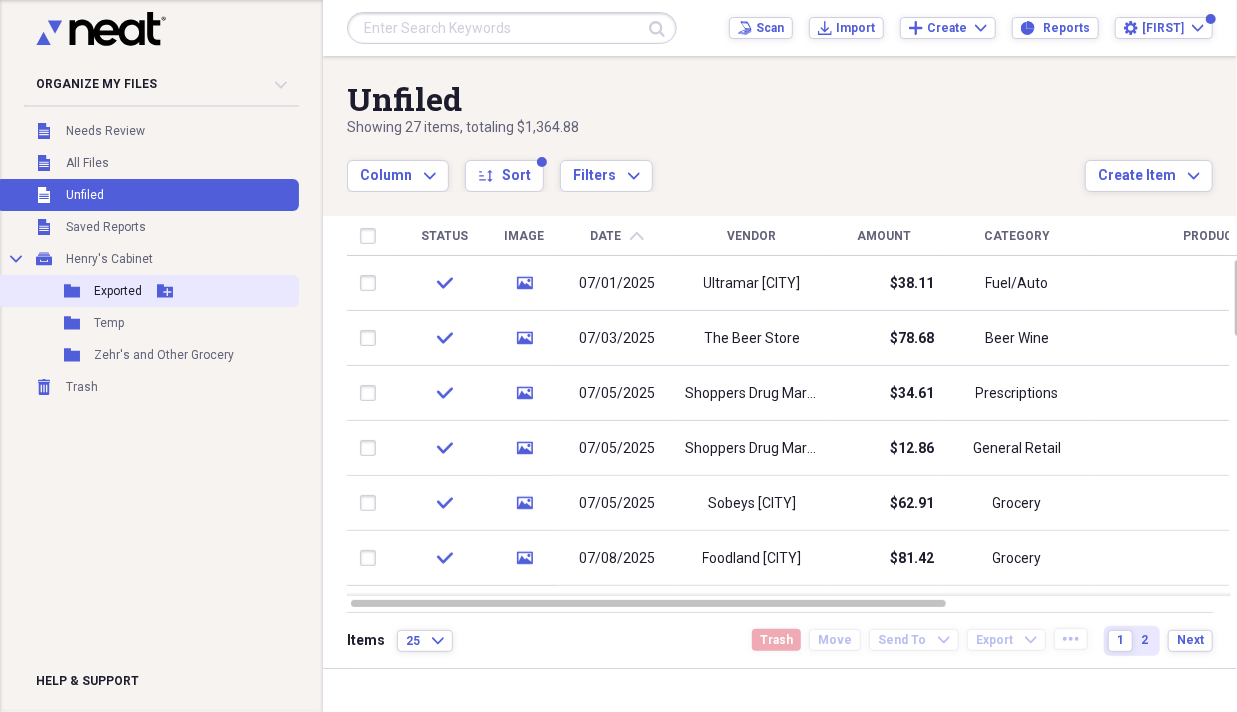 click on "Add Folder" at bounding box center (165, 291) 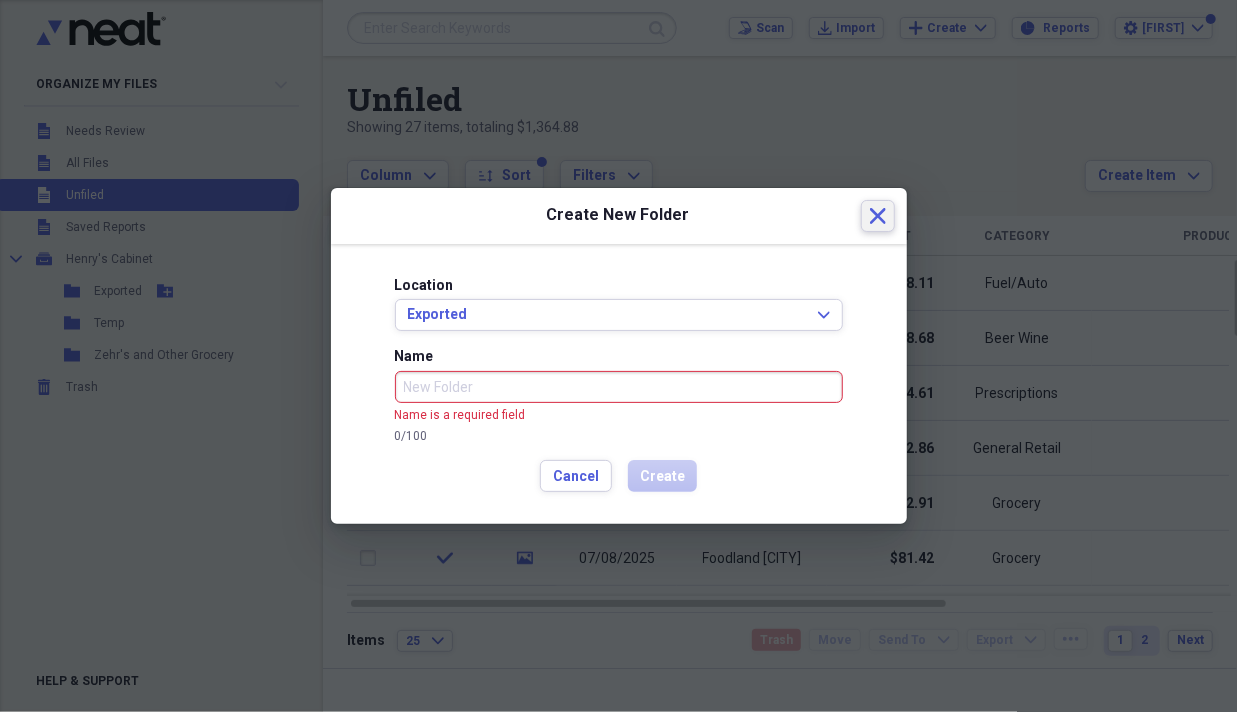 click on "Close" at bounding box center (878, 216) 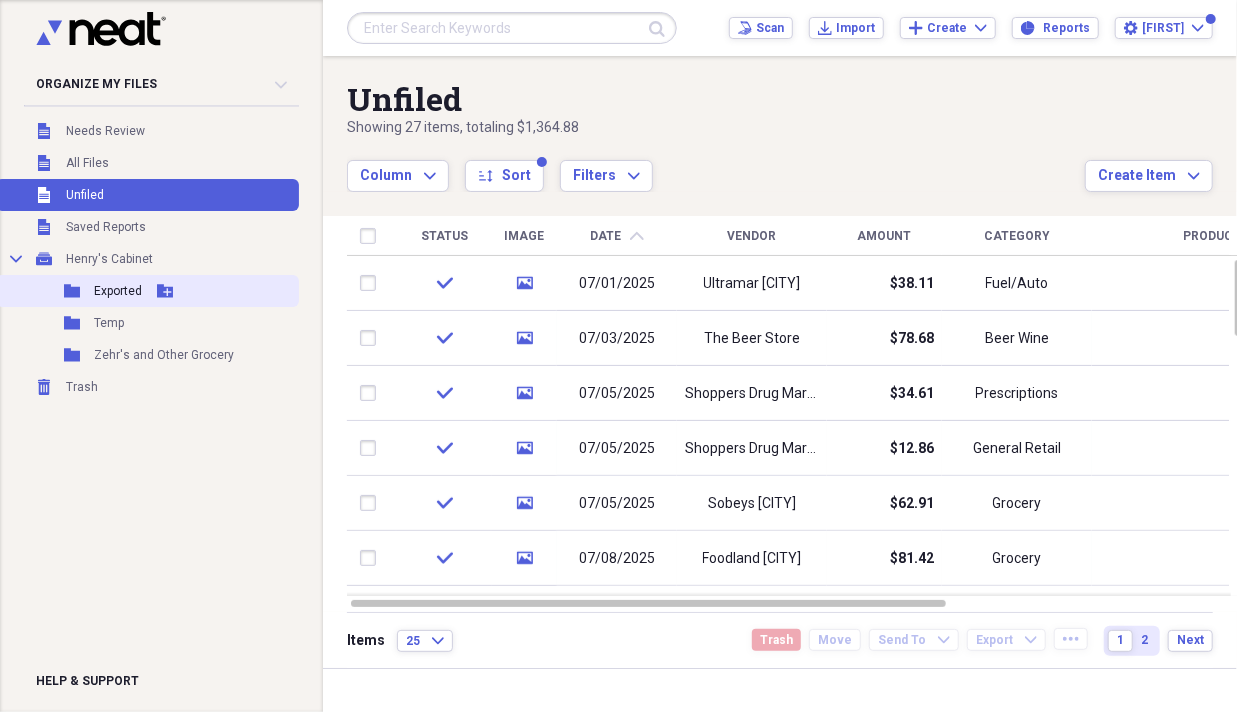 click on "Exported" at bounding box center [118, 291] 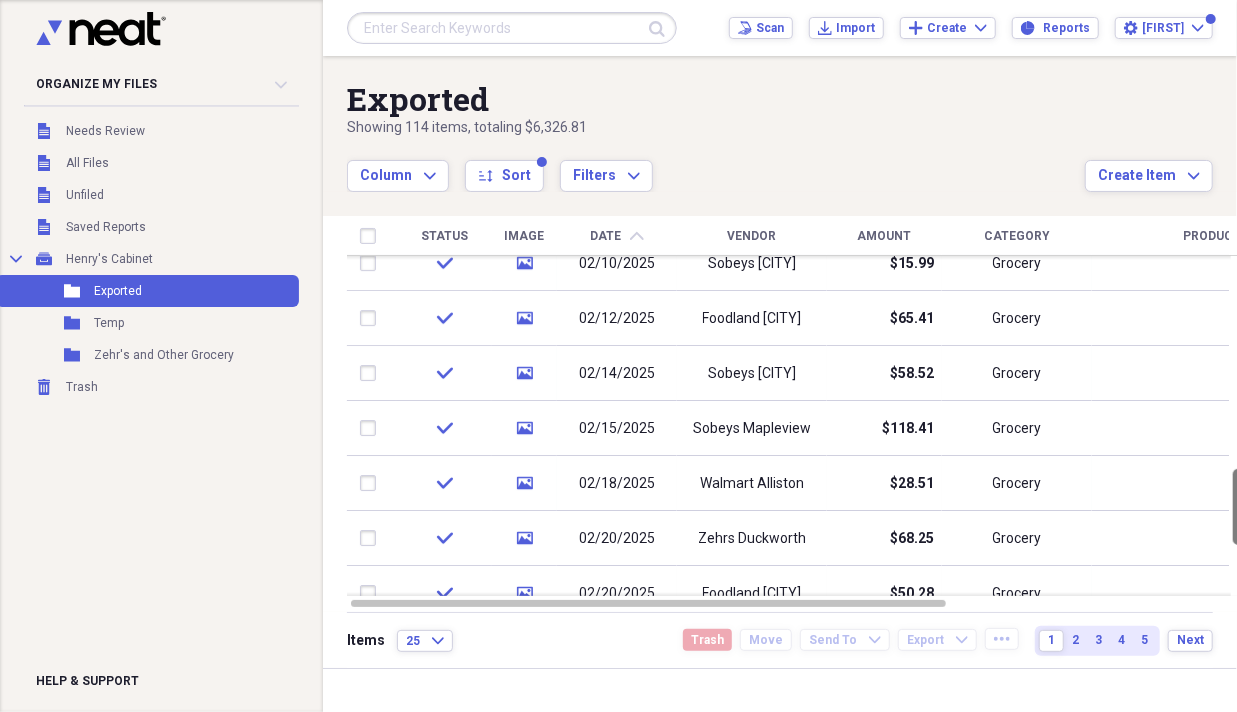 drag, startPoint x: 1226, startPoint y: 296, endPoint x: 1222, endPoint y: 584, distance: 288.02777 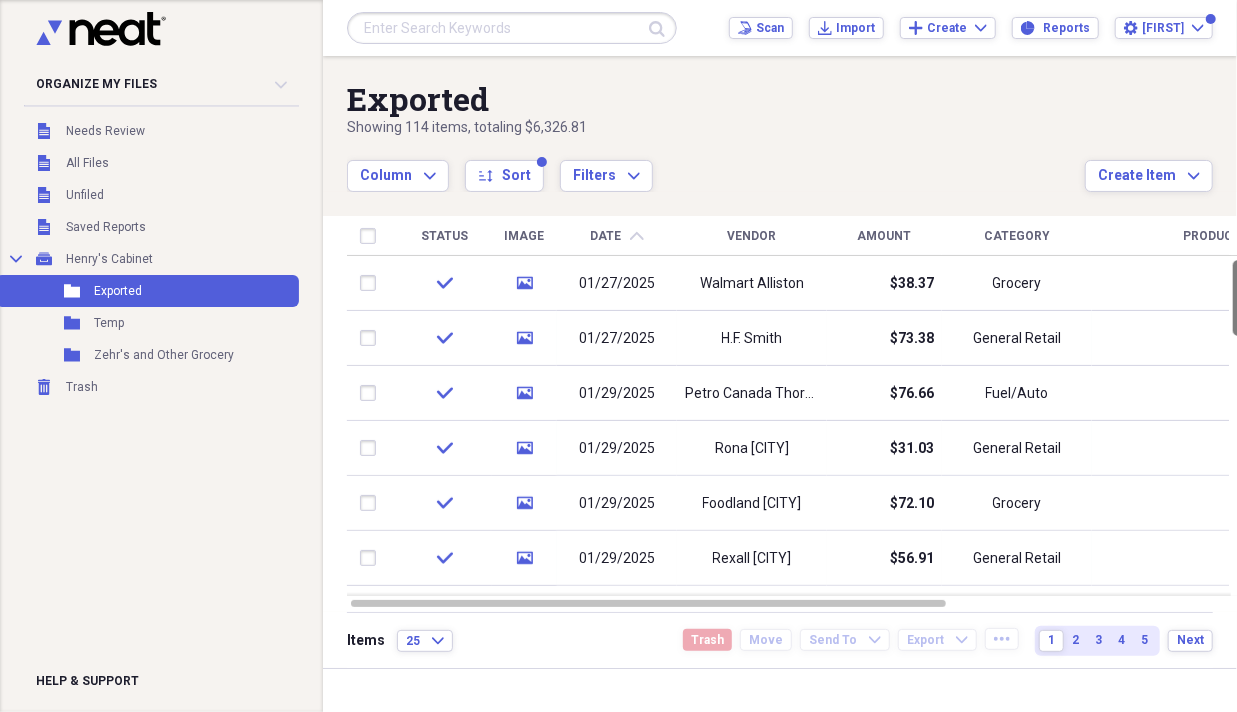 drag, startPoint x: 1227, startPoint y: 320, endPoint x: 1222, endPoint y: 579, distance: 259.04825 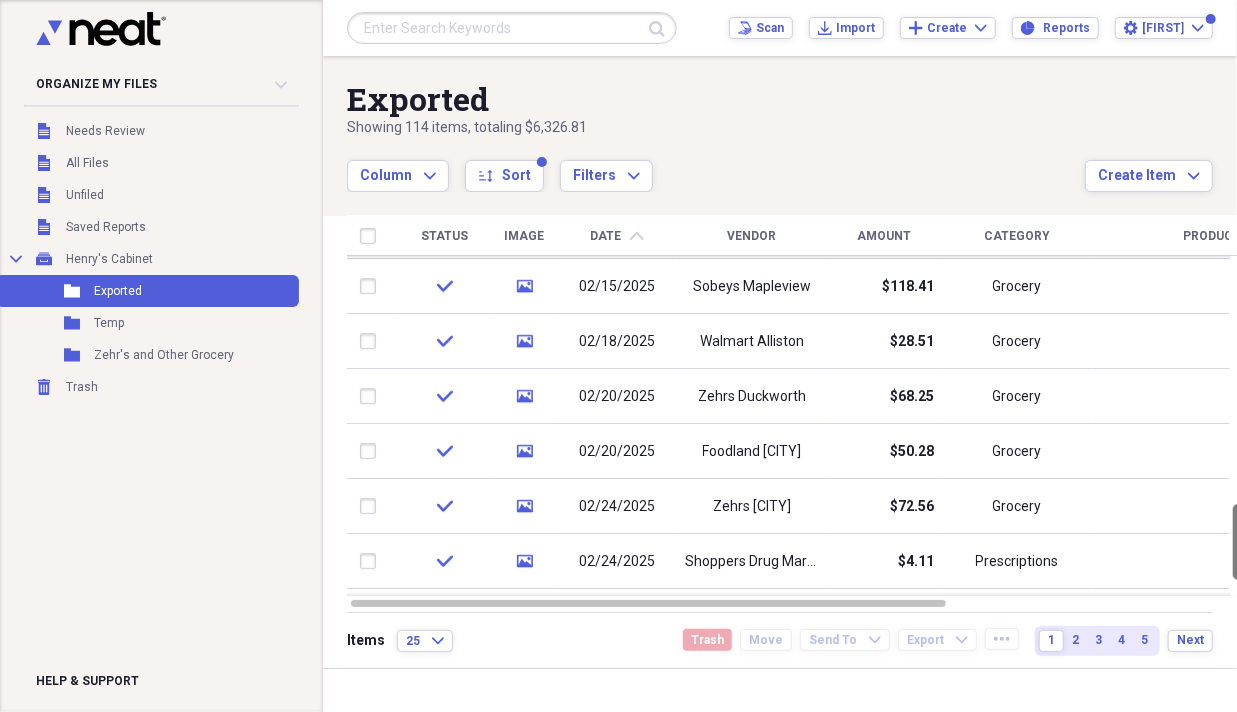drag, startPoint x: 1228, startPoint y: 329, endPoint x: 1228, endPoint y: 572, distance: 243 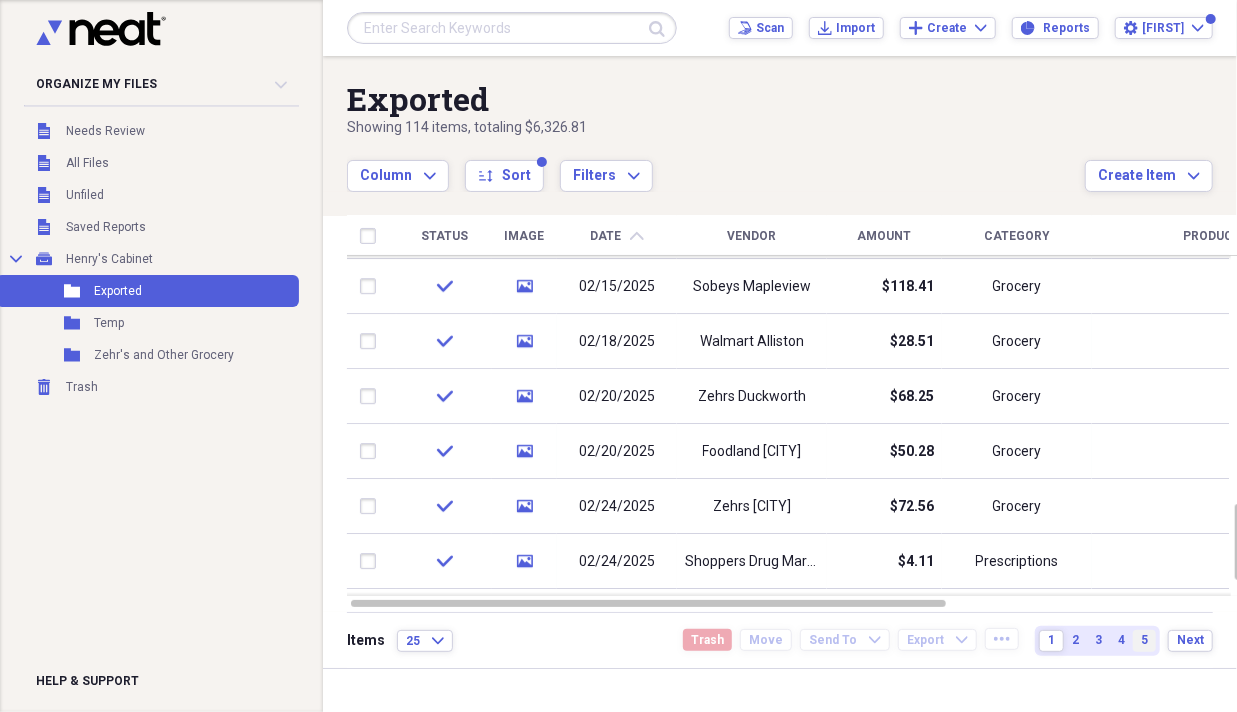click on "5" at bounding box center (1144, 640) 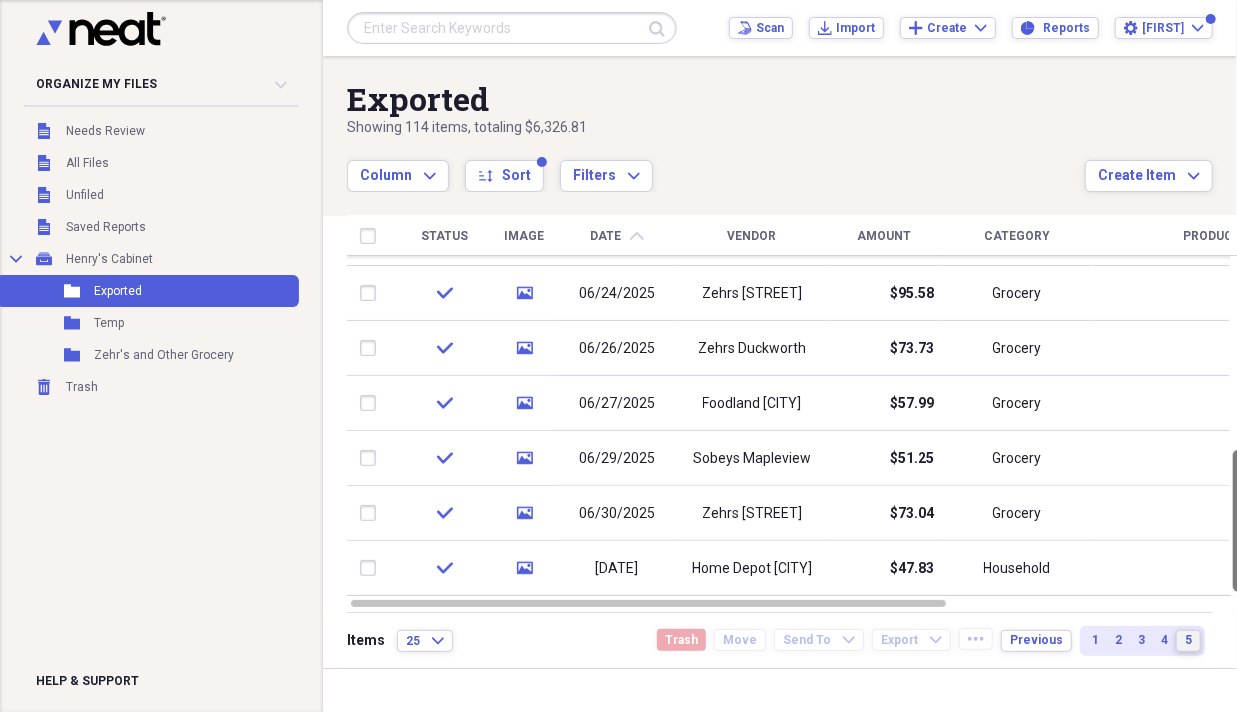drag, startPoint x: 1226, startPoint y: 359, endPoint x: 1227, endPoint y: 562, distance: 203.00246 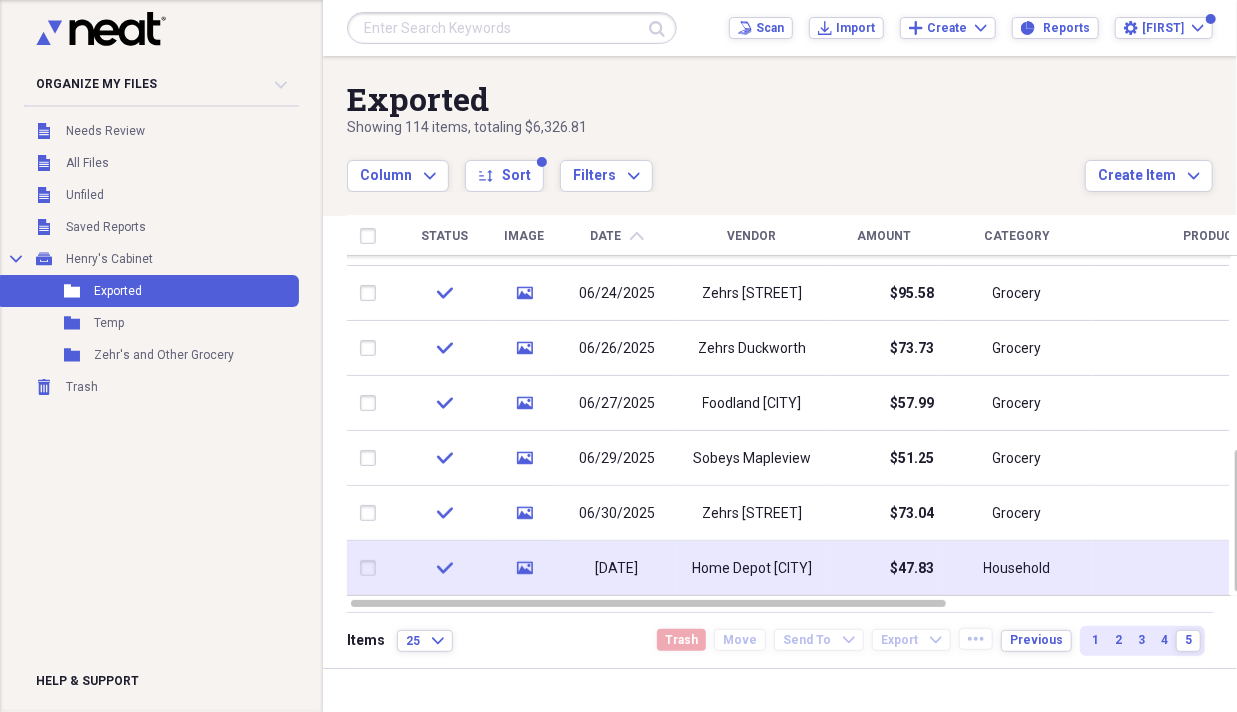 click on "Home Depot [CITY]" at bounding box center [752, 569] 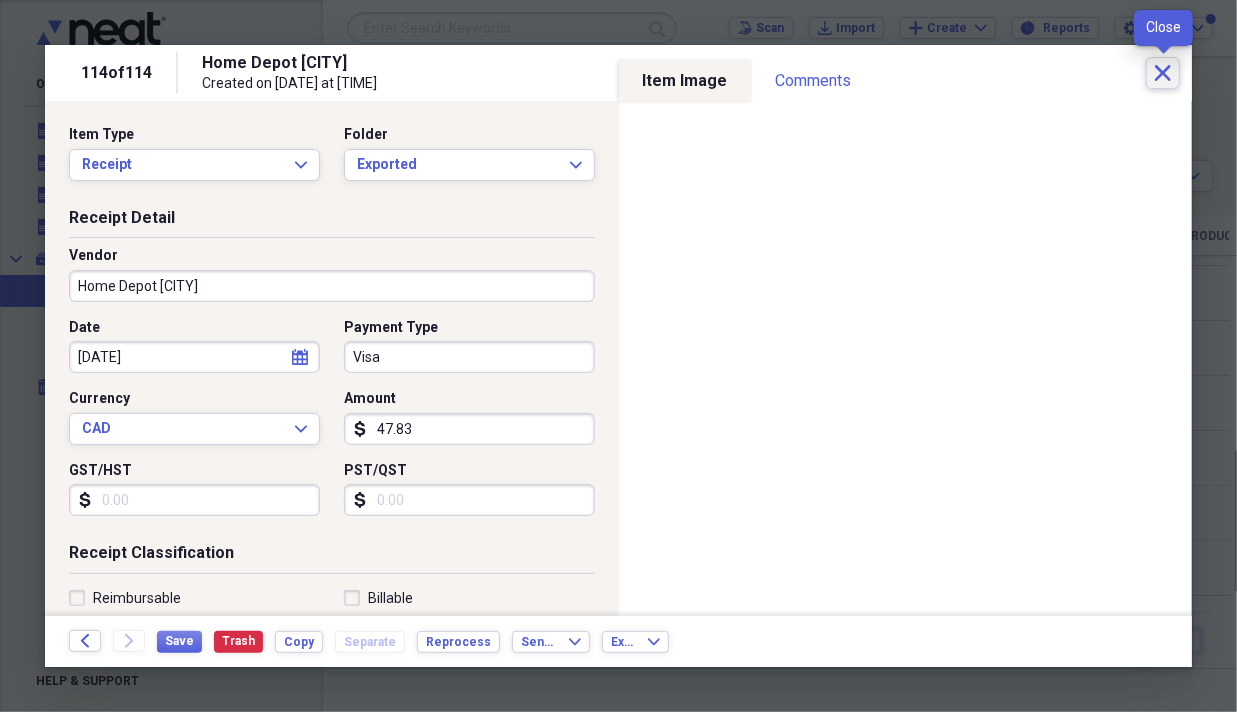 click on "Close" at bounding box center (1163, 73) 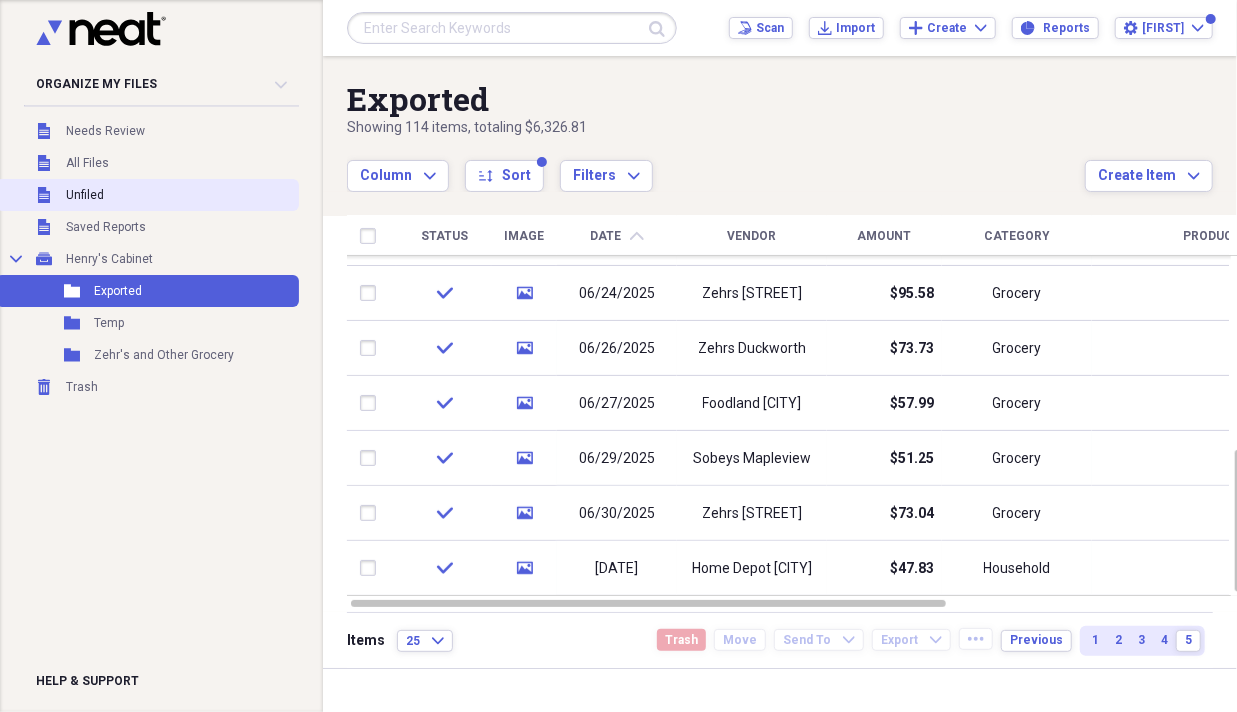 click on "Unfiled Unfiled" at bounding box center (147, 195) 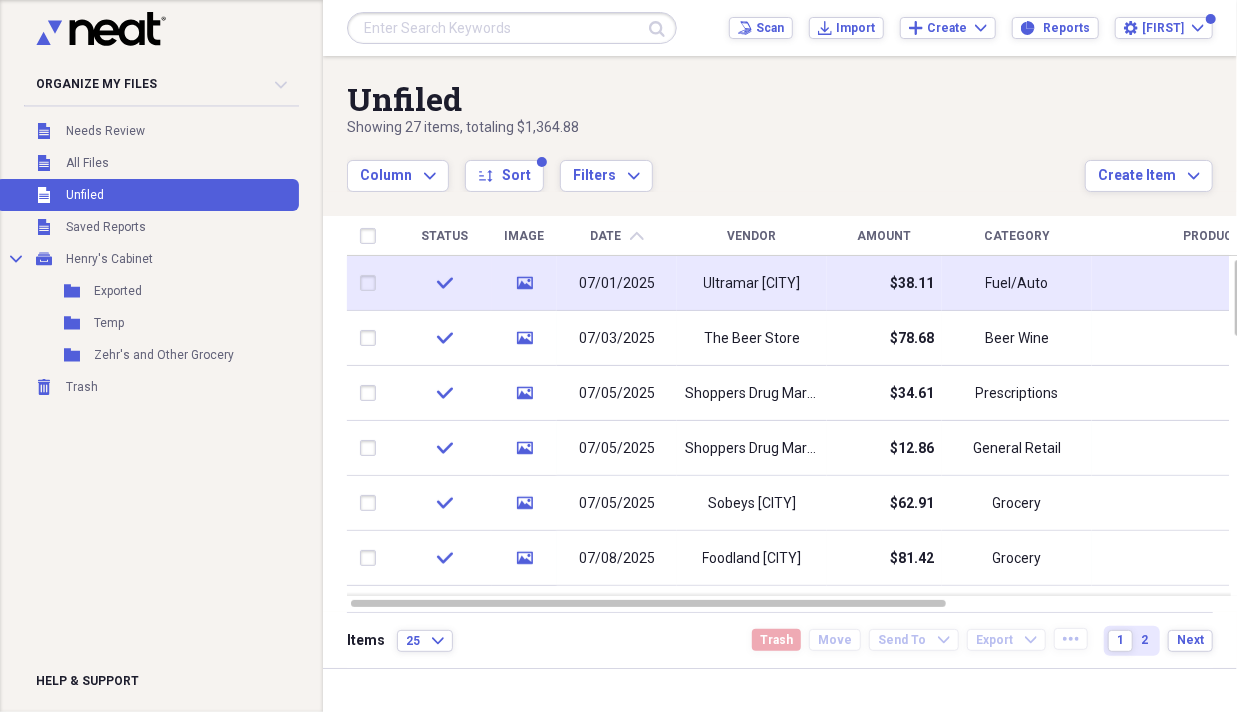 click at bounding box center [372, 283] 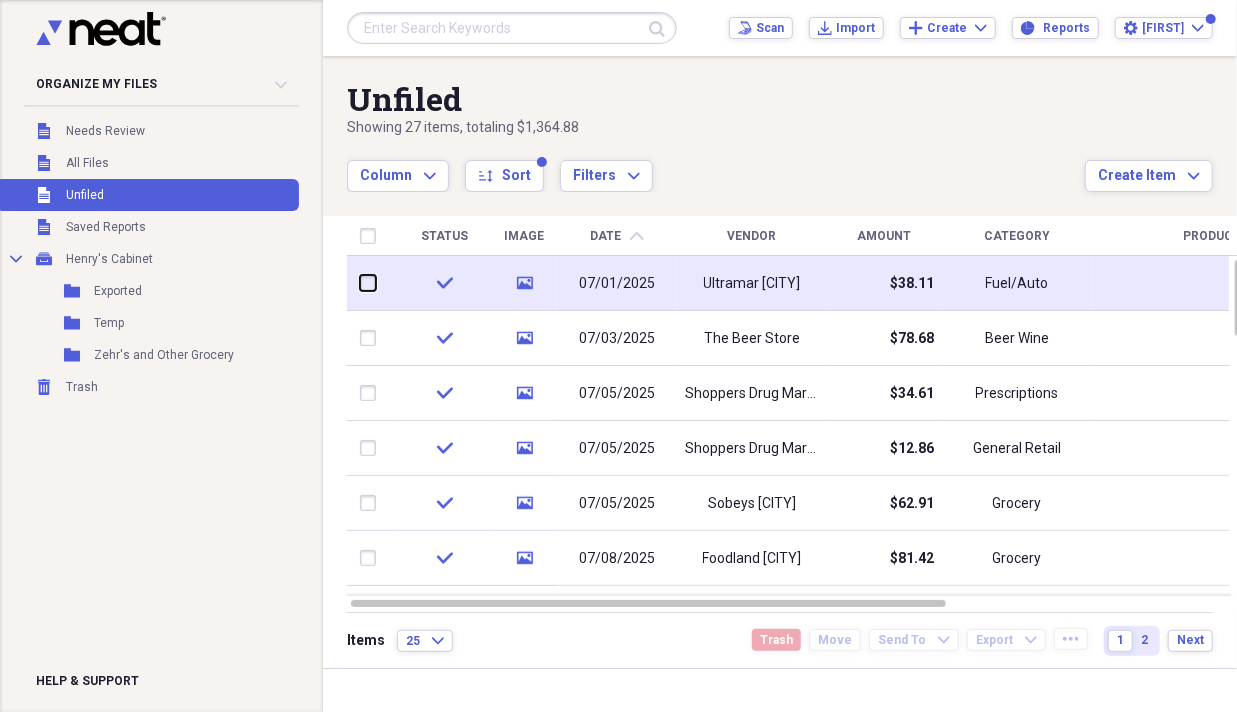 click at bounding box center (360, 283) 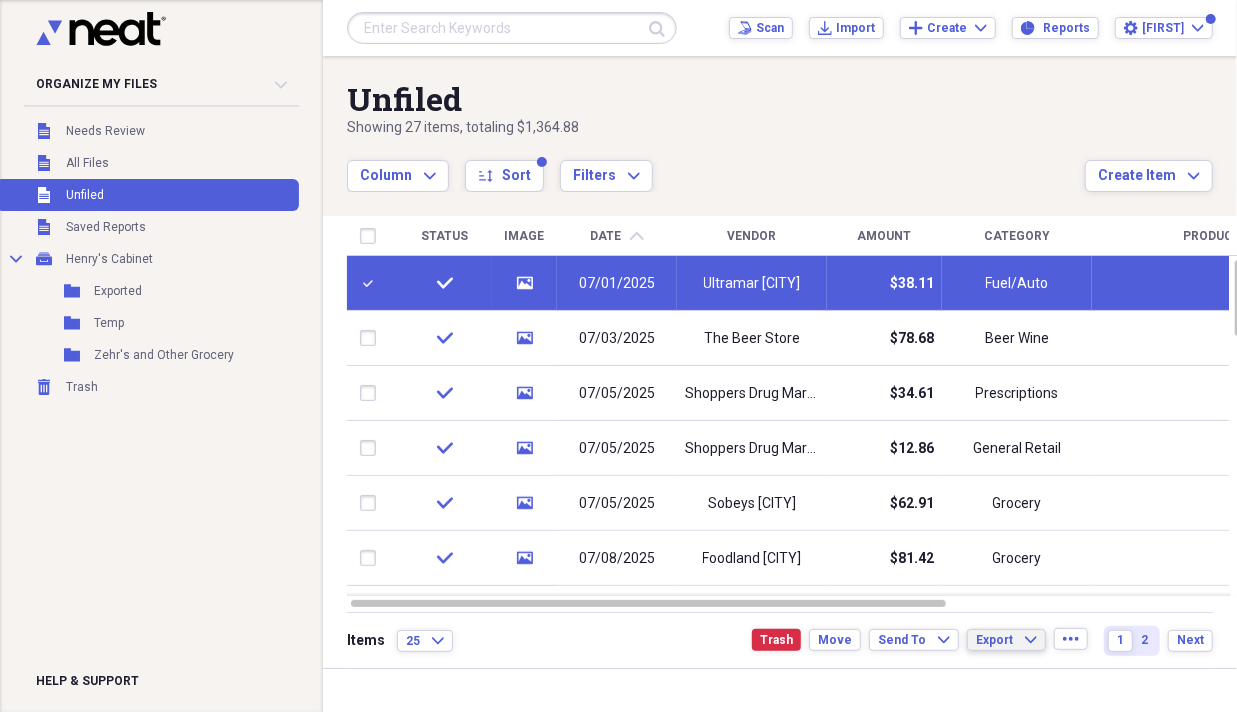 click on "Export Expand" at bounding box center [1006, 640] 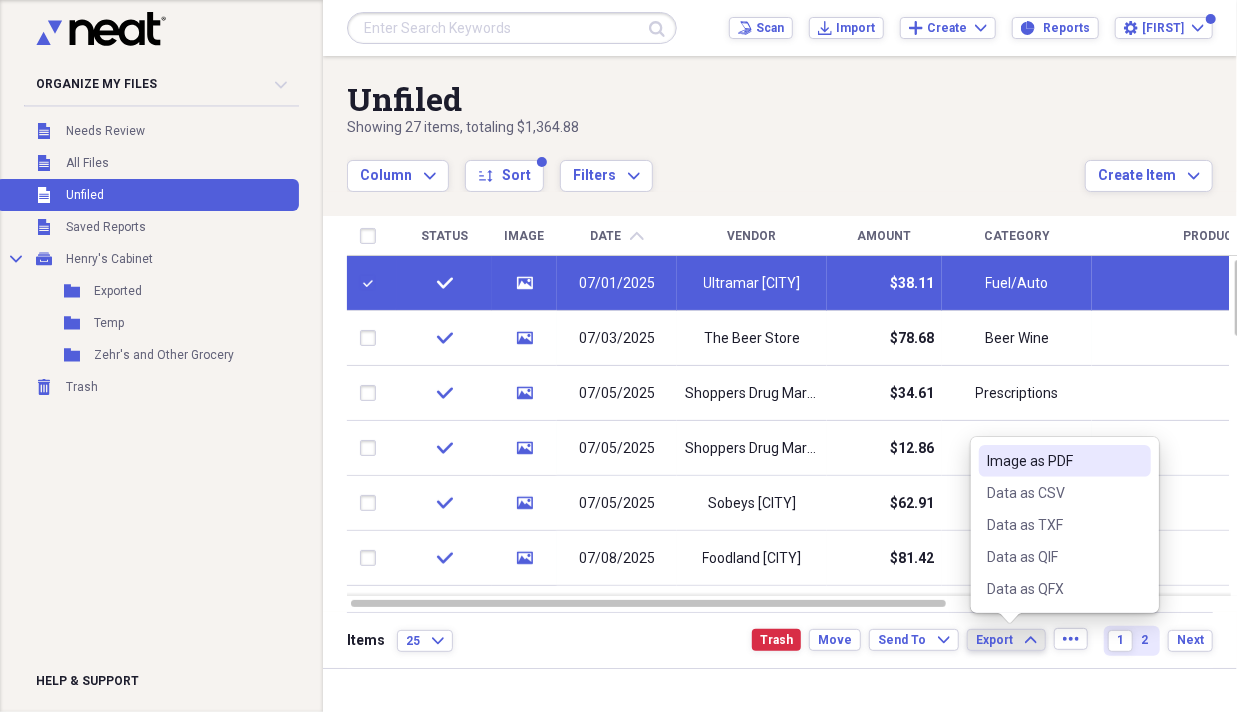 click on "Image as PDF" at bounding box center (1053, 461) 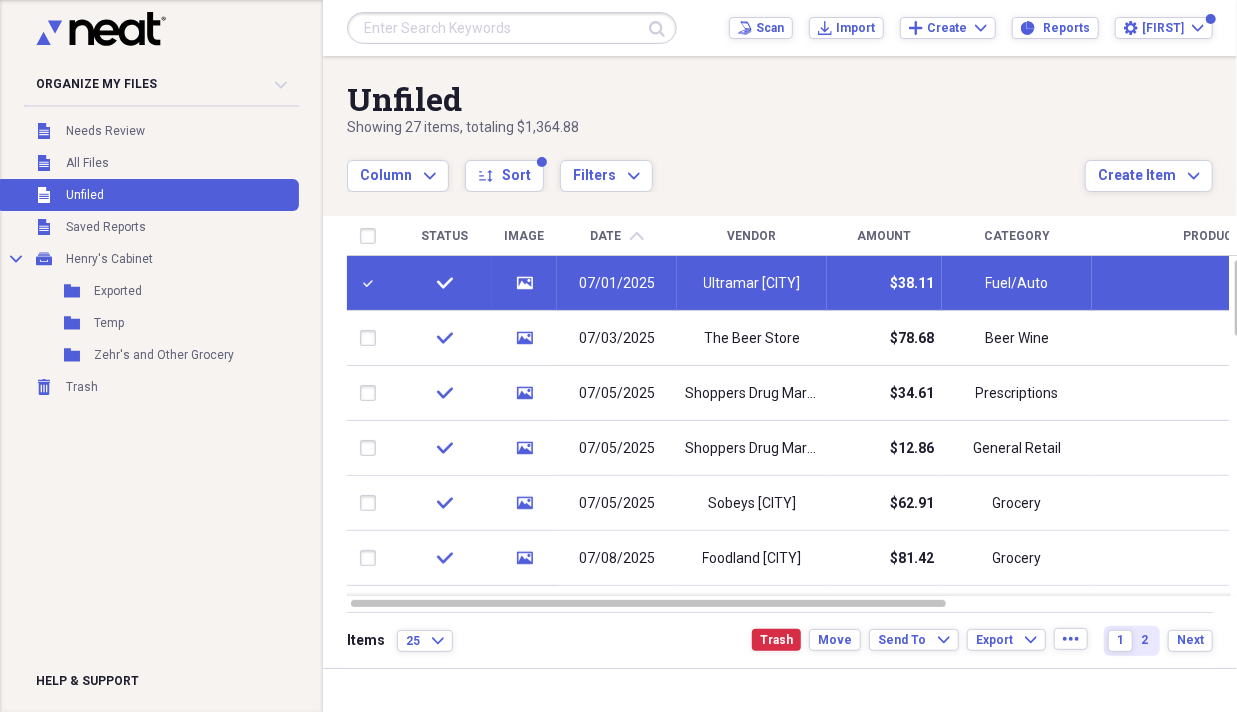 click at bounding box center (372, 283) 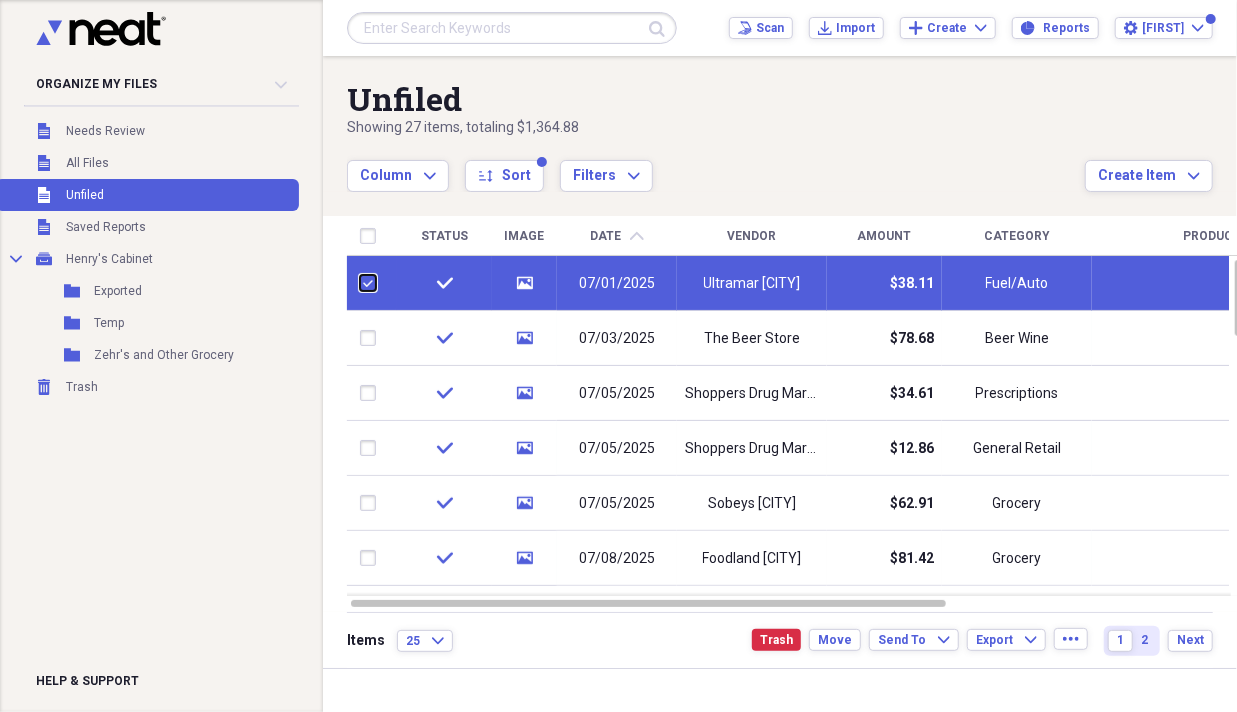 click at bounding box center [360, 283] 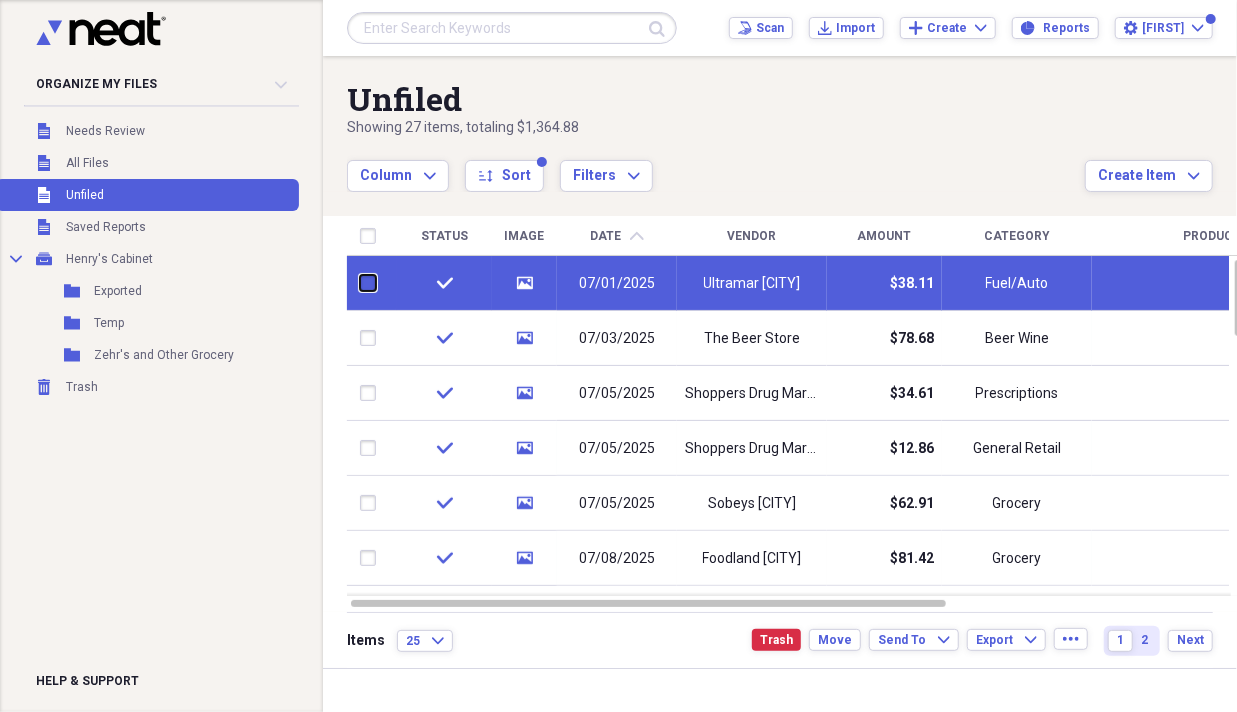 checkbox on "false" 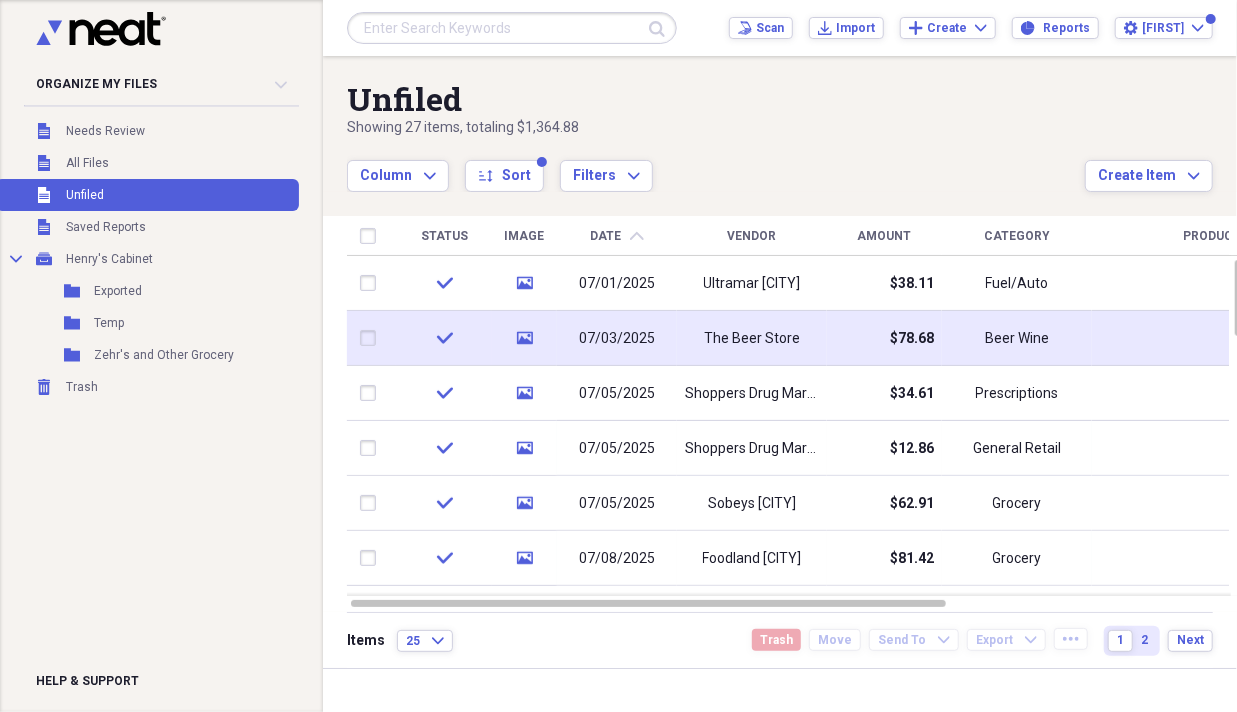 click at bounding box center [372, 338] 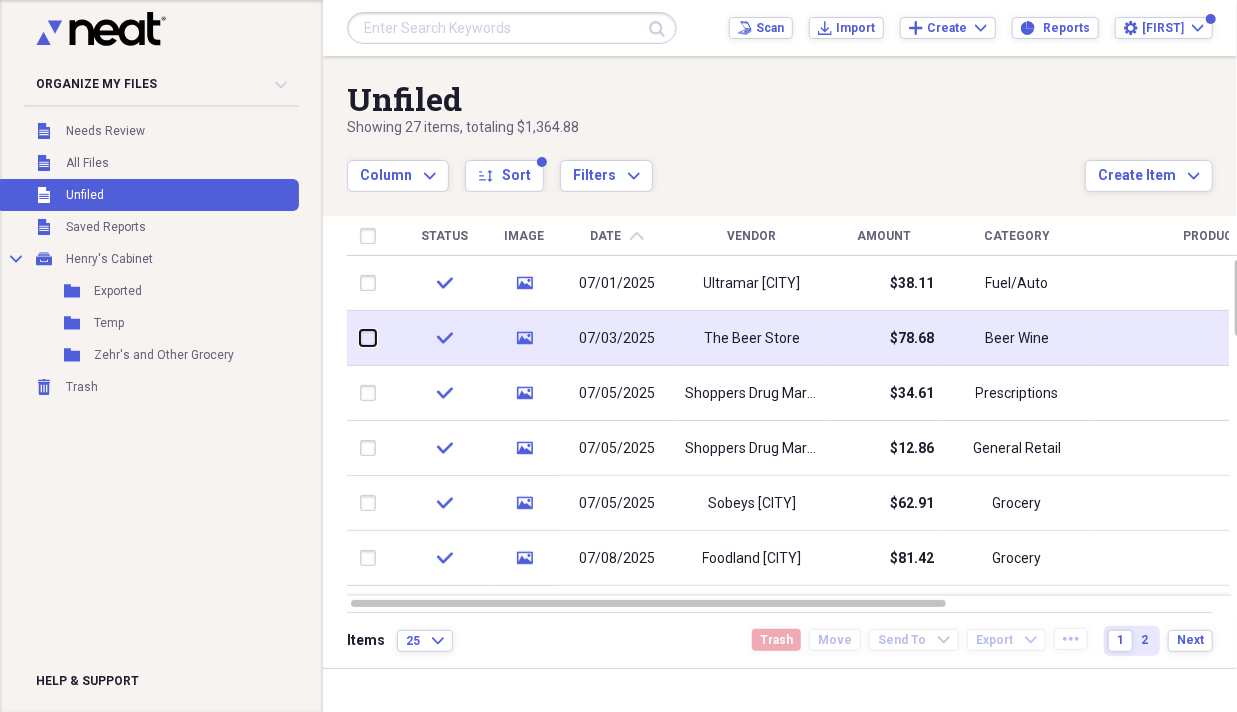 click at bounding box center (360, 338) 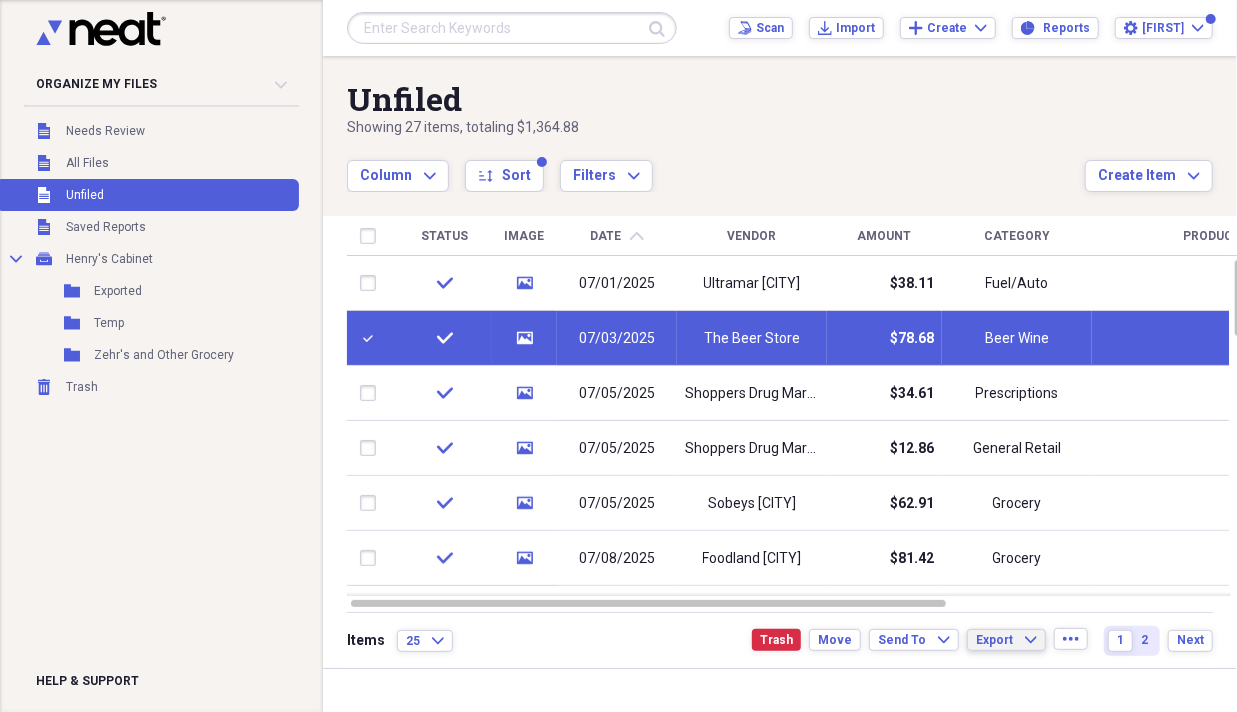 click on "Export Expand" at bounding box center (1006, 640) 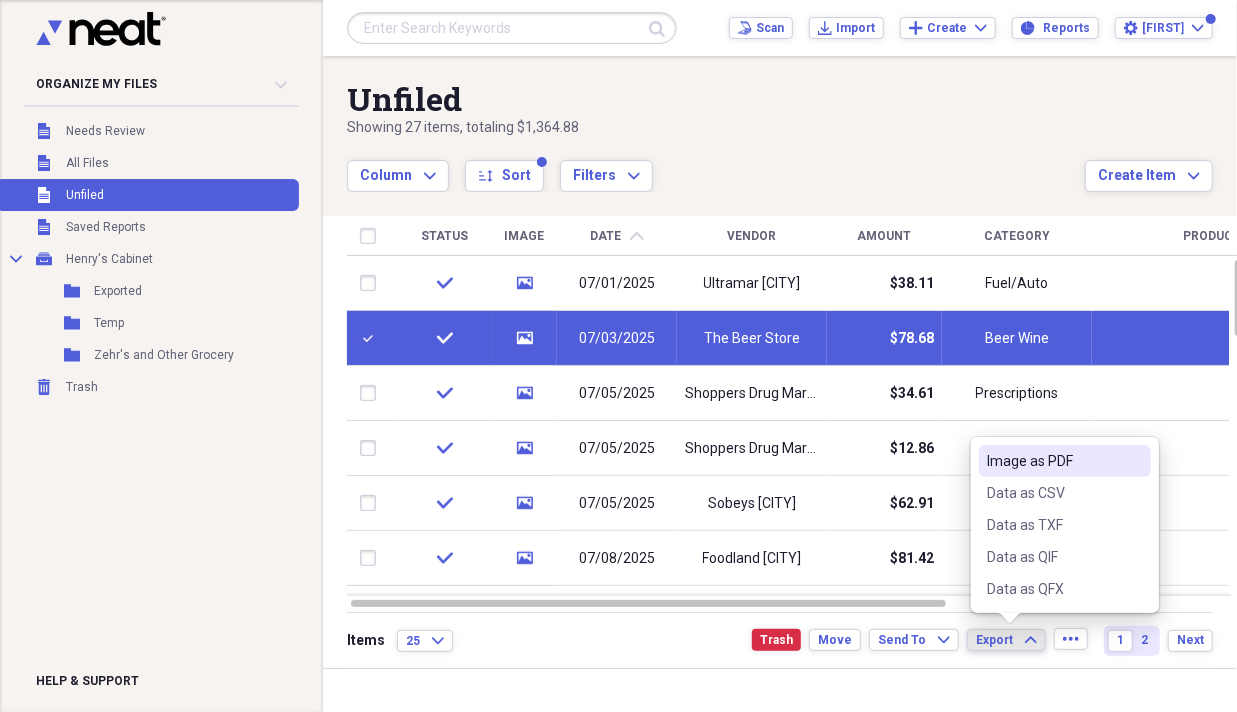 click on "Image as PDF" at bounding box center (1053, 461) 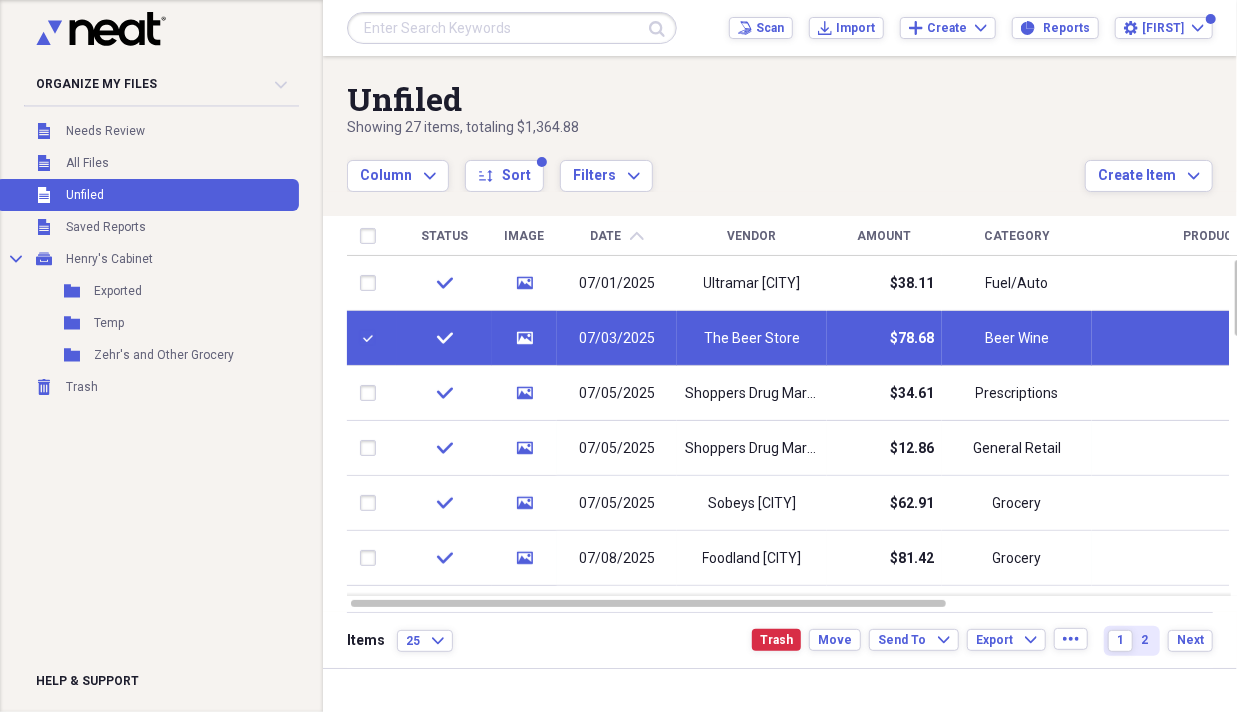 click at bounding box center [372, 338] 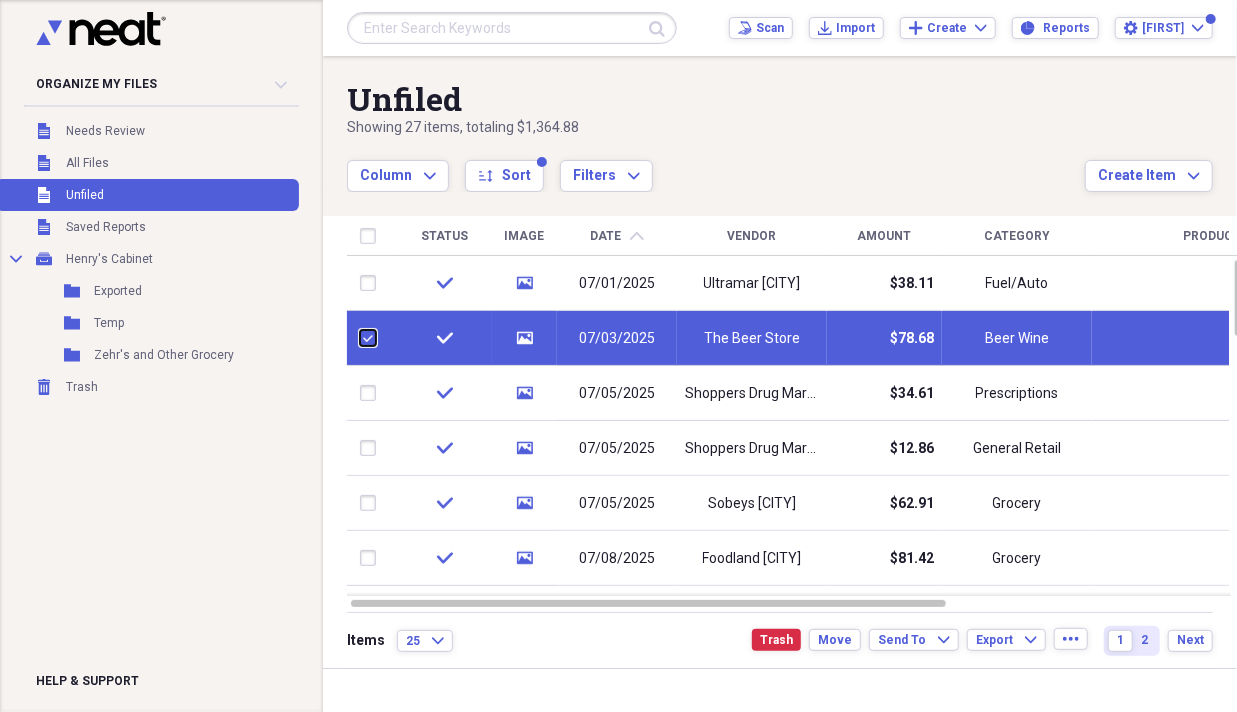 click at bounding box center [360, 338] 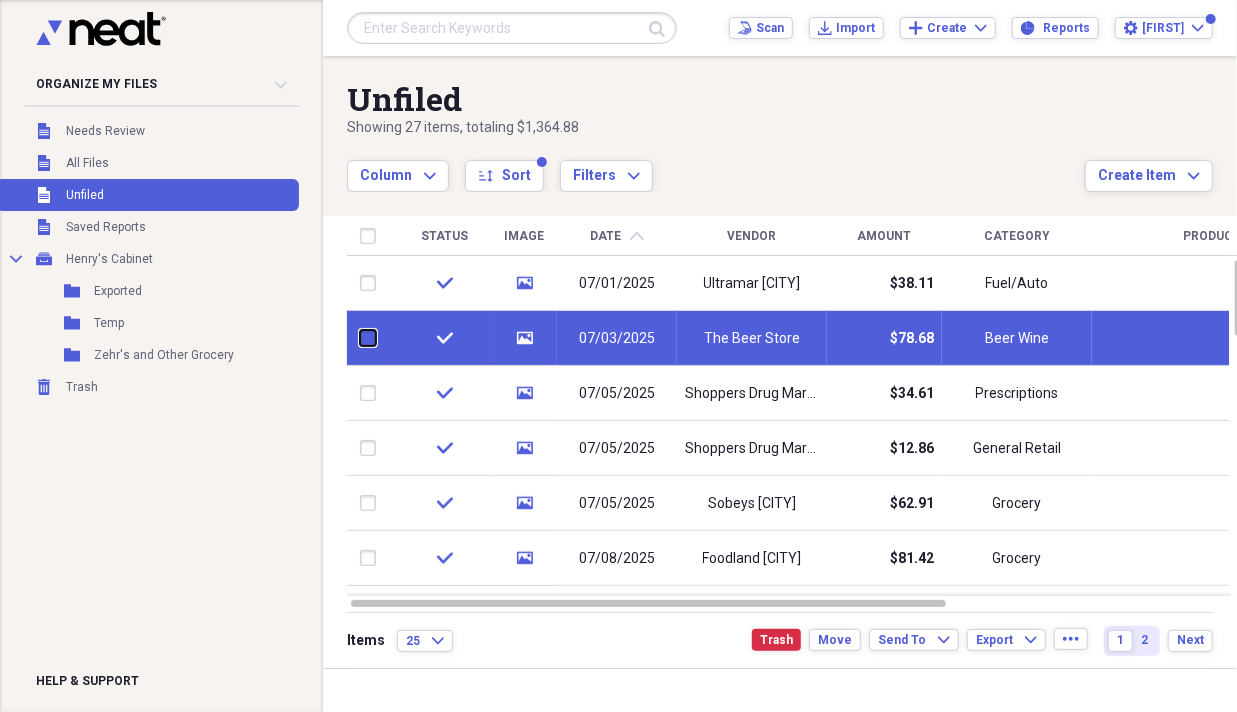 checkbox on "false" 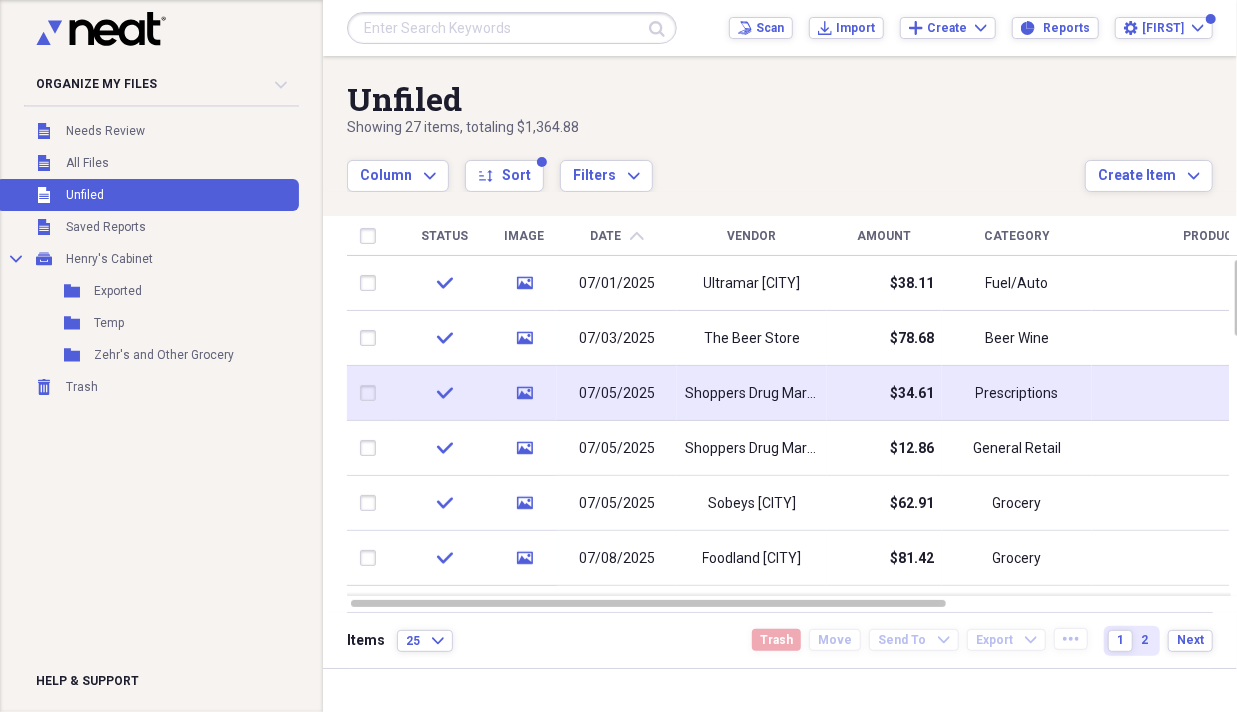click at bounding box center (372, 393) 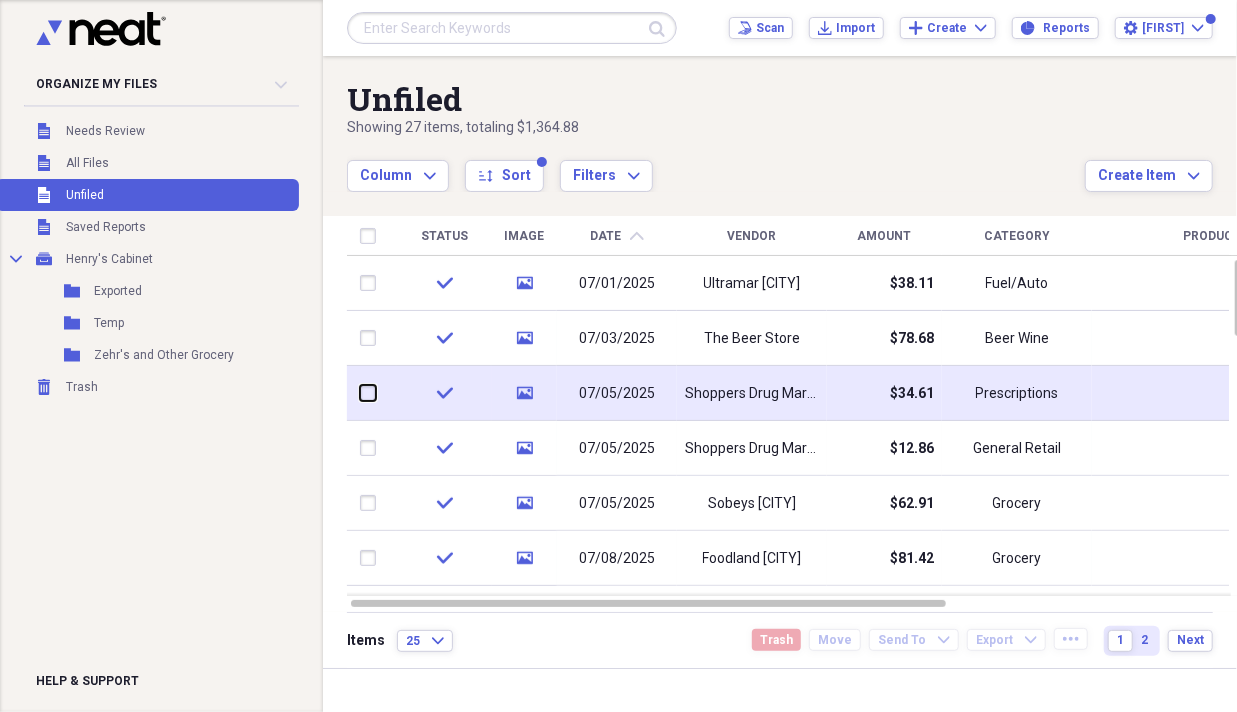 click at bounding box center [360, 393] 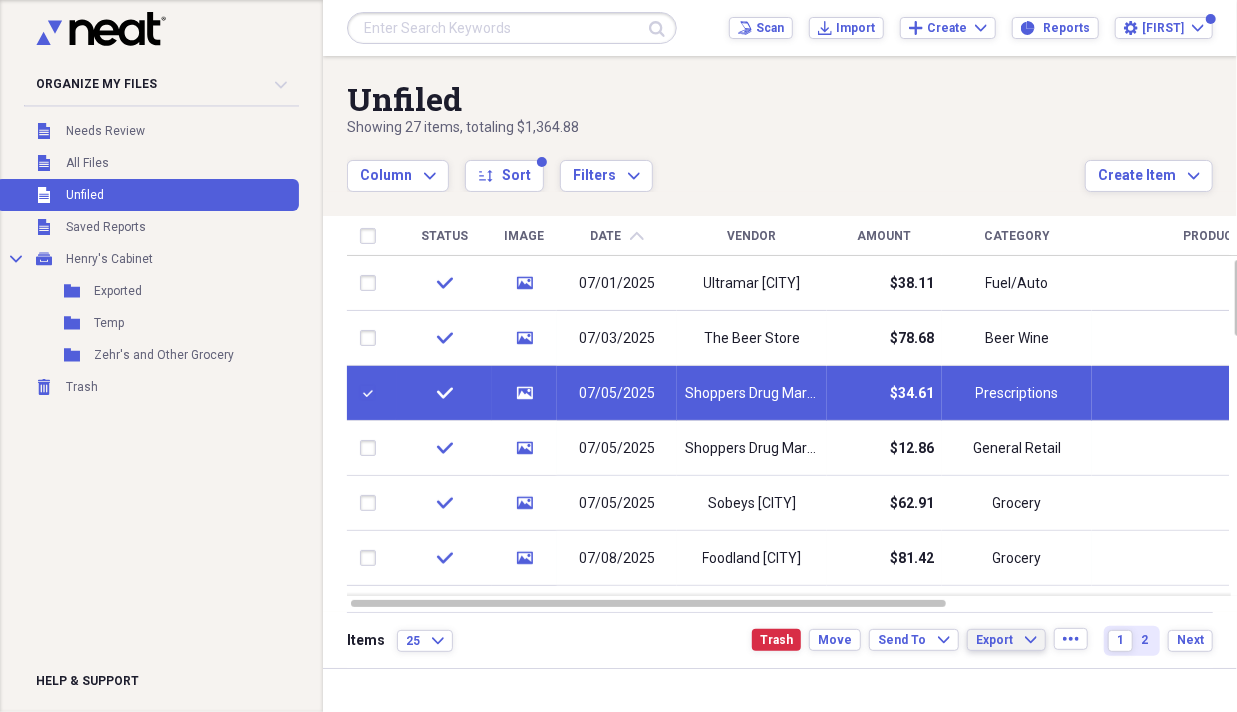 click on "Export" at bounding box center [994, 640] 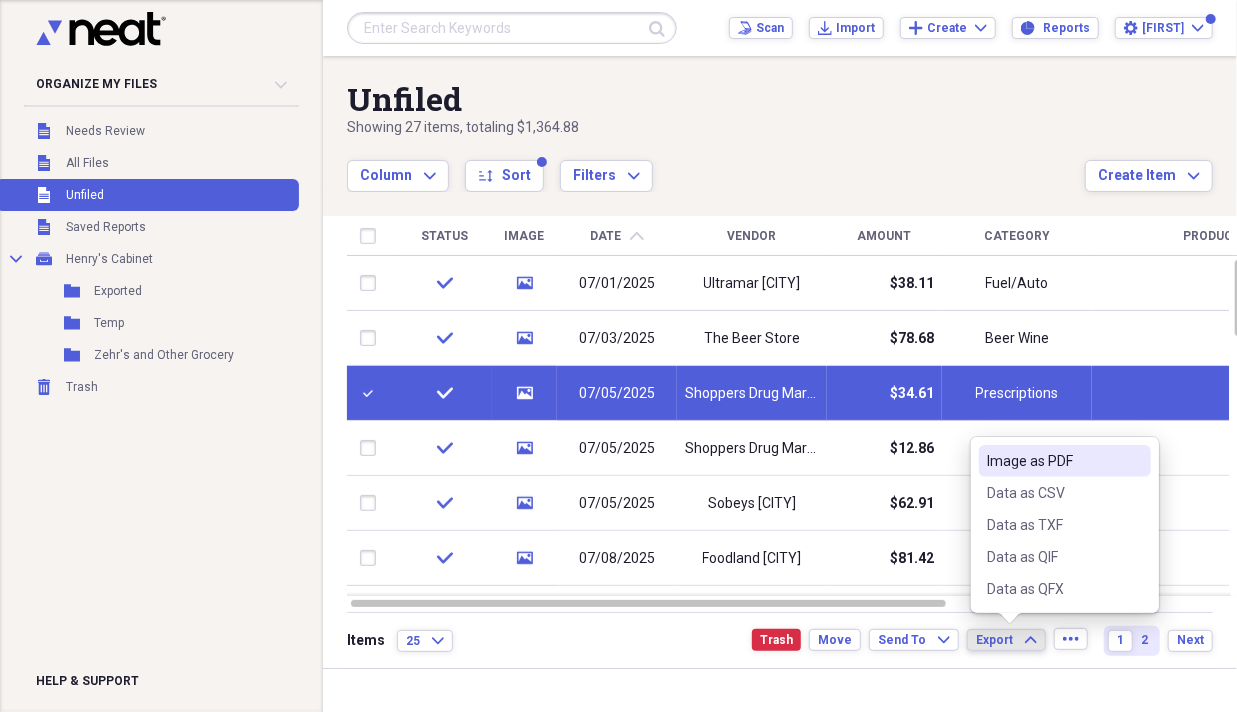 click on "Image as PDF" at bounding box center [1053, 461] 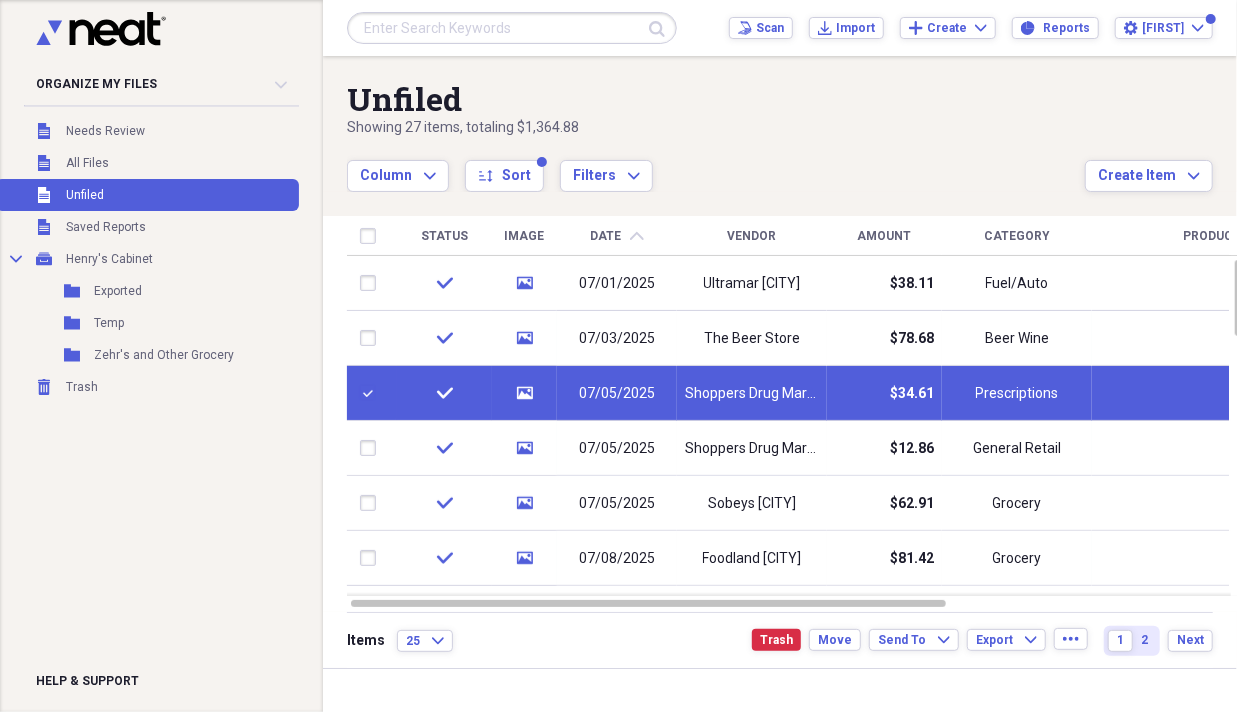 click at bounding box center (372, 393) 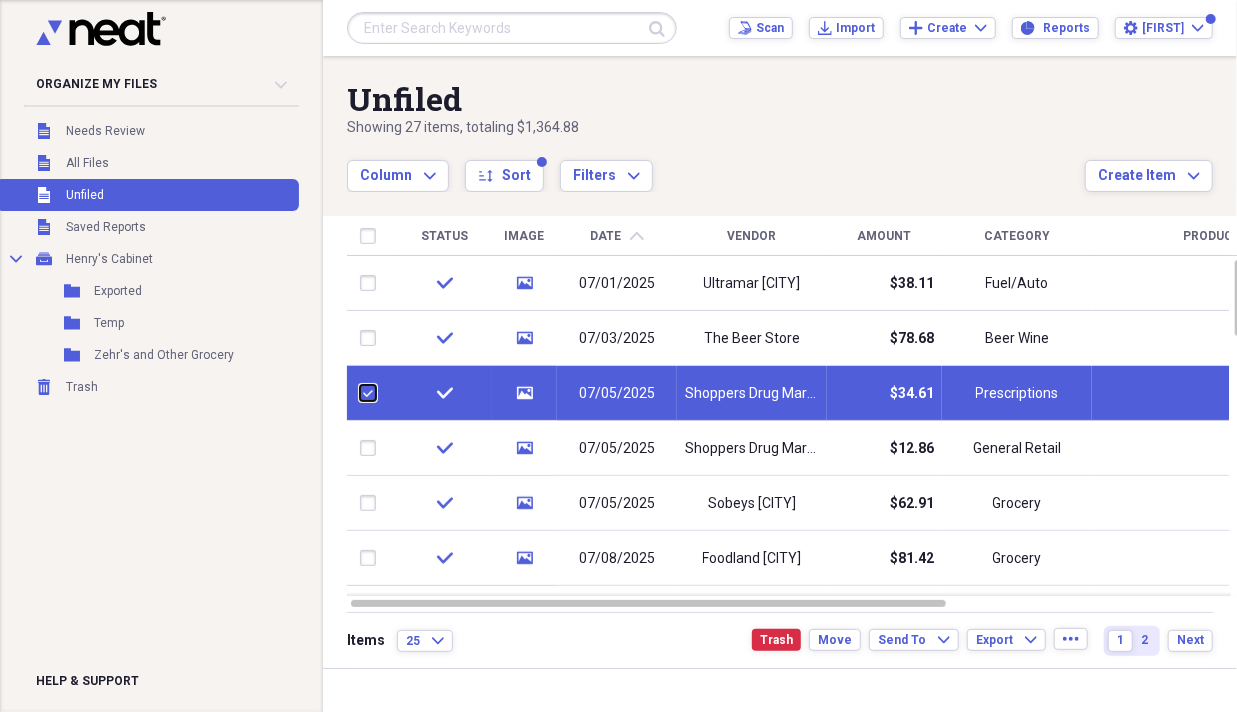 click at bounding box center (360, 393) 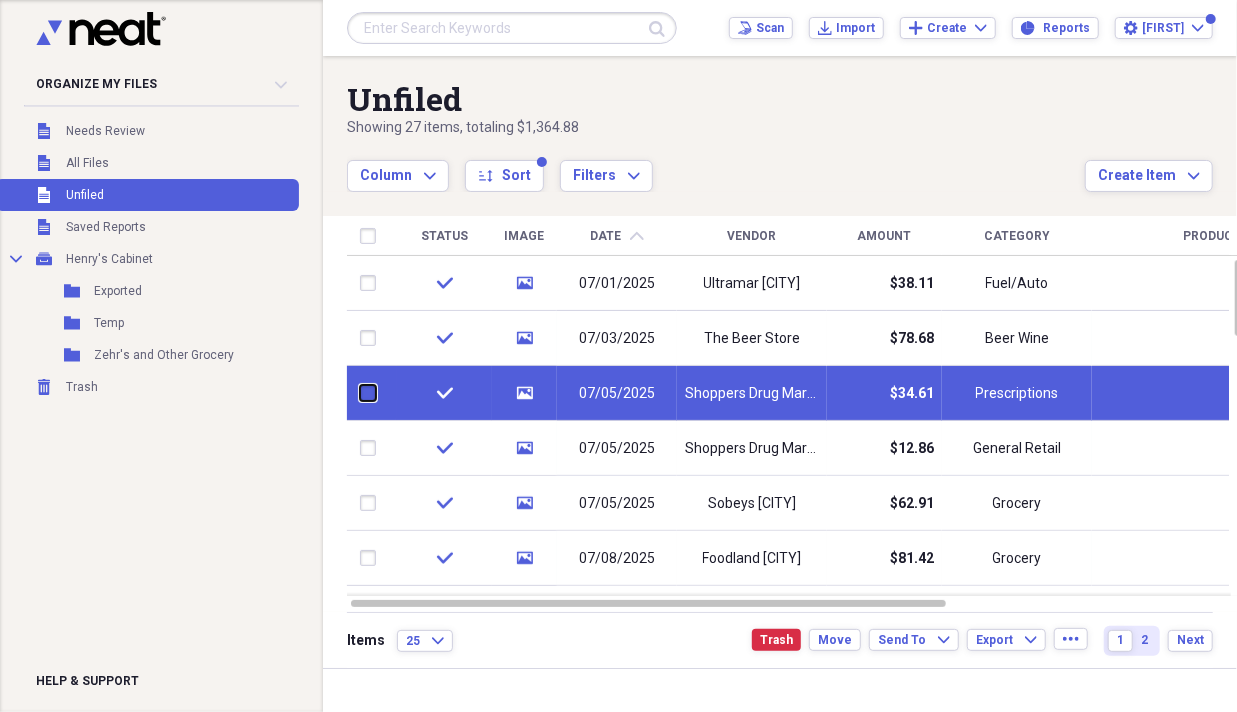 checkbox on "false" 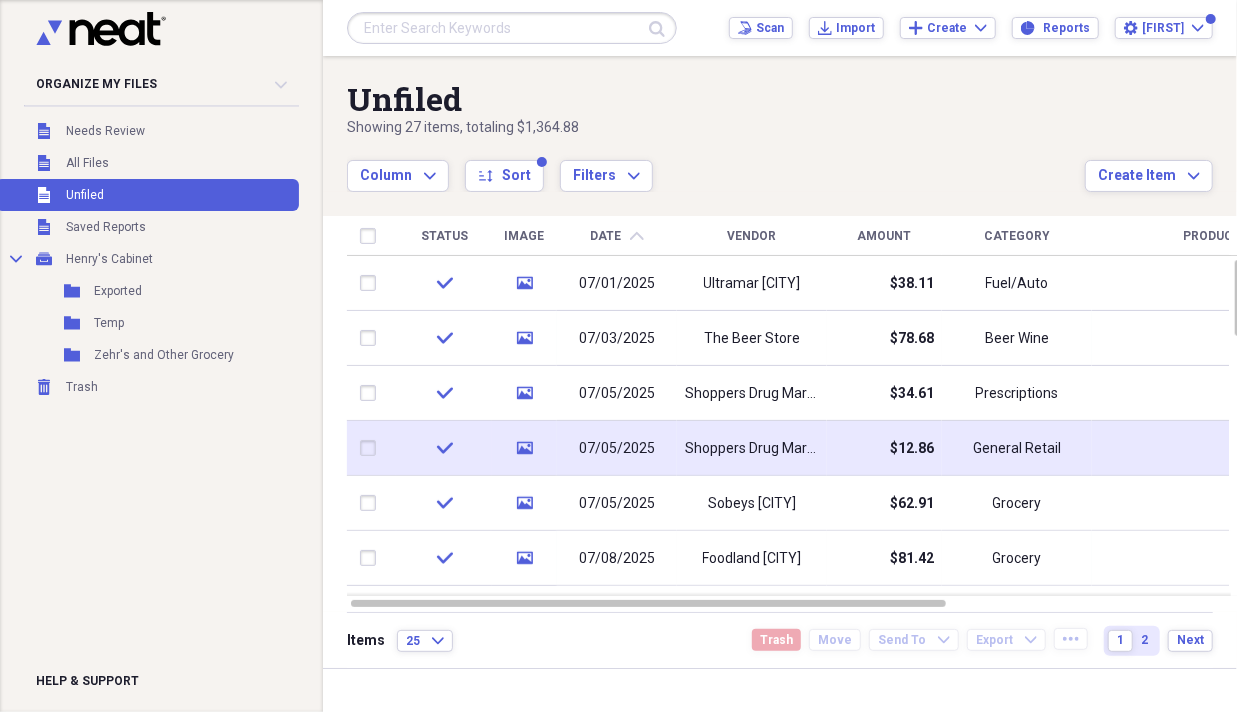 click at bounding box center [372, 448] 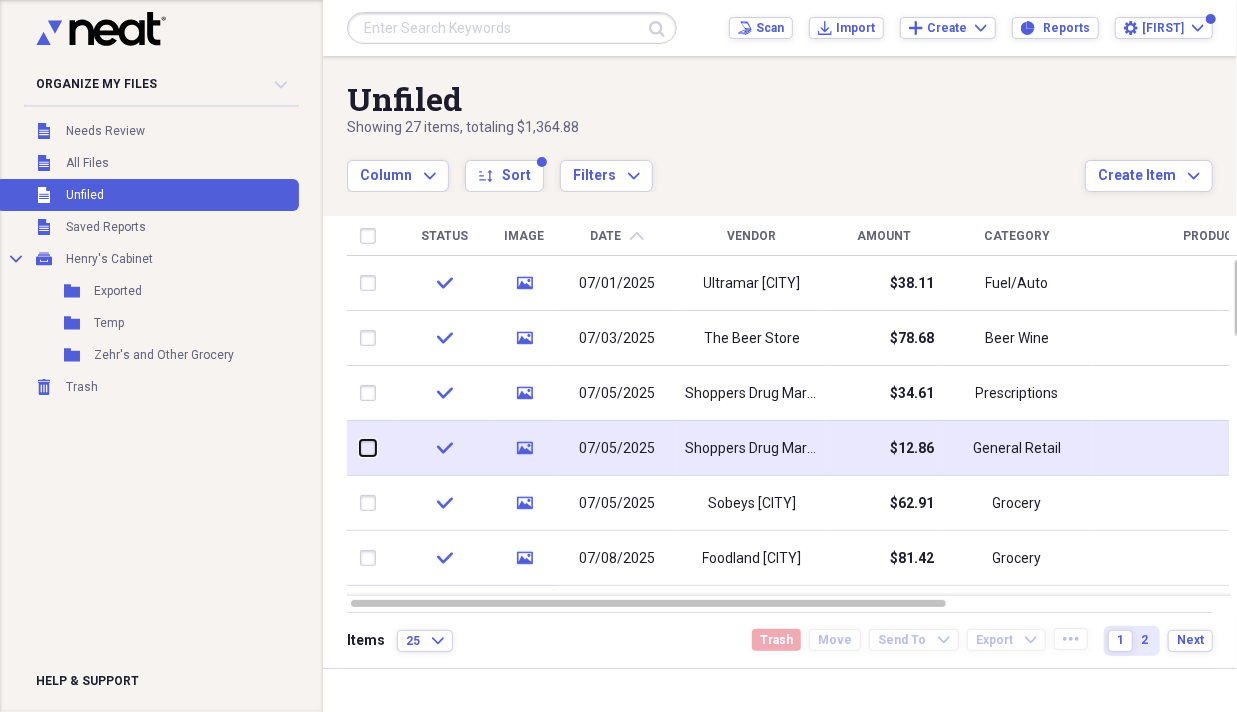 click at bounding box center [360, 448] 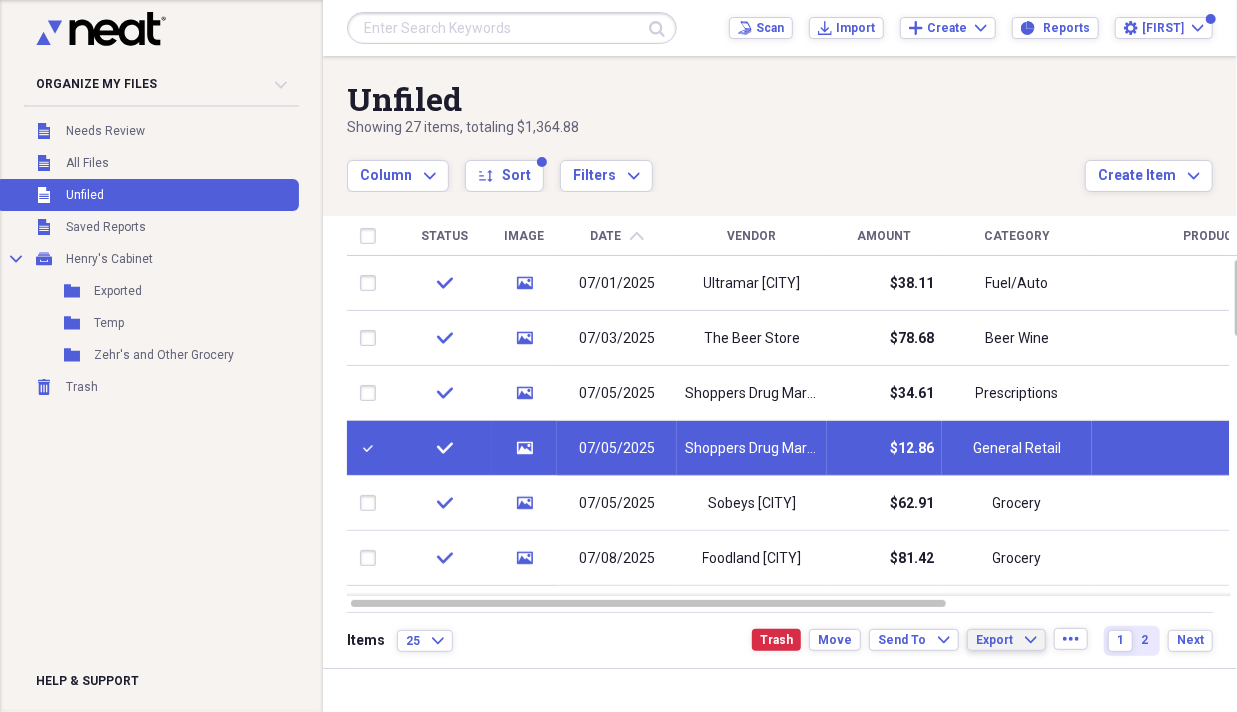 click on "Export" at bounding box center [994, 640] 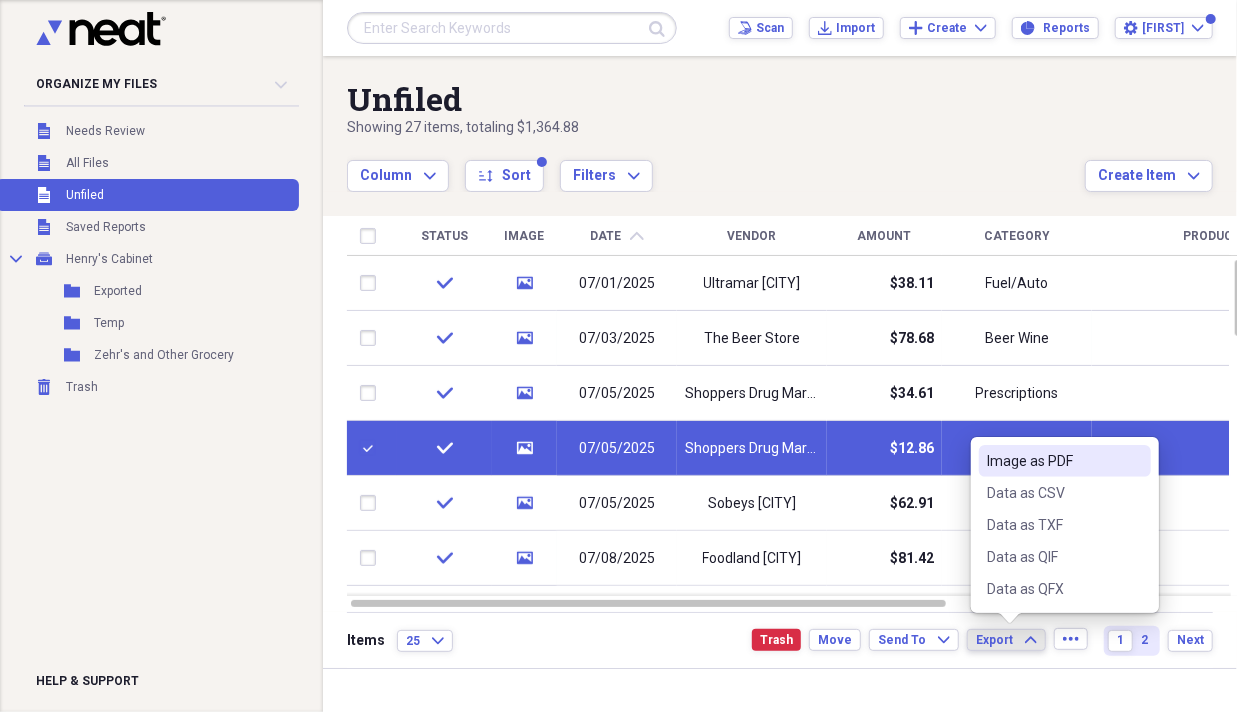 click on "Image as PDF" at bounding box center (1053, 461) 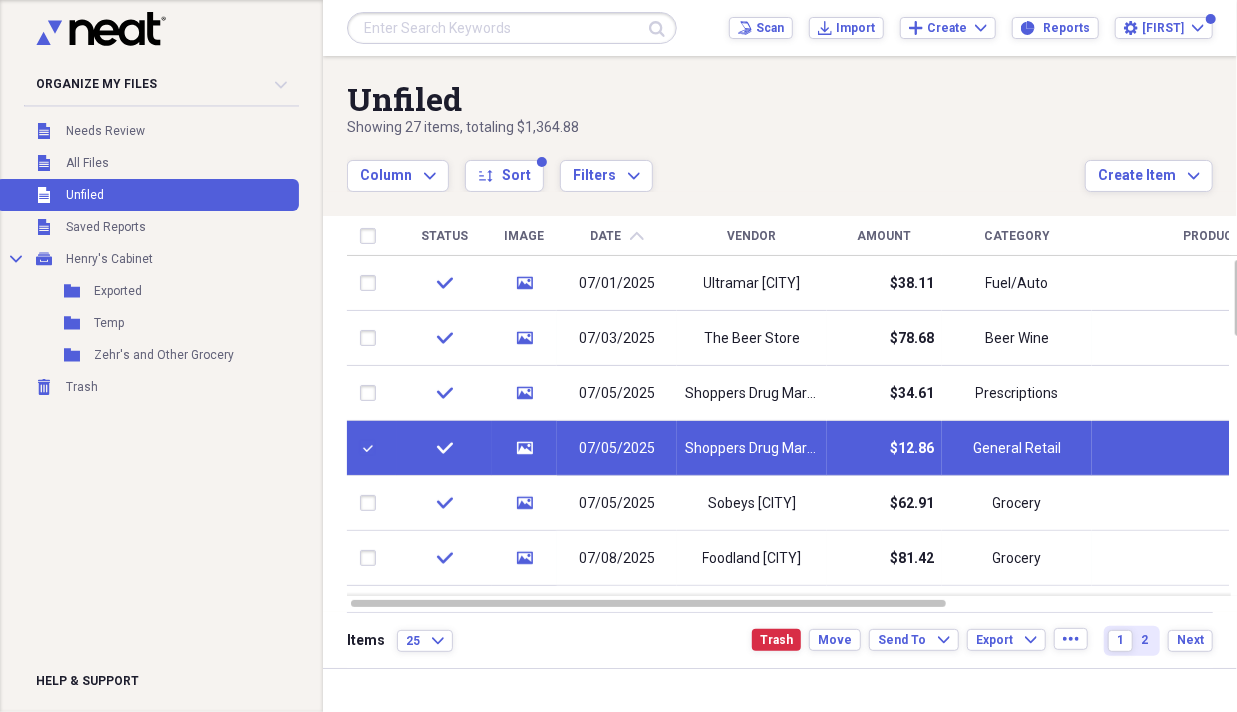 click at bounding box center [372, 448] 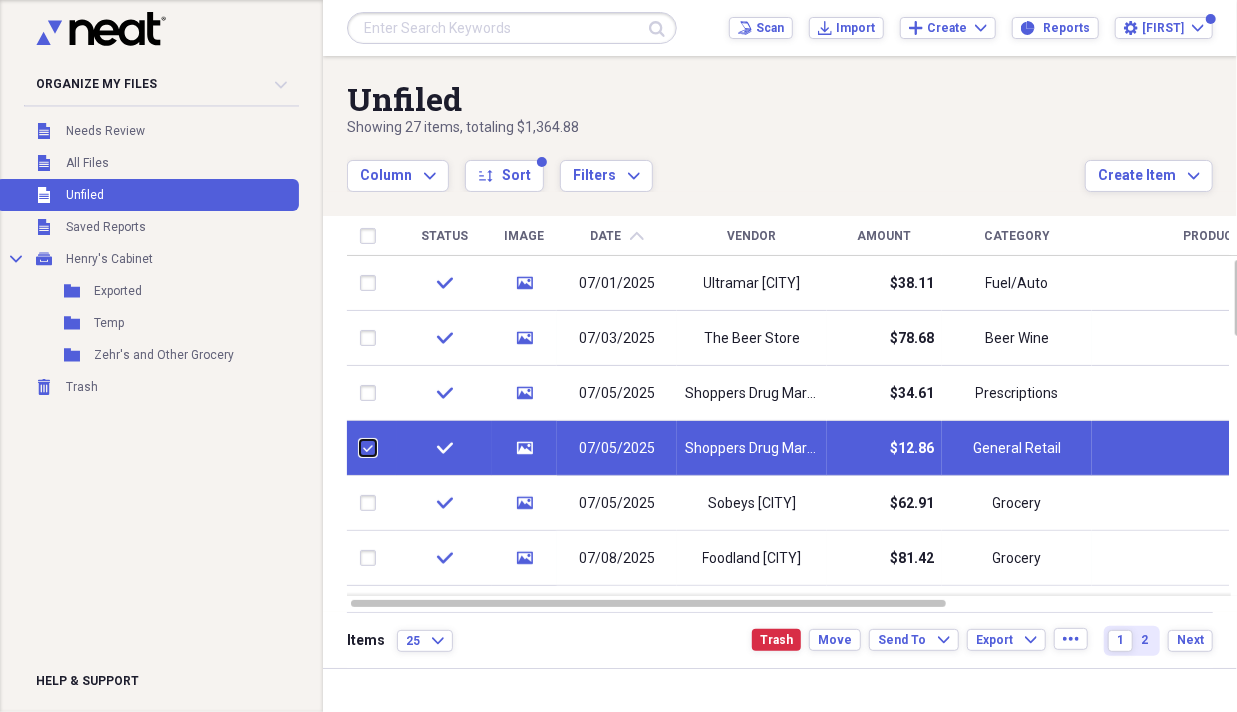 click at bounding box center [360, 448] 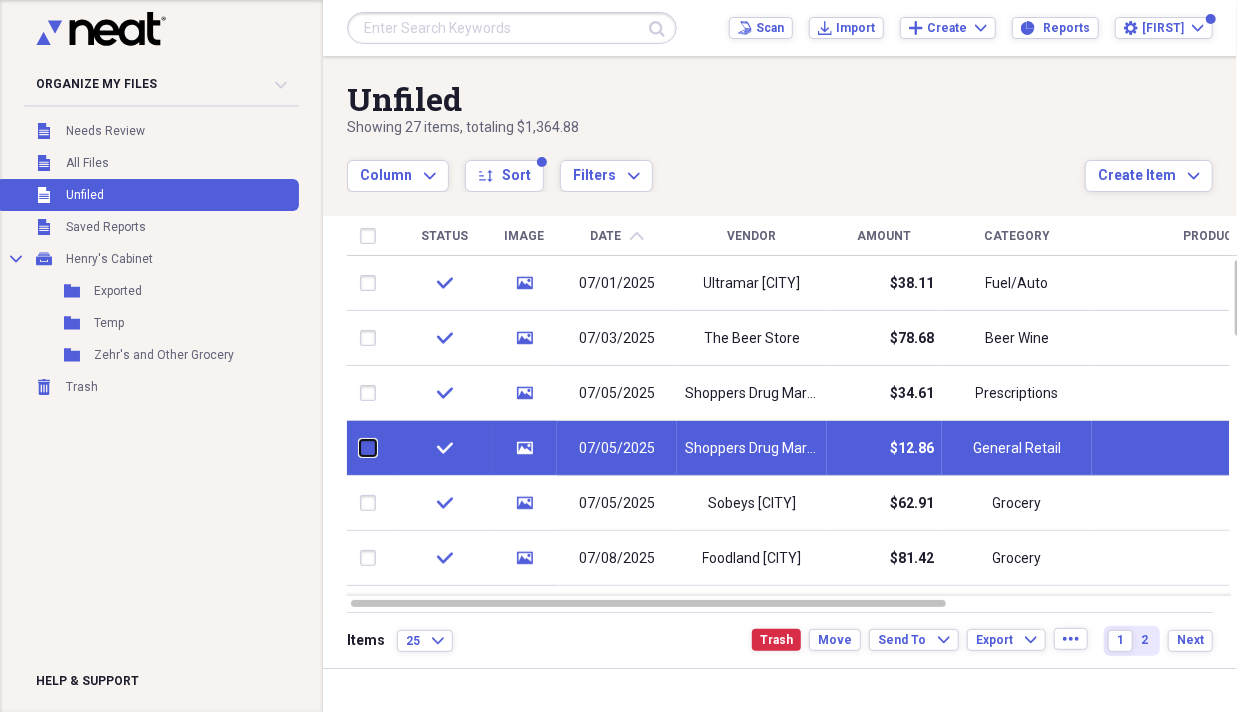 checkbox on "false" 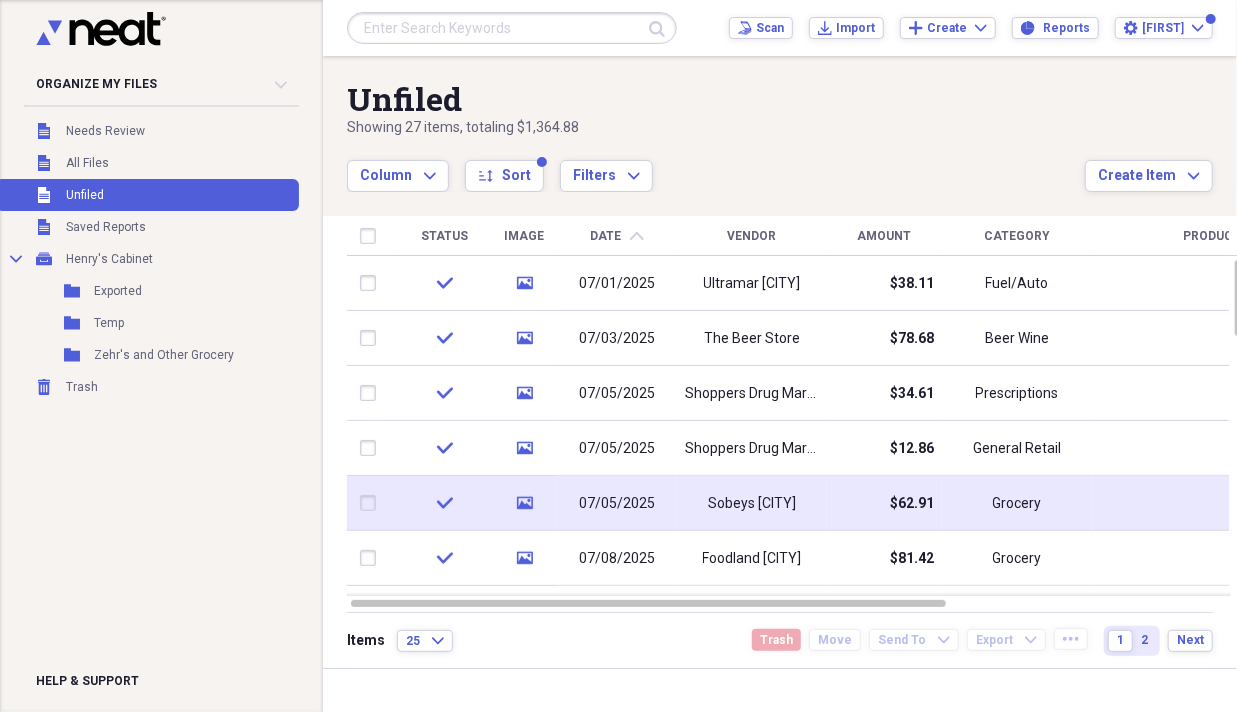 click at bounding box center [372, 503] 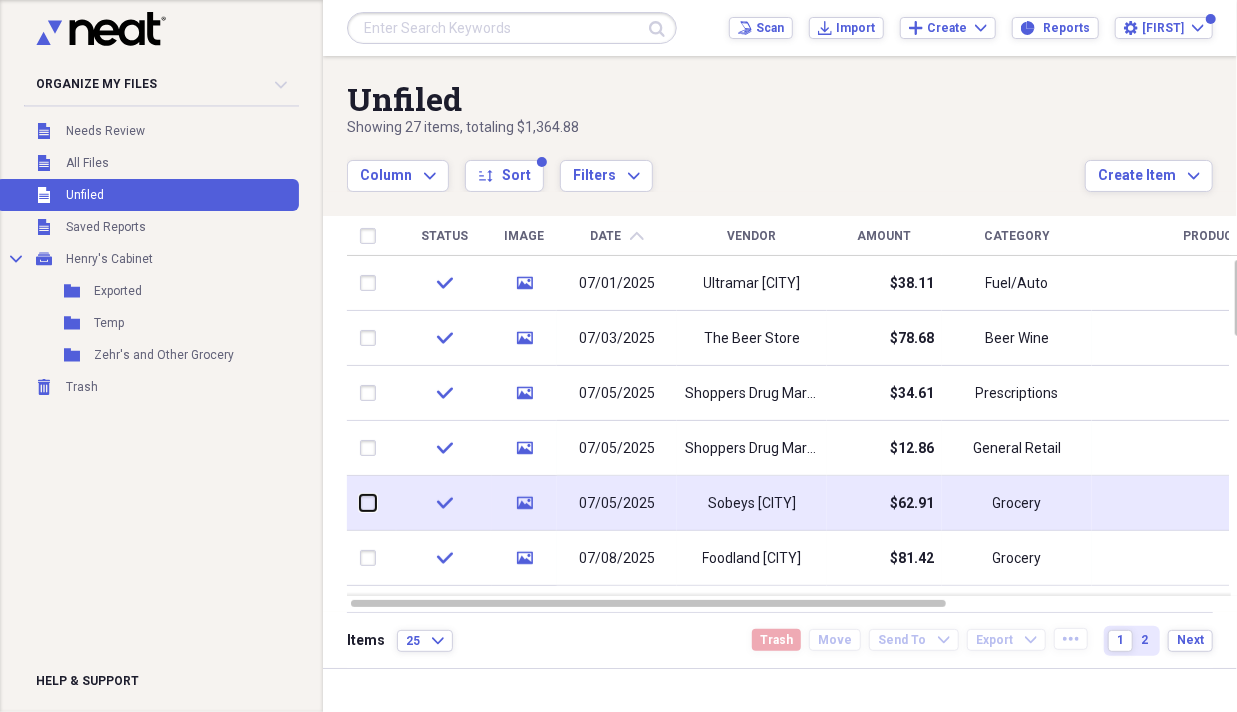 click at bounding box center [360, 503] 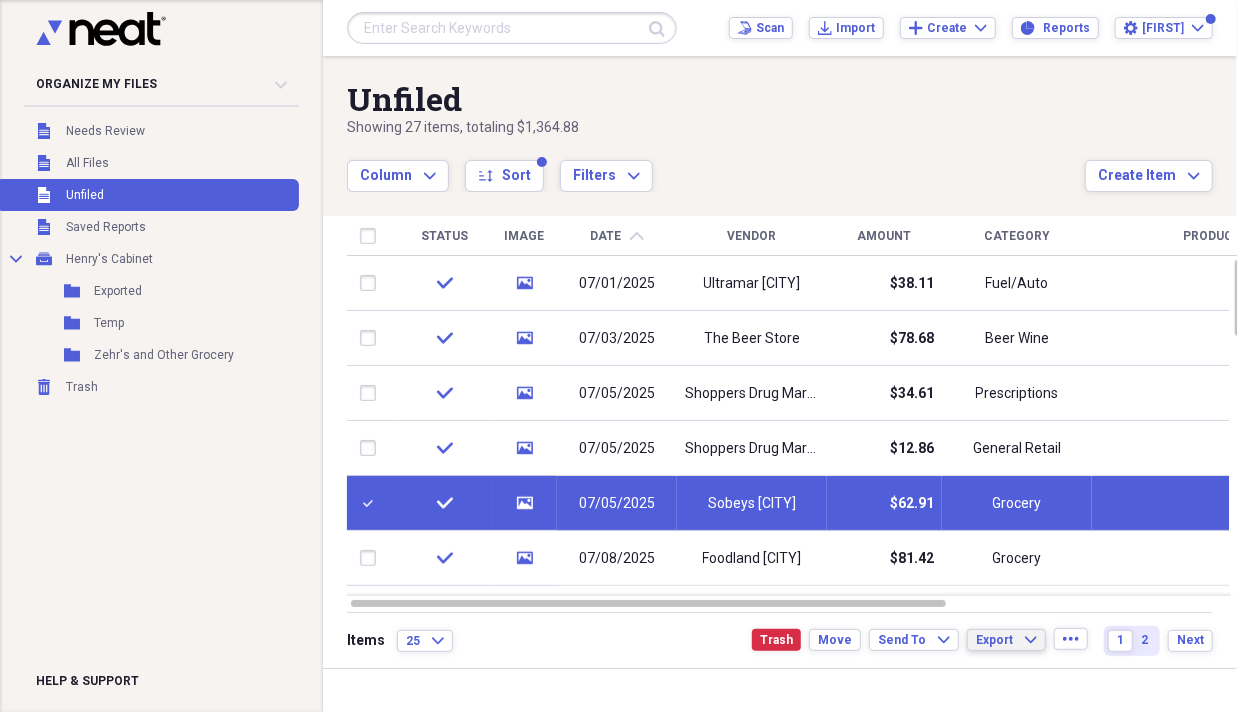 click on "Export" at bounding box center (994, 640) 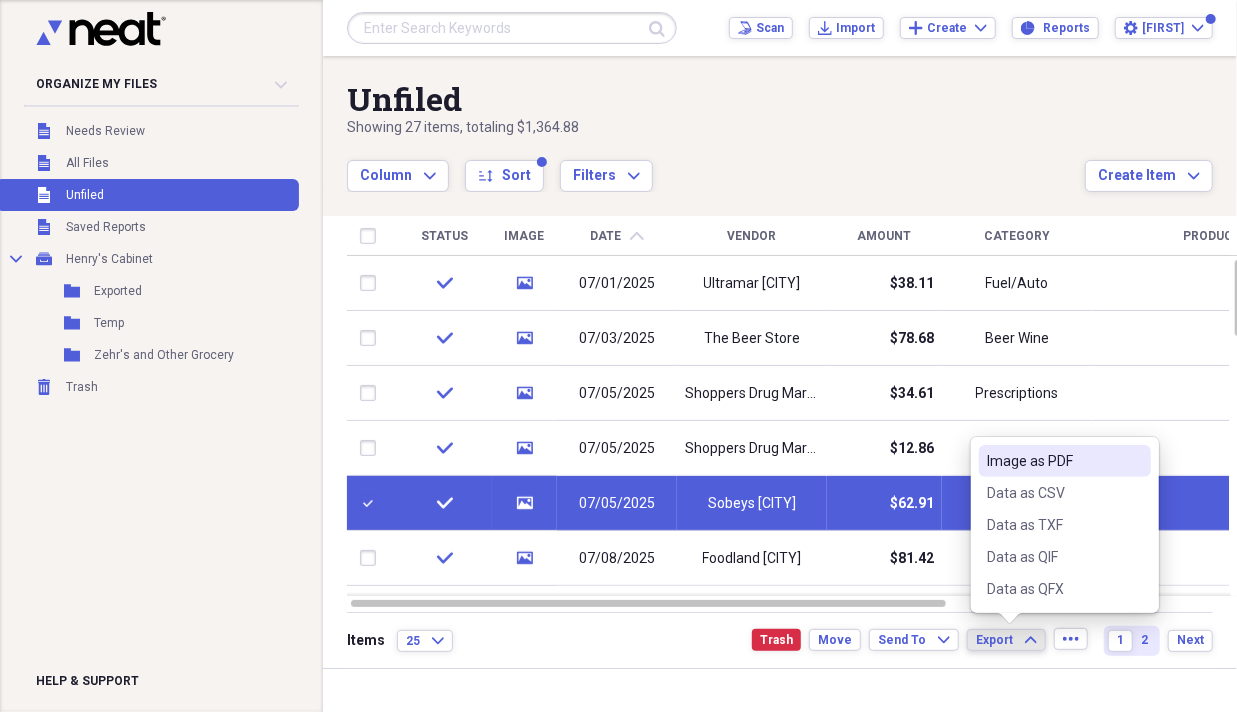 click on "Image as PDF" at bounding box center (1053, 461) 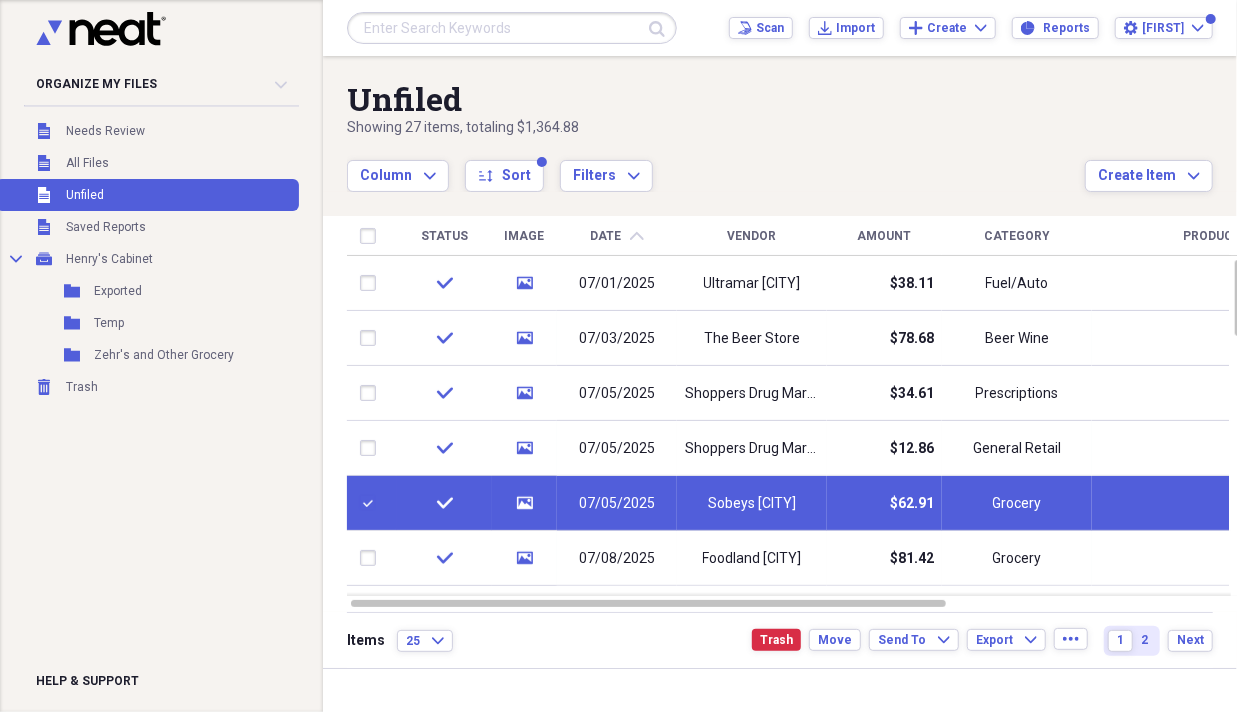 click at bounding box center (372, 503) 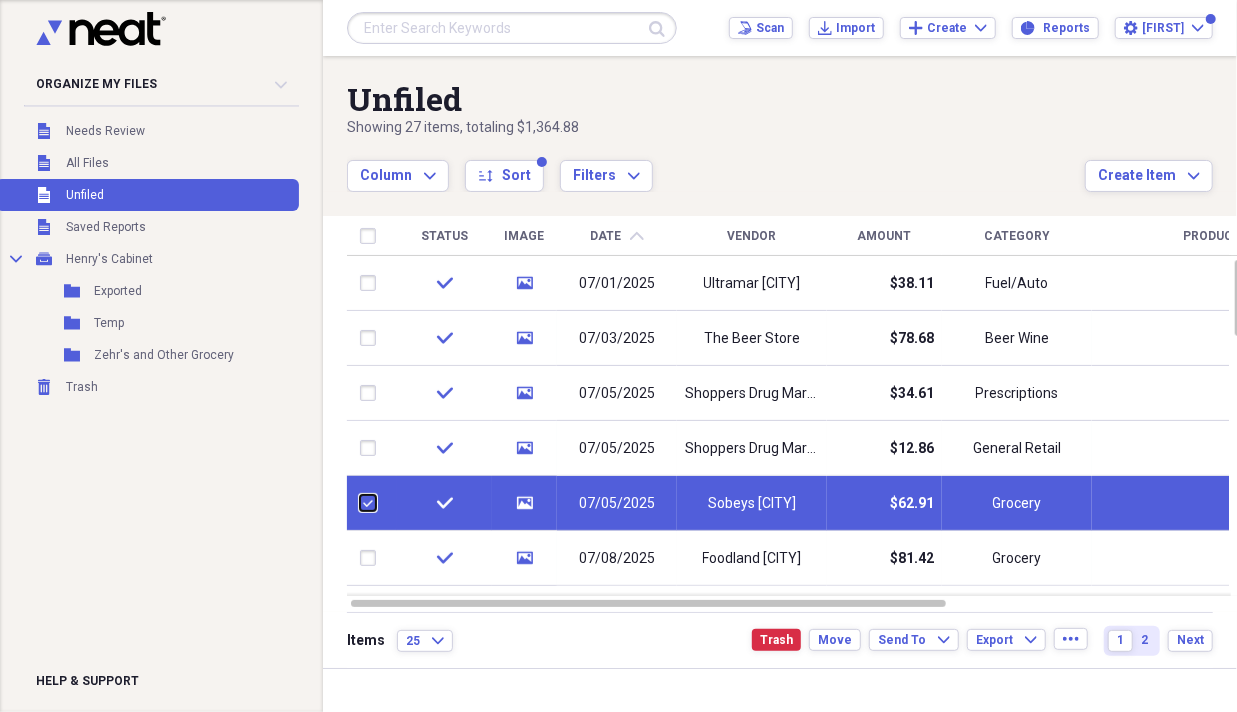 click at bounding box center [360, 503] 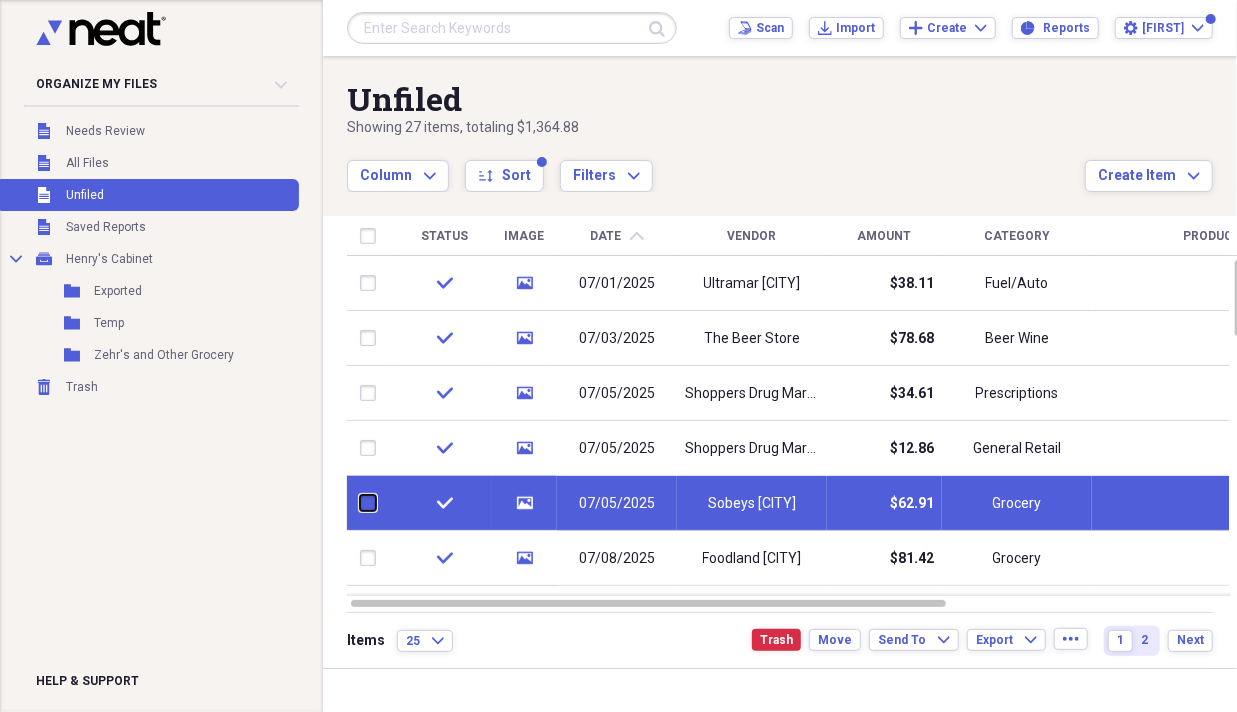 checkbox on "false" 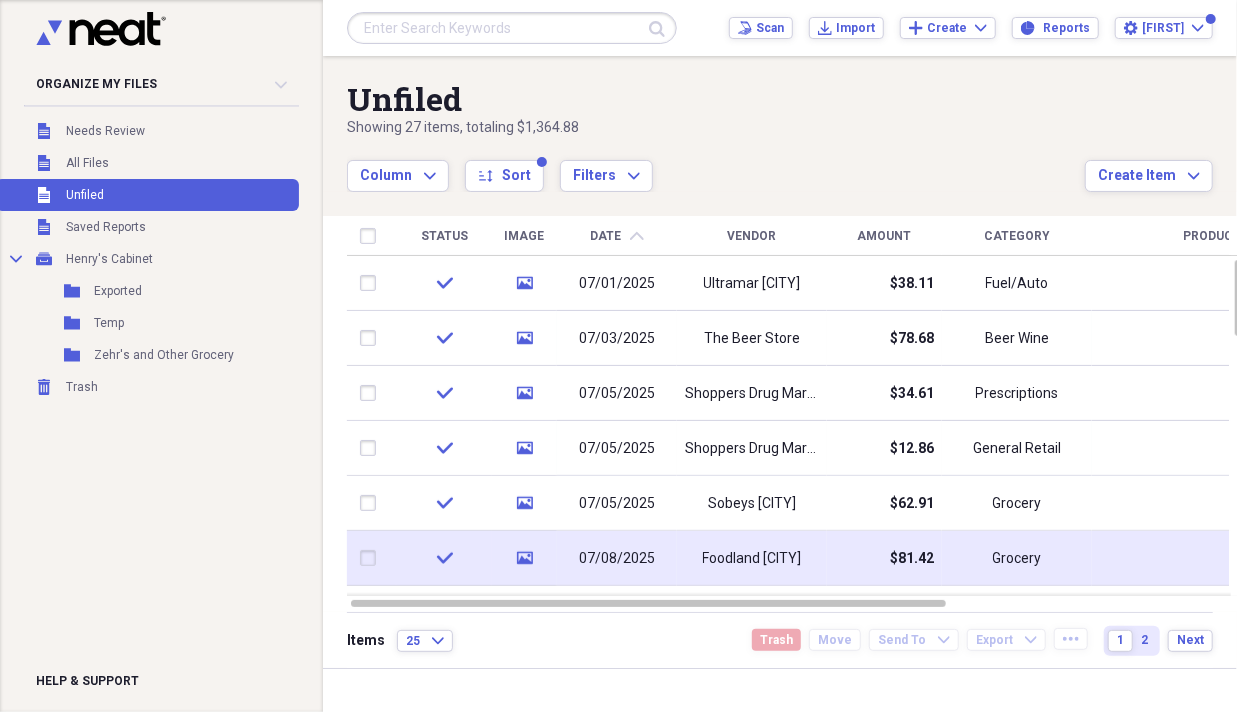 click at bounding box center (372, 558) 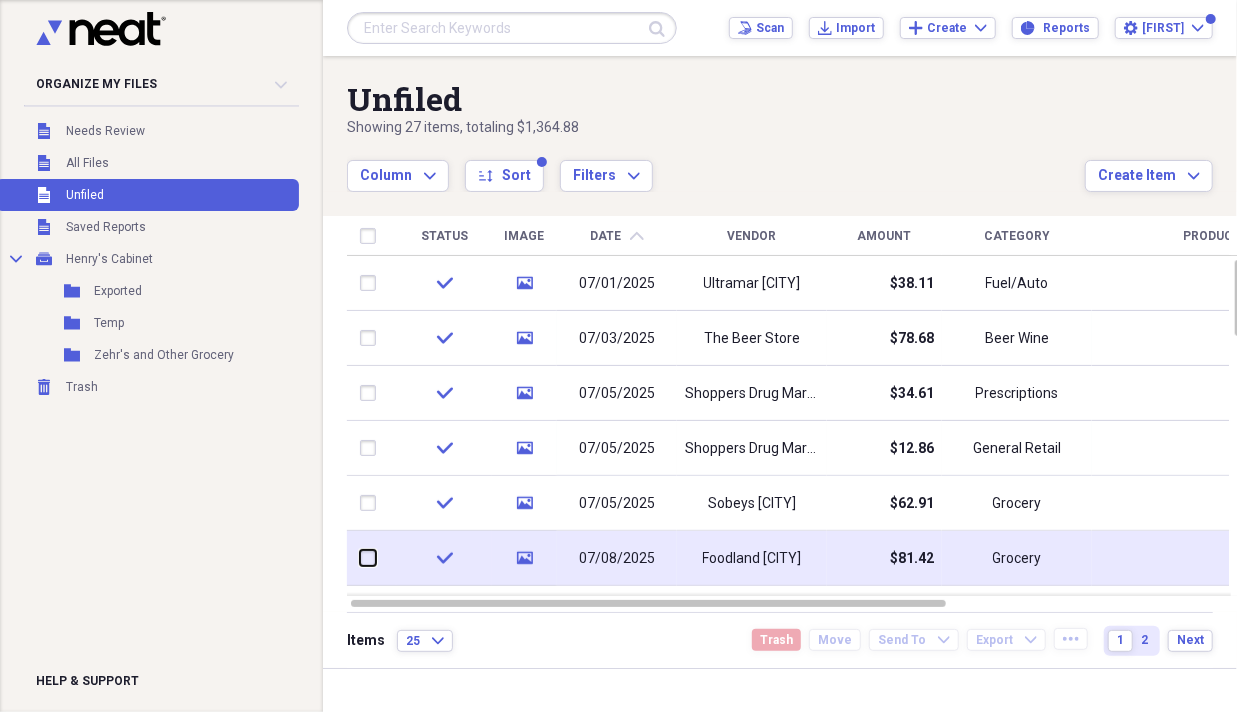 click at bounding box center [360, 558] 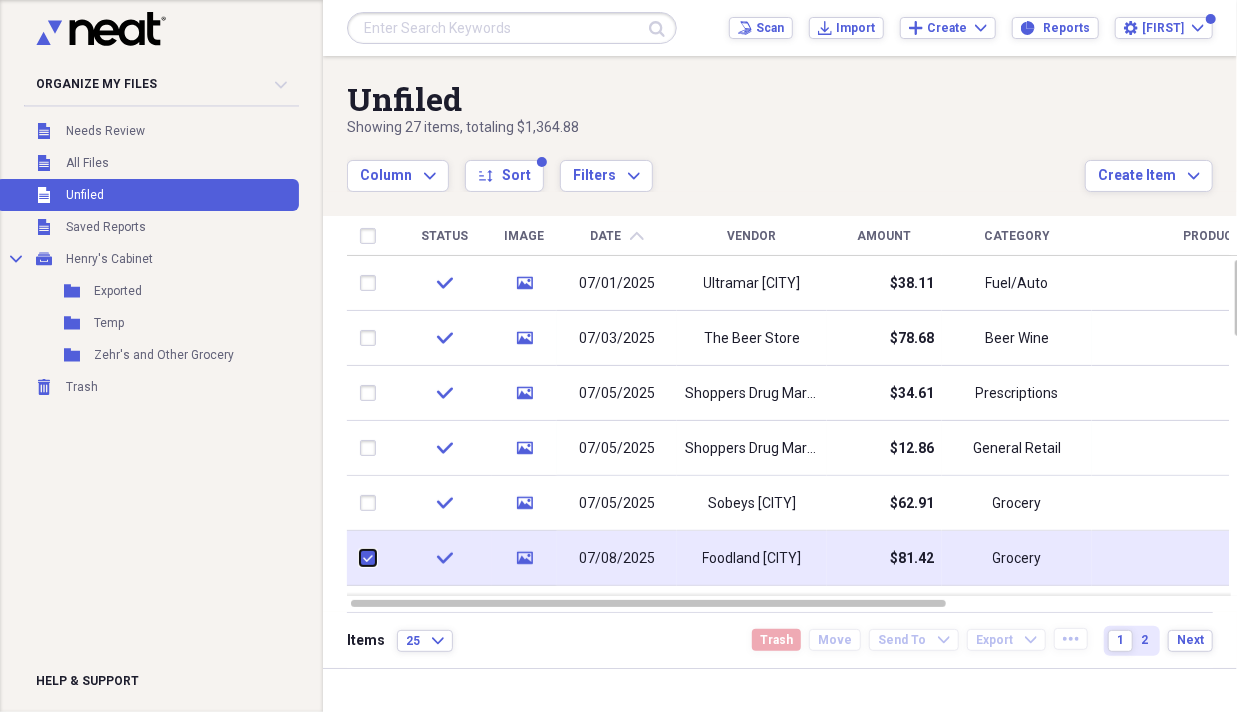 checkbox on "true" 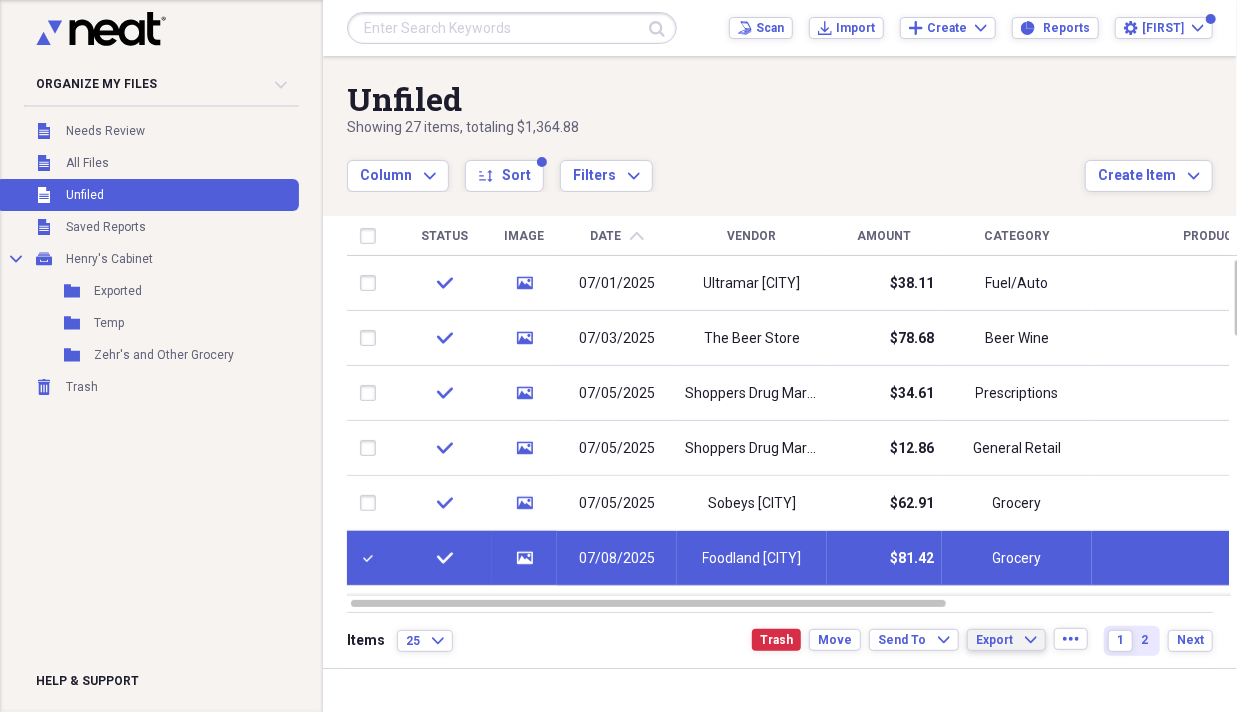 click on "Expand" 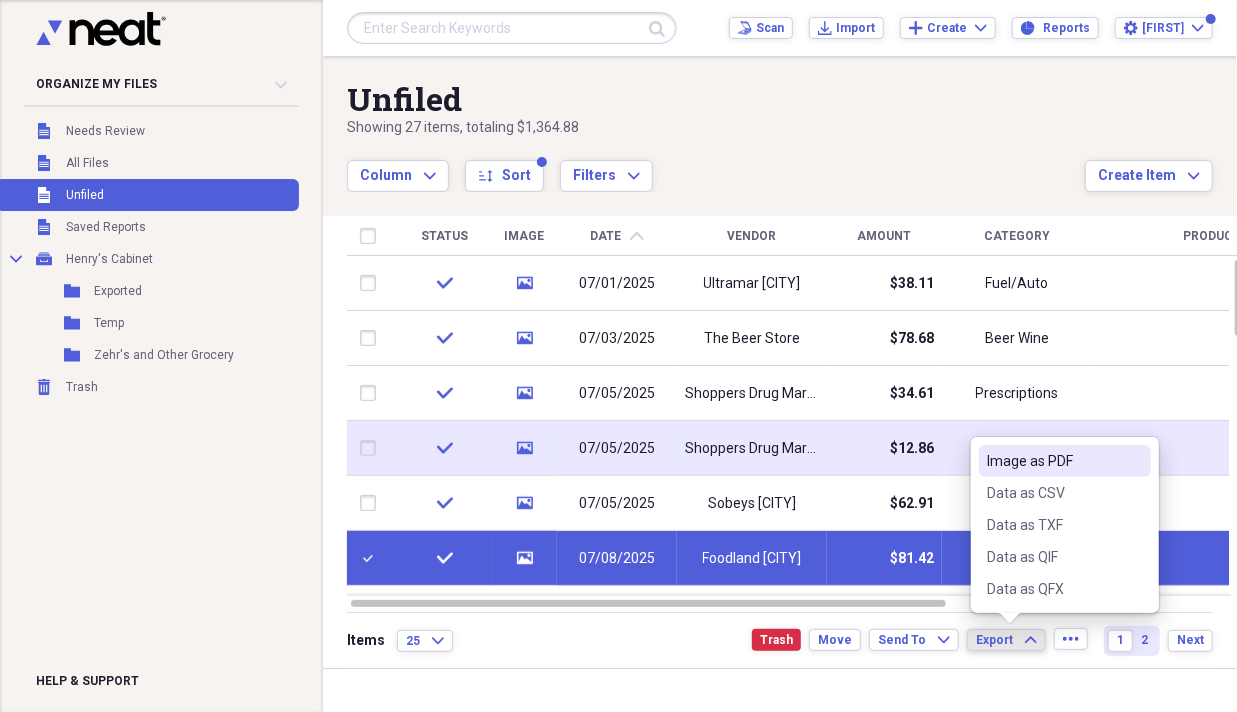click on "Image as PDF" at bounding box center (1053, 461) 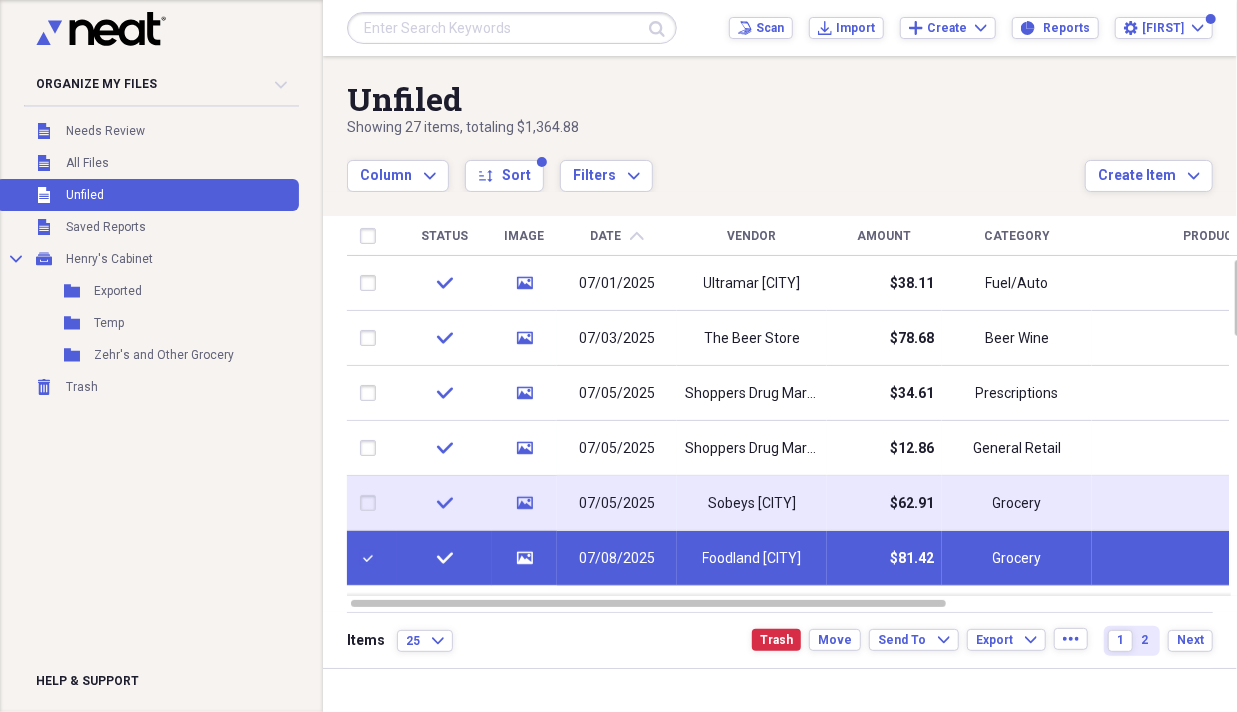 click at bounding box center (372, 503) 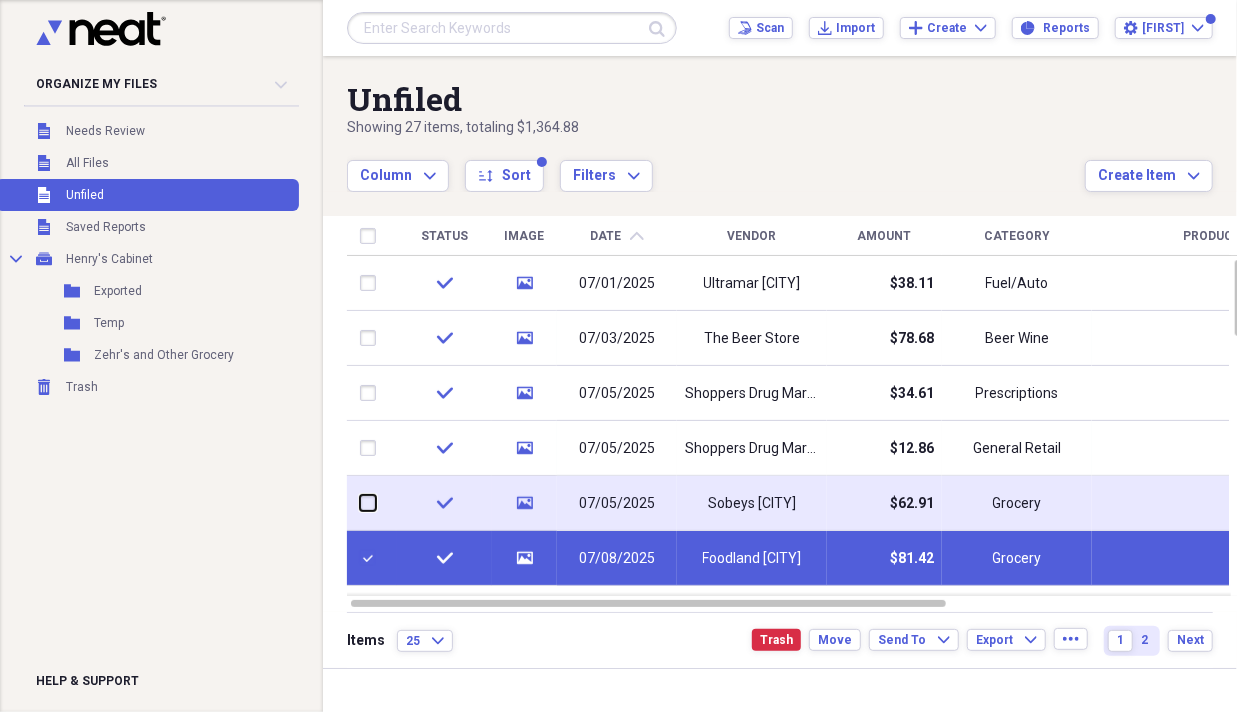 click at bounding box center [360, 503] 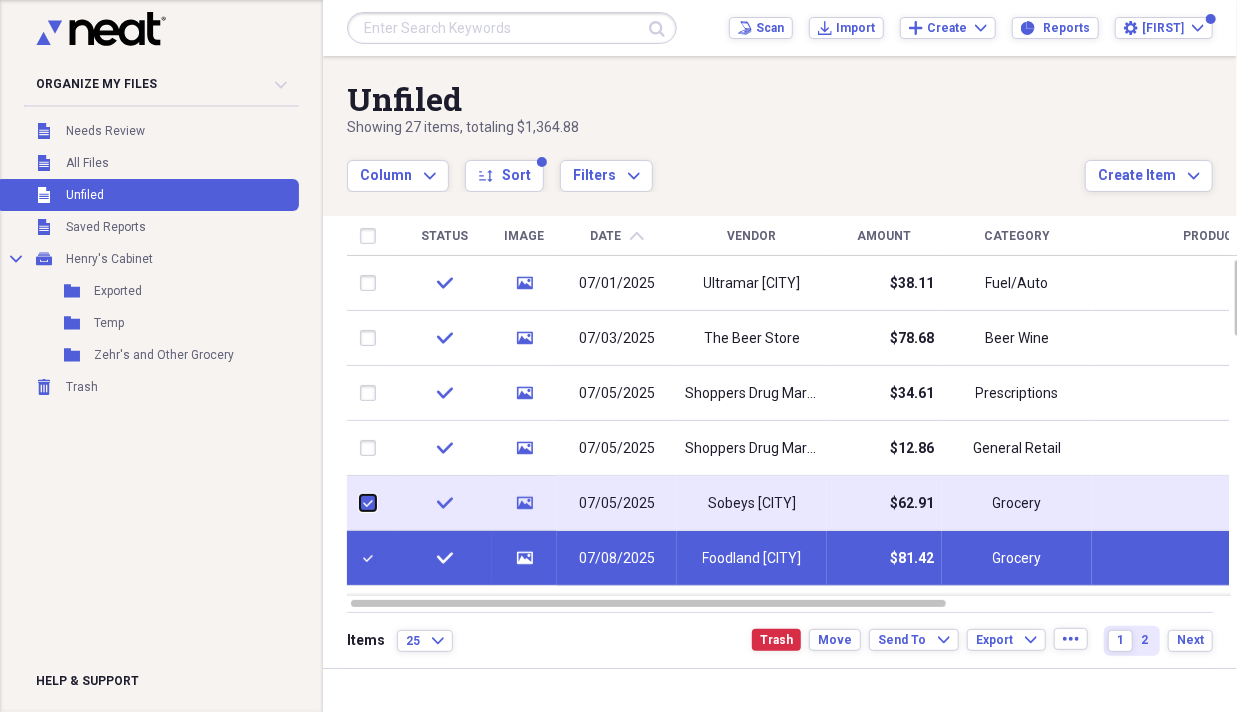 checkbox on "true" 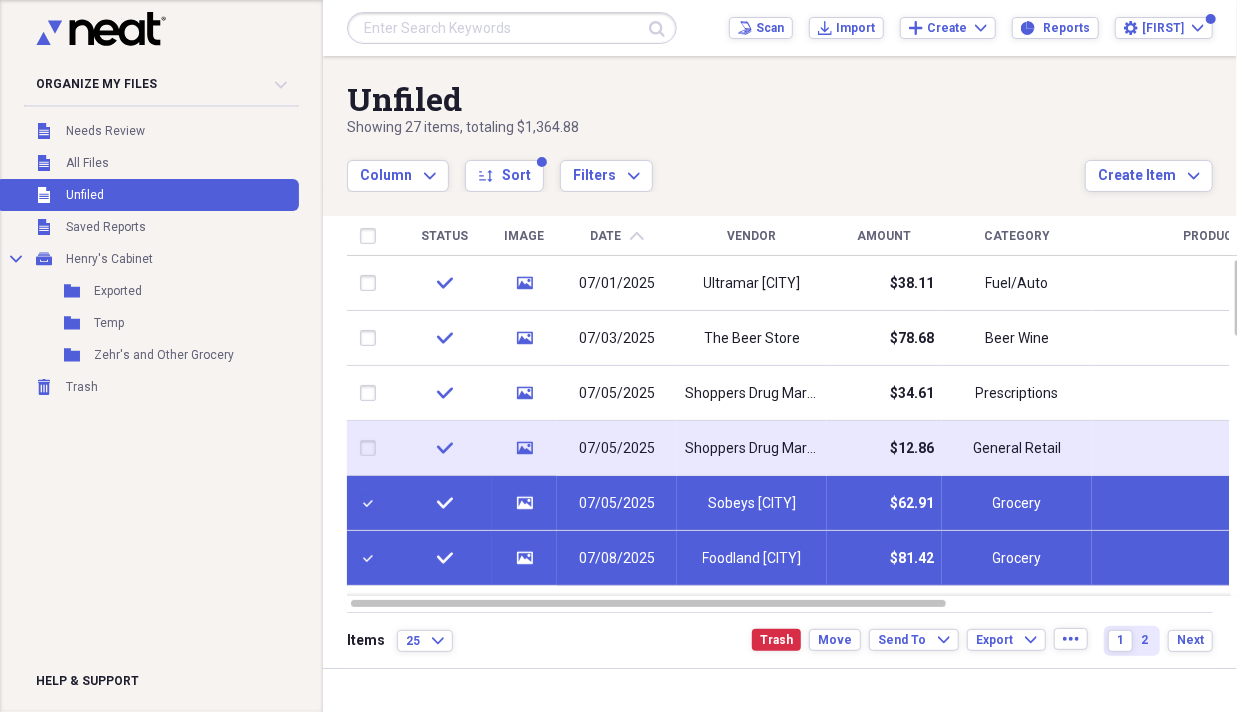 click at bounding box center (372, 448) 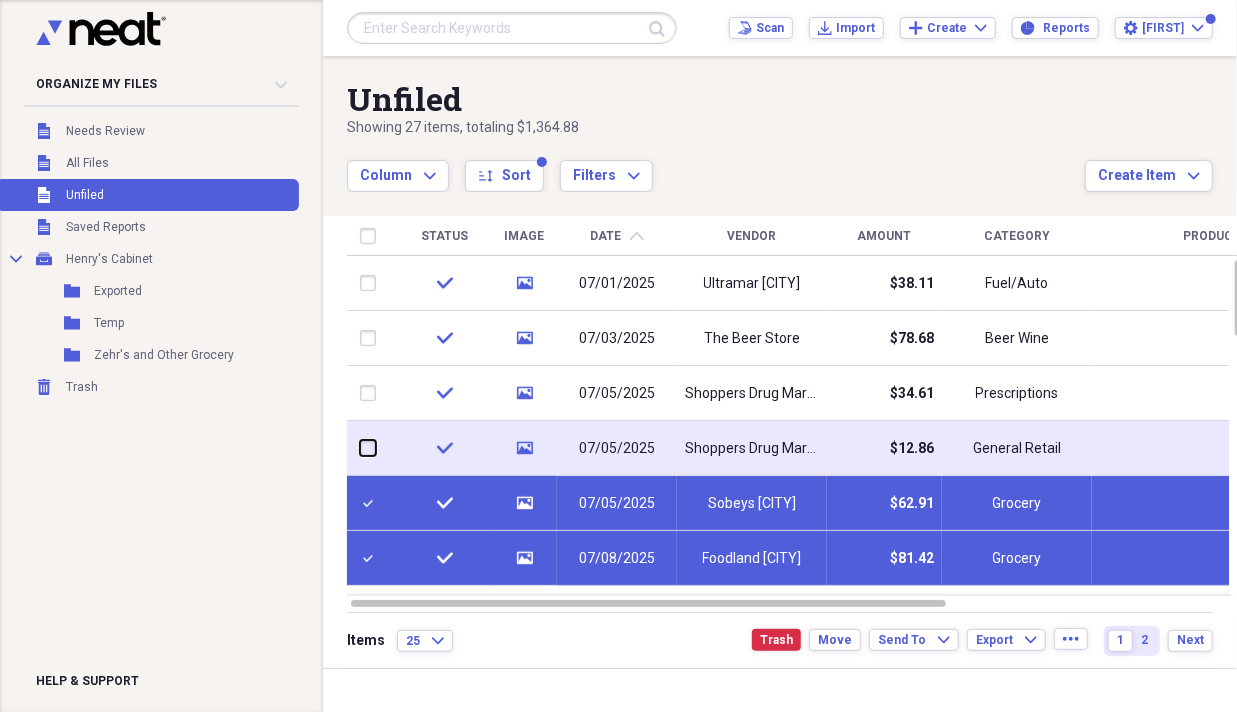 click at bounding box center [360, 448] 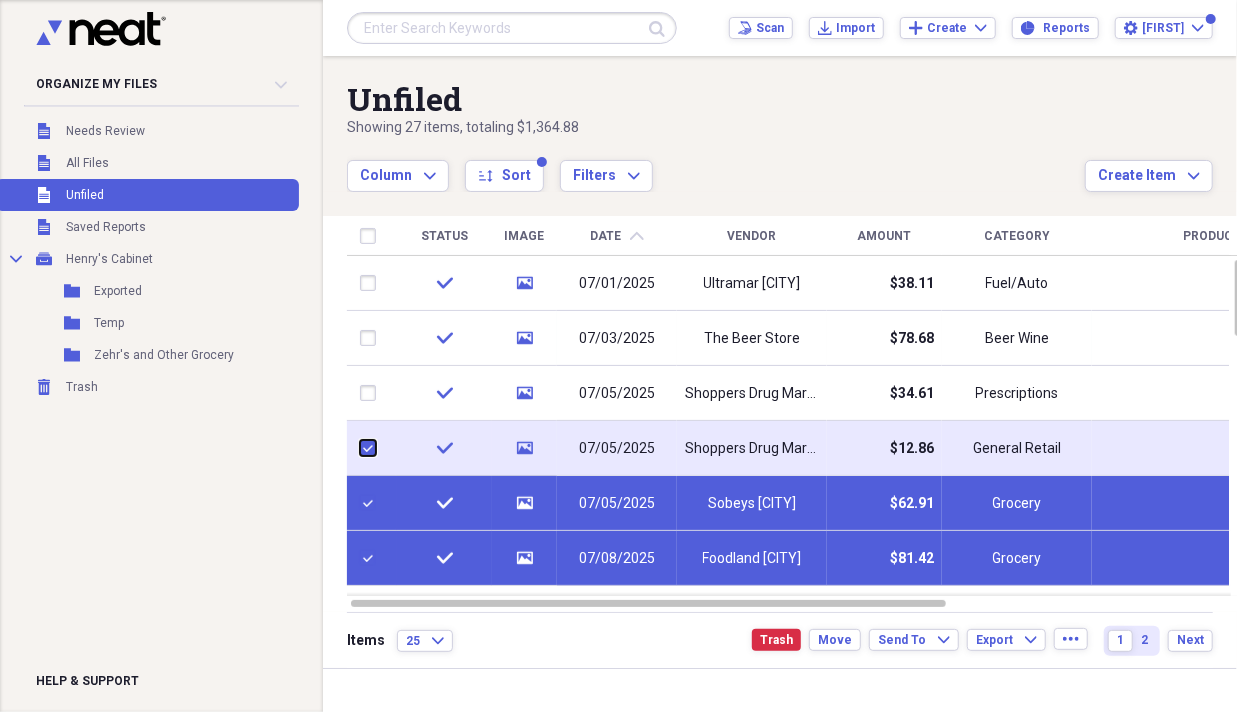 checkbox on "true" 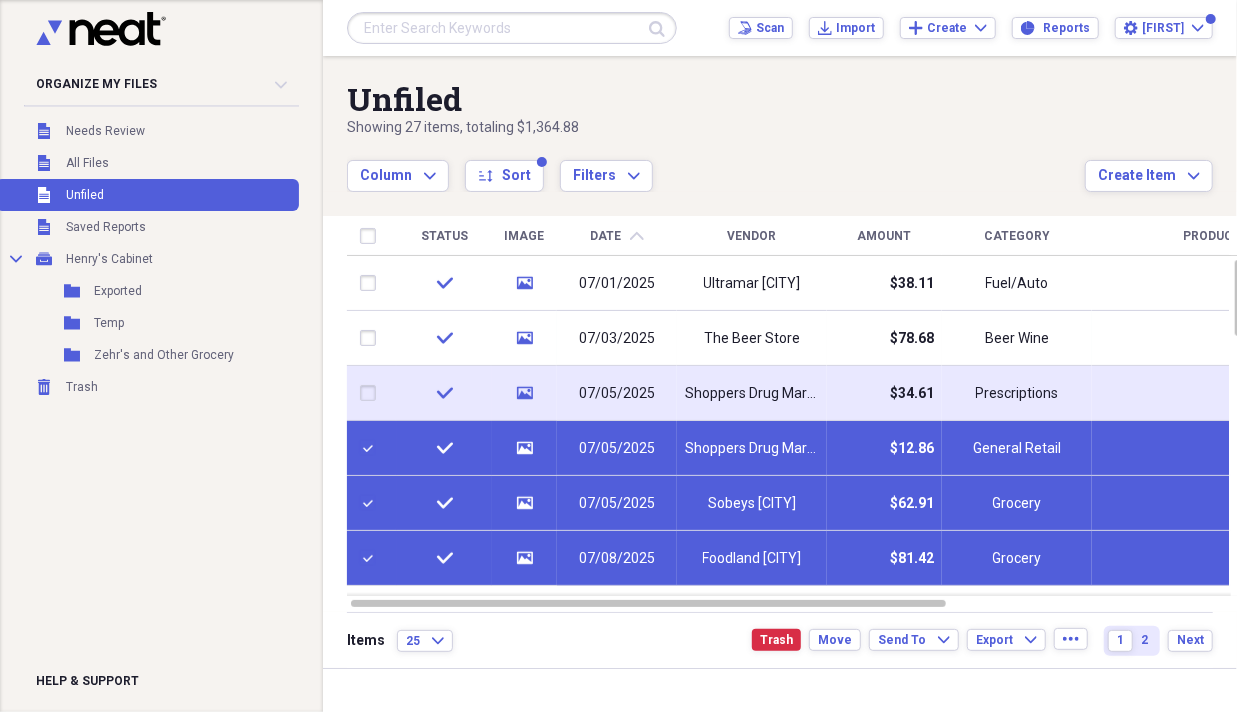 click at bounding box center (372, 393) 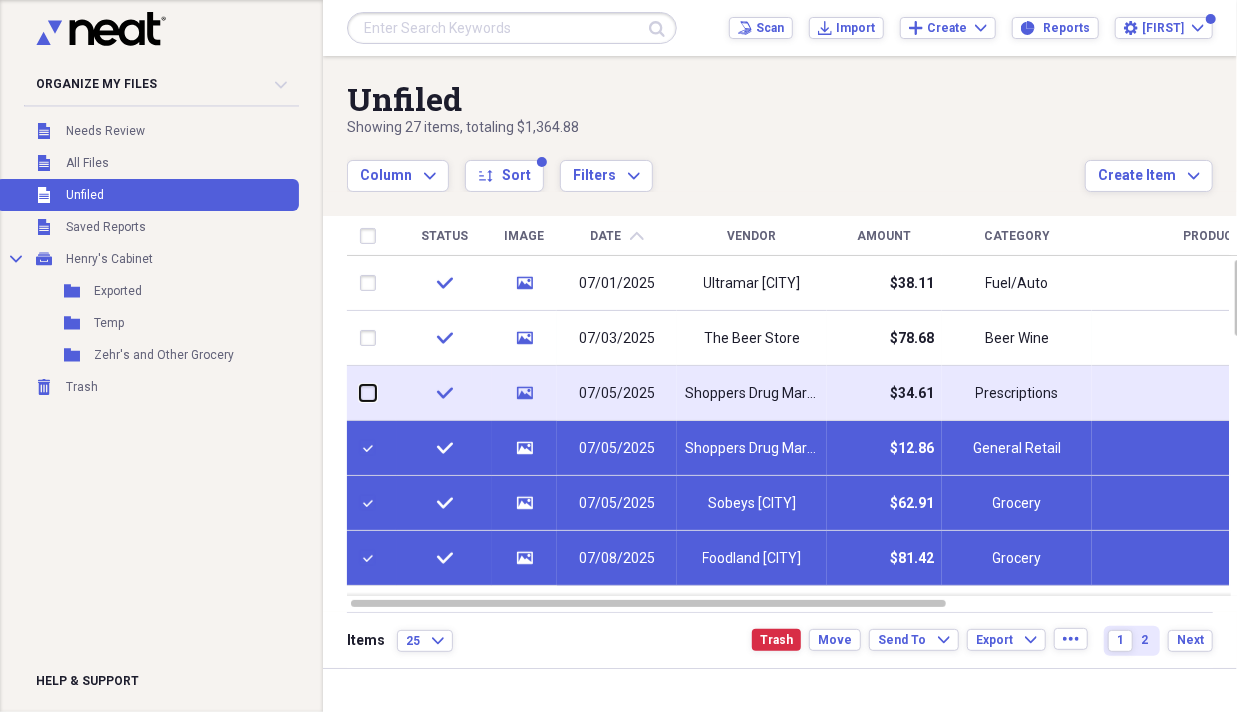 click at bounding box center [360, 393] 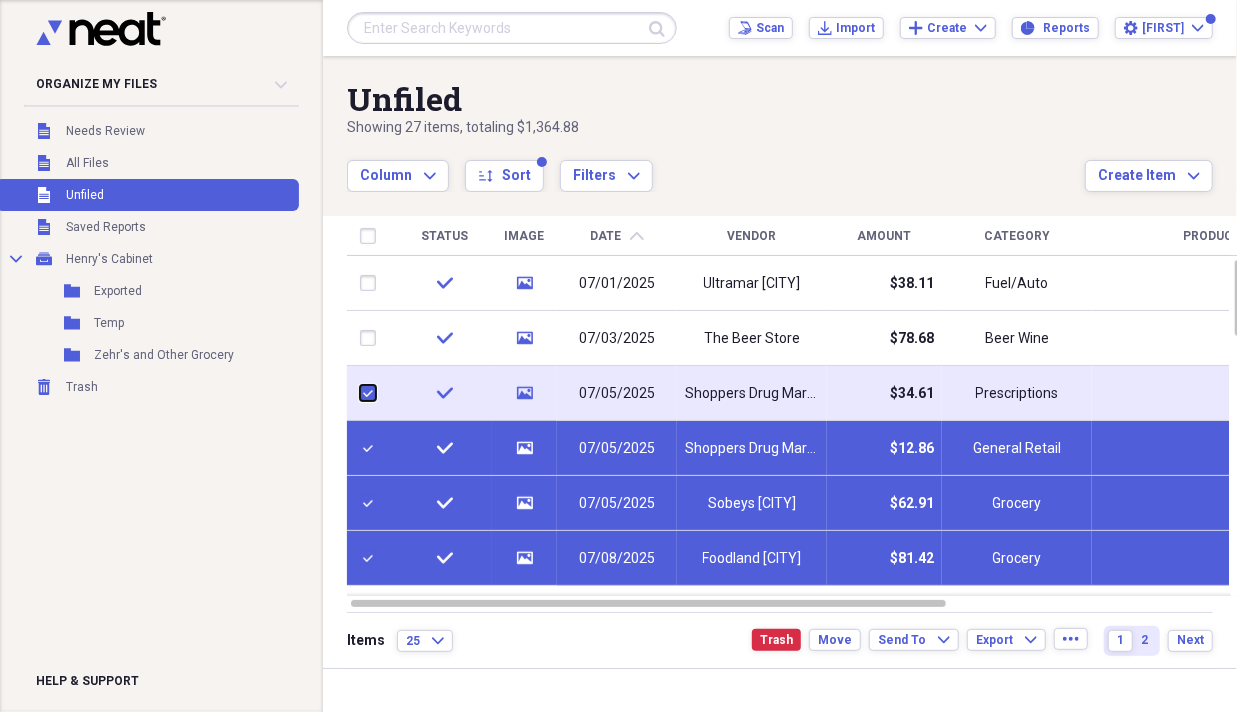 checkbox on "true" 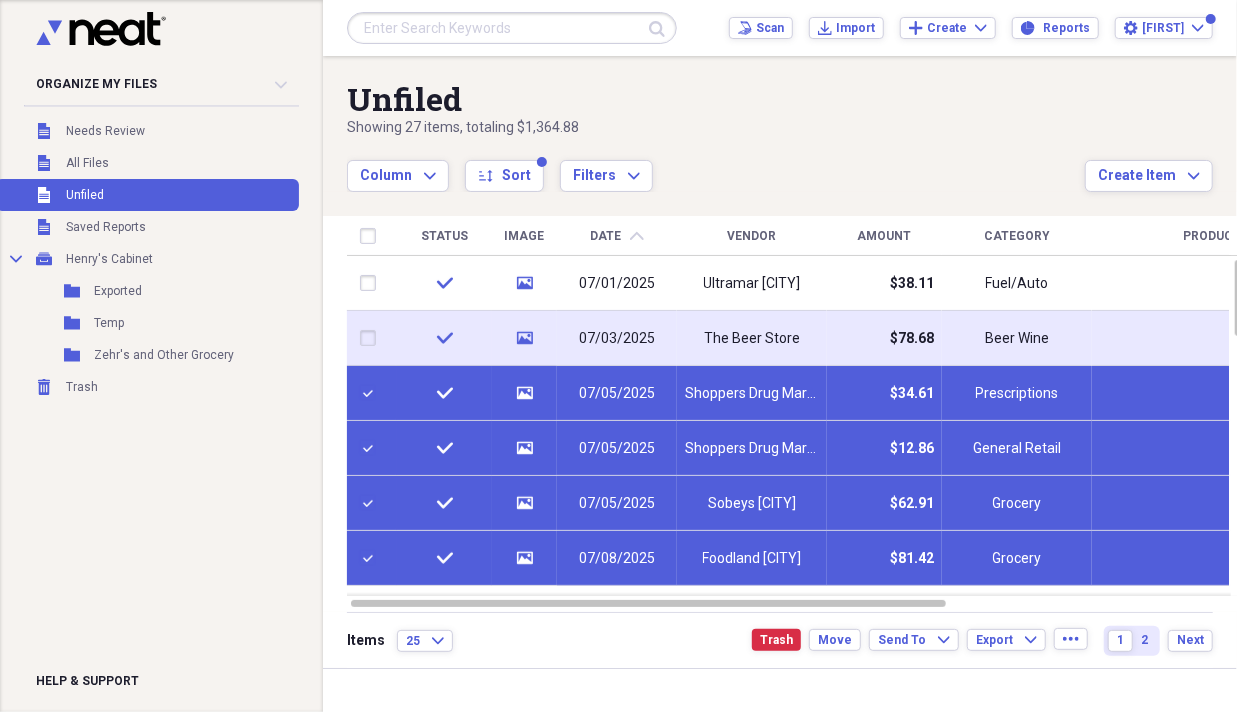 click at bounding box center (372, 338) 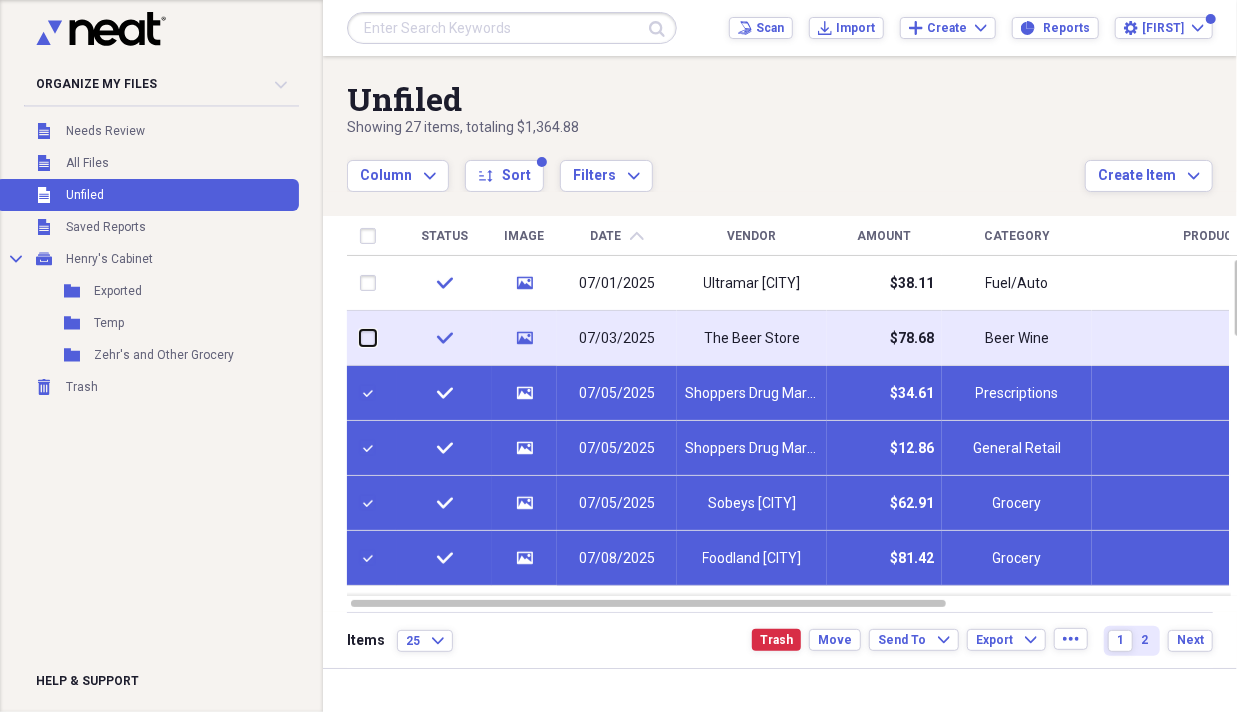 click at bounding box center [360, 338] 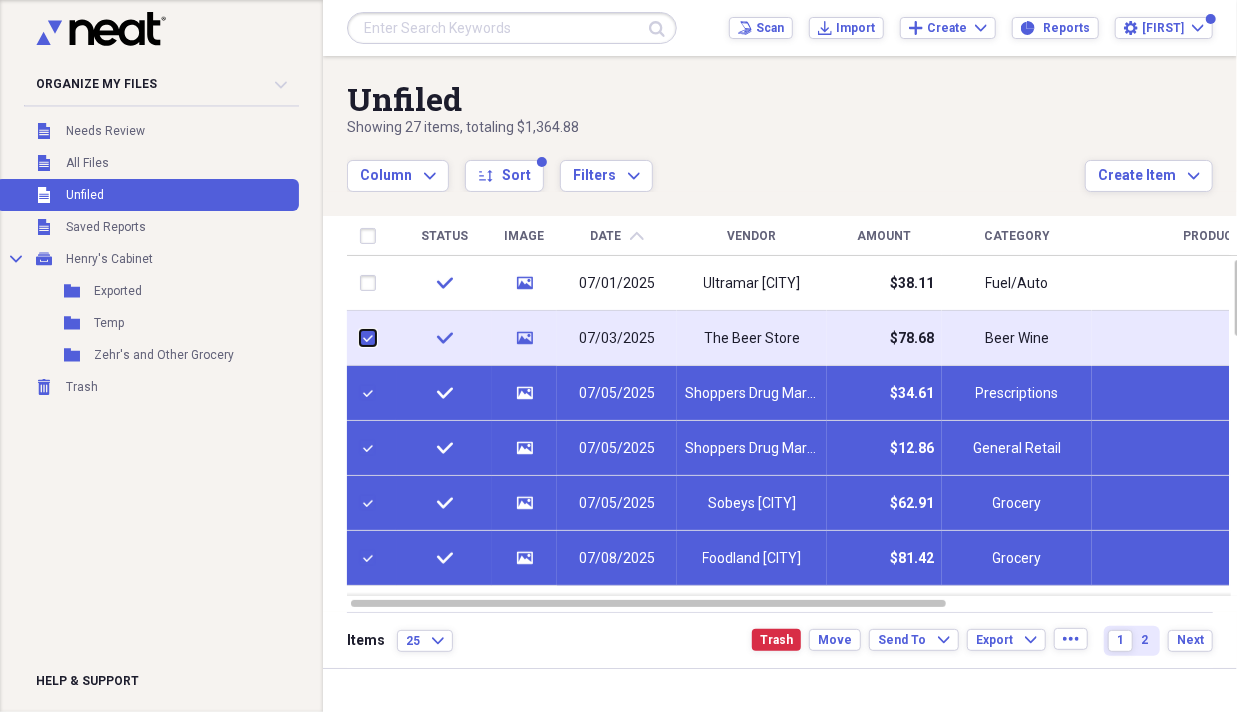 checkbox on "true" 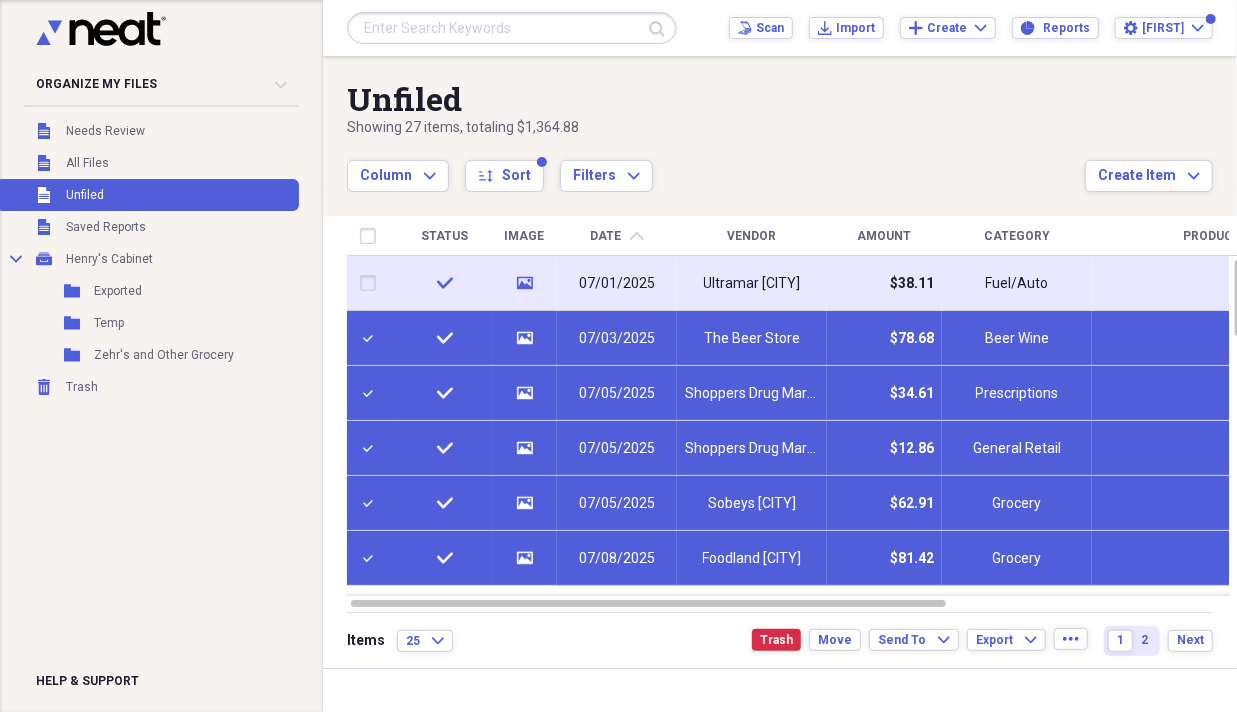click at bounding box center (372, 283) 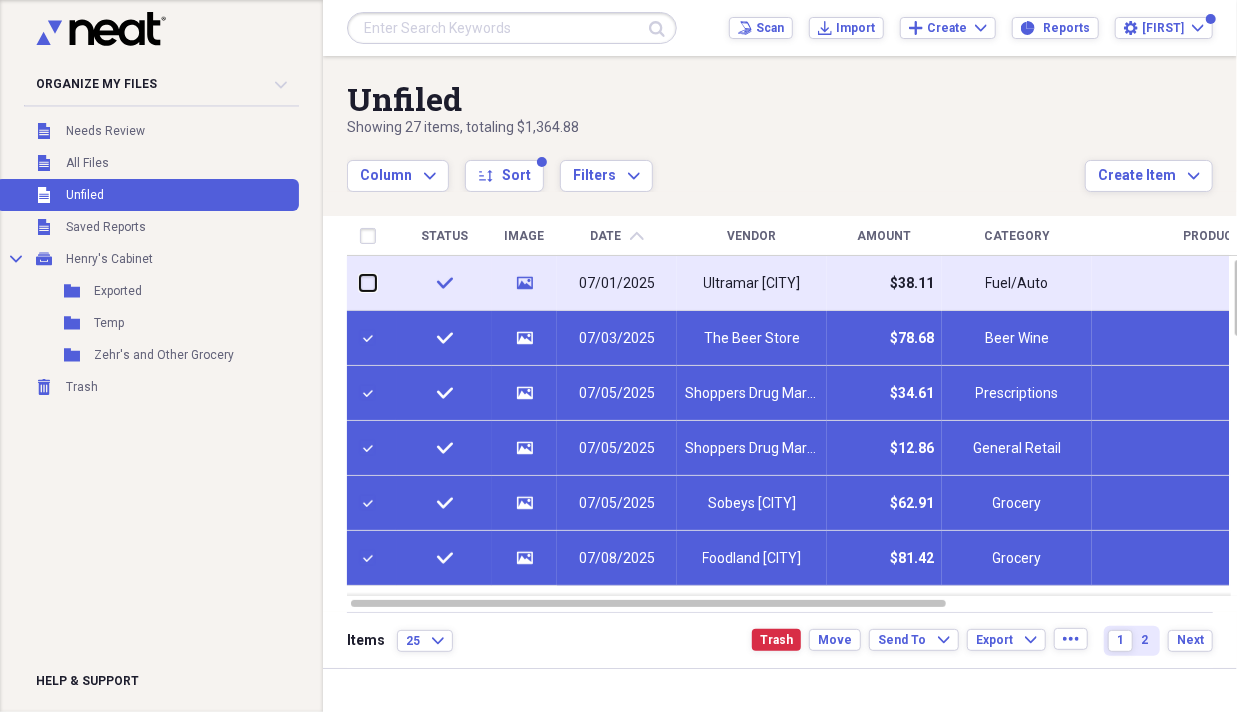 click at bounding box center [360, 283] 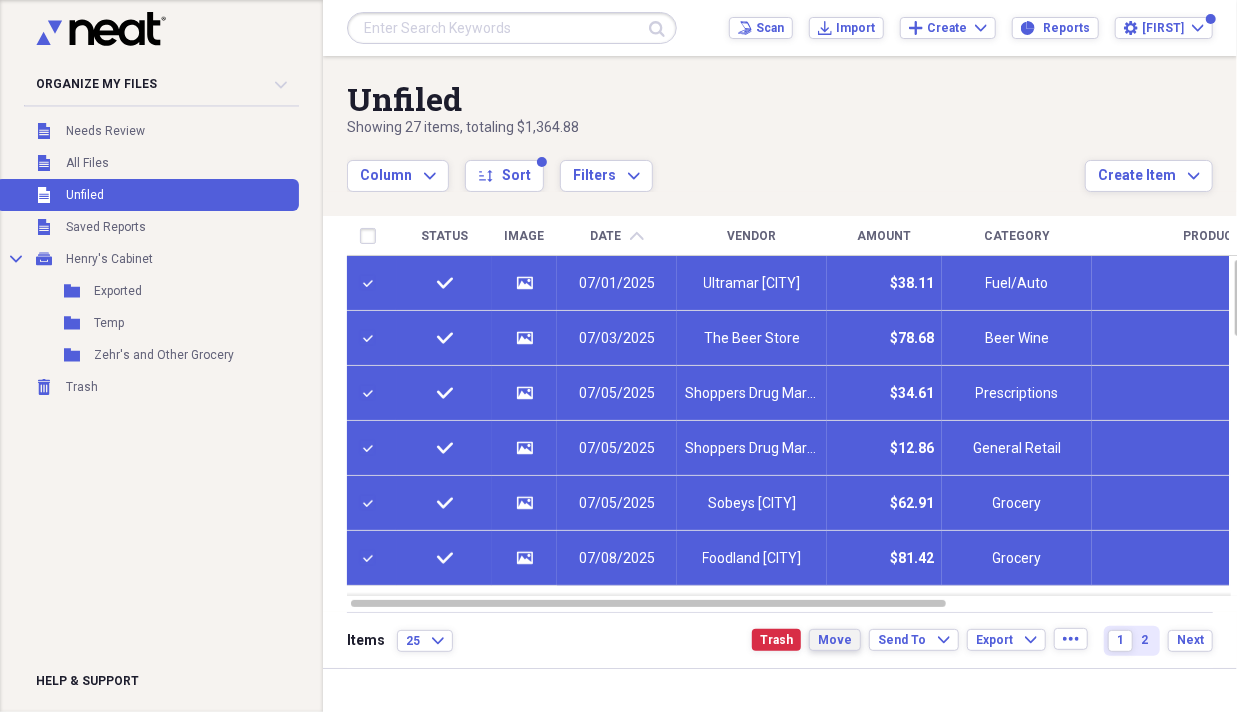 click on "Move" at bounding box center (835, 640) 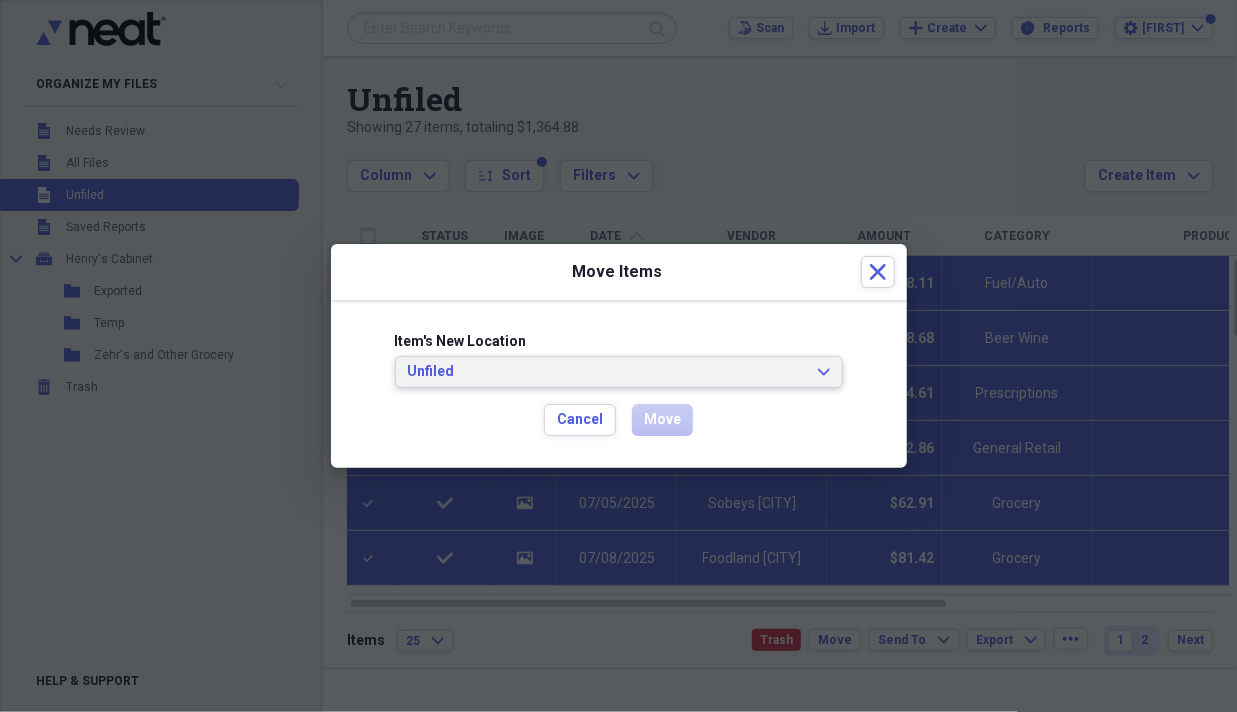 click on "Expand" 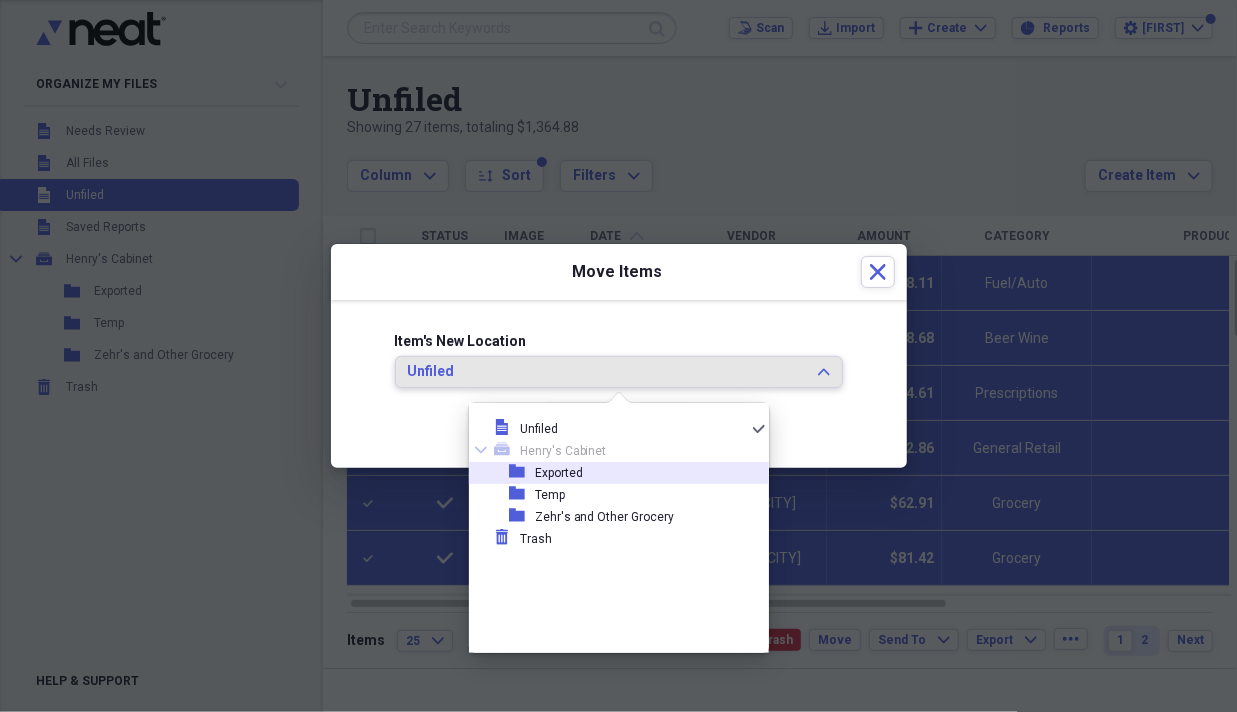 click on "folder Exported" at bounding box center [611, 473] 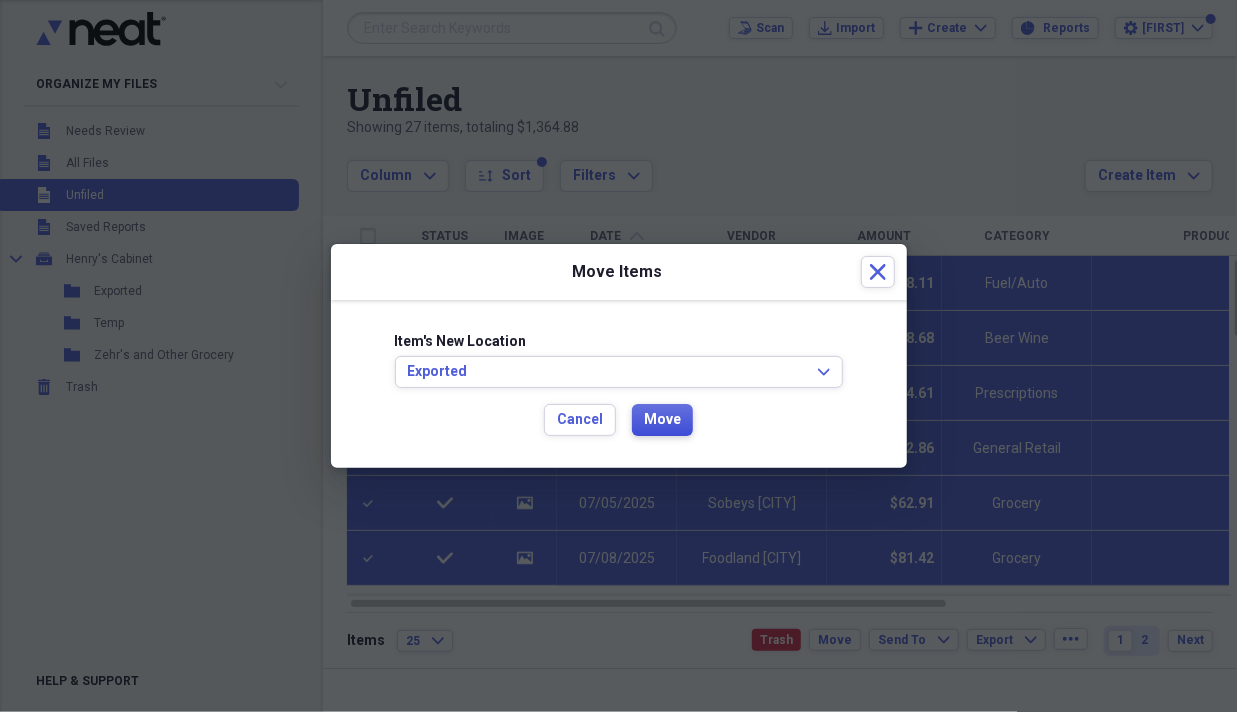 click on "Move" at bounding box center (662, 420) 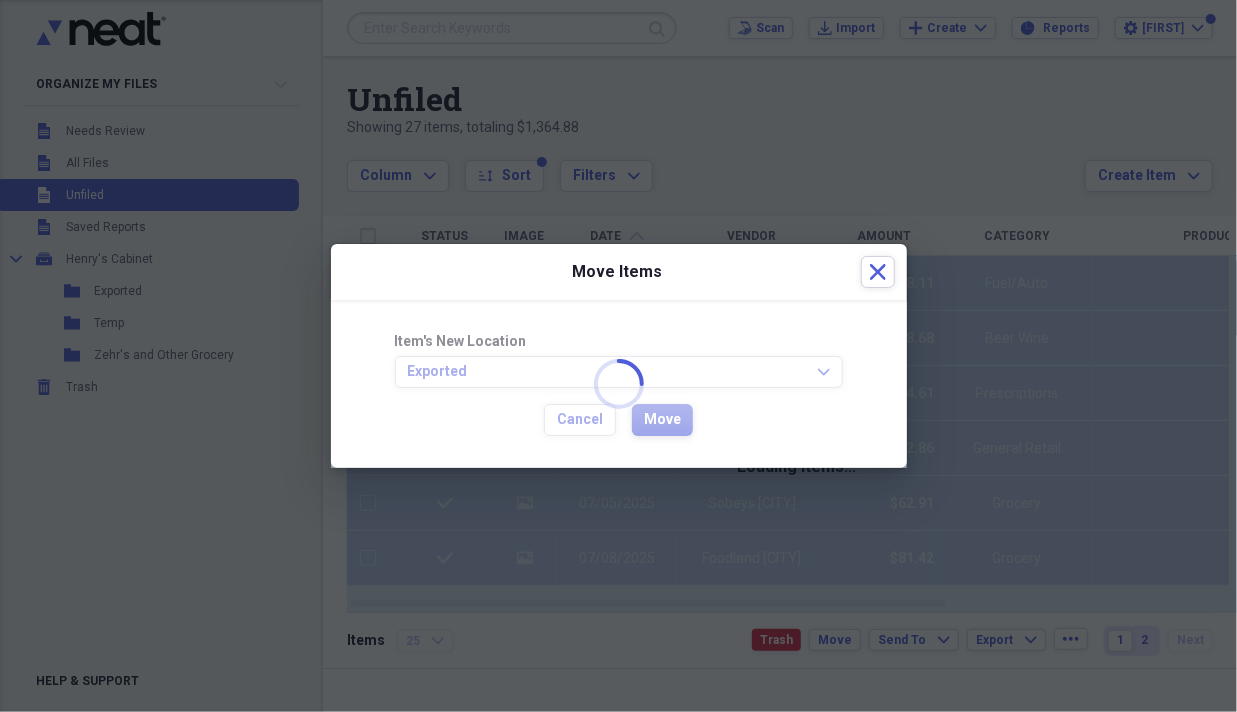 checkbox on "false" 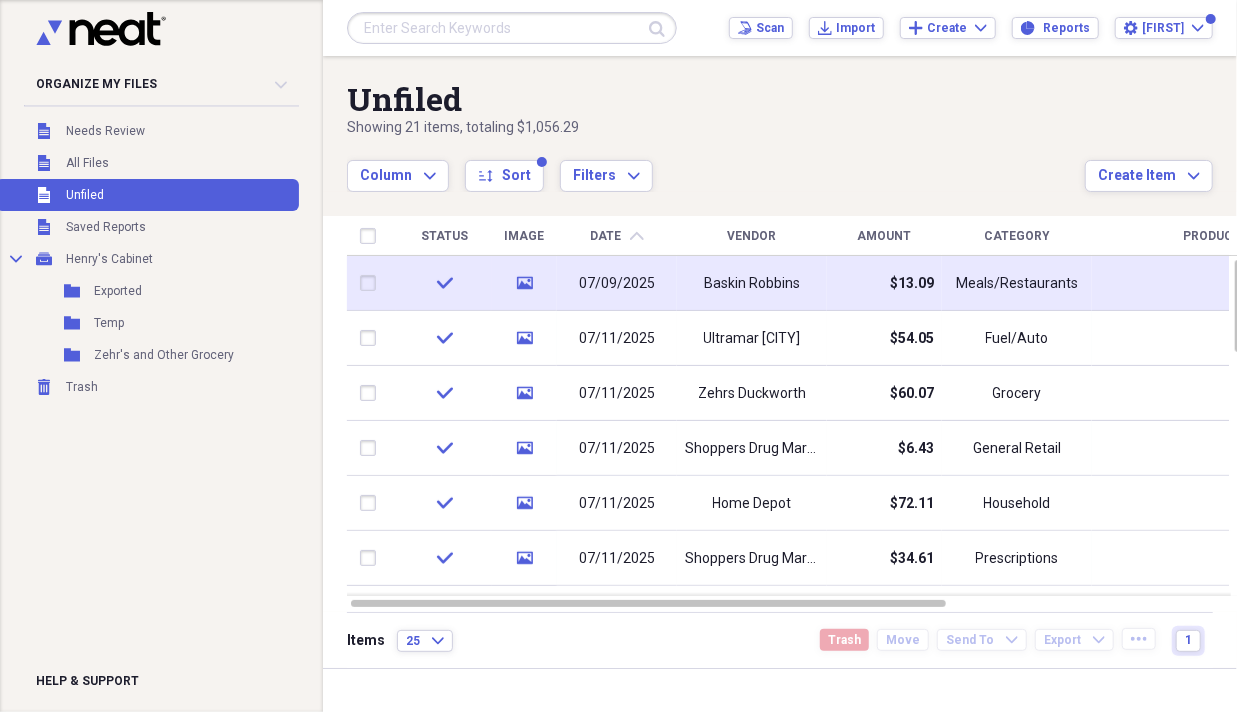 click at bounding box center [372, 283] 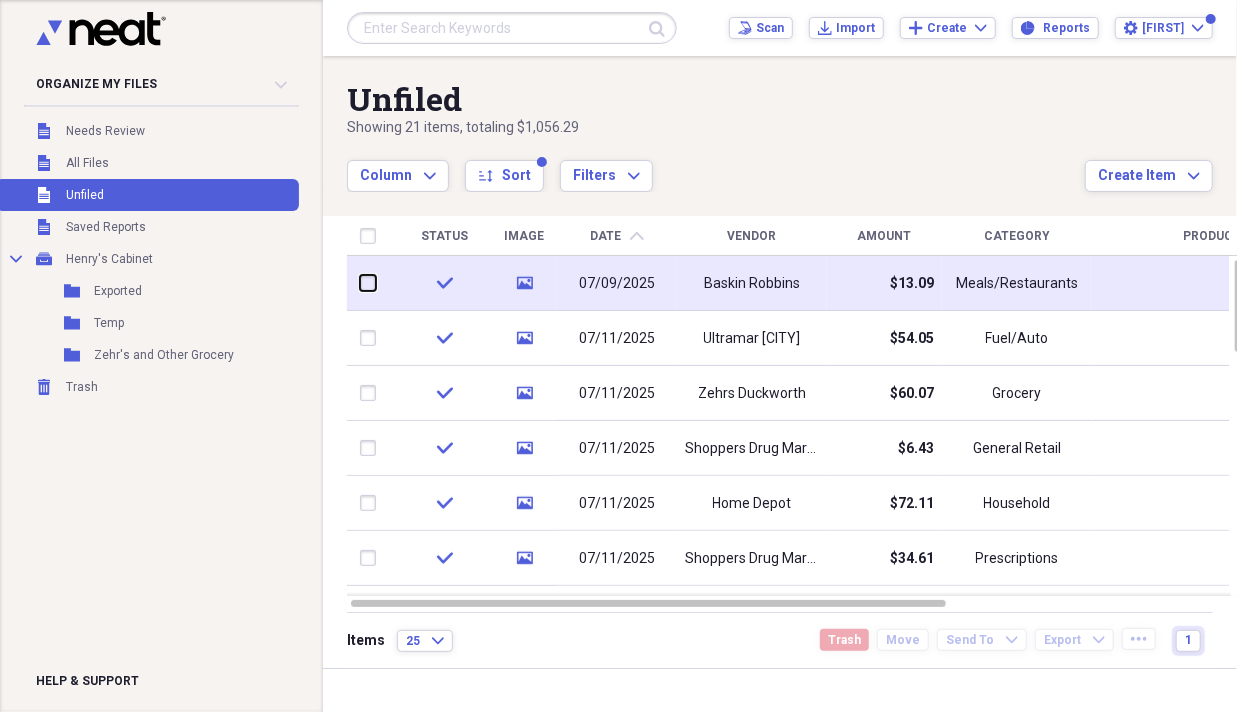 click at bounding box center (360, 283) 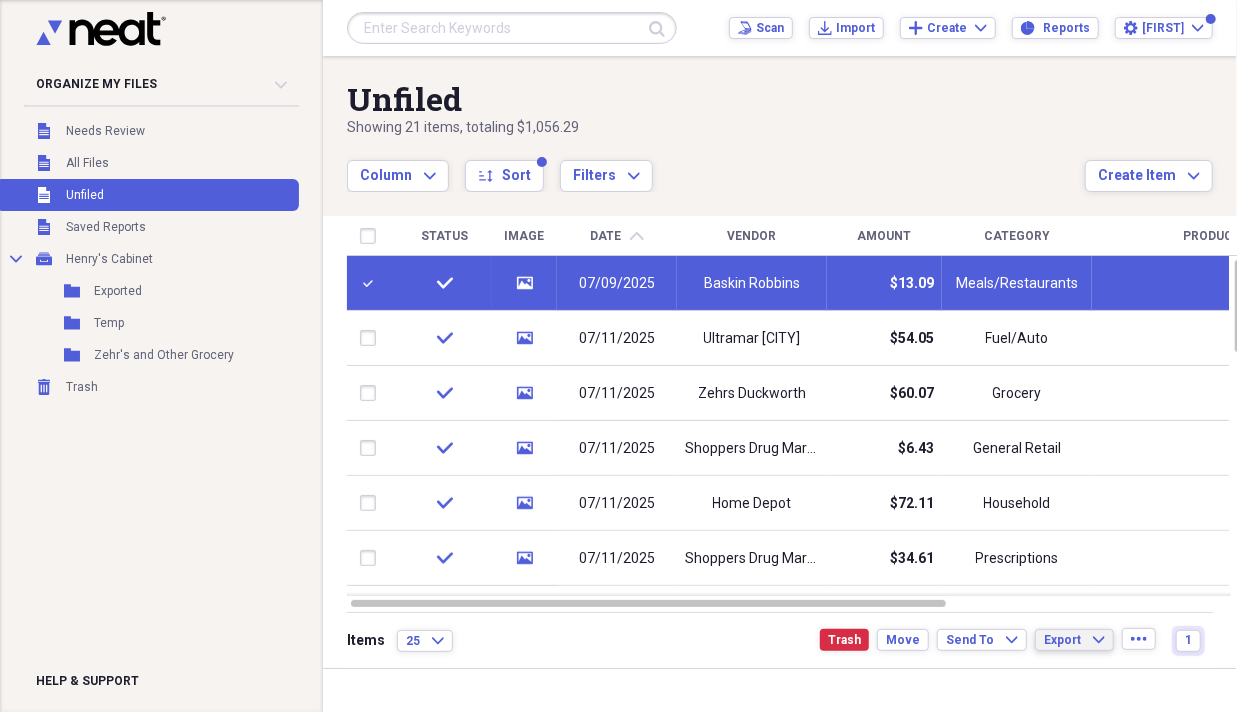 click on "Export Expand" at bounding box center (1074, 640) 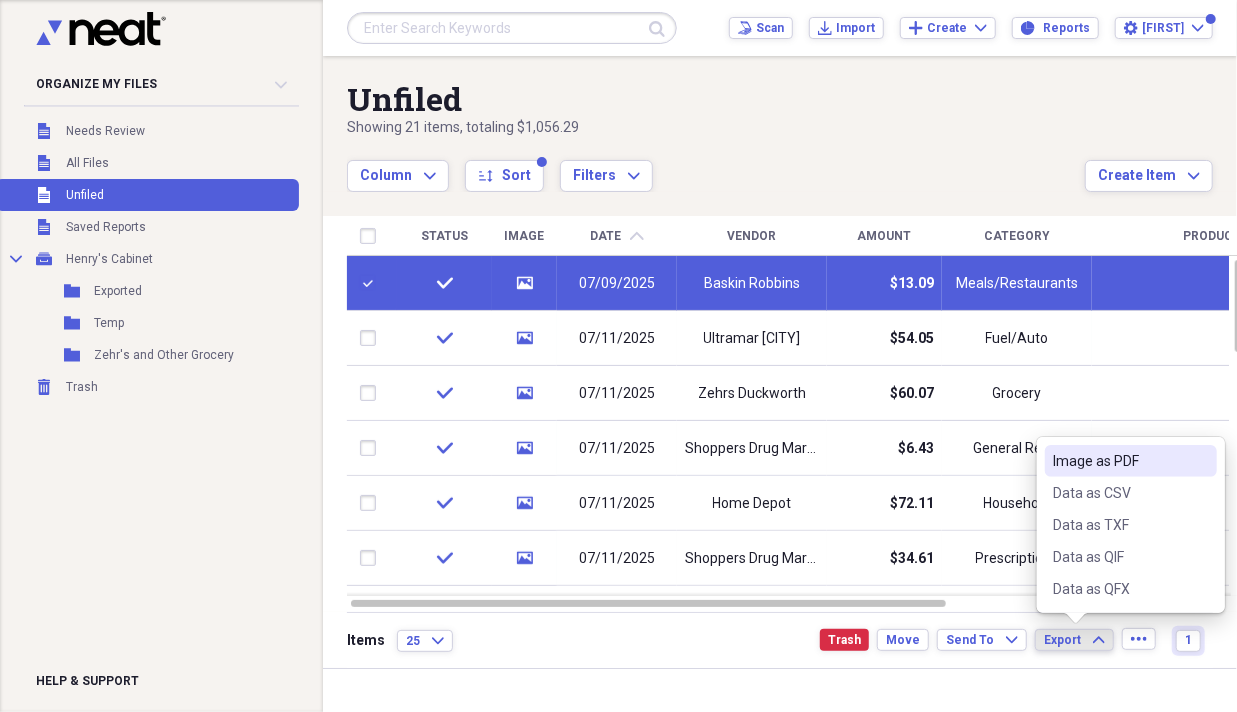 click on "Image as PDF" at bounding box center (1119, 461) 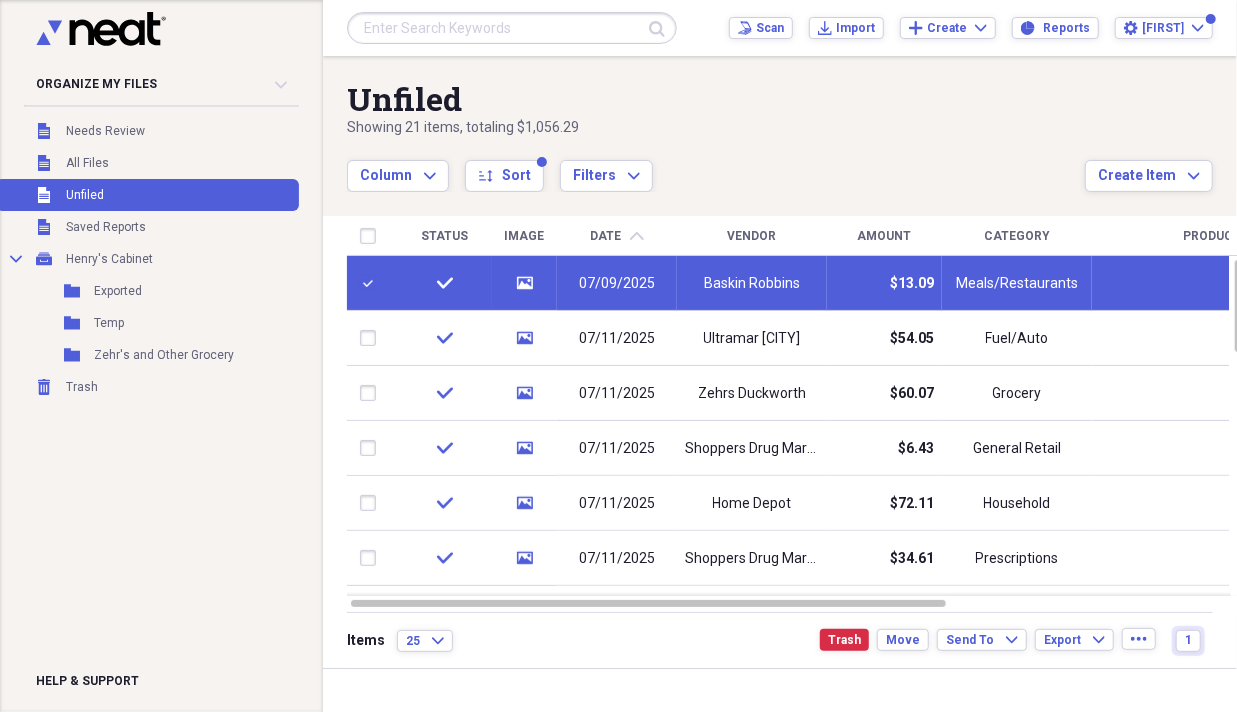 click at bounding box center [372, 283] 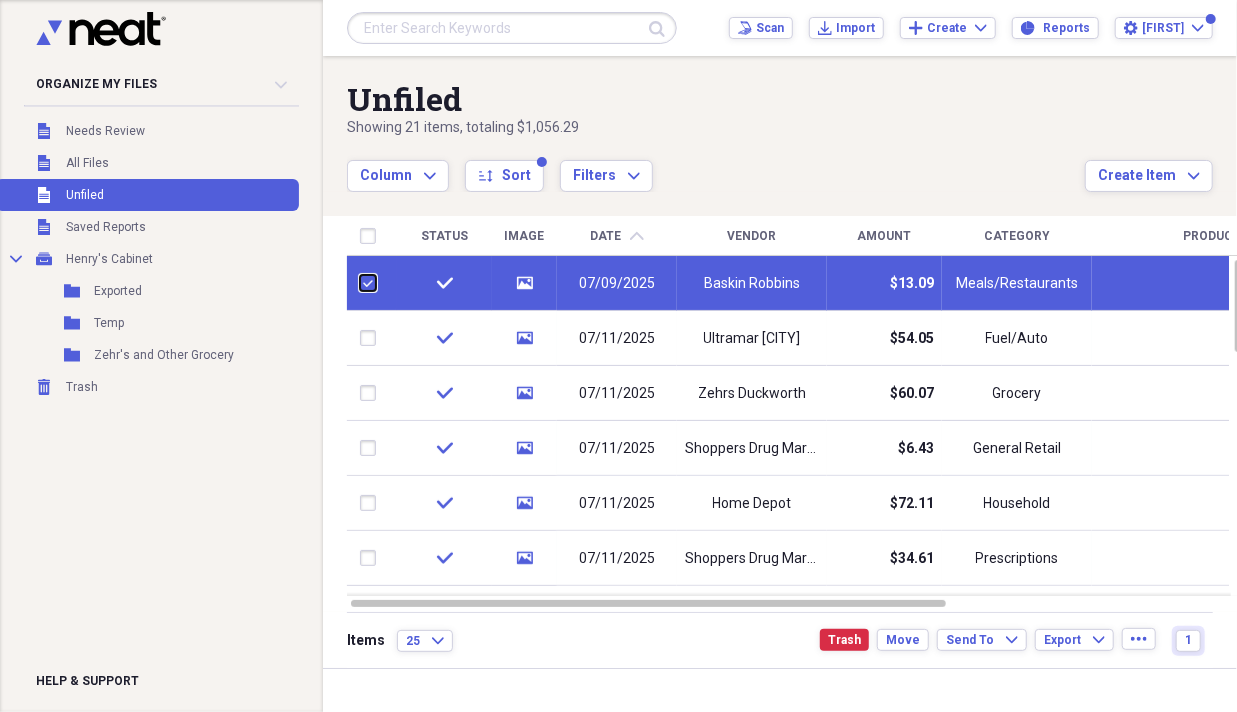 click at bounding box center (360, 283) 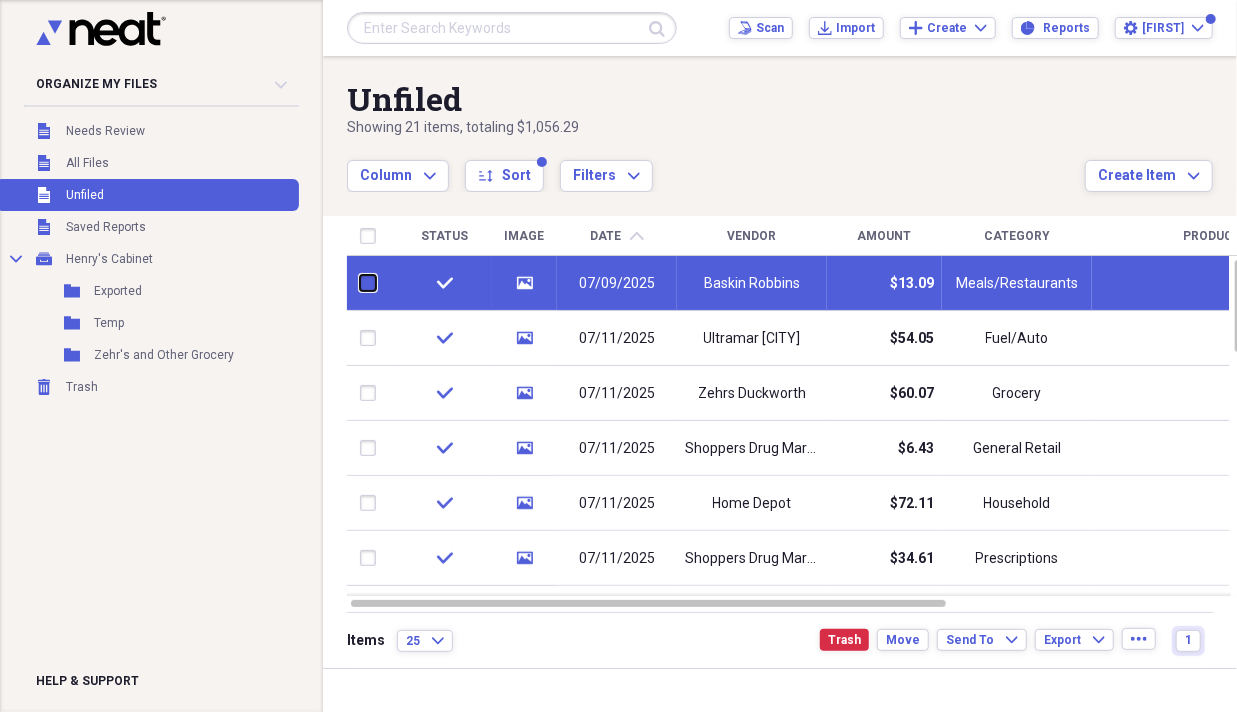 checkbox on "false" 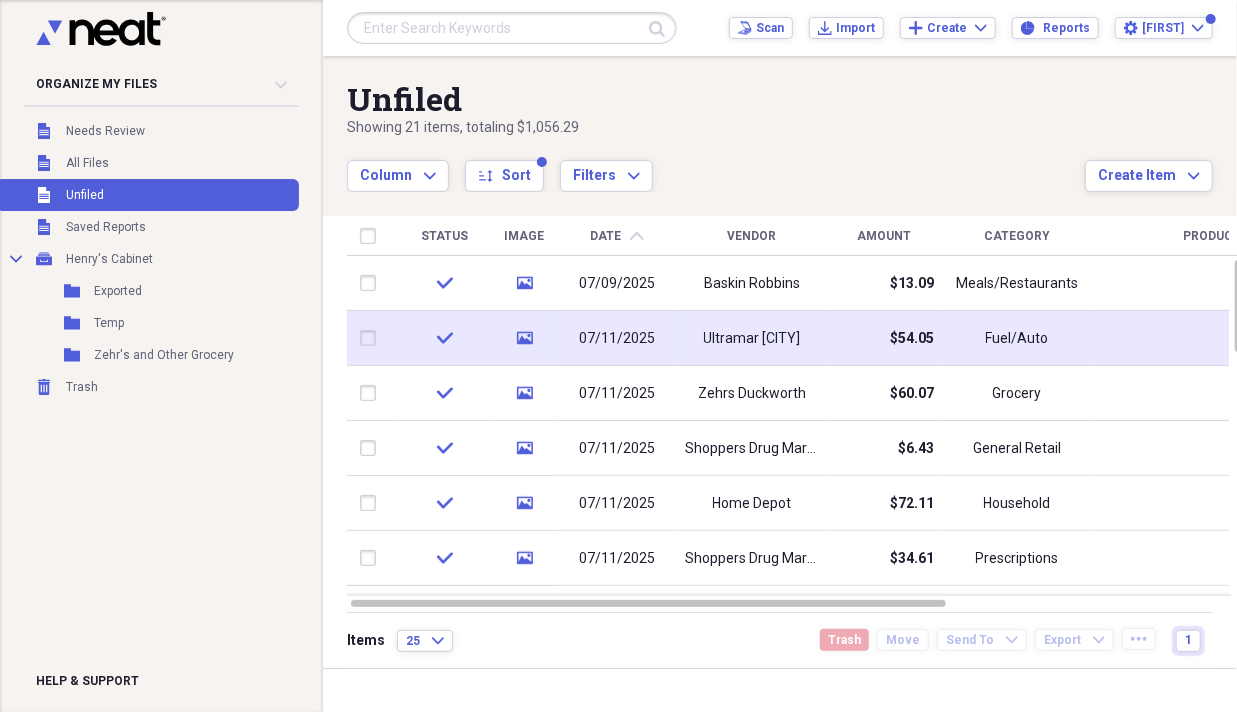 click at bounding box center (372, 338) 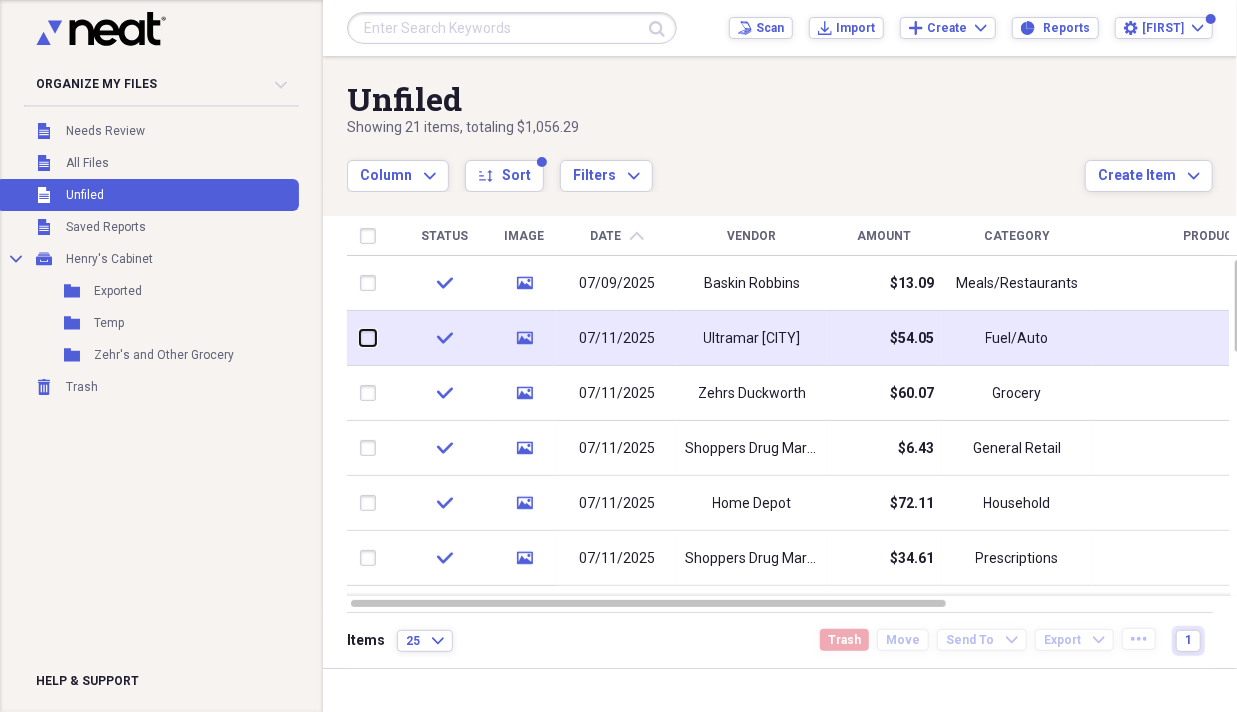 click at bounding box center (360, 338) 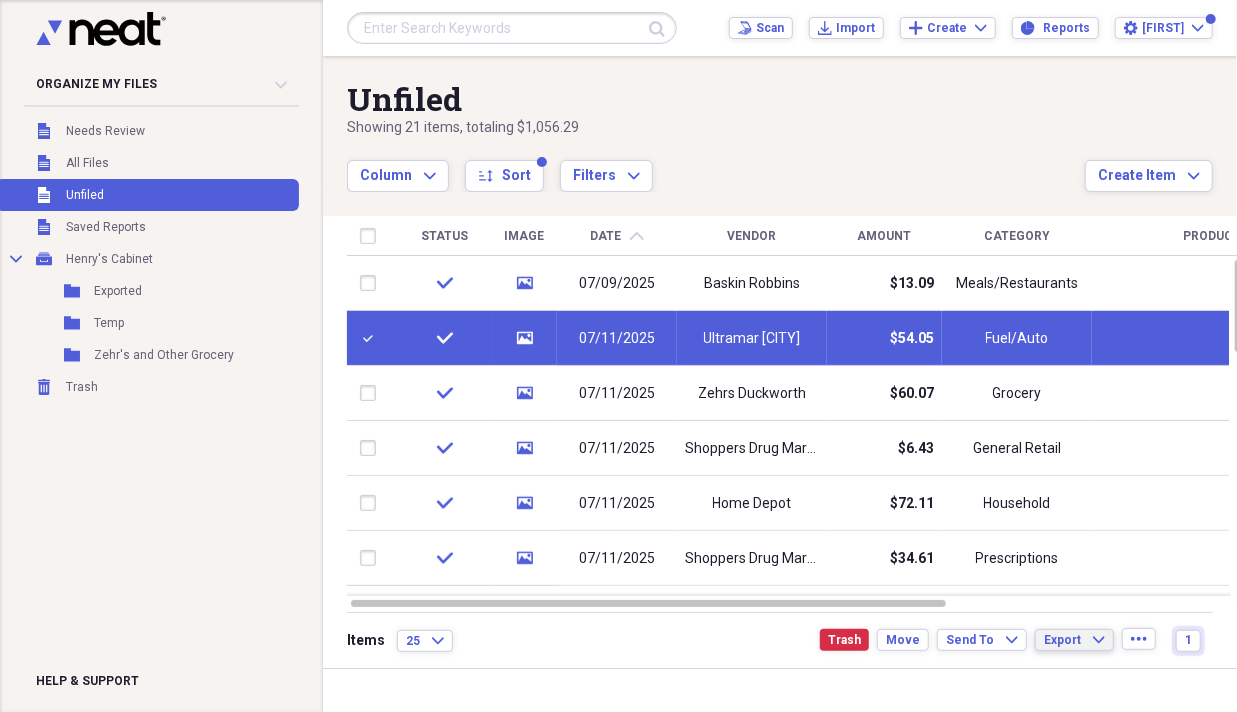 click on "Export" at bounding box center [1062, 640] 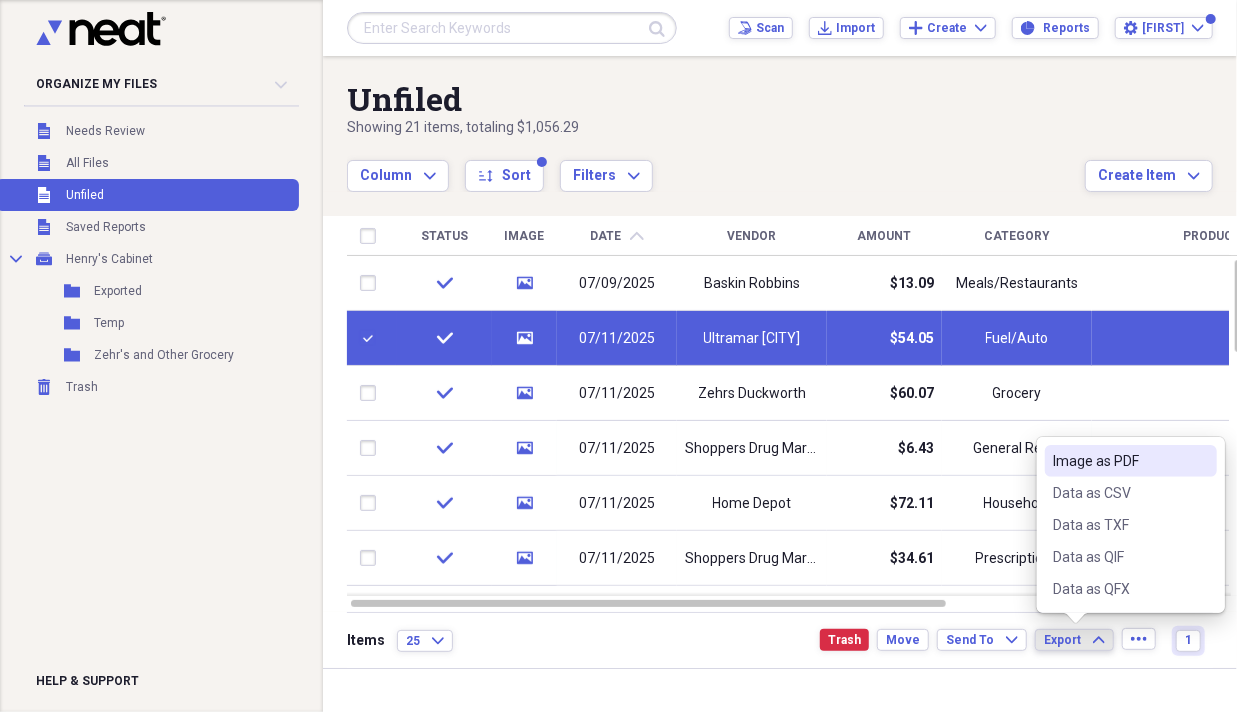 click on "Image as PDF" at bounding box center (1119, 461) 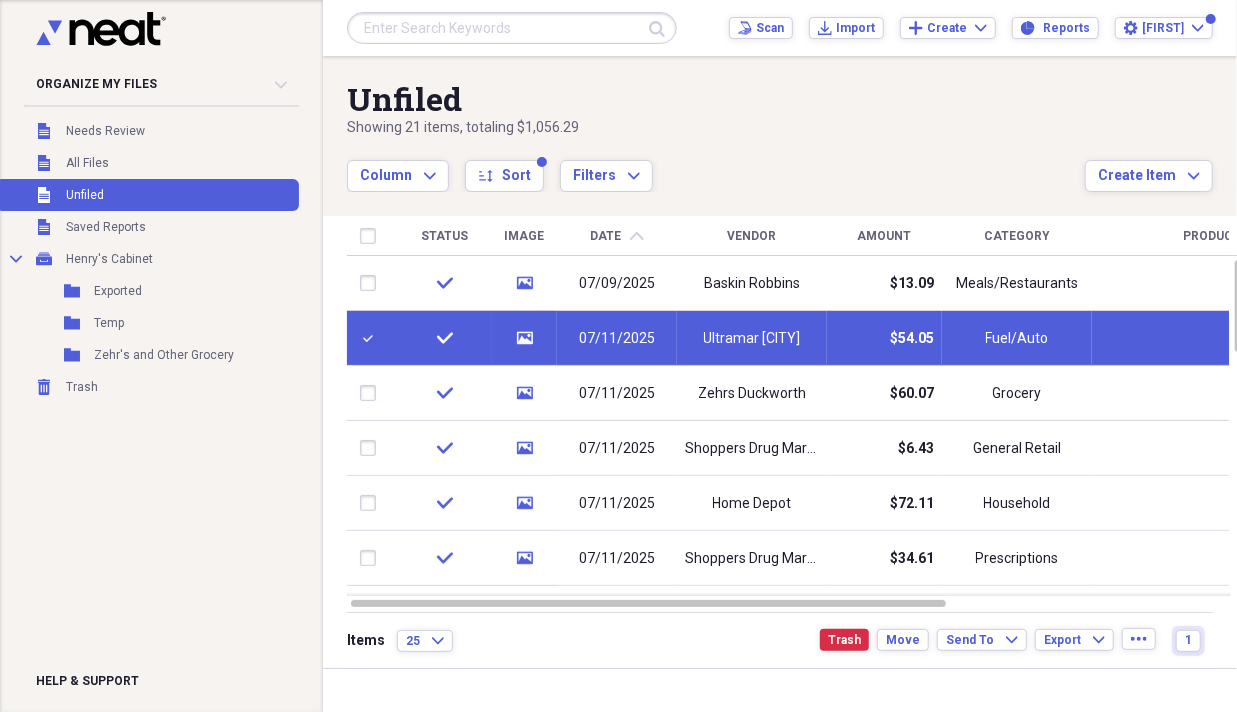click at bounding box center [372, 338] 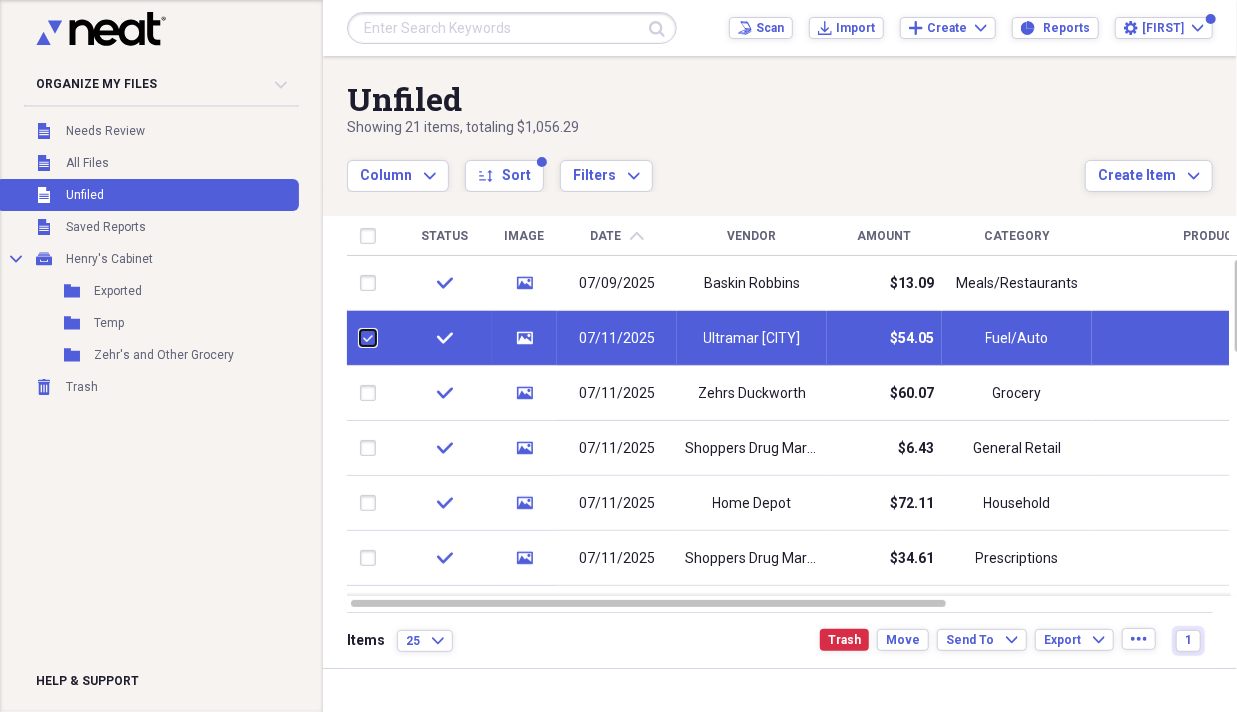 click at bounding box center [360, 338] 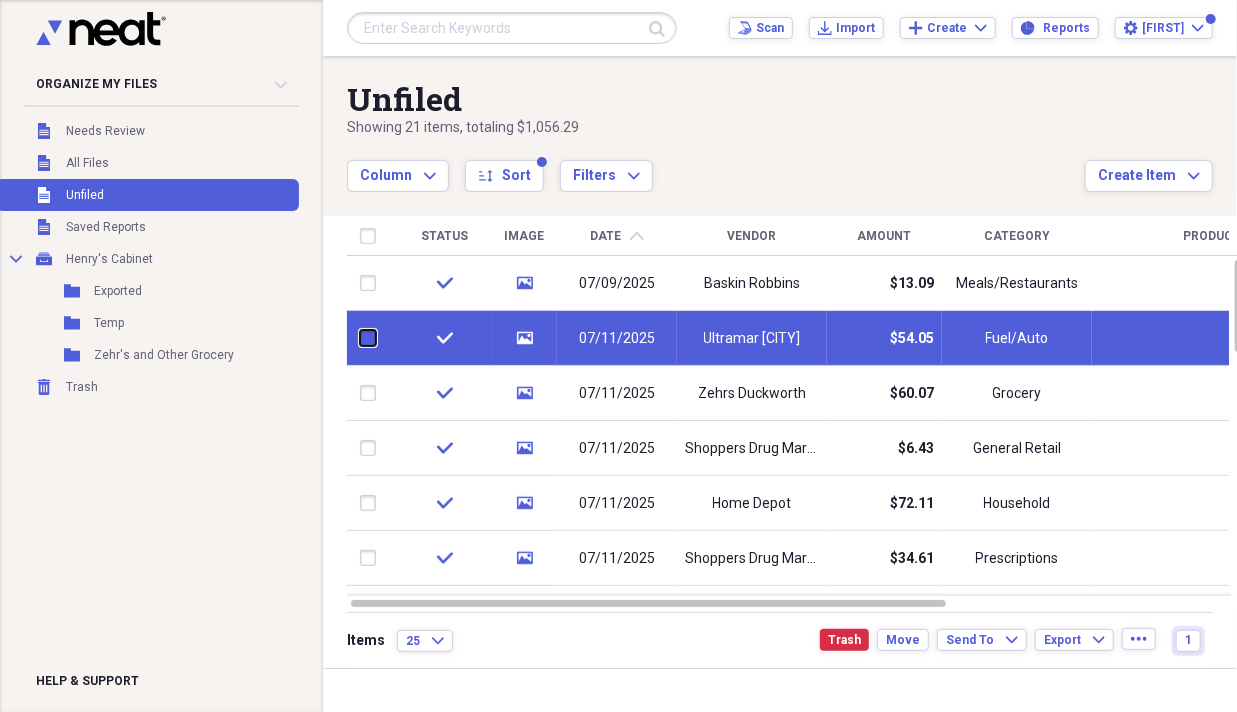 checkbox on "false" 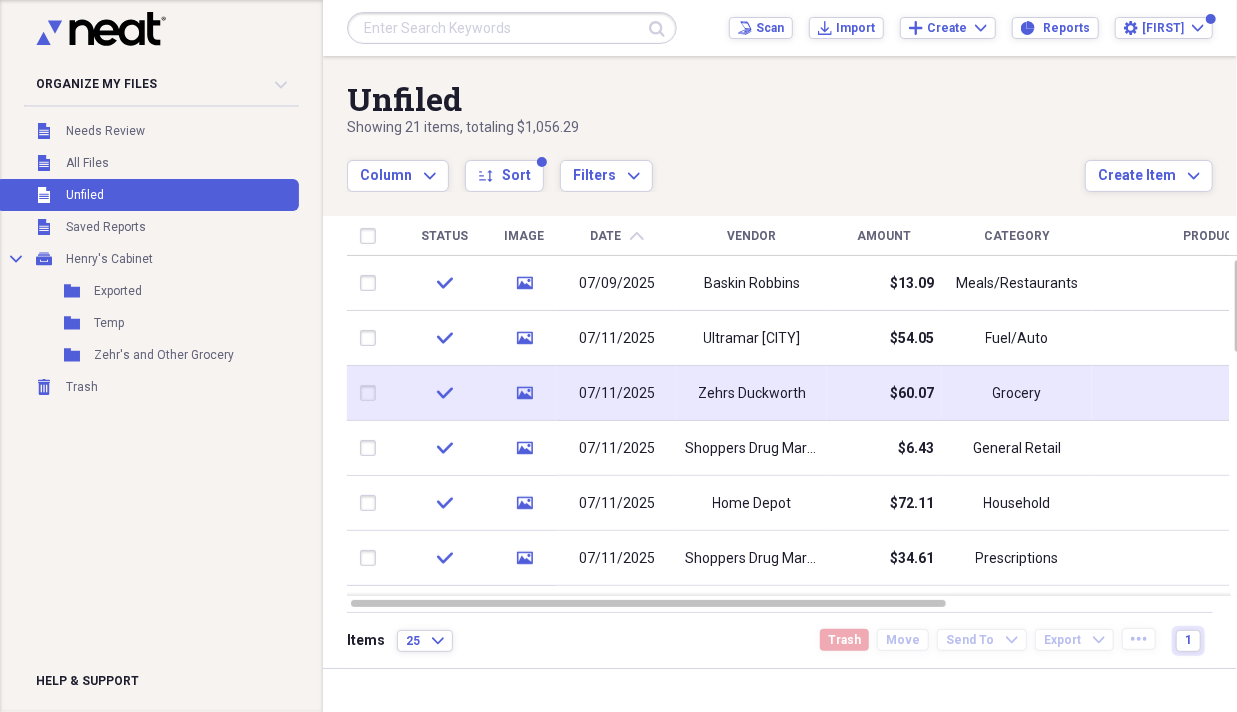 click at bounding box center (372, 393) 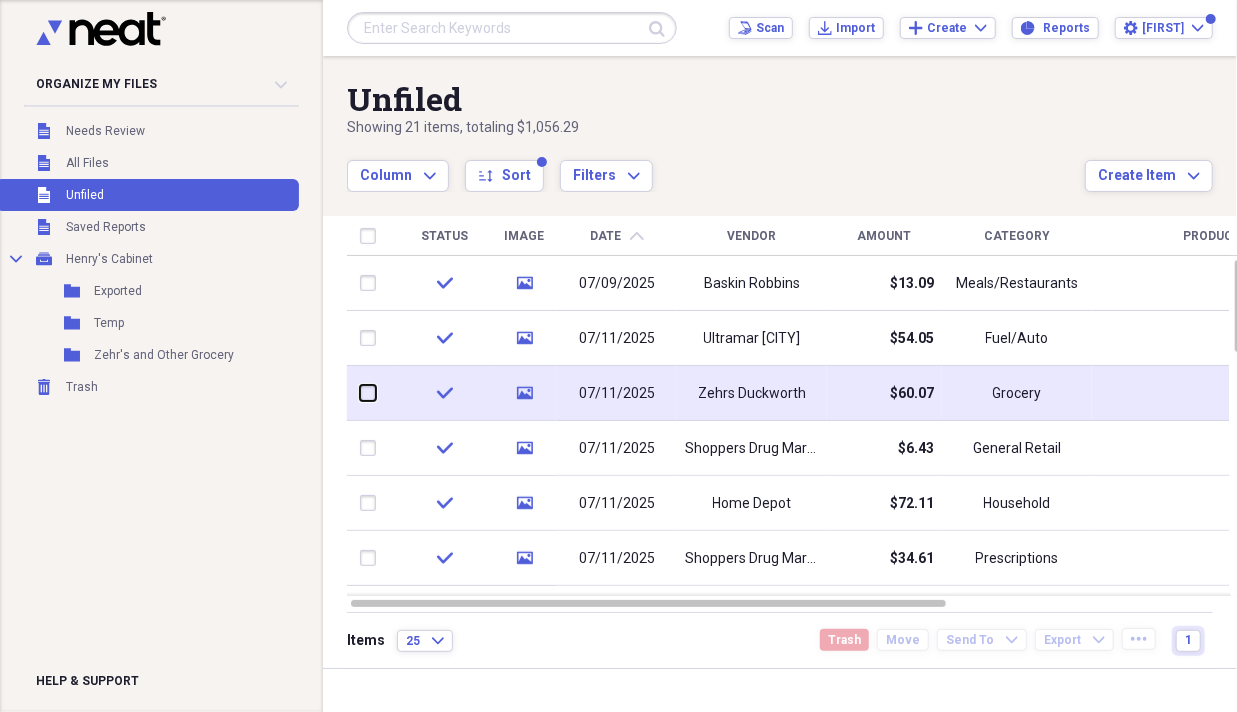 click at bounding box center (360, 393) 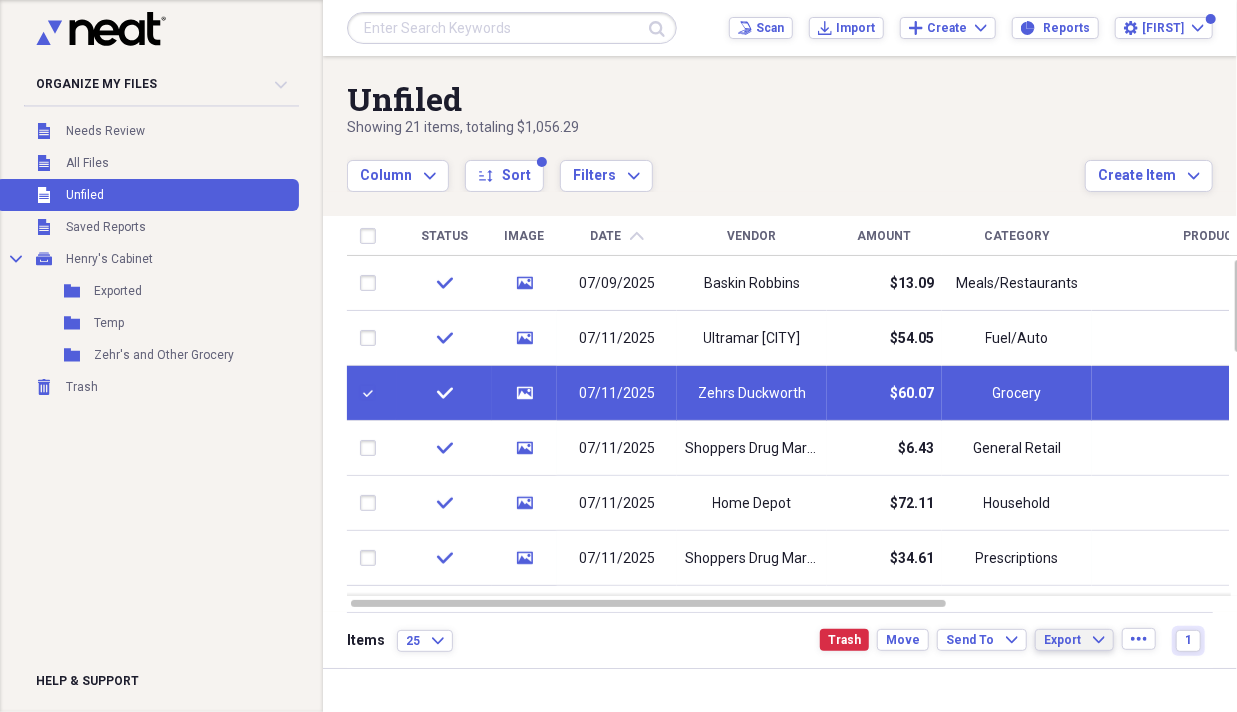 click on "Export" at bounding box center [1062, 640] 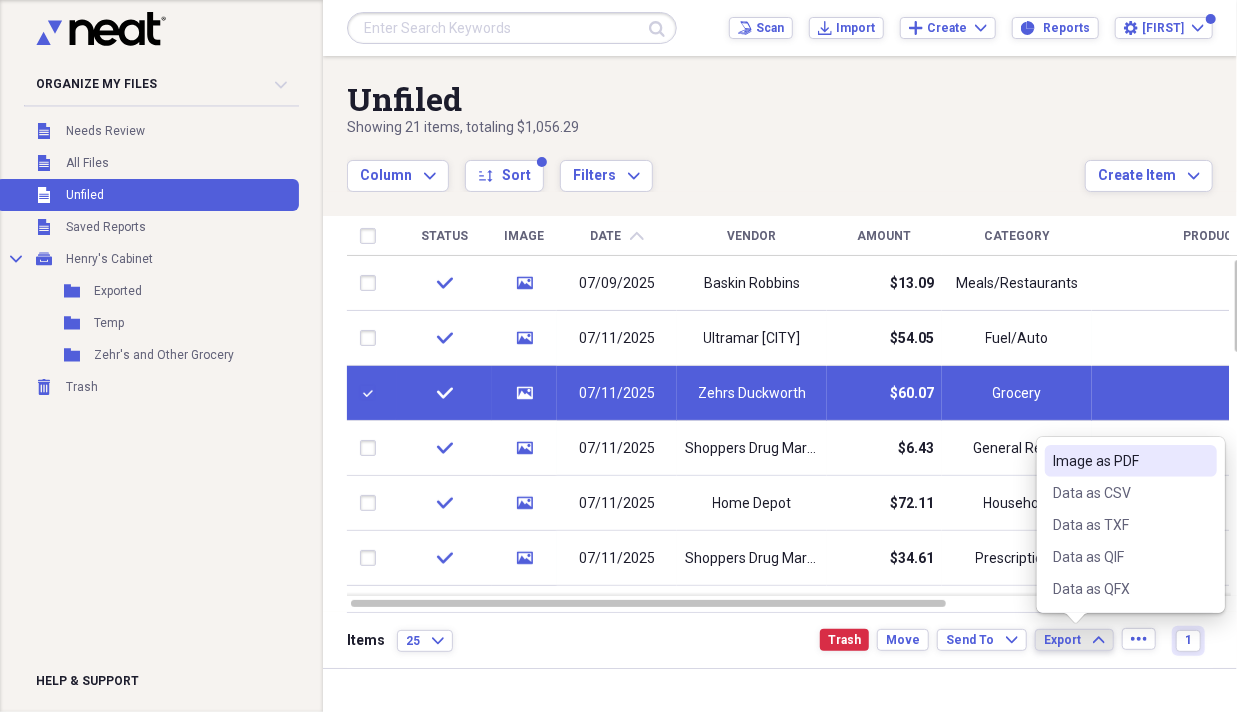 click on "Image as PDF" at bounding box center (1119, 461) 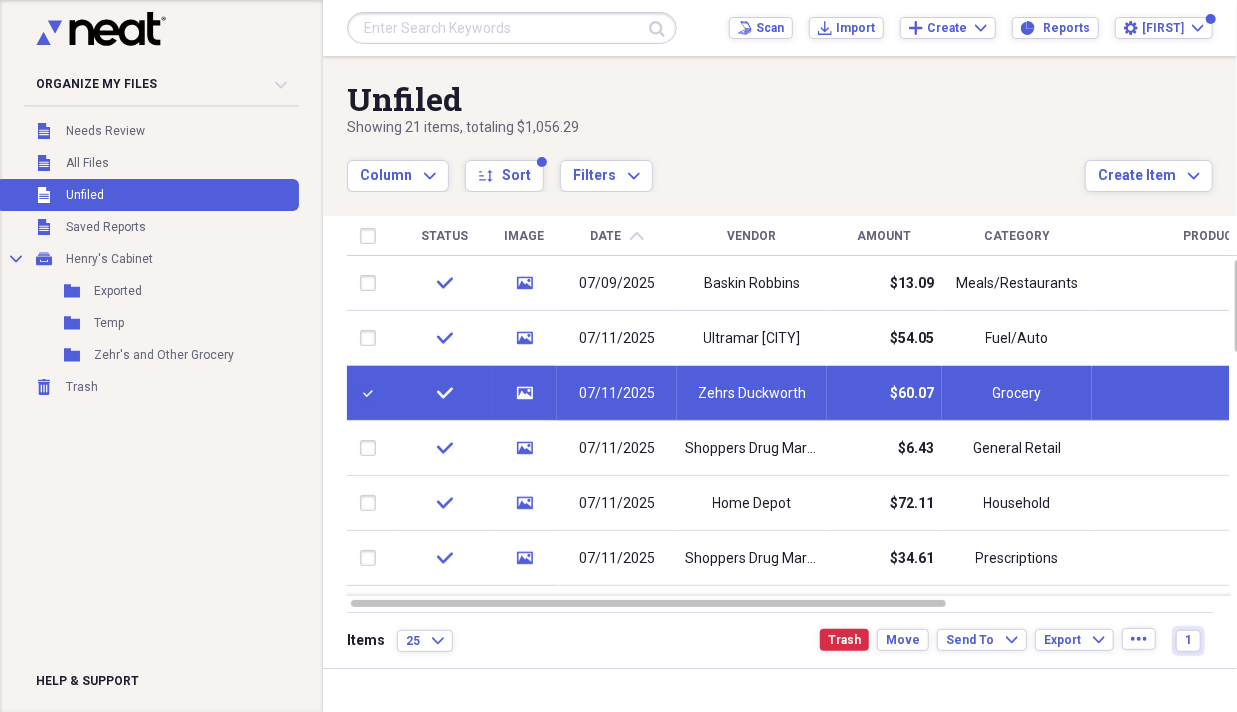 click at bounding box center (372, 393) 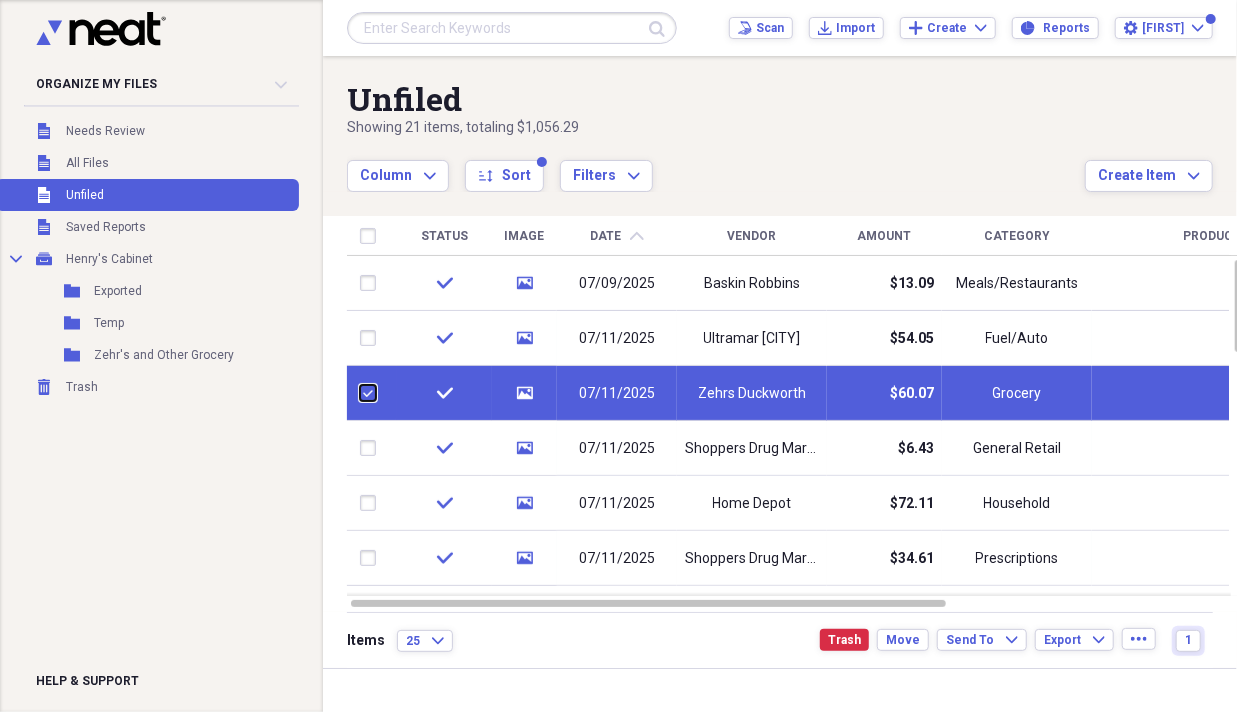 click at bounding box center (360, 393) 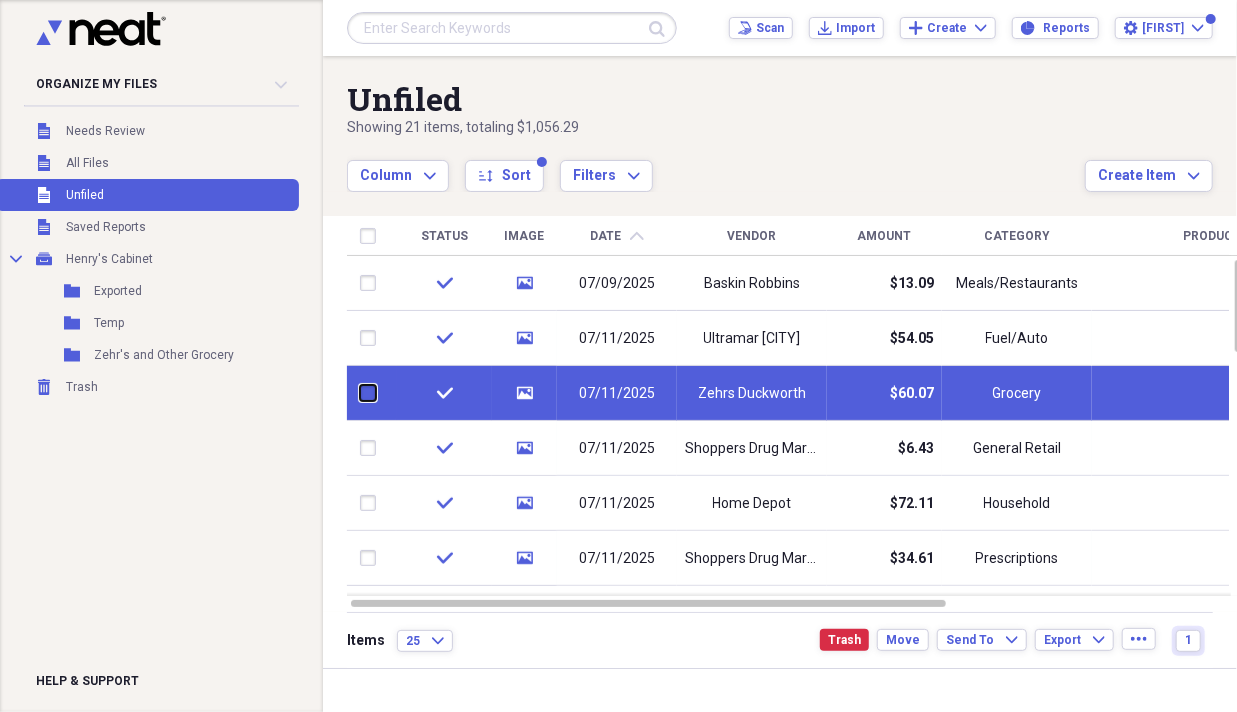 checkbox on "false" 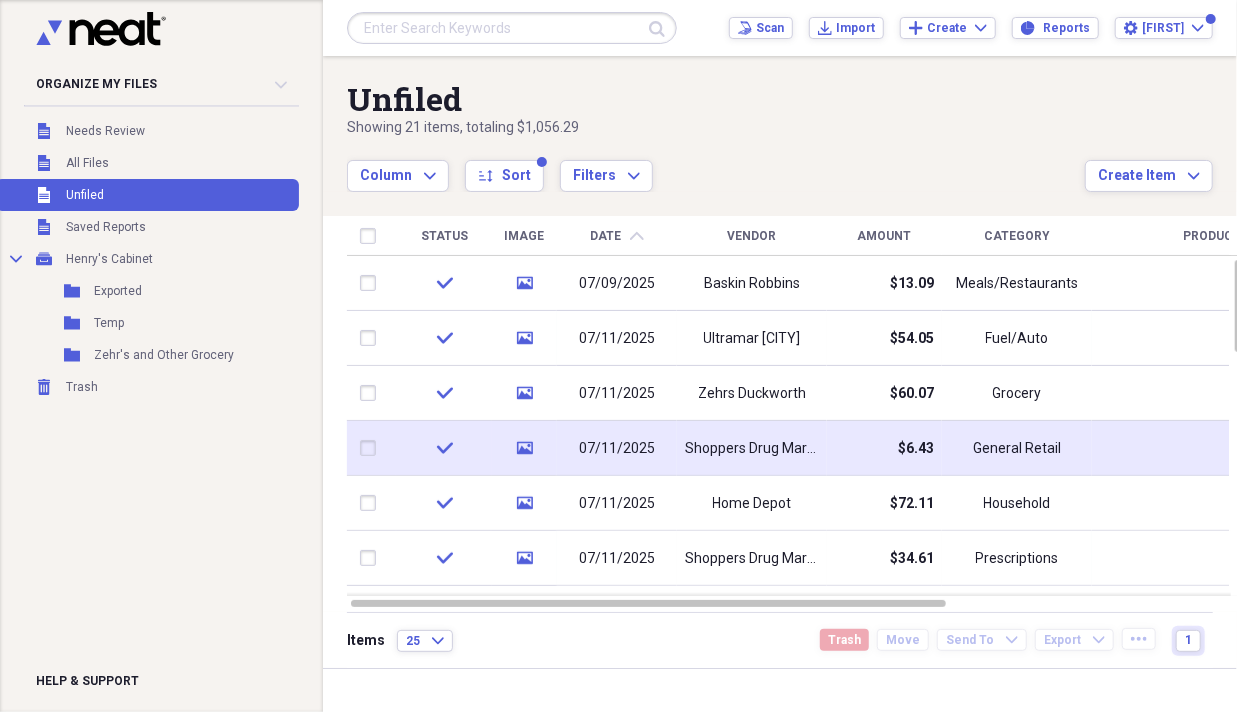 drag, startPoint x: 358, startPoint y: 446, endPoint x: 381, endPoint y: 456, distance: 25.079872 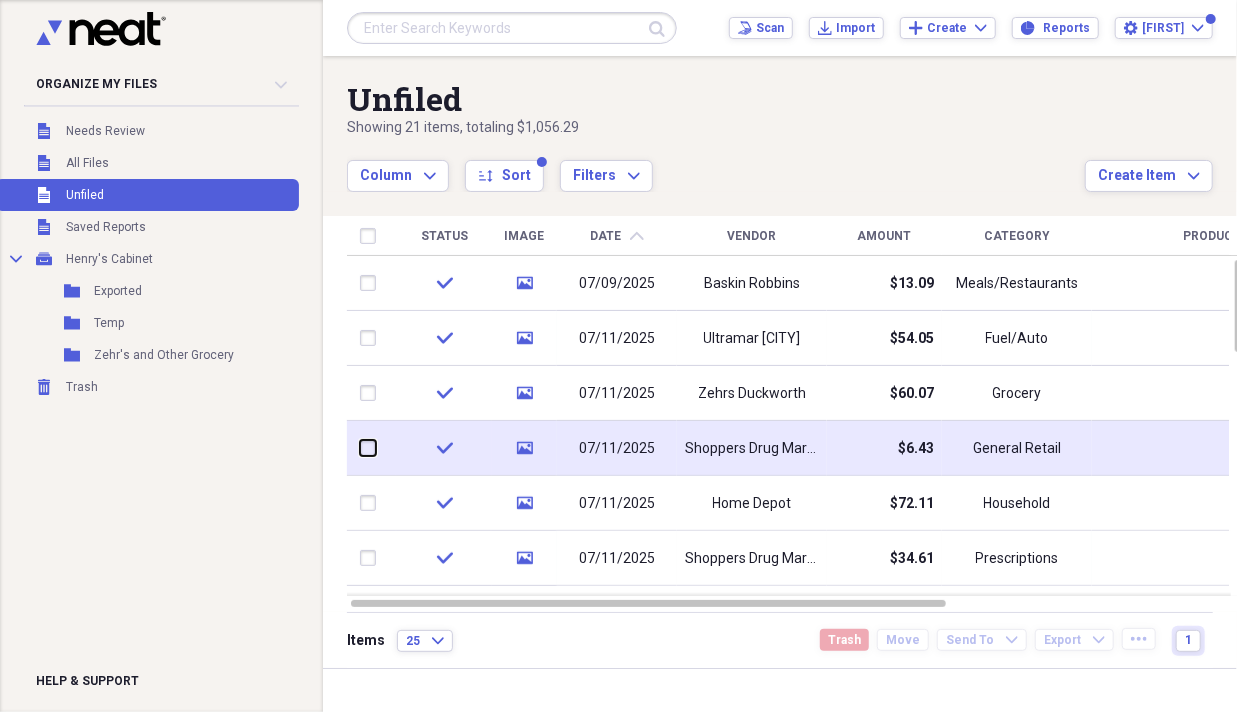 click at bounding box center (360, 448) 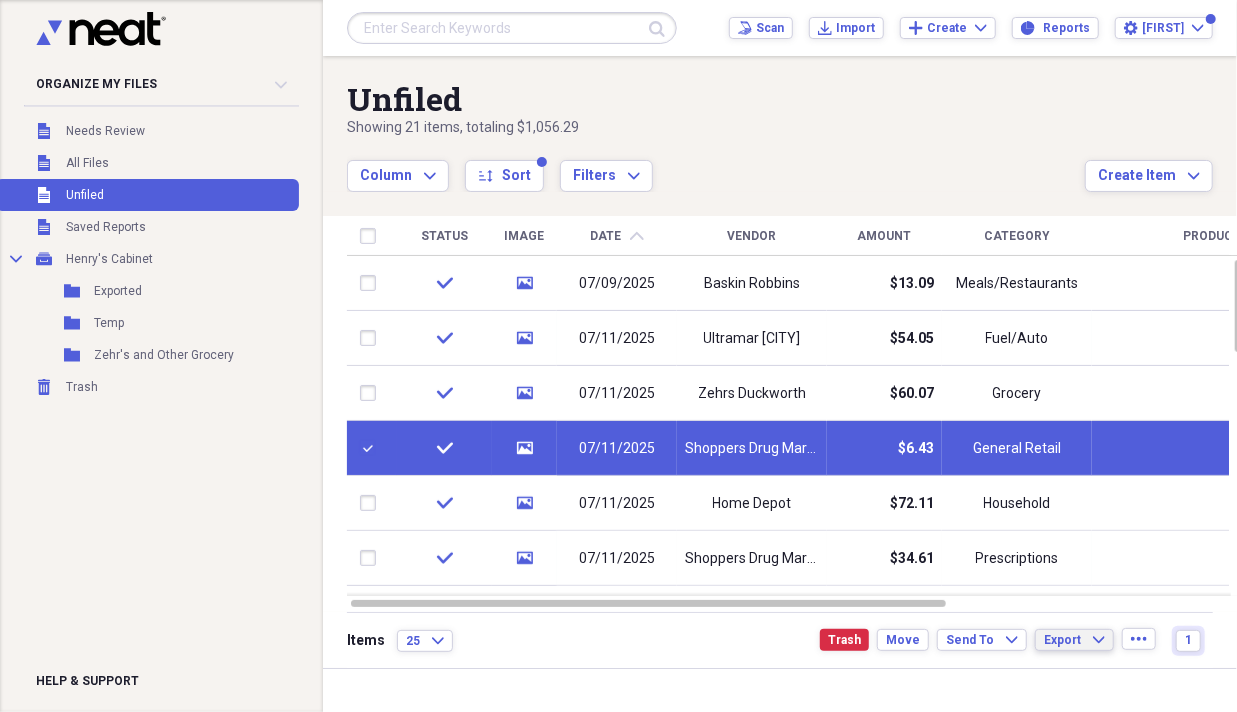 click on "Export" at bounding box center (1062, 640) 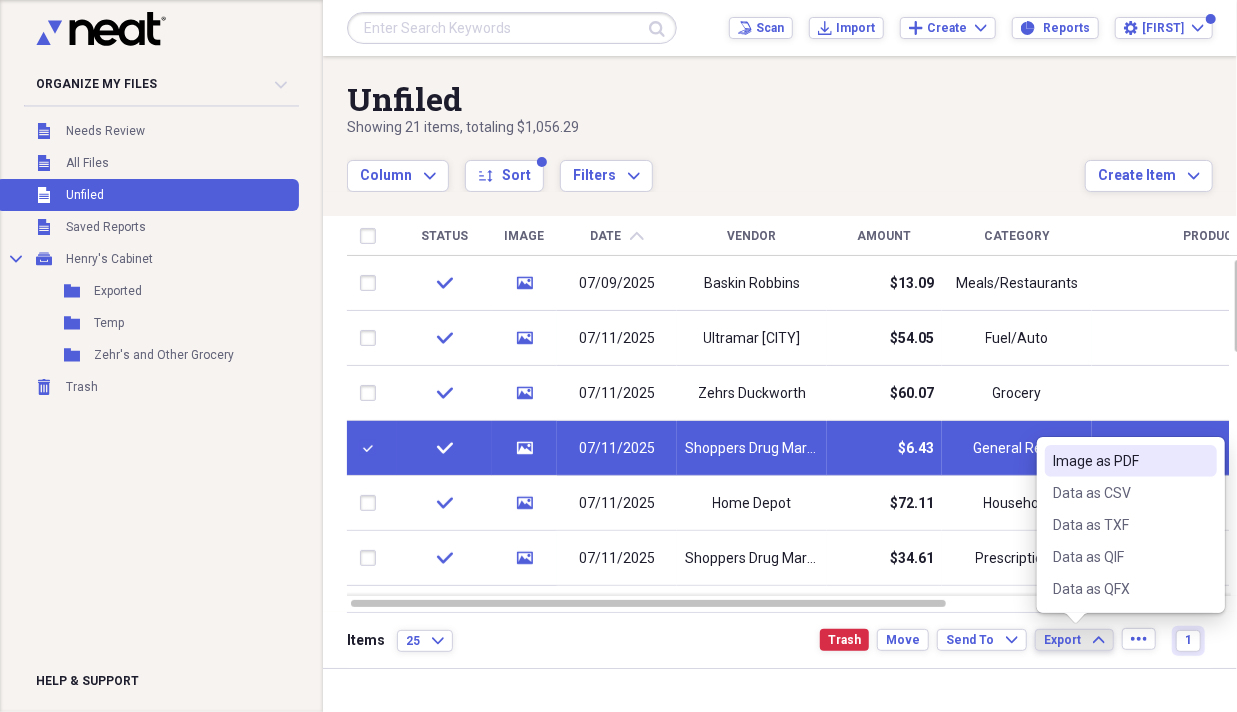 click on "Image as PDF" at bounding box center [1119, 461] 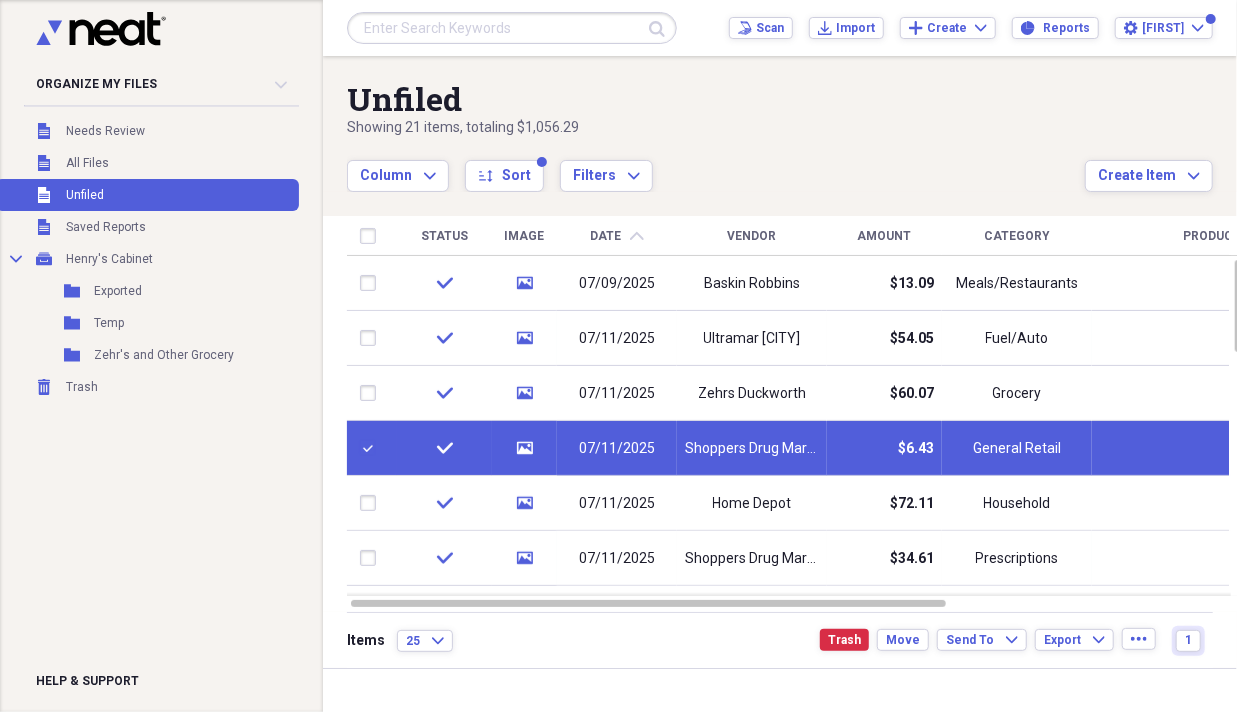 click at bounding box center [372, 448] 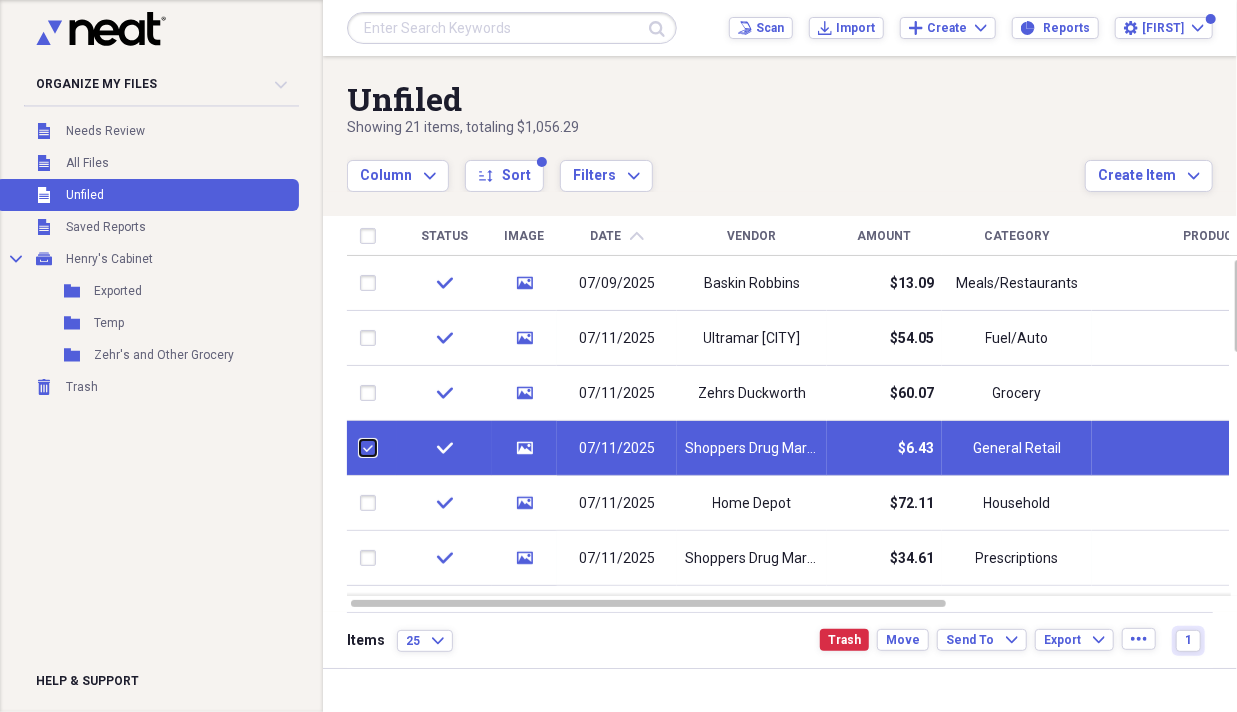 click at bounding box center [360, 448] 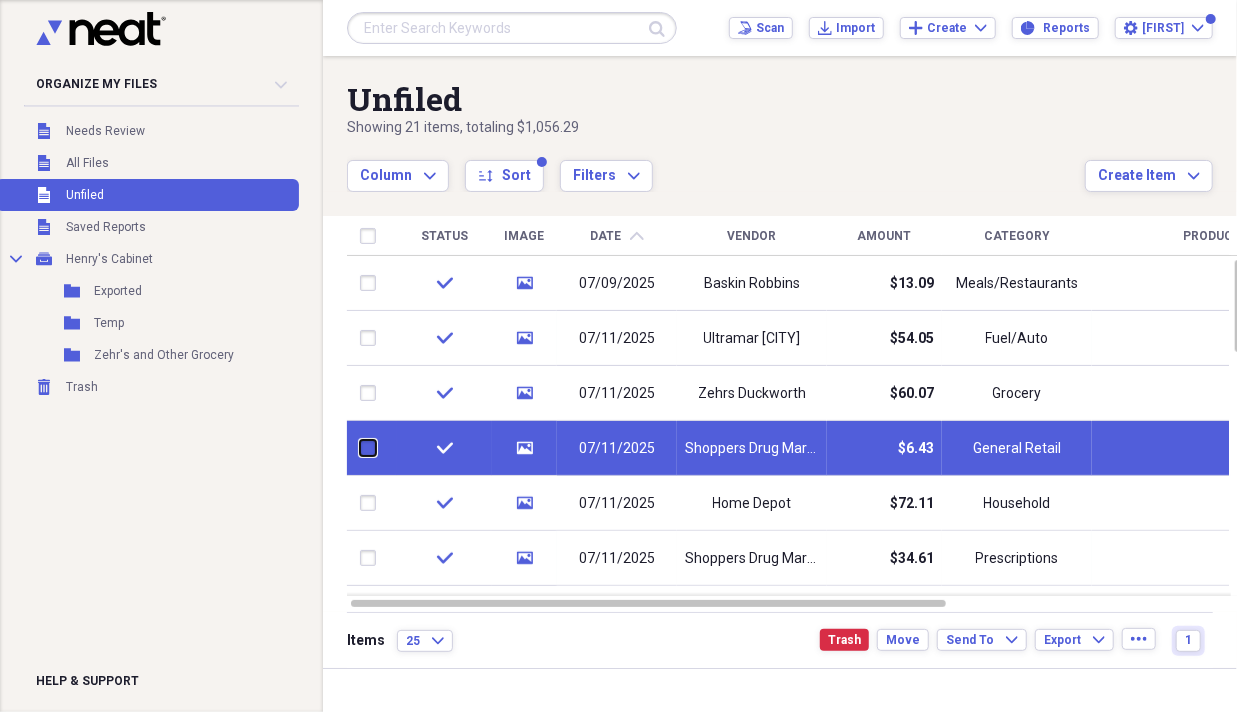 checkbox on "false" 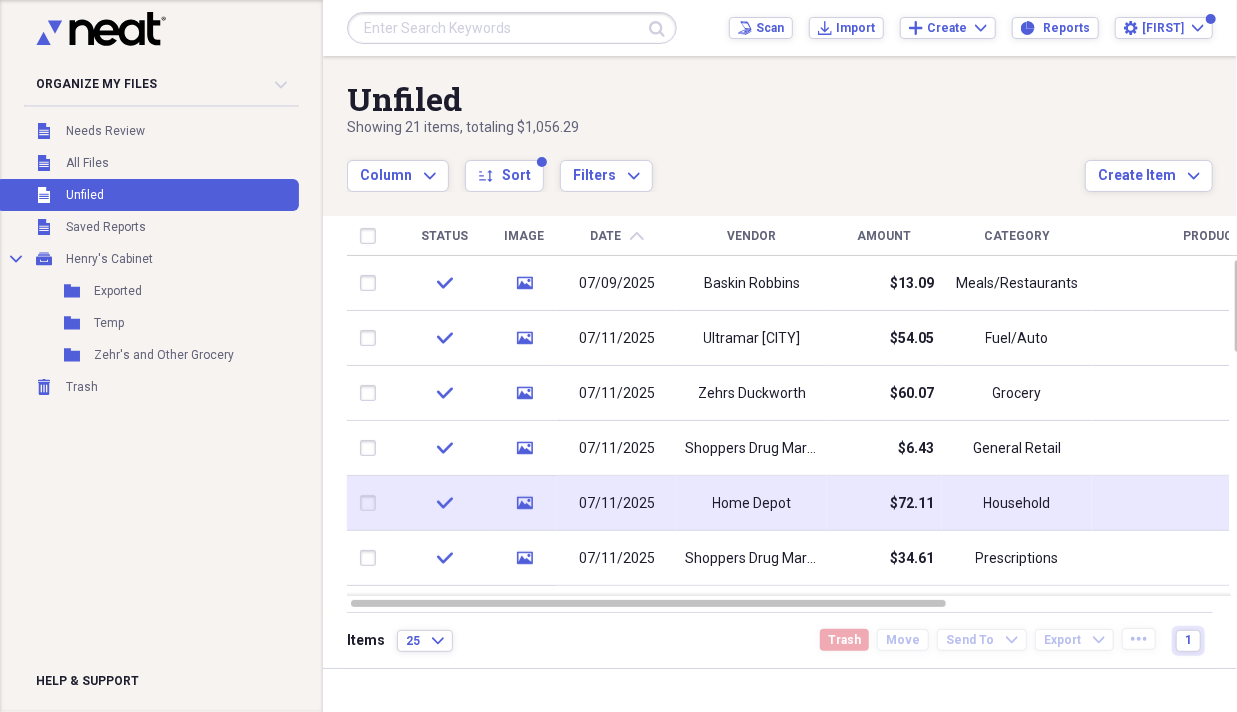 click at bounding box center (372, 503) 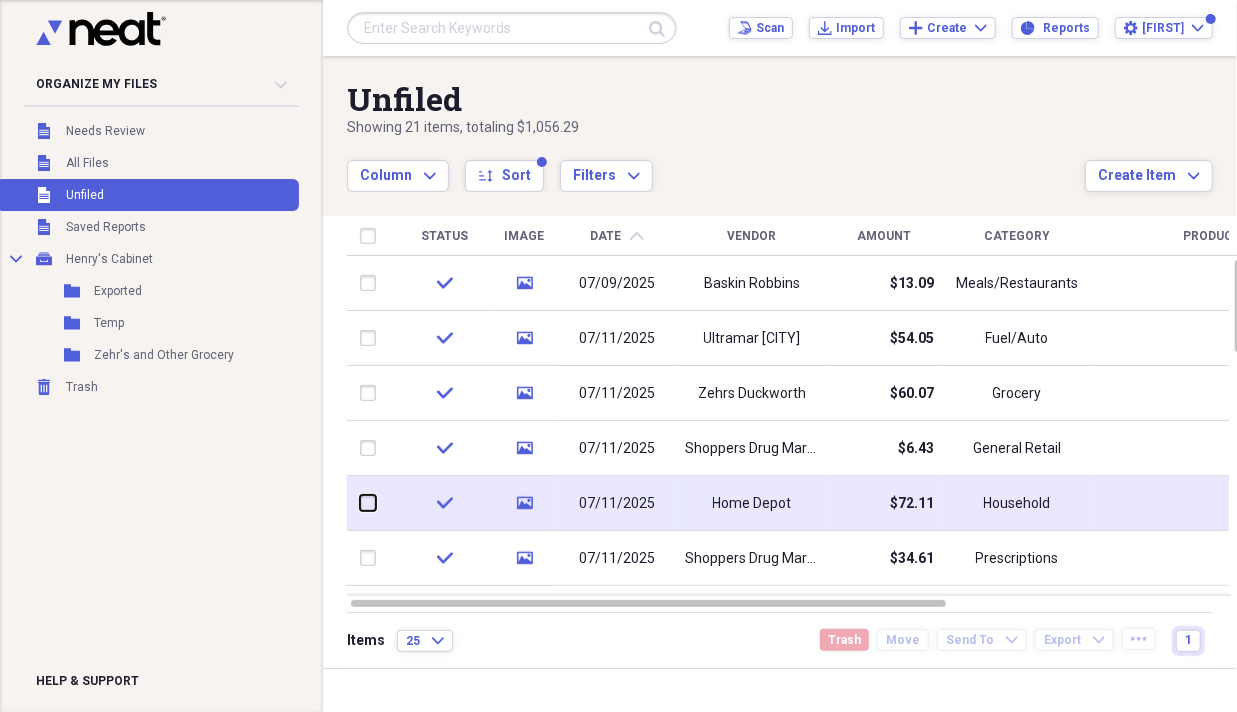 click at bounding box center [360, 503] 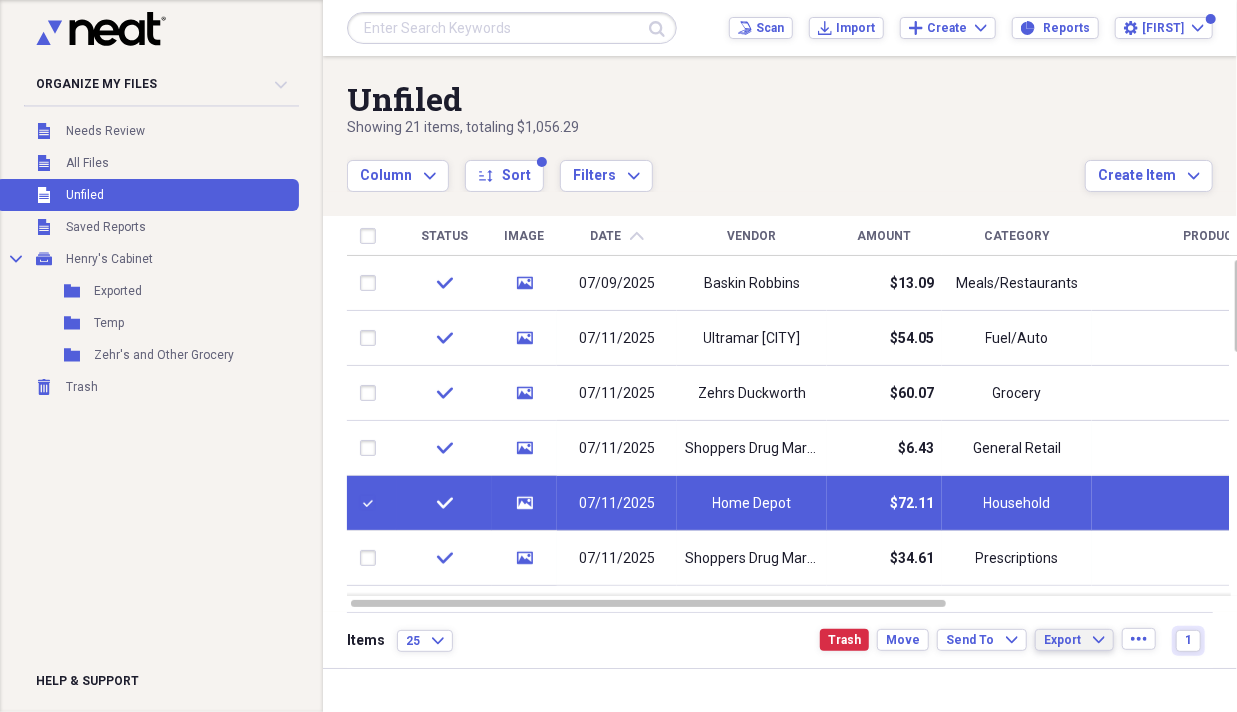 click on "Export" at bounding box center [1062, 640] 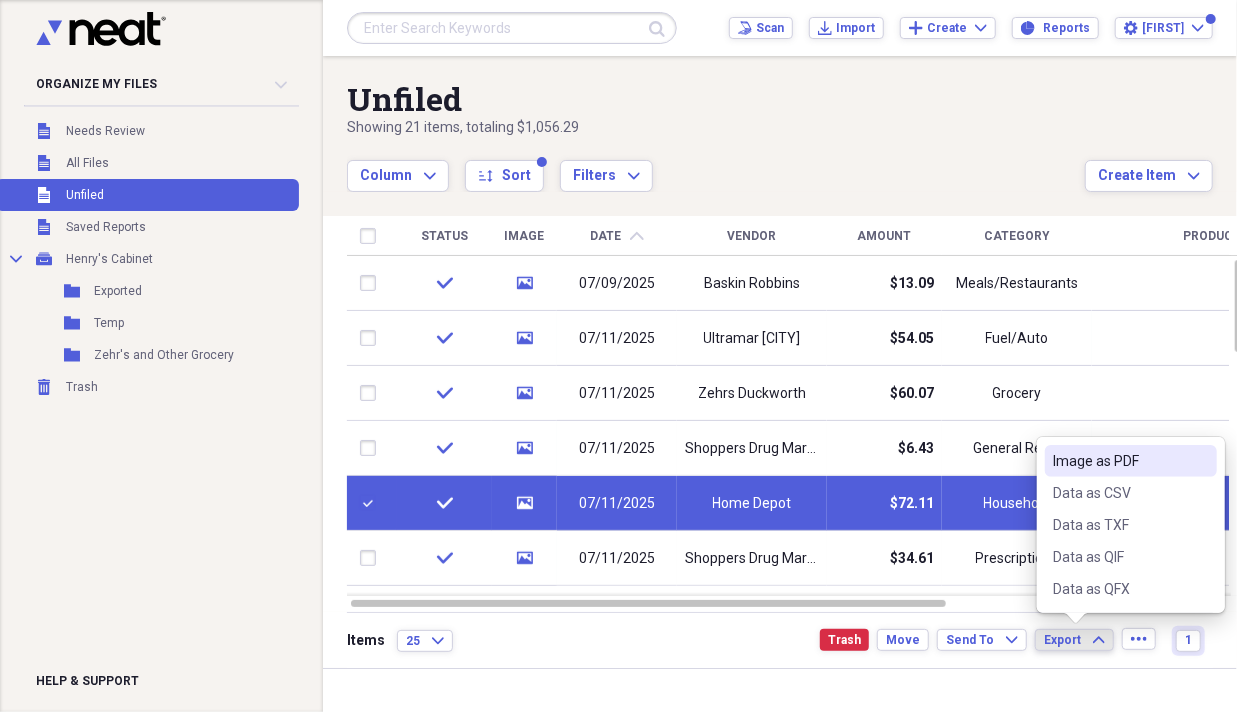 click on "Image as PDF" at bounding box center [1119, 461] 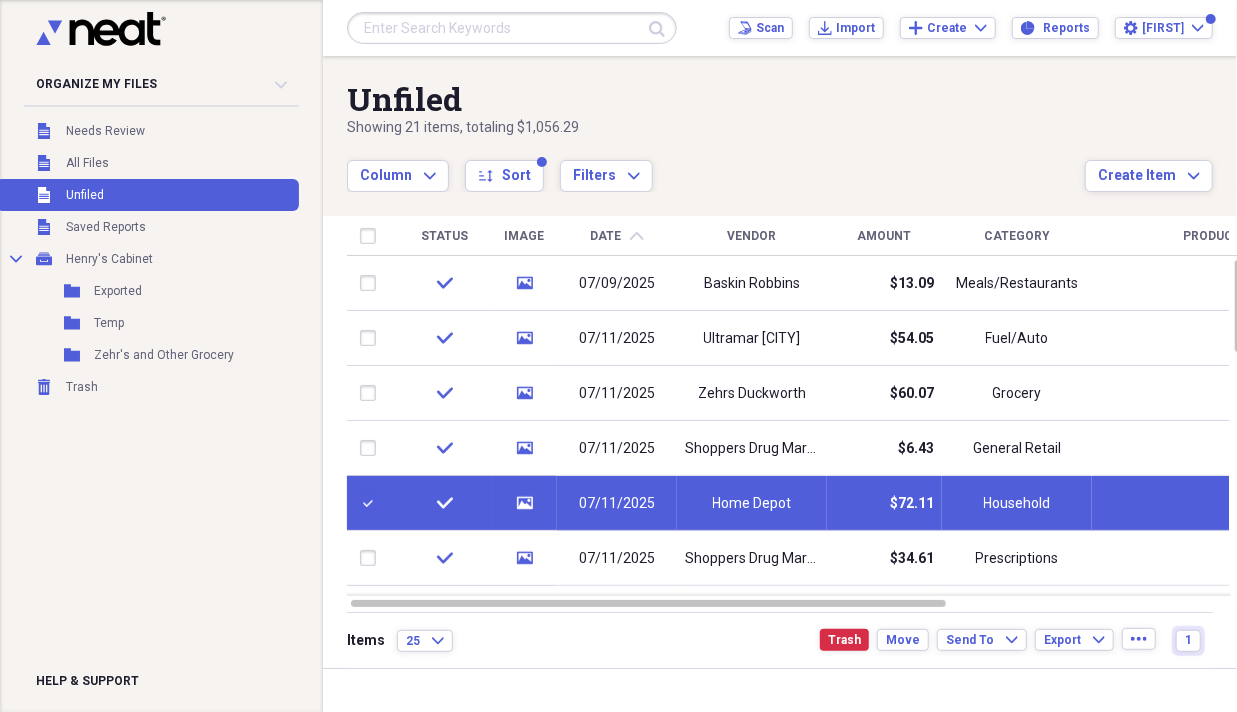 click at bounding box center (372, 503) 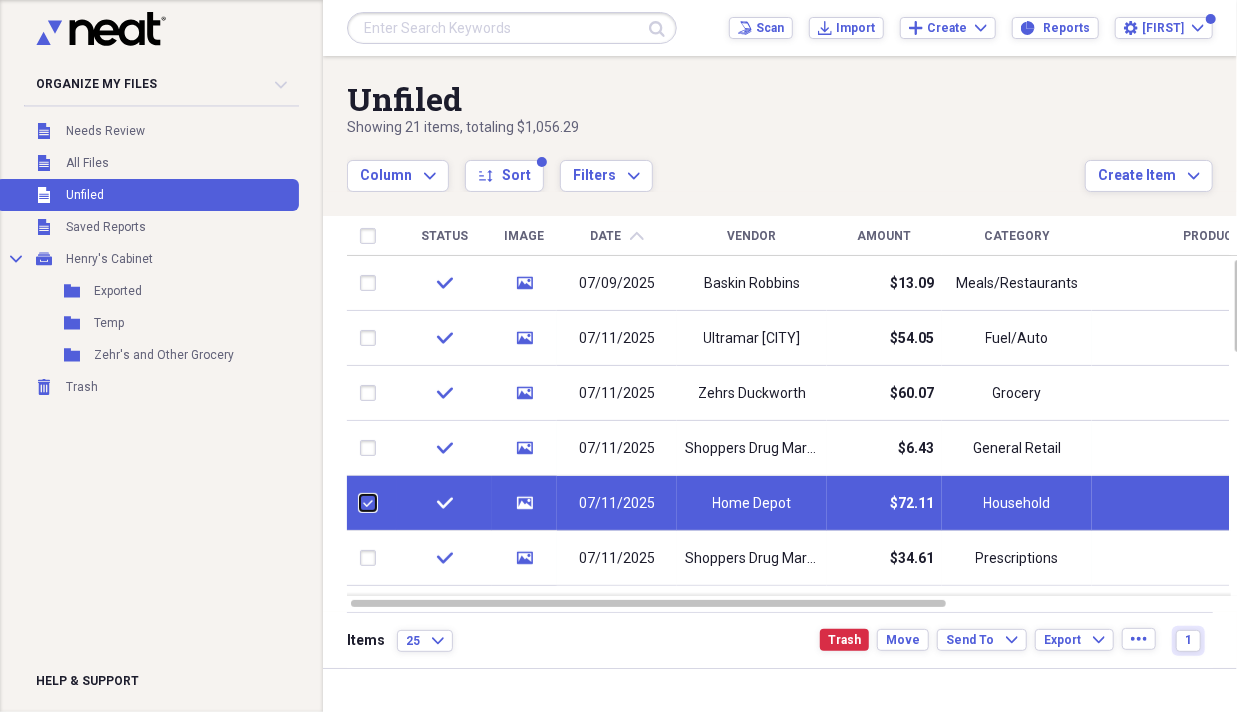 click at bounding box center (360, 503) 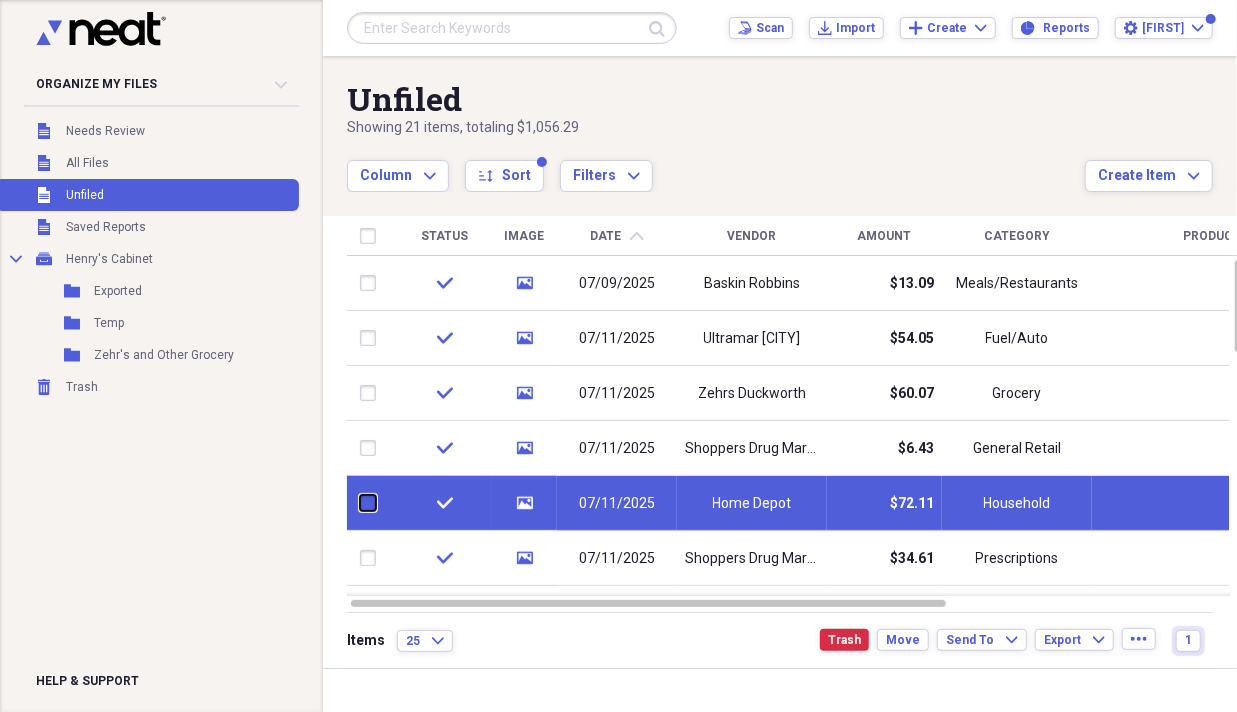 checkbox on "false" 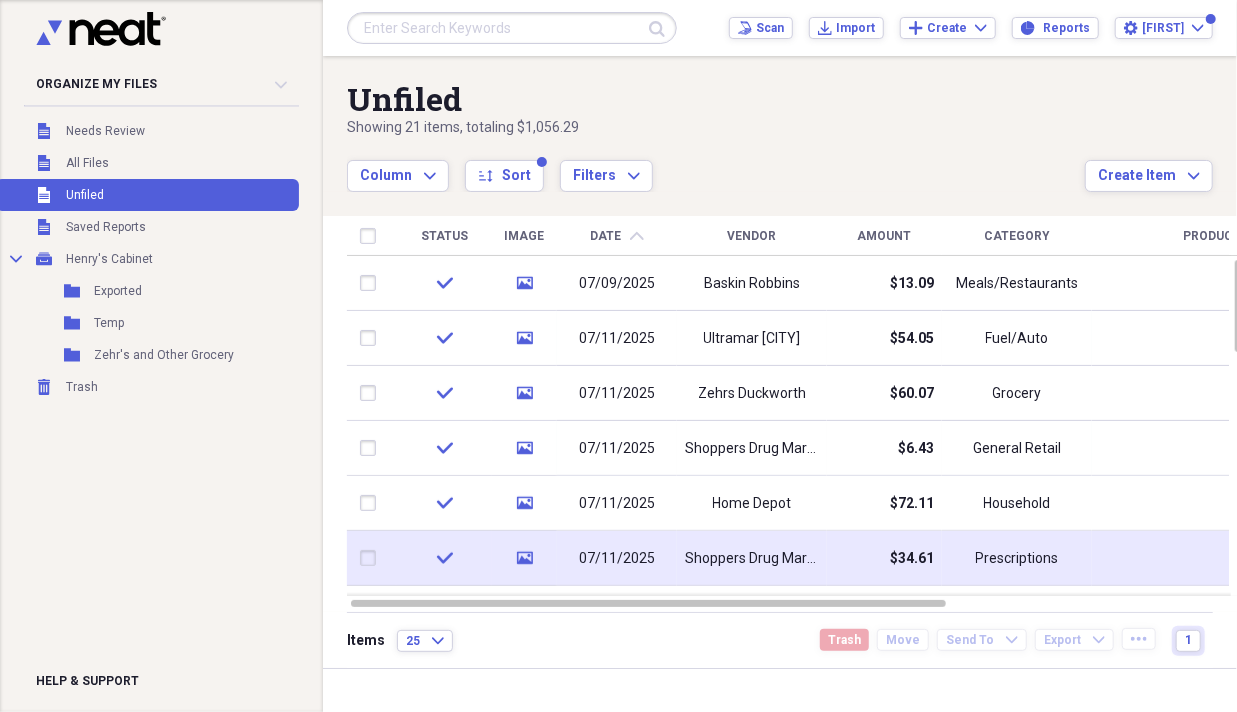 click at bounding box center [372, 558] 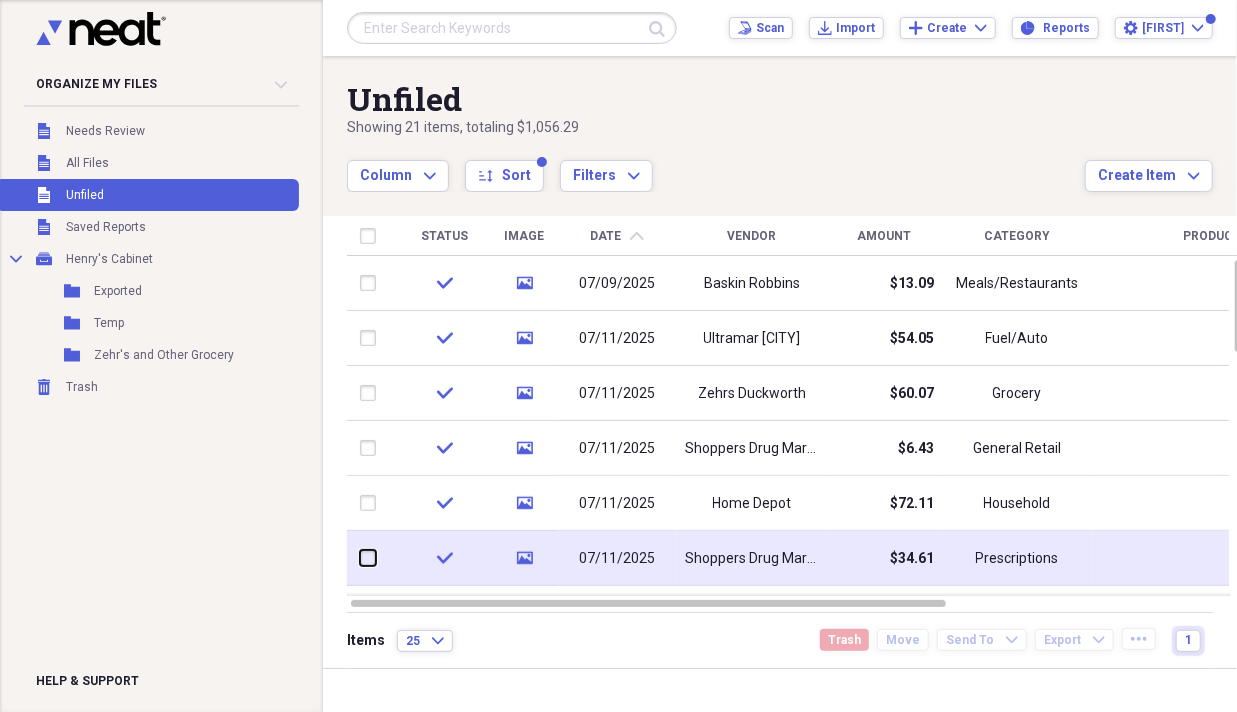 click at bounding box center [360, 558] 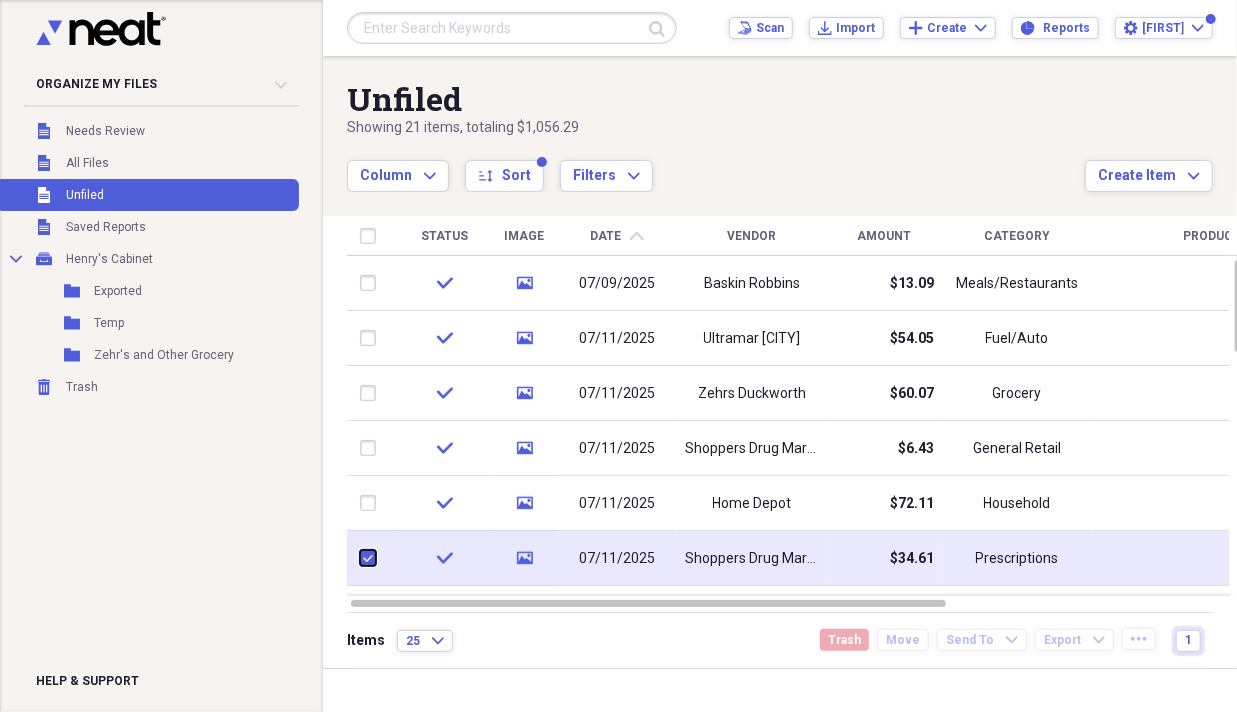 checkbox on "true" 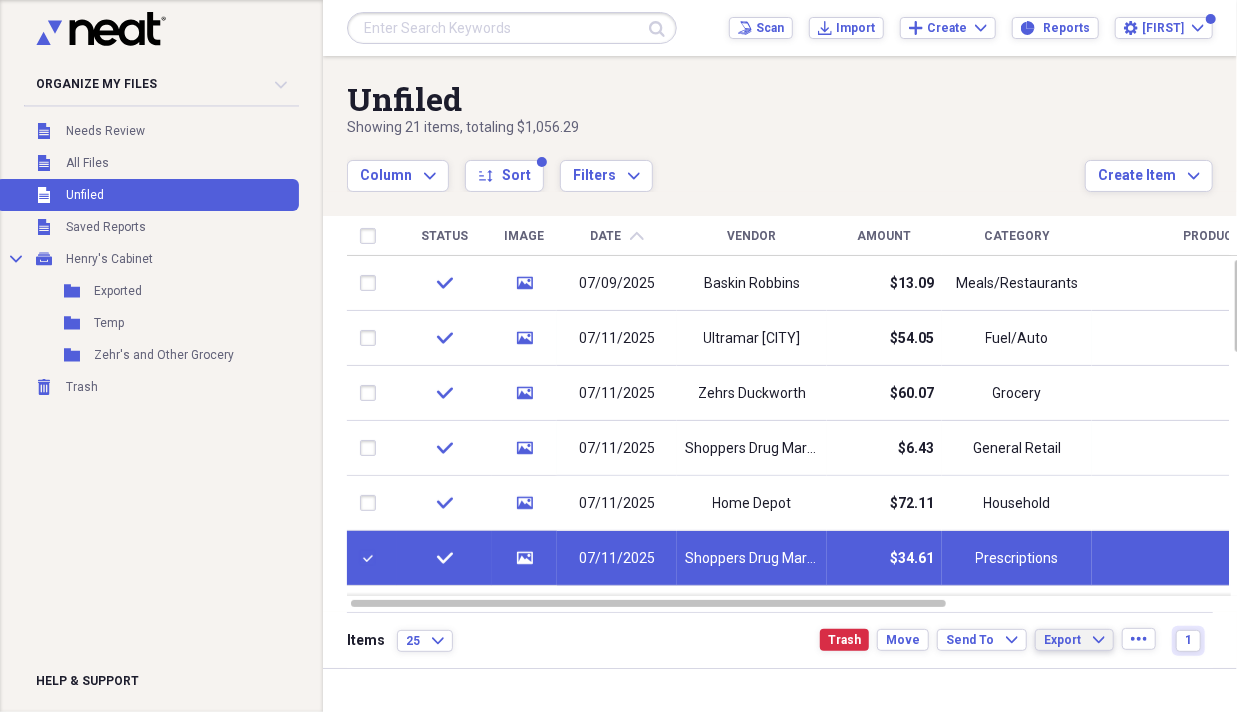 click on "Export" at bounding box center [1062, 640] 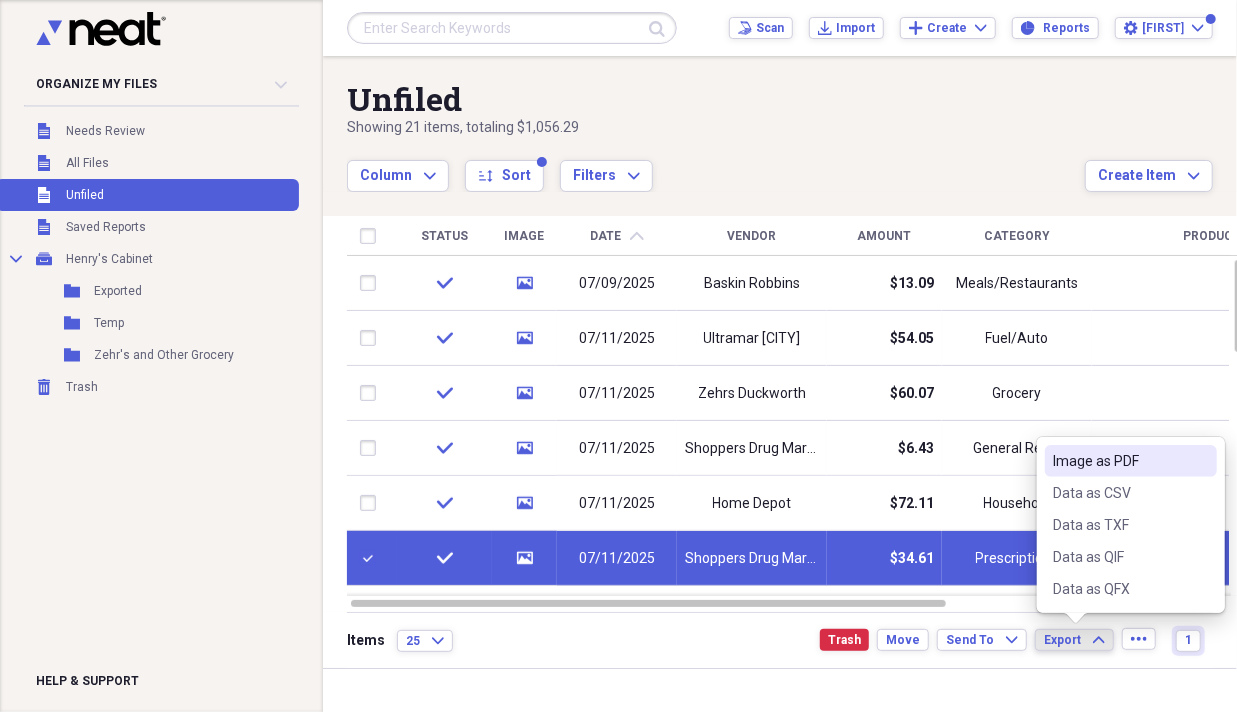 click on "Image as PDF" at bounding box center (1119, 461) 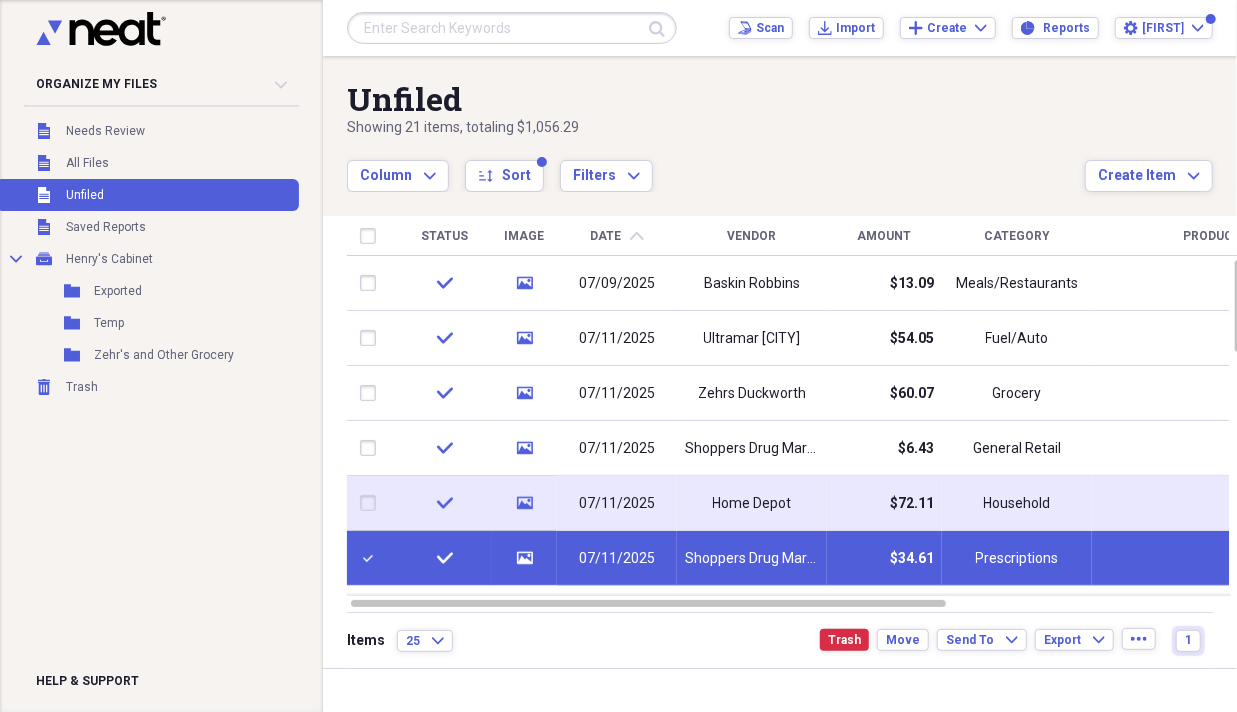 click at bounding box center (372, 503) 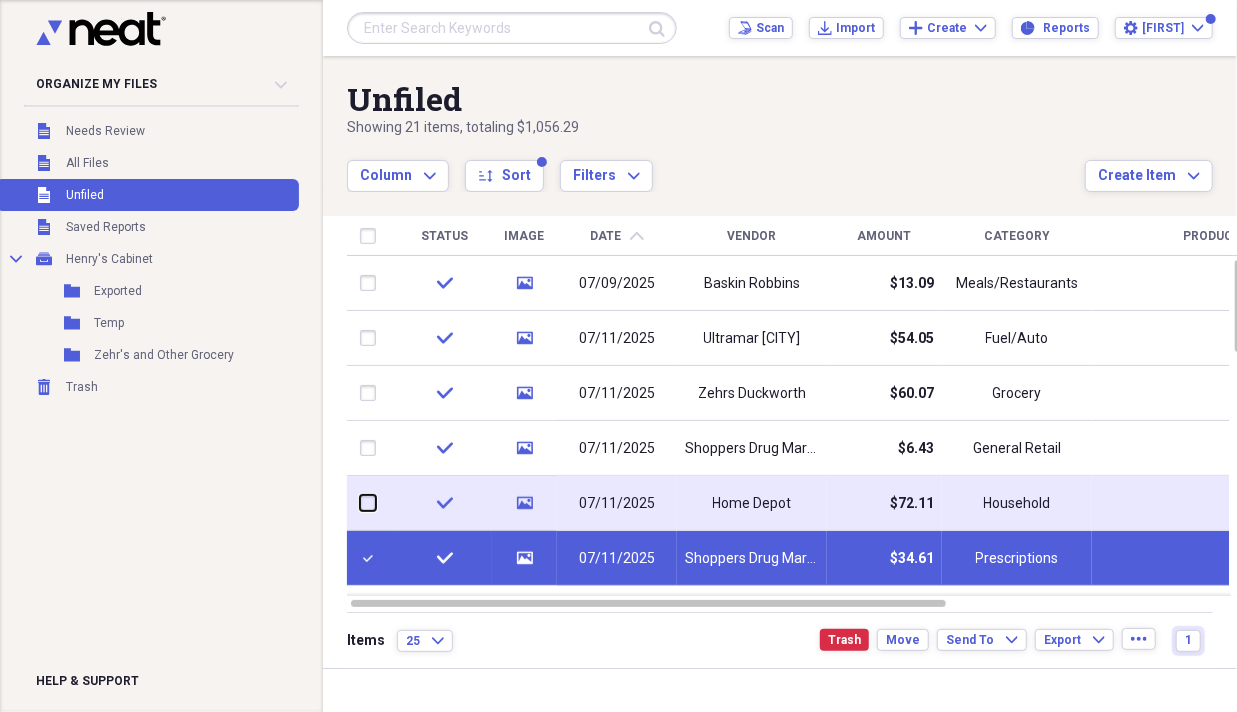 click at bounding box center (360, 503) 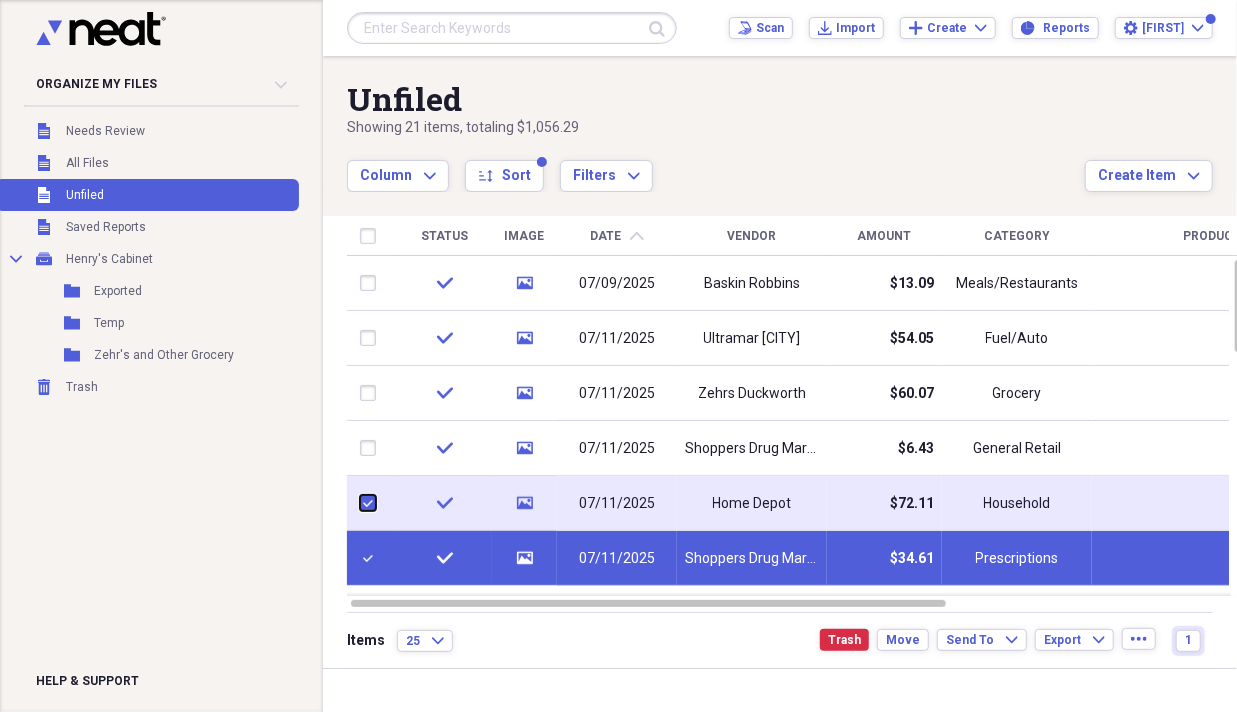 checkbox on "true" 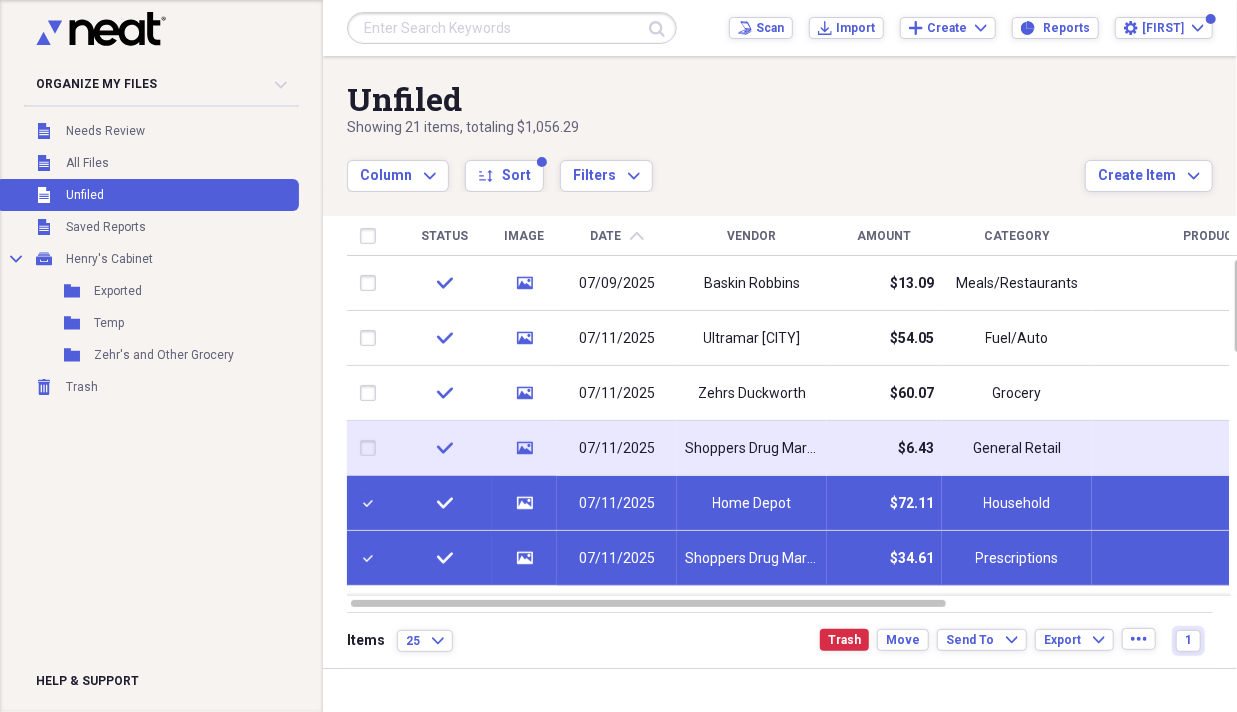 click at bounding box center [372, 448] 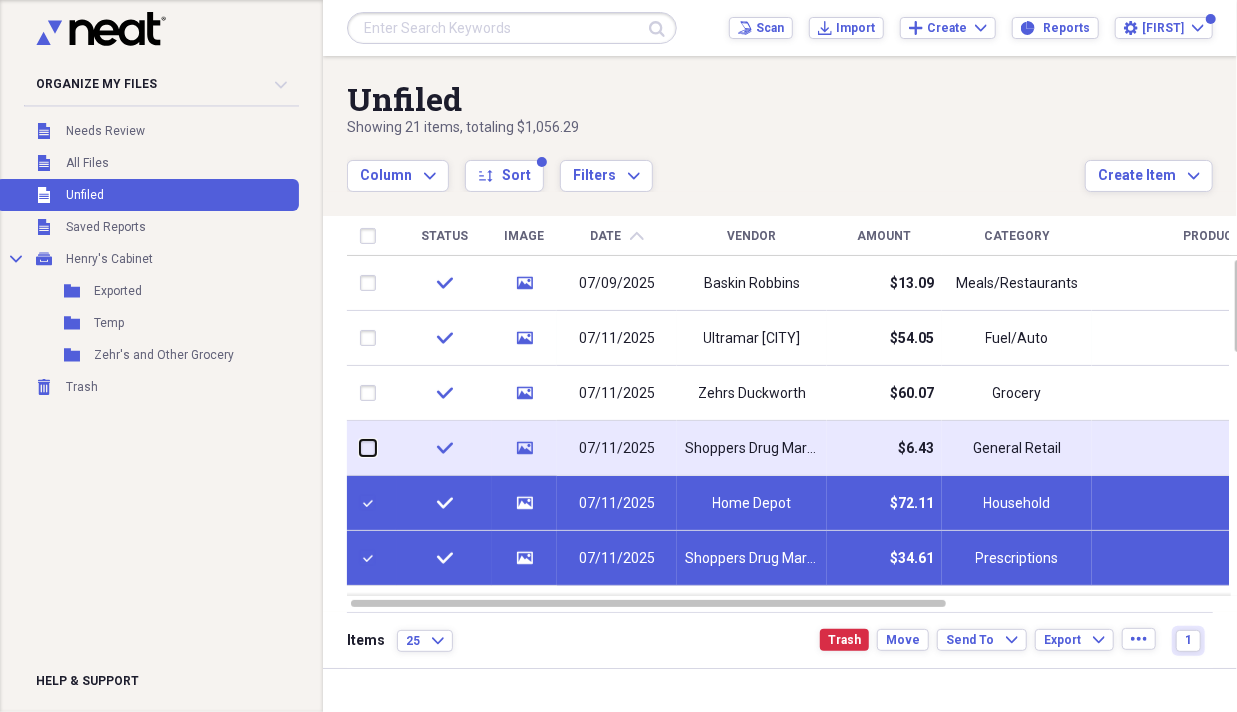 click at bounding box center (360, 448) 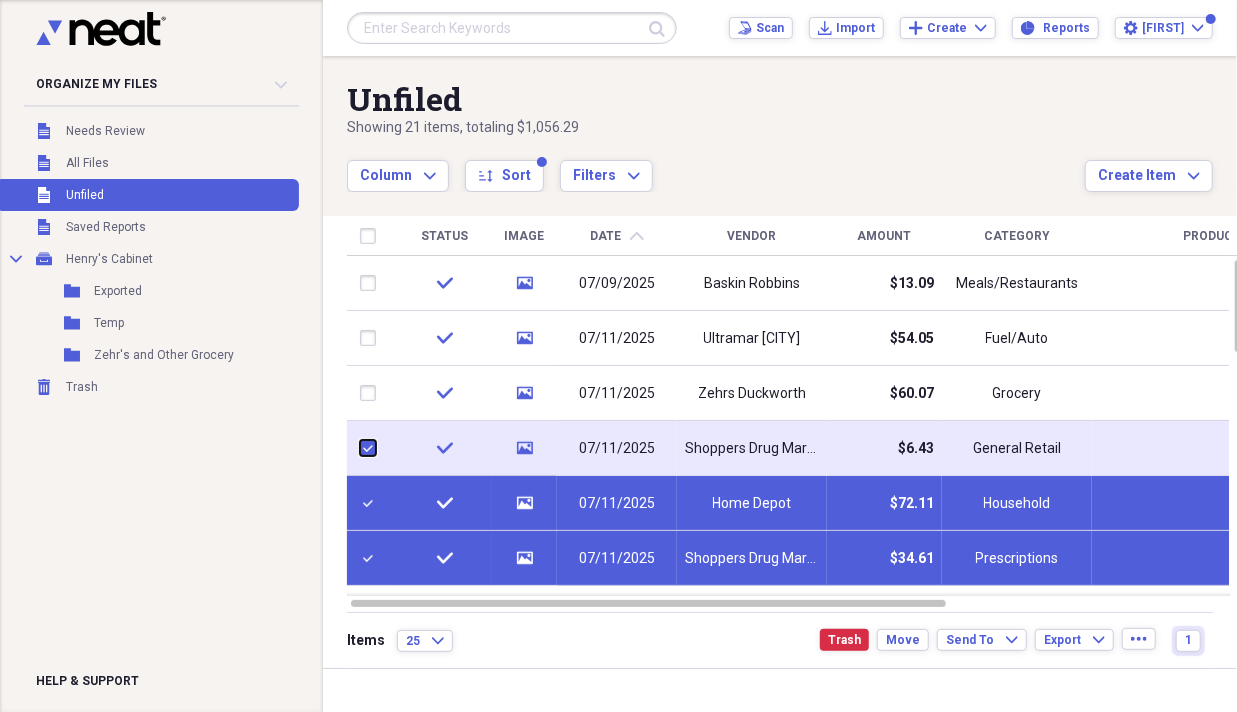checkbox on "true" 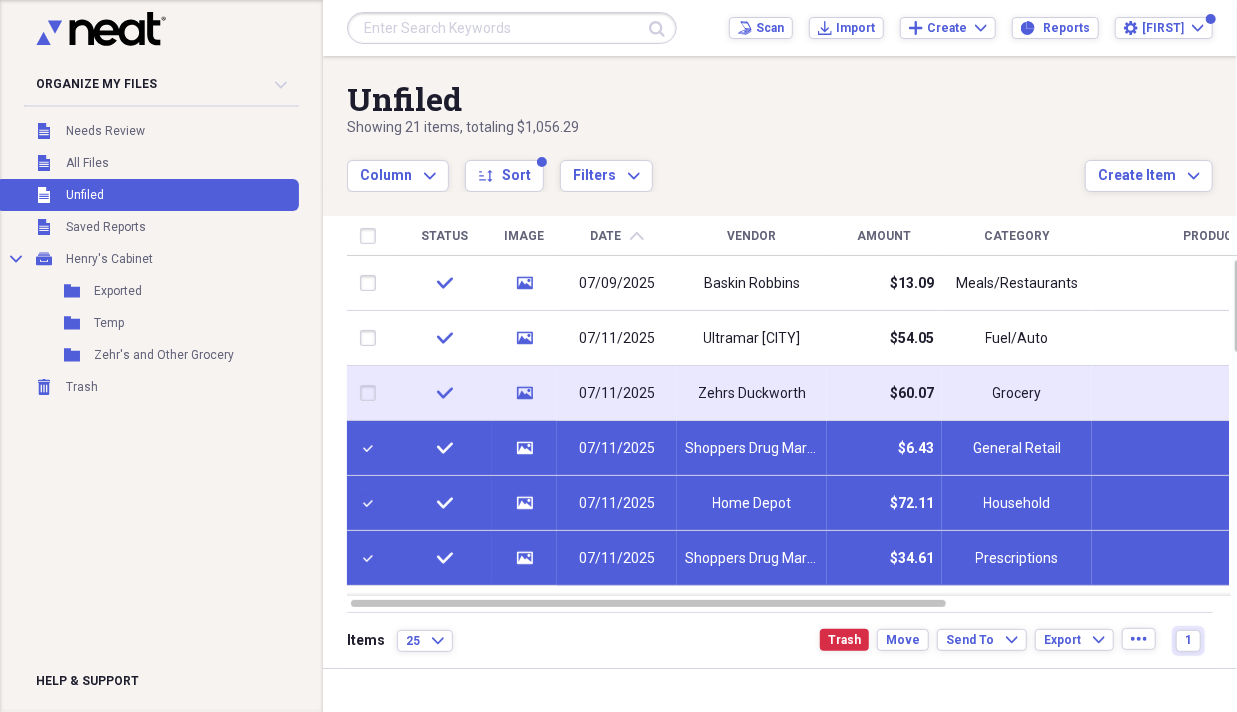 click at bounding box center [372, 393] 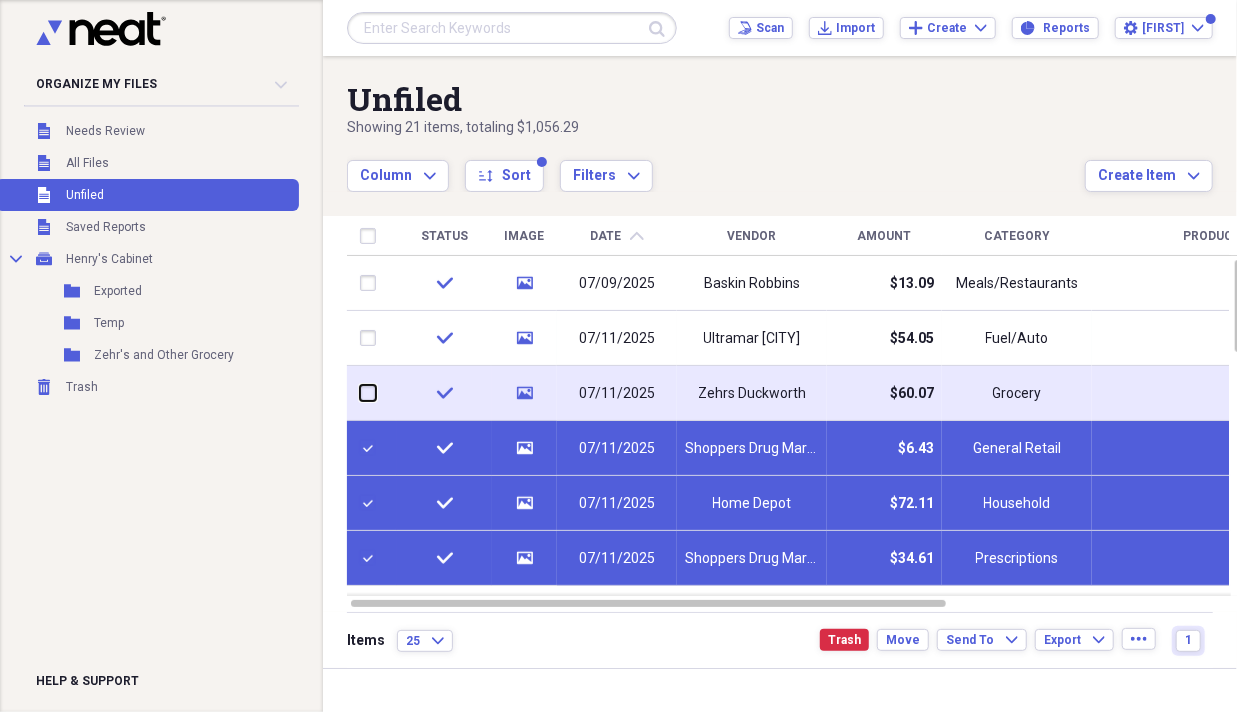 click at bounding box center (360, 393) 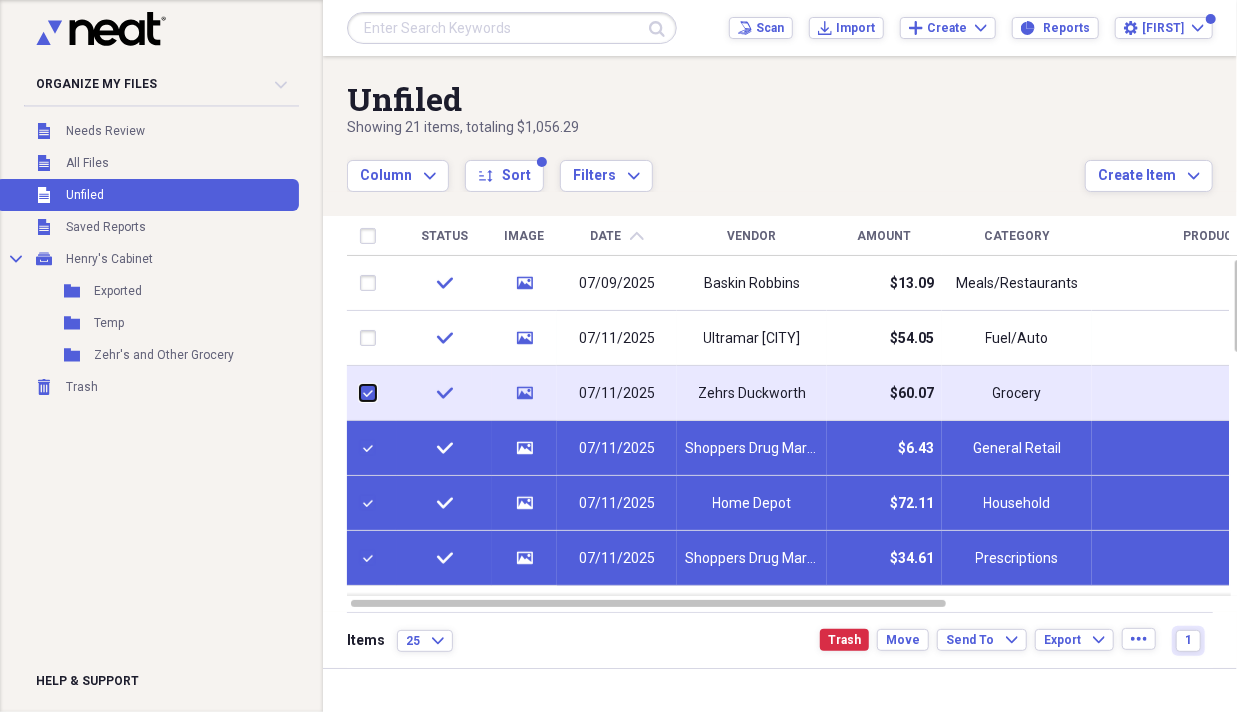 checkbox on "true" 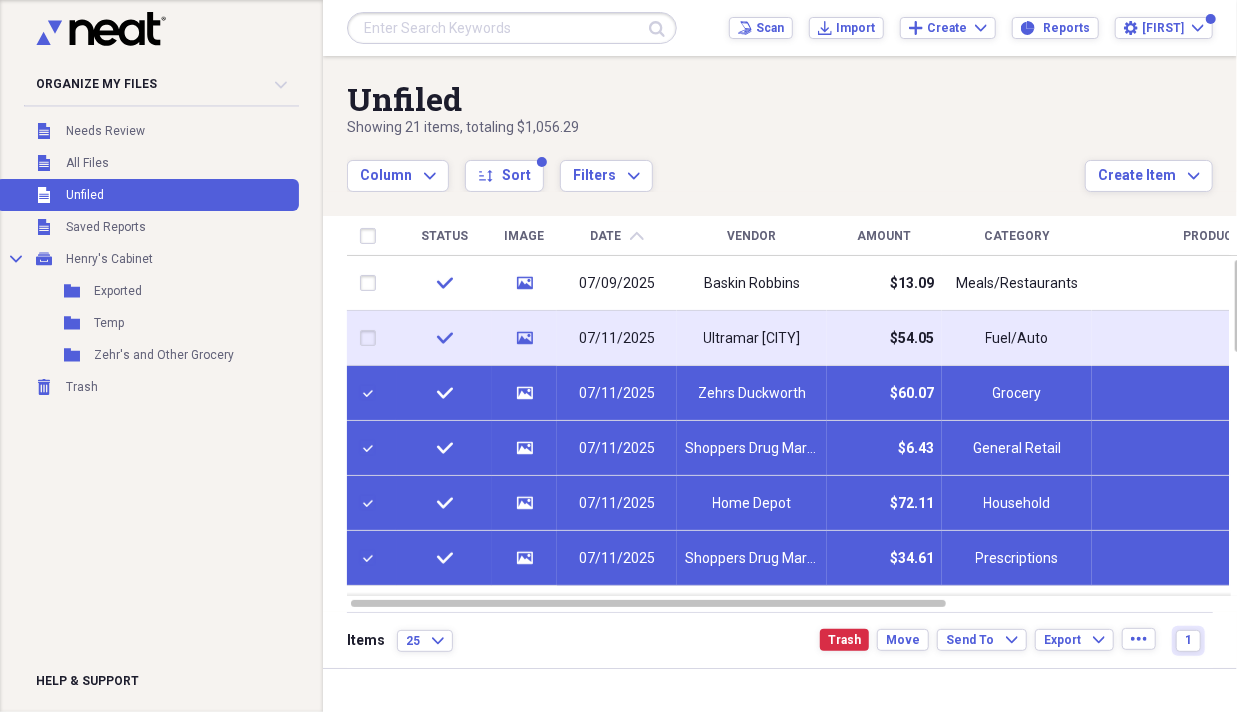 click at bounding box center [372, 338] 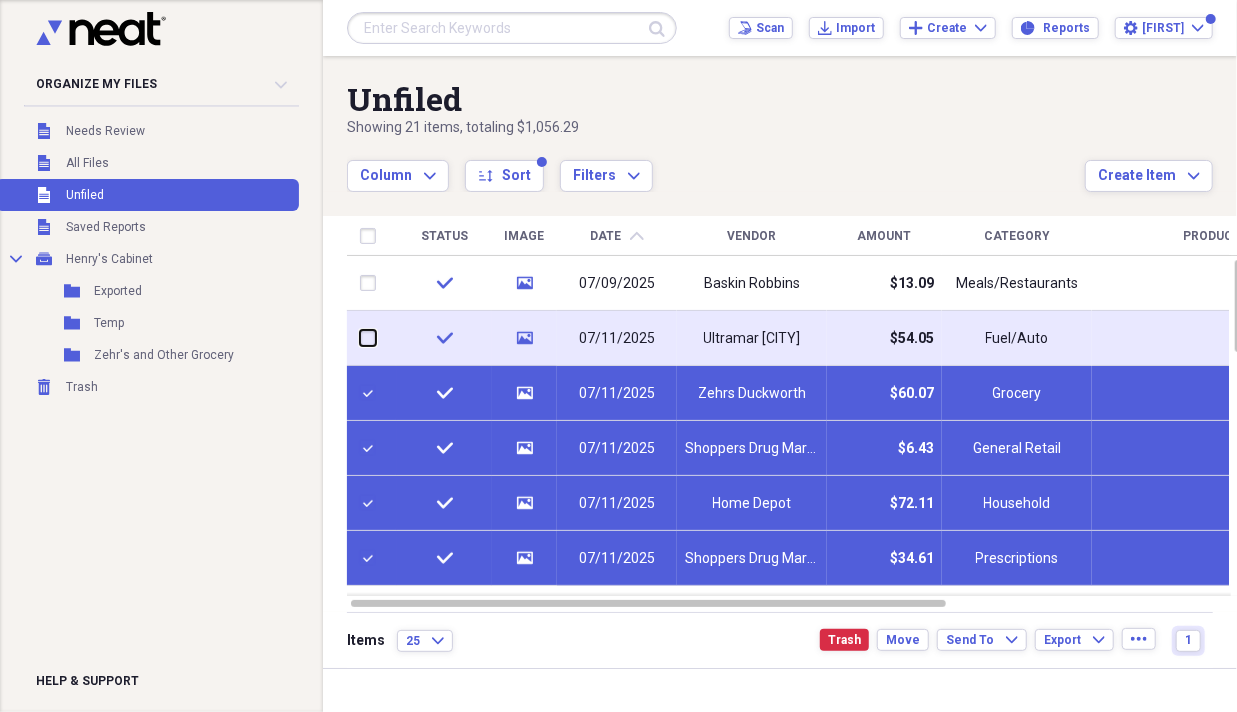 click at bounding box center (360, 338) 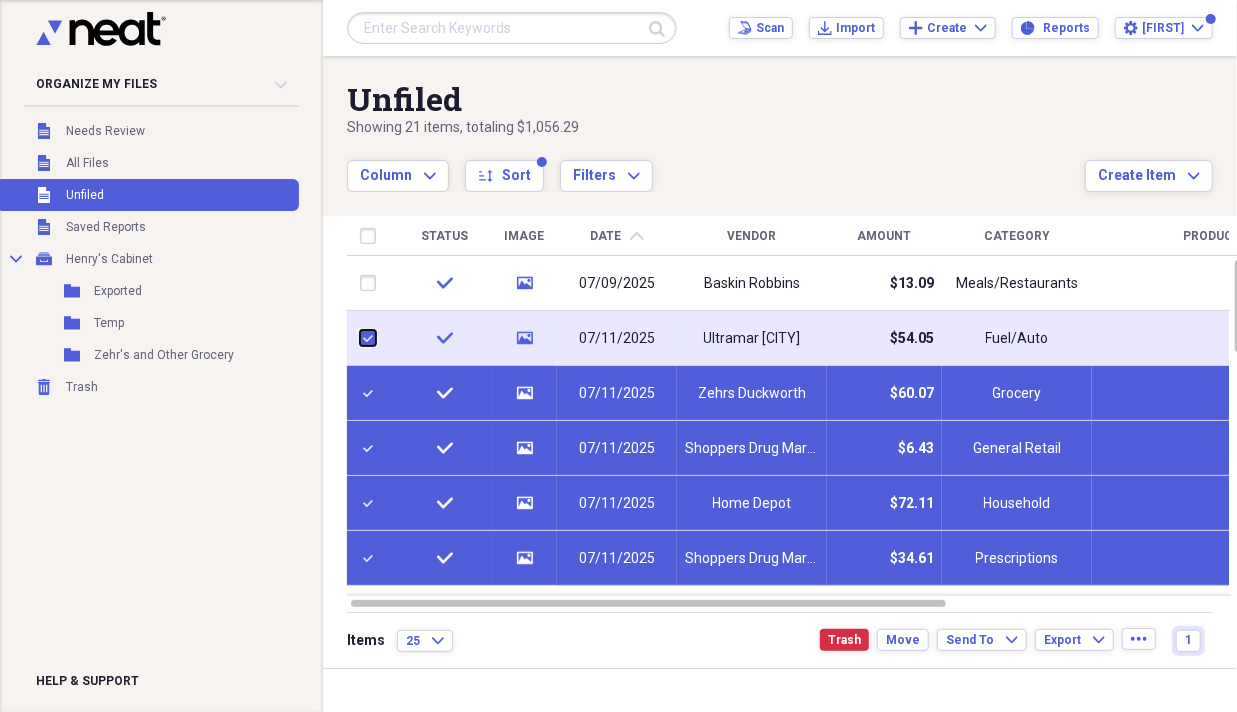 checkbox on "true" 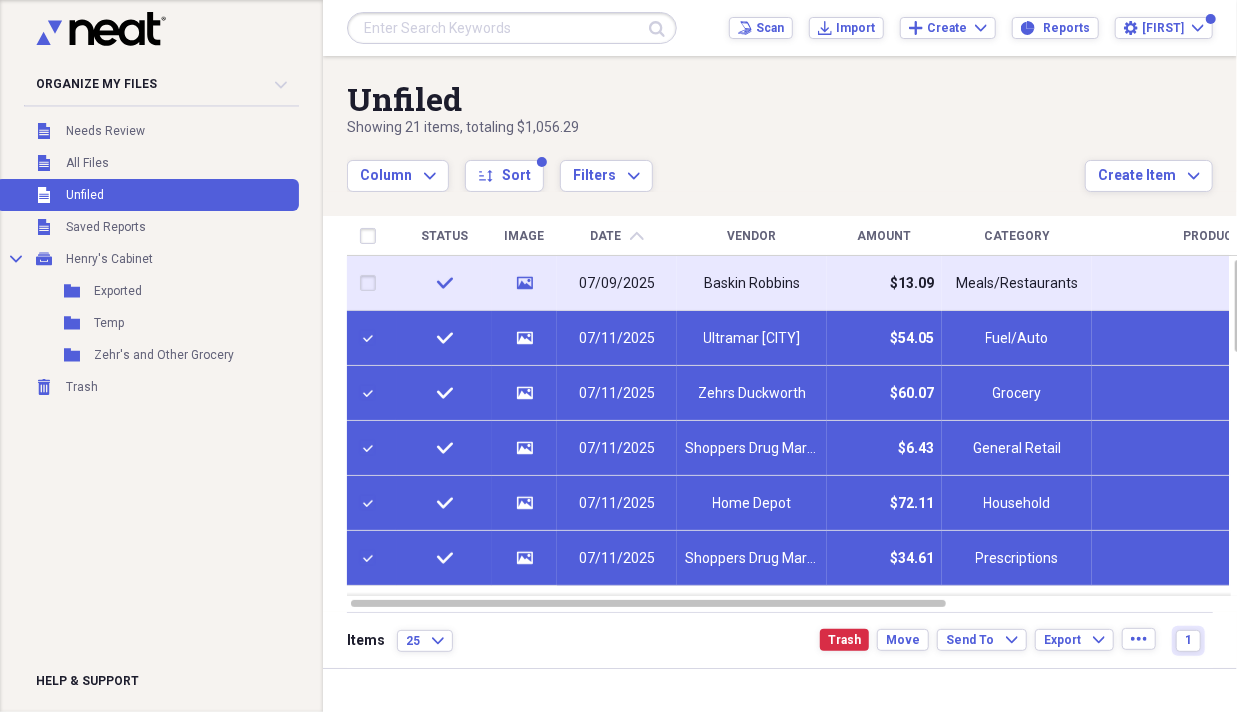 click at bounding box center [372, 283] 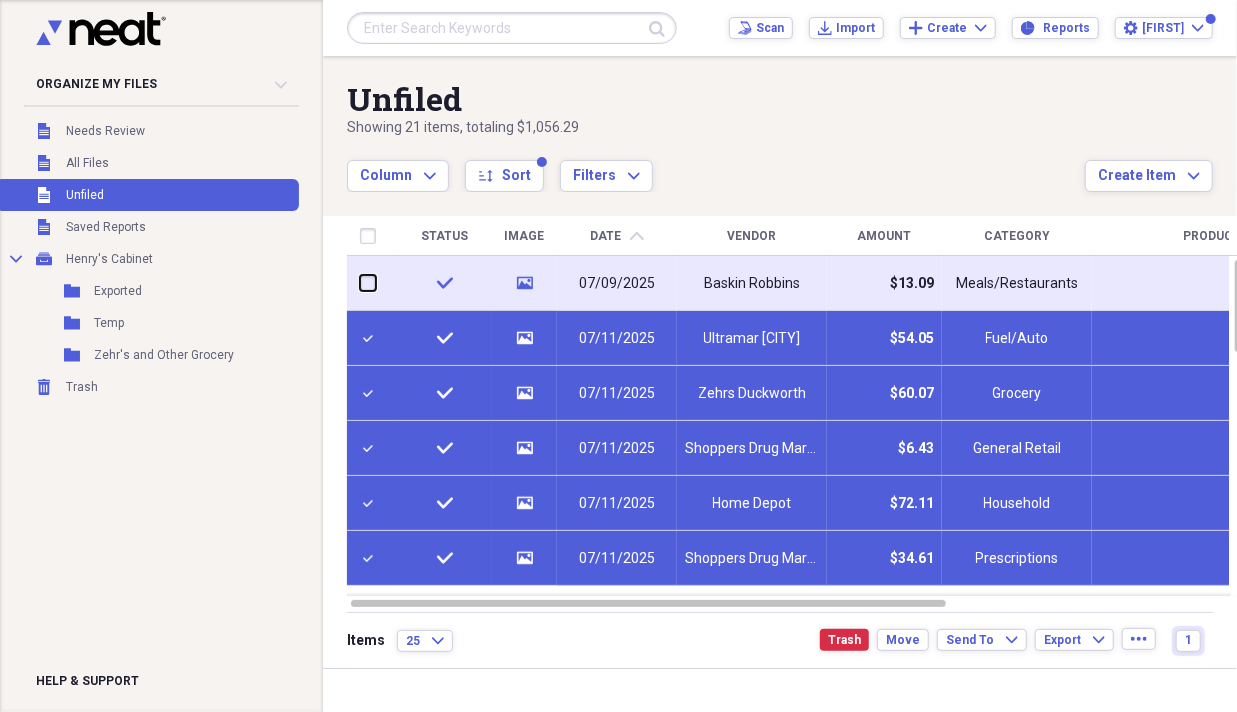 click at bounding box center [360, 283] 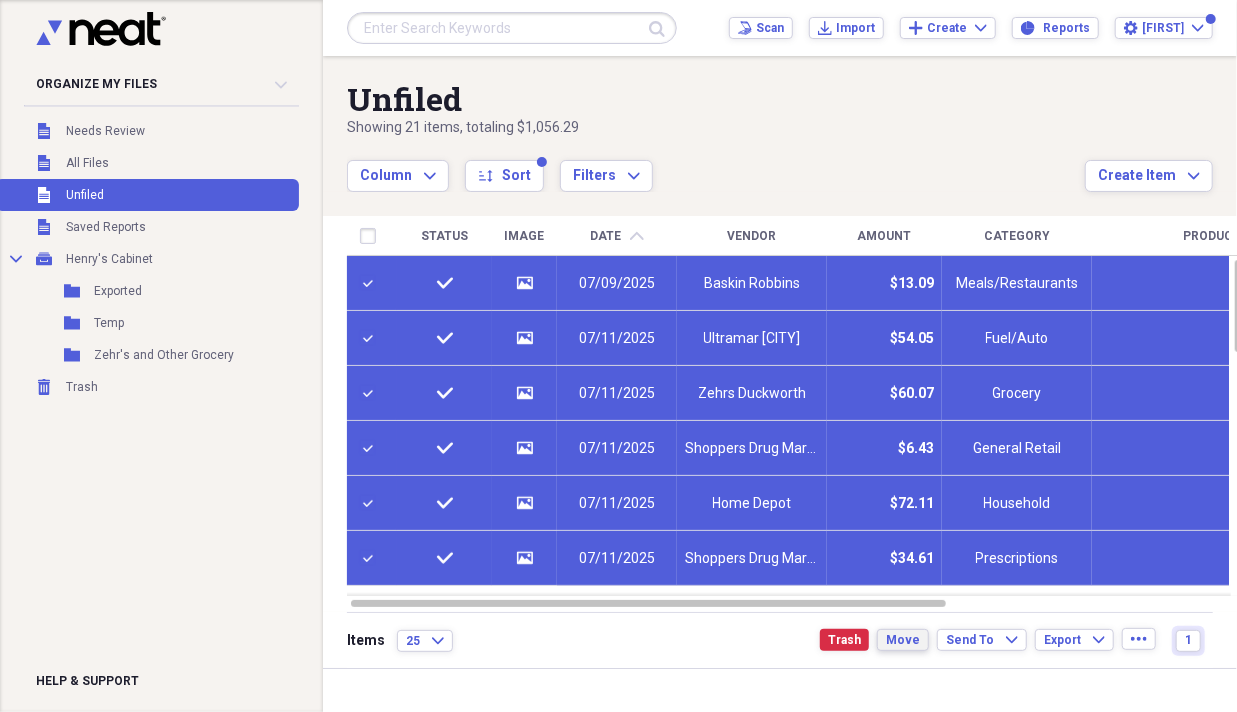 click on "Move" at bounding box center (903, 640) 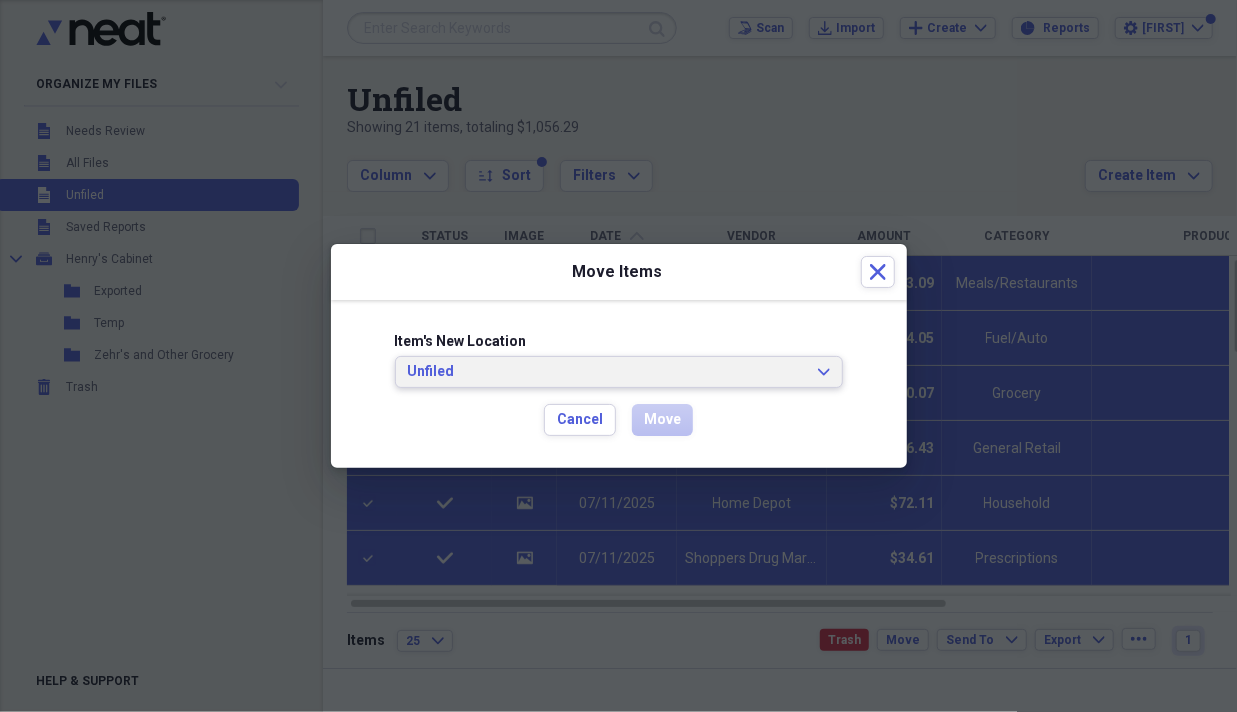 click on "Expand" 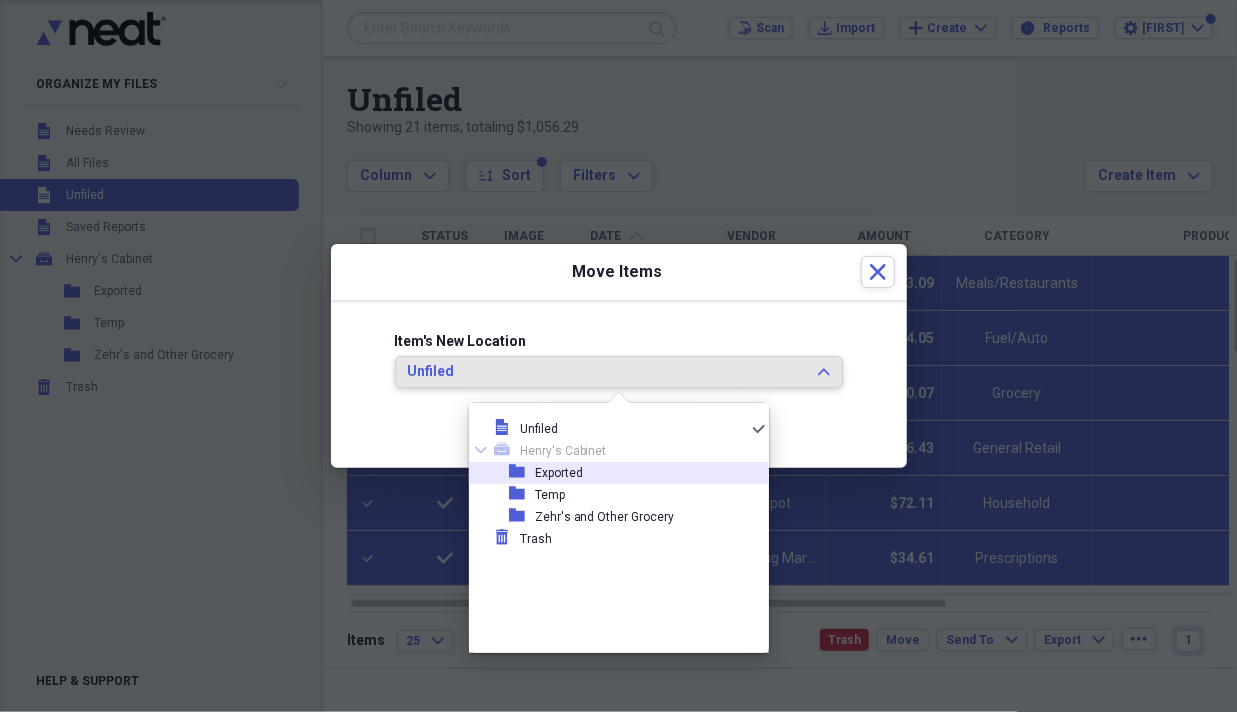 click on "folder Exported" at bounding box center [611, 473] 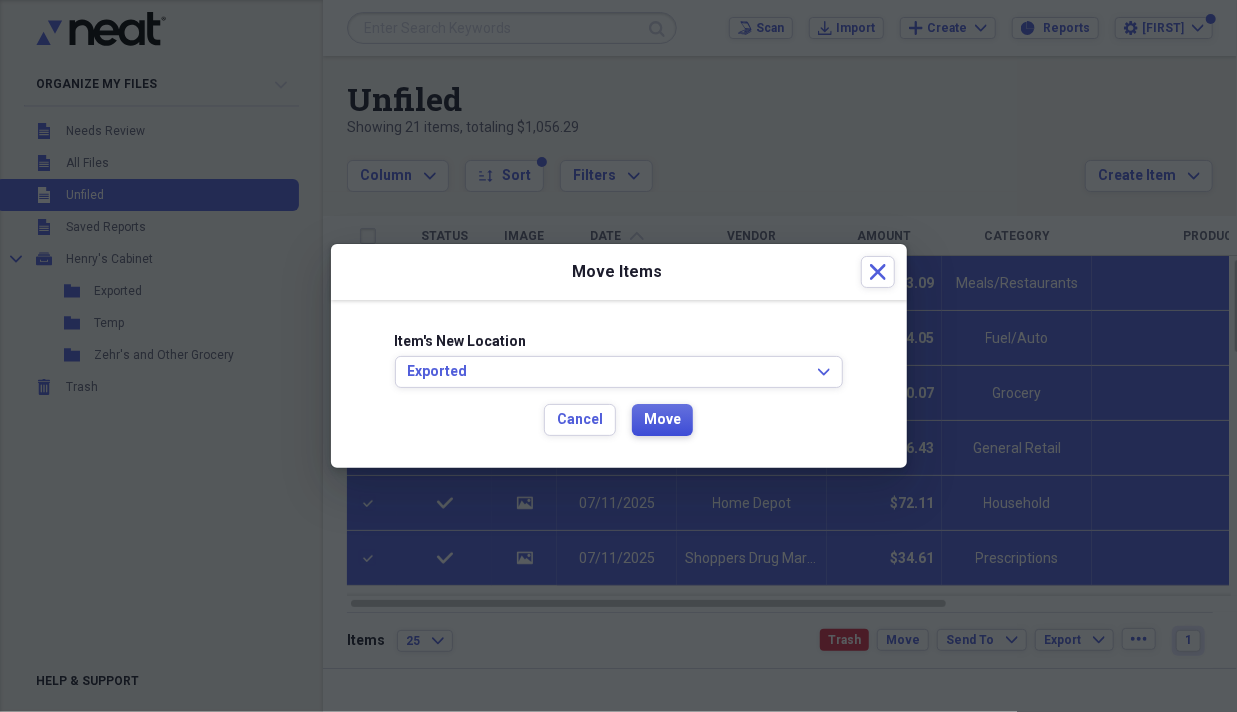 click on "Move" at bounding box center (662, 420) 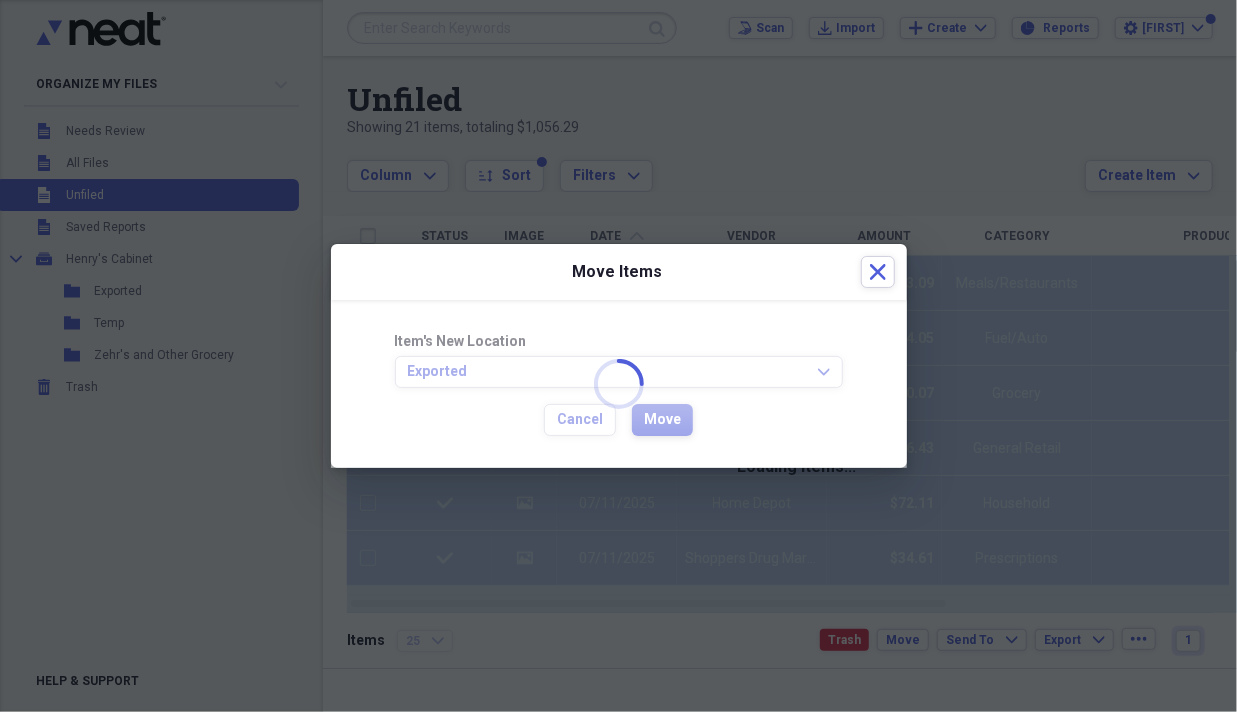 checkbox on "false" 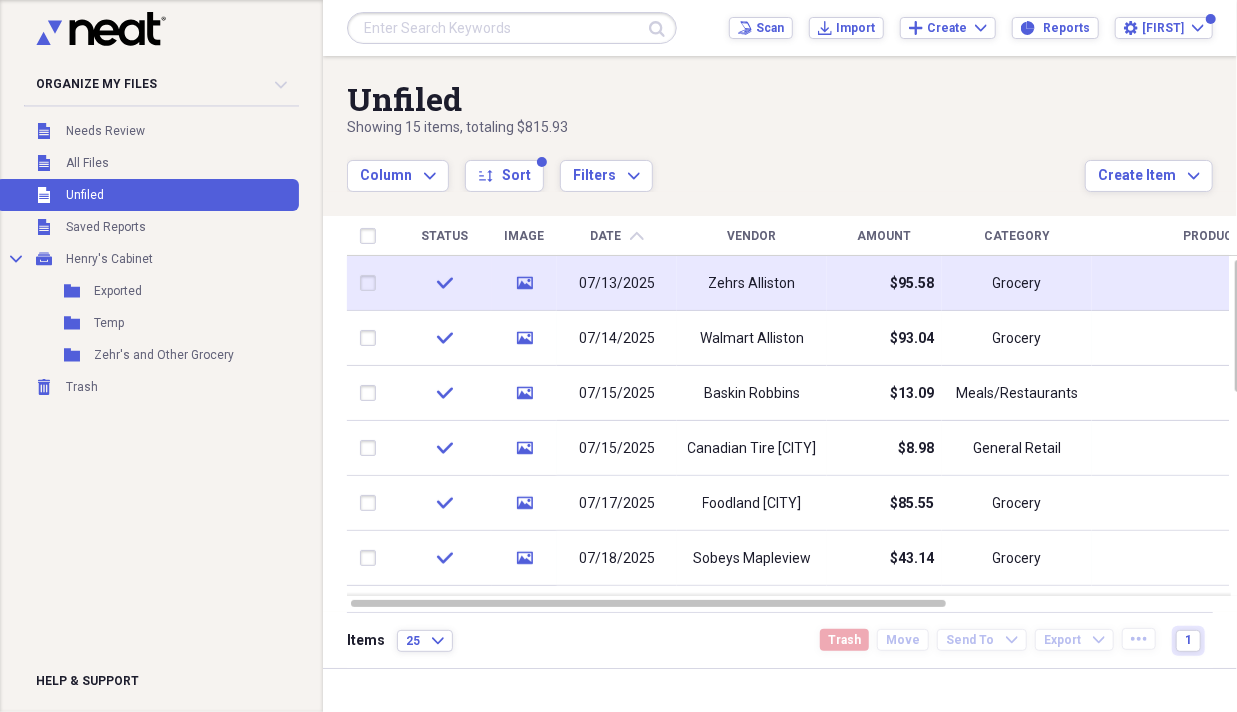 click at bounding box center [372, 283] 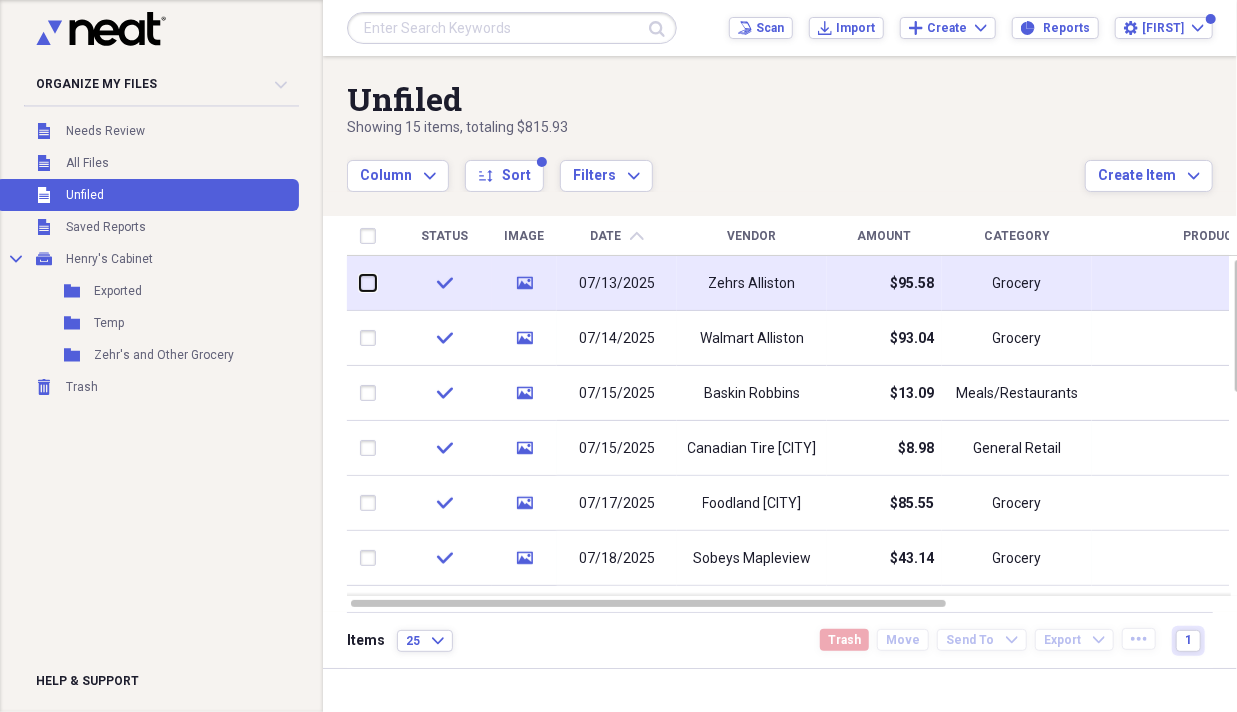 click at bounding box center [360, 283] 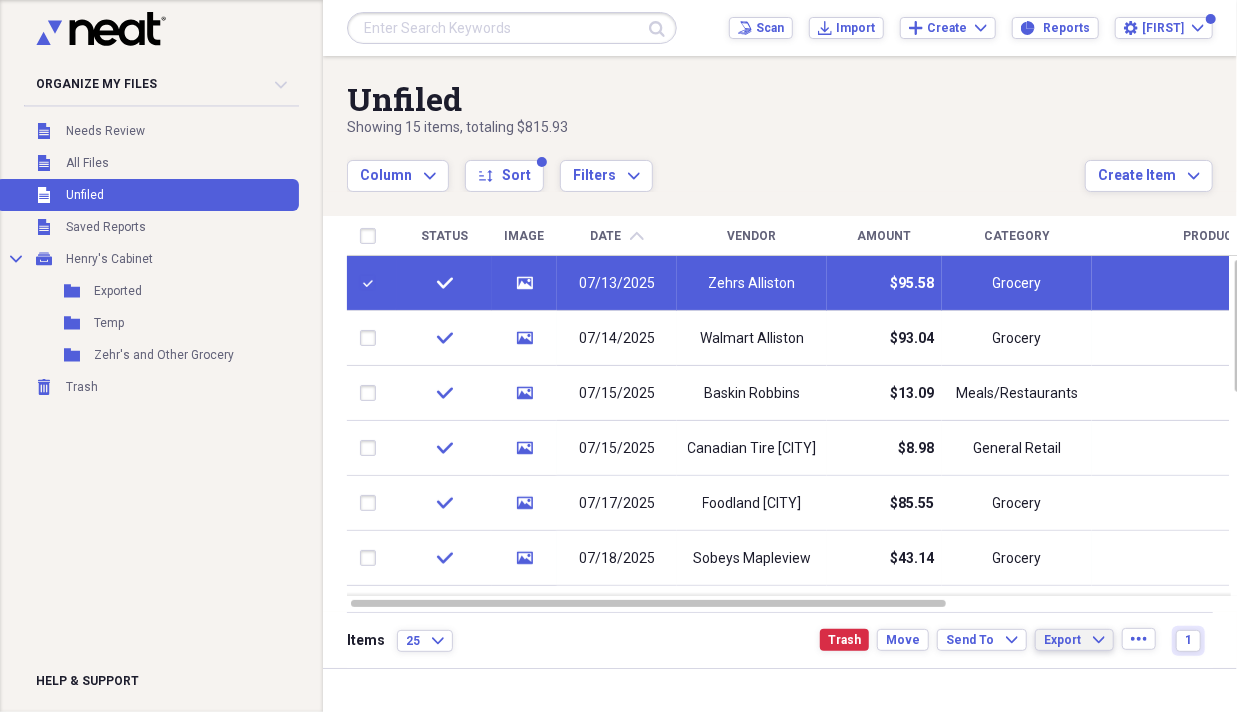click on "Export" at bounding box center [1062, 640] 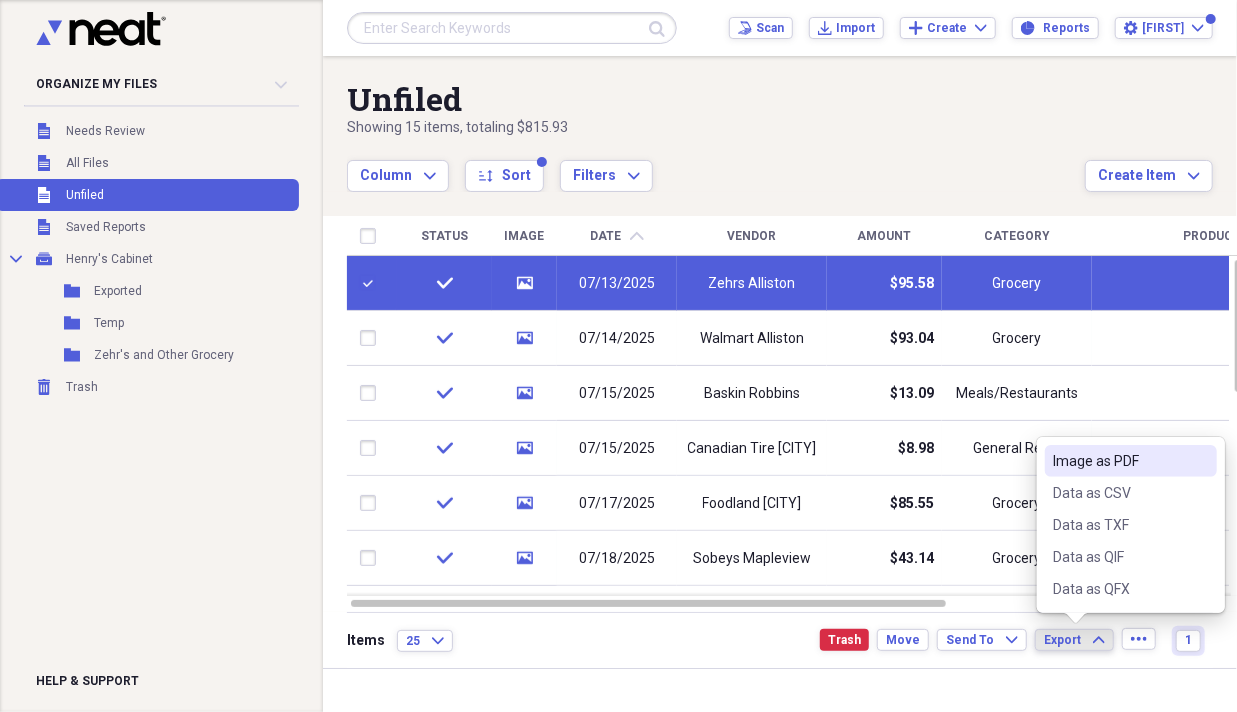 click on "Image as PDF" at bounding box center [1119, 461] 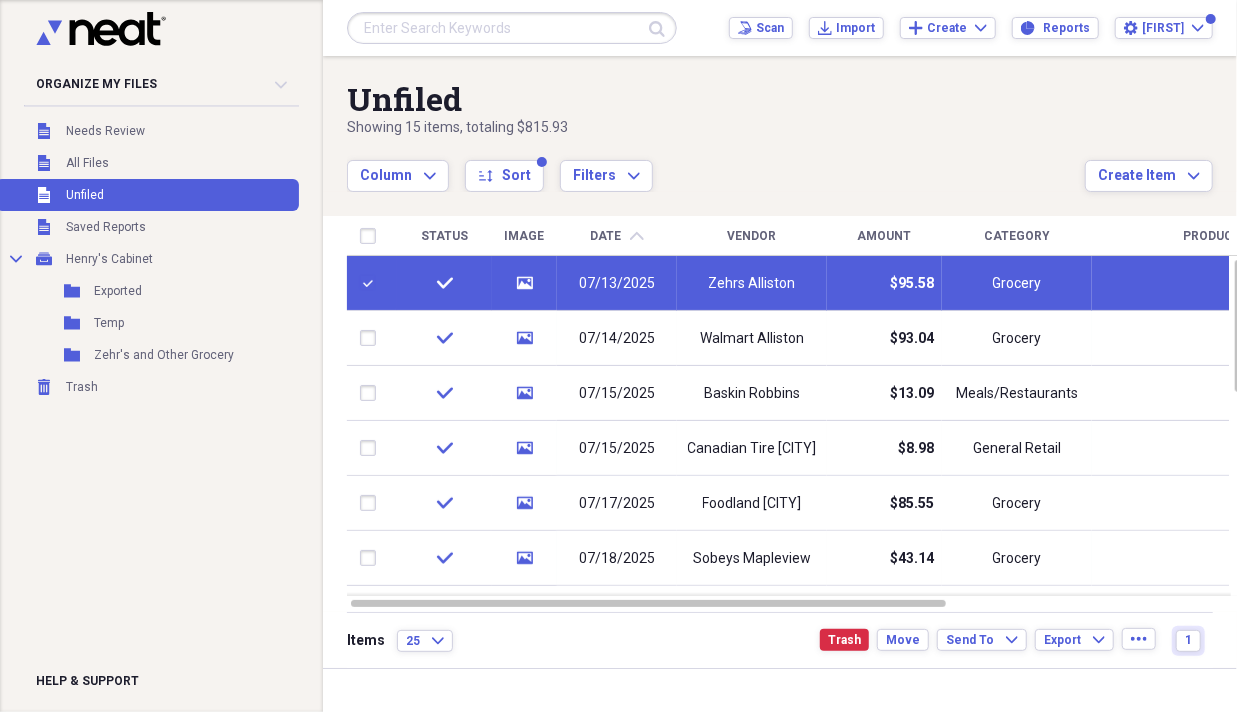 click at bounding box center (372, 283) 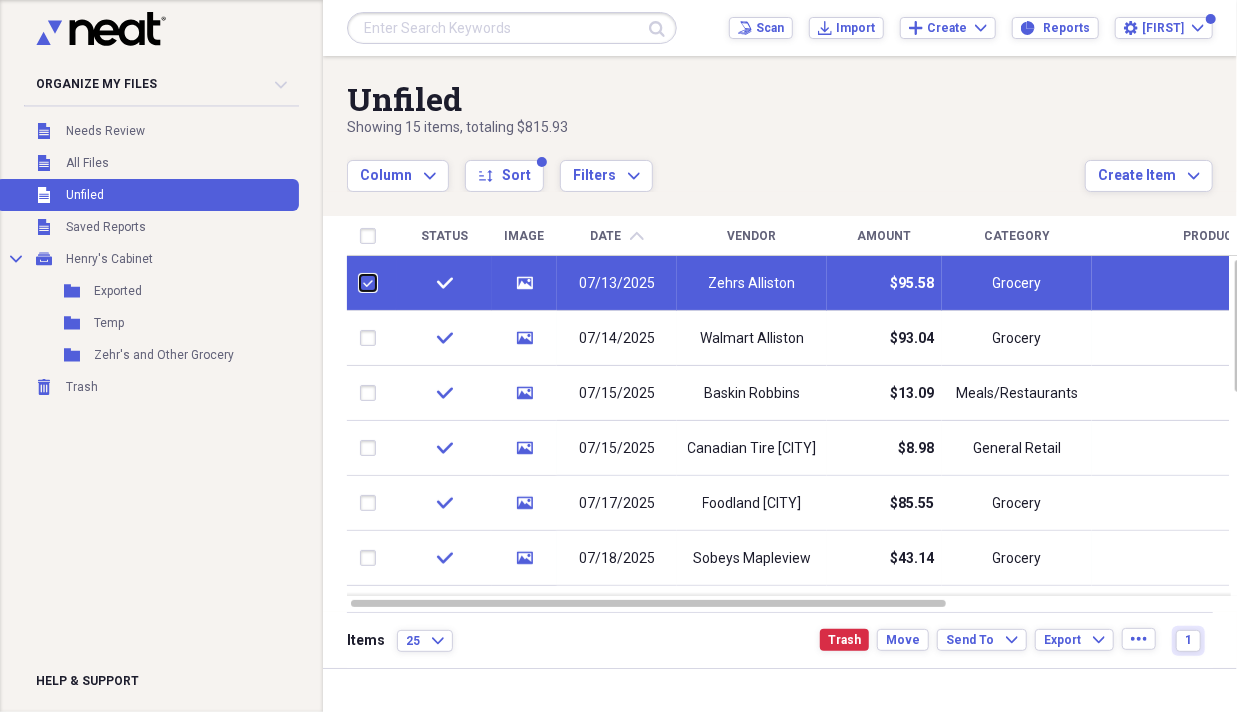 click at bounding box center (360, 283) 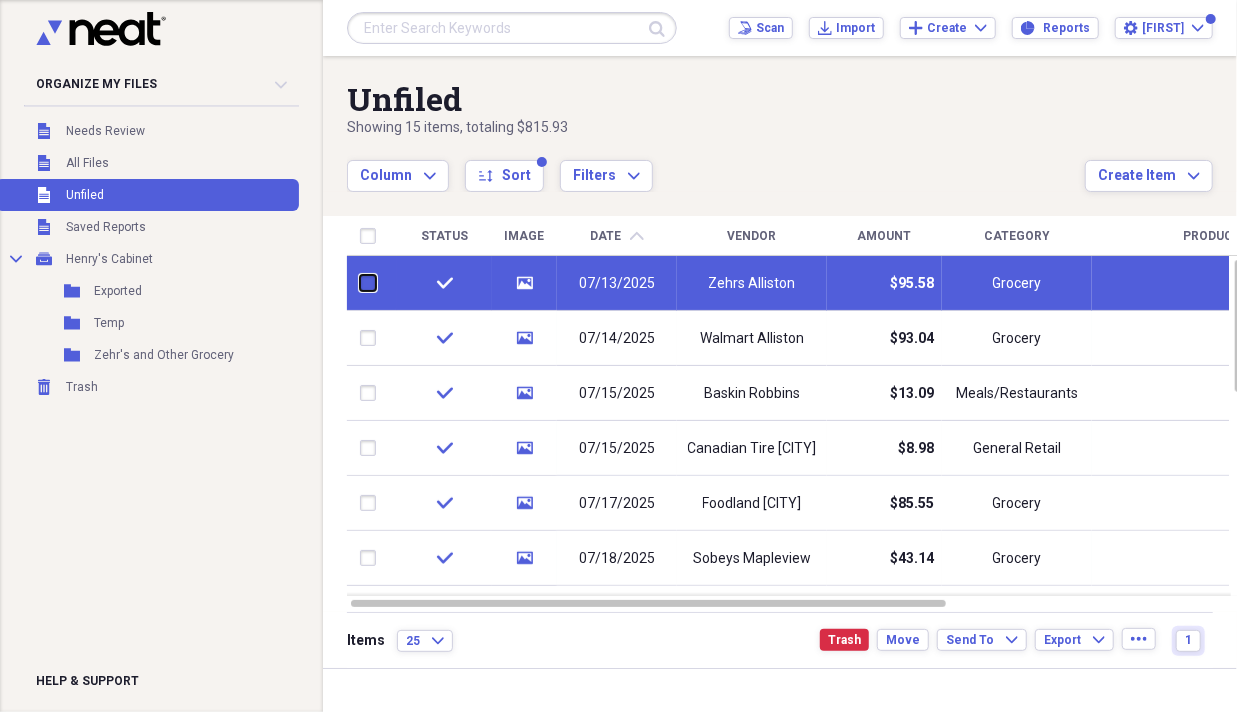 checkbox on "false" 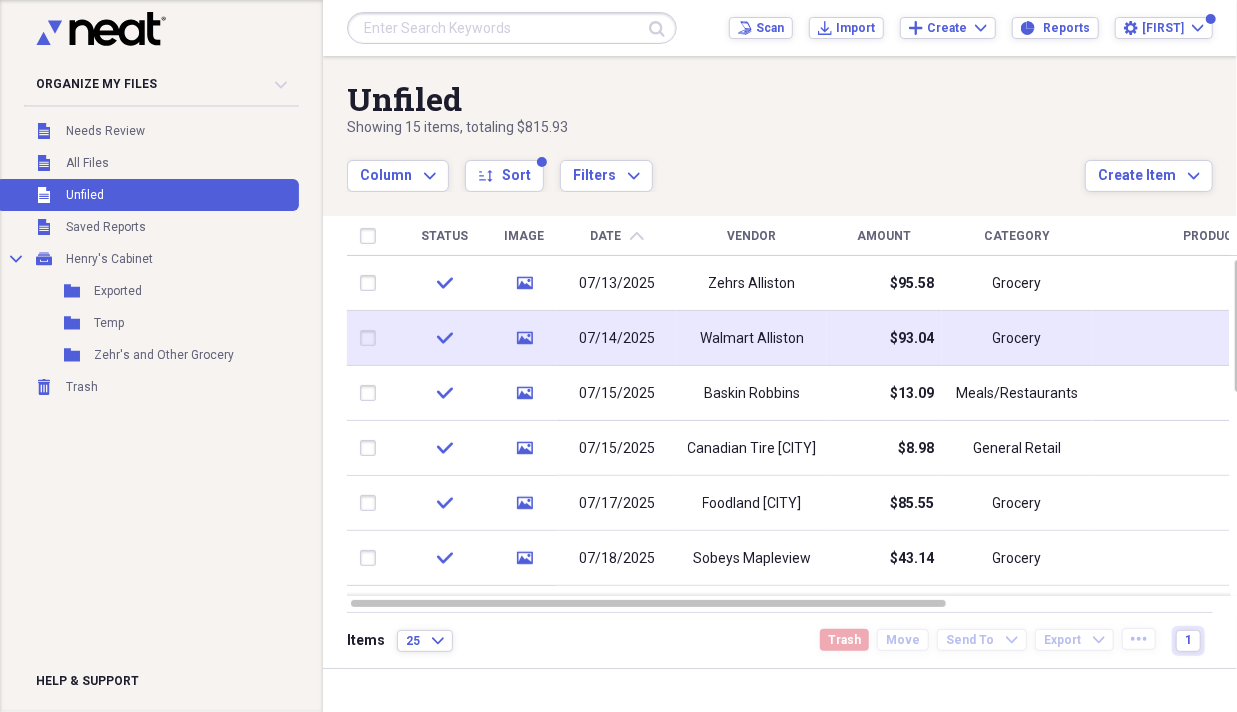 click at bounding box center [372, 338] 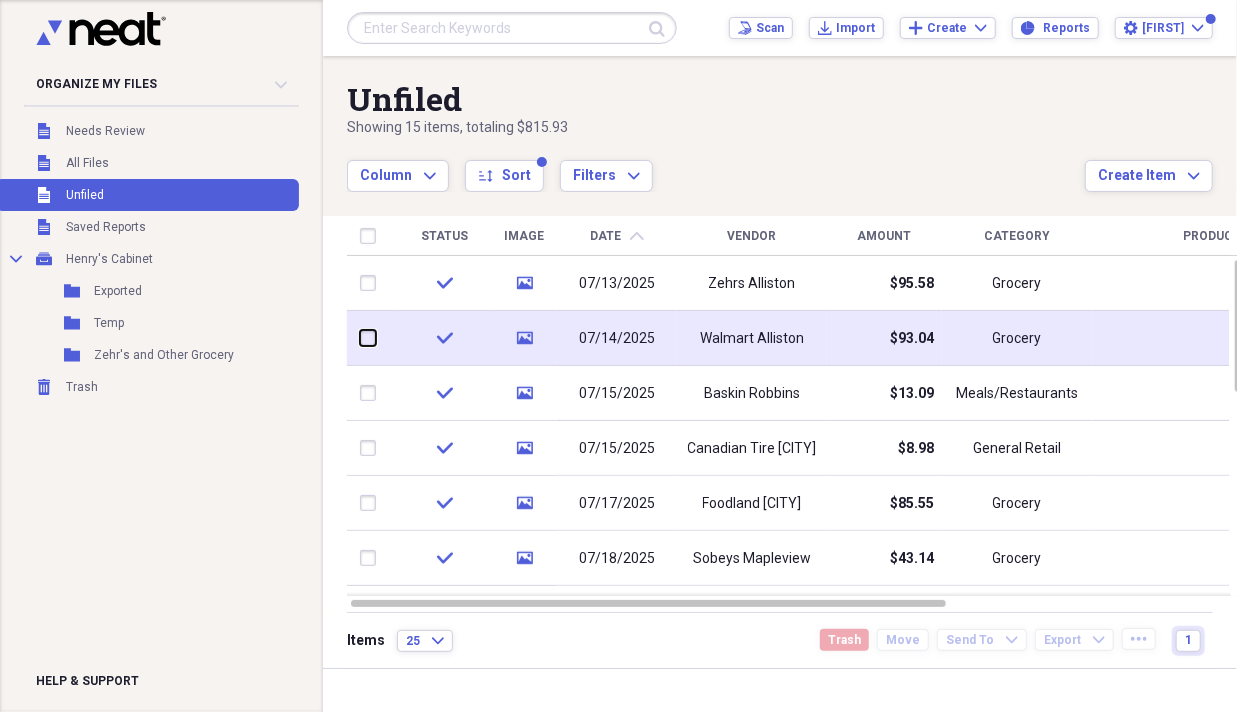 click at bounding box center (360, 338) 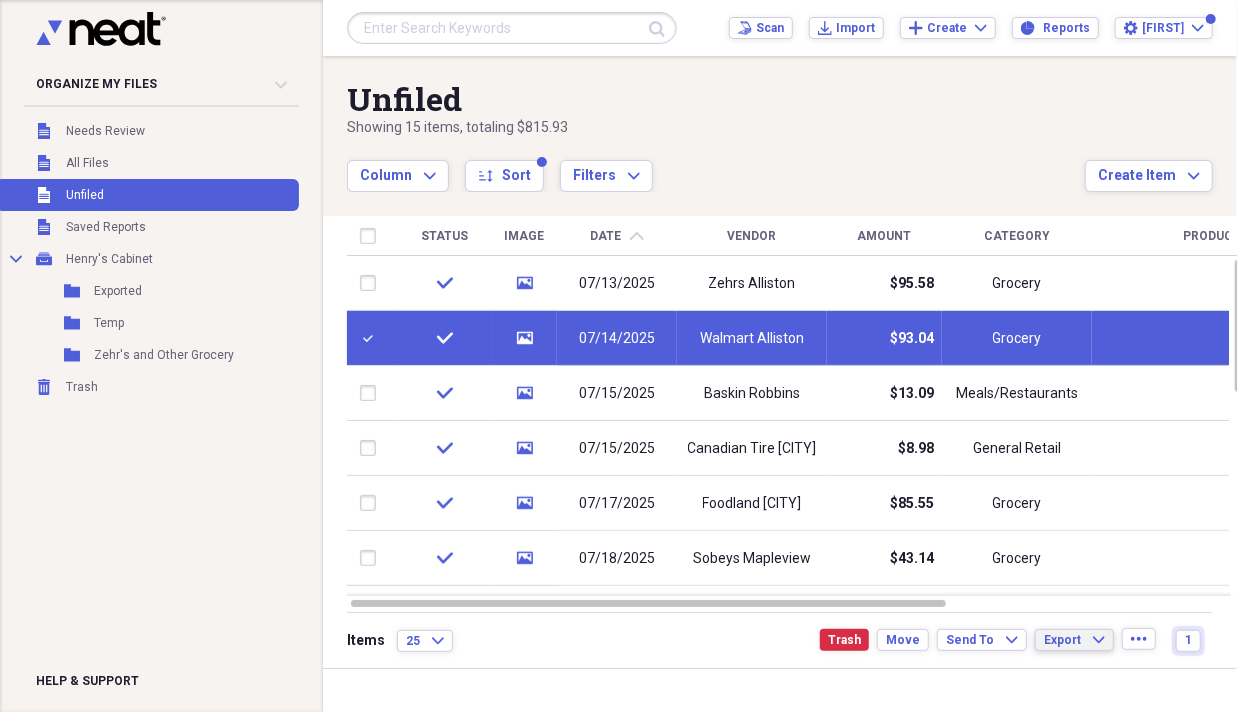 click on "Export" at bounding box center (1062, 640) 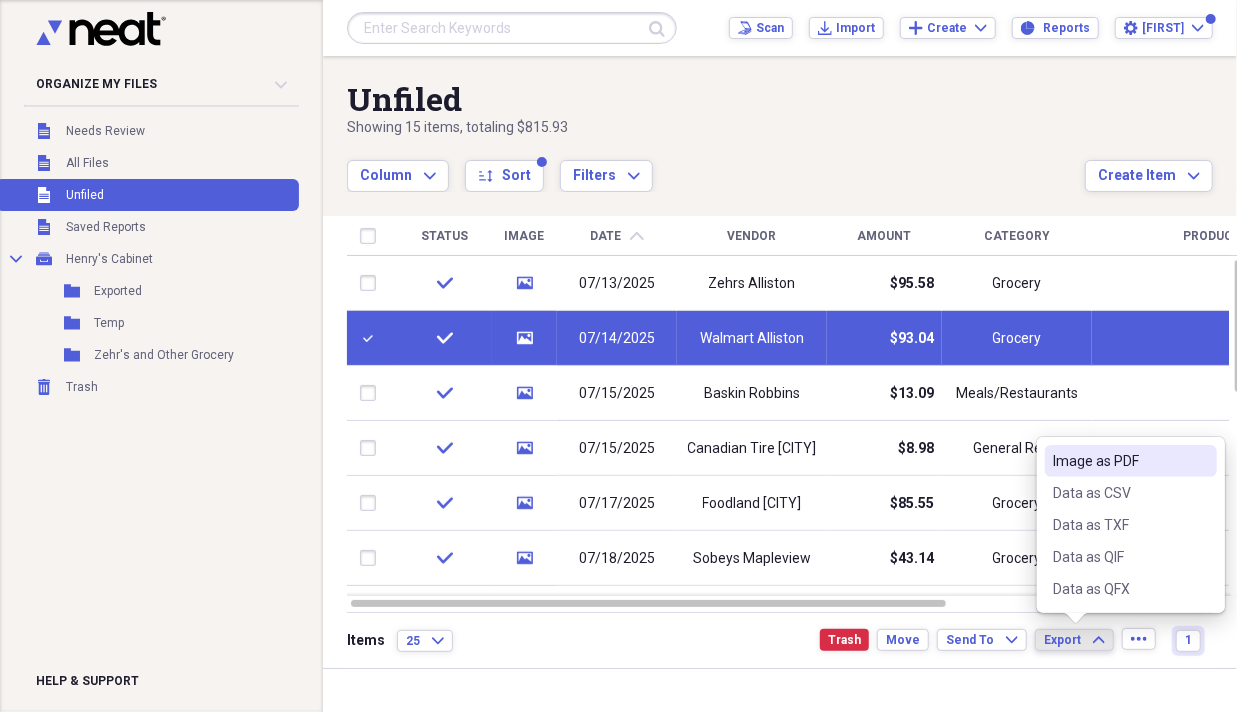 click on "Image as PDF" at bounding box center (1119, 461) 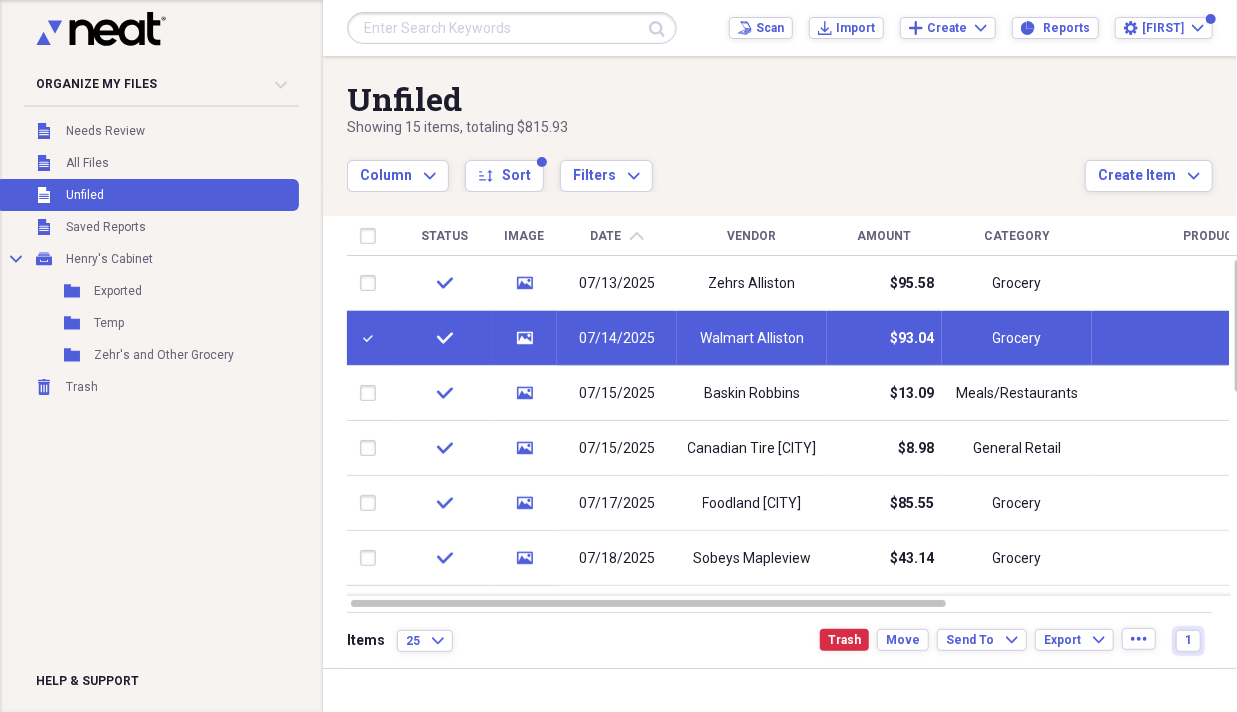 click at bounding box center (372, 338) 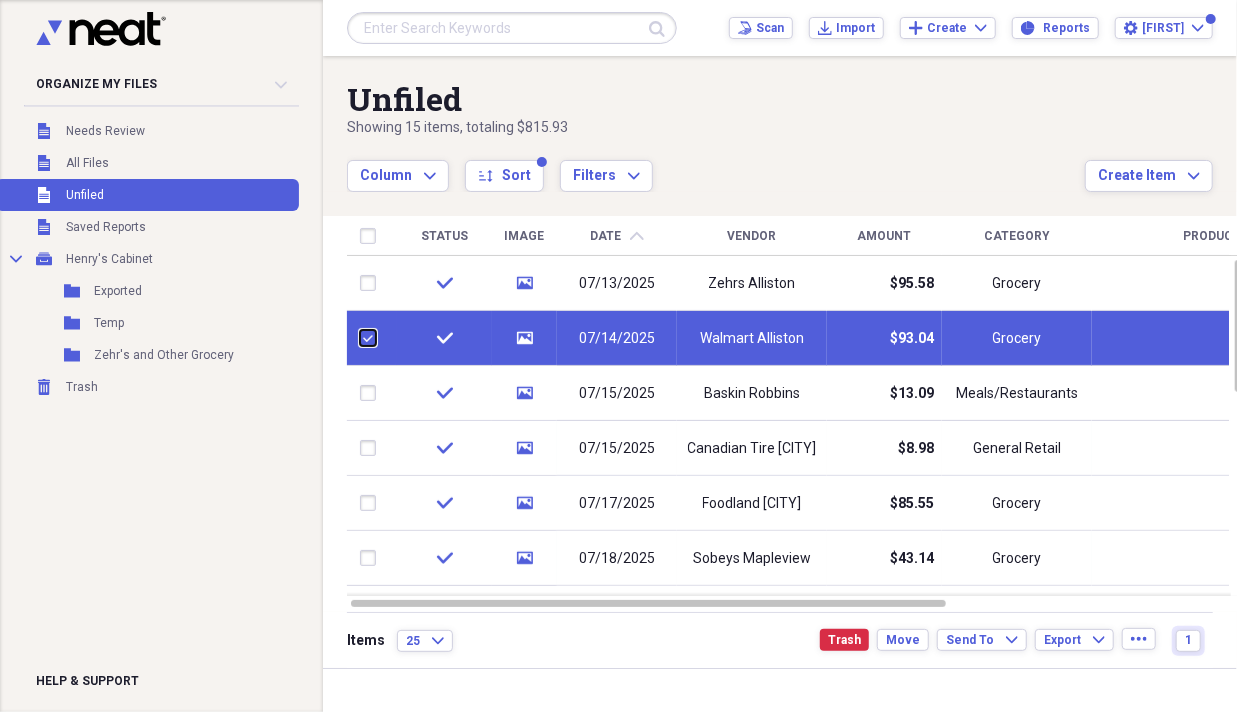 click at bounding box center (360, 338) 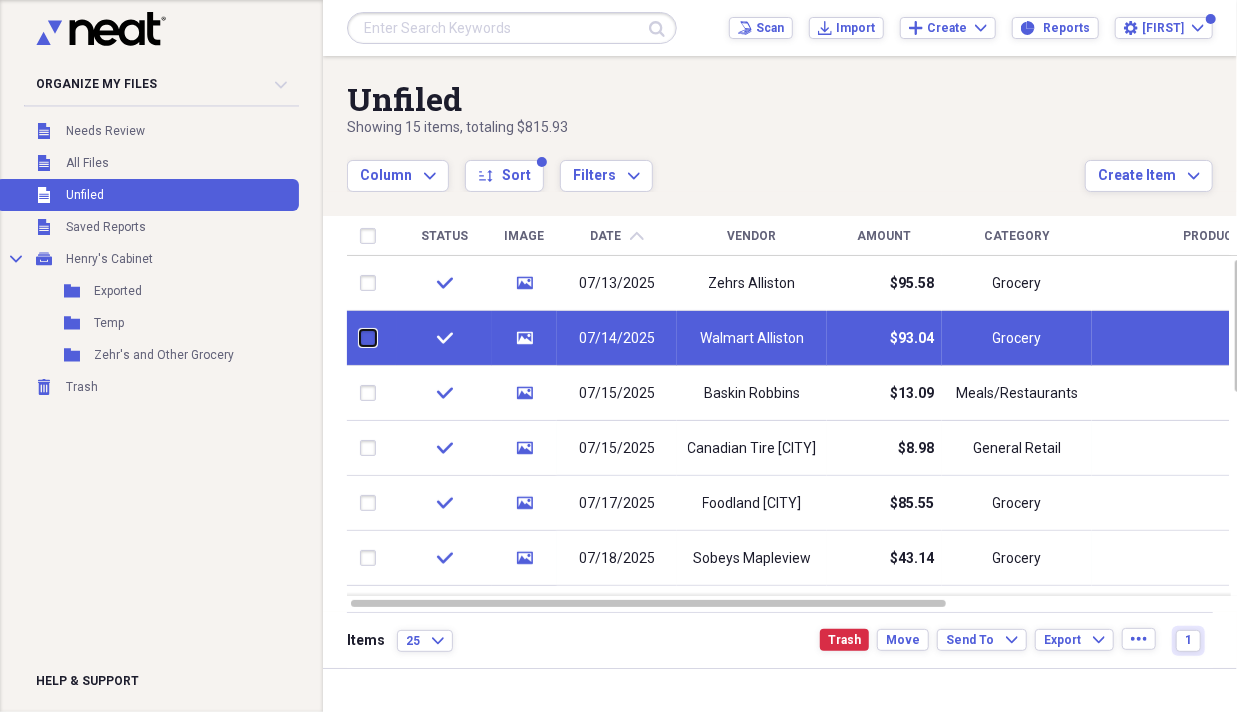 checkbox on "false" 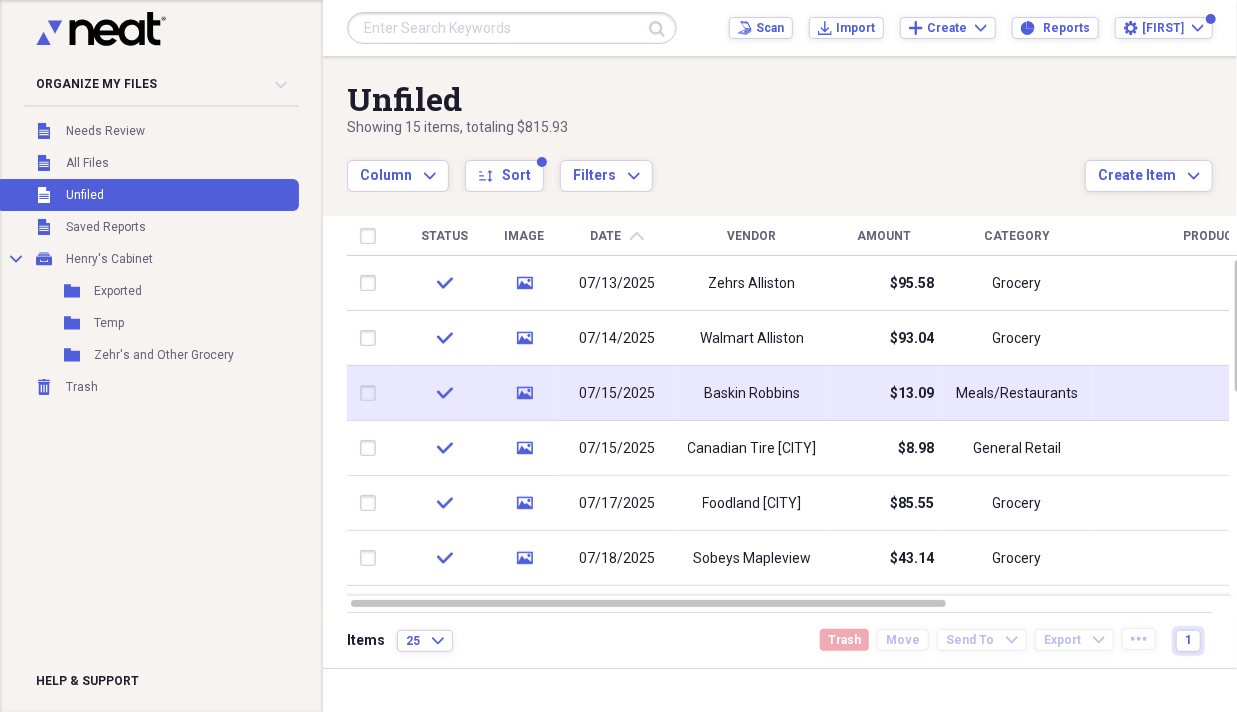click at bounding box center [372, 393] 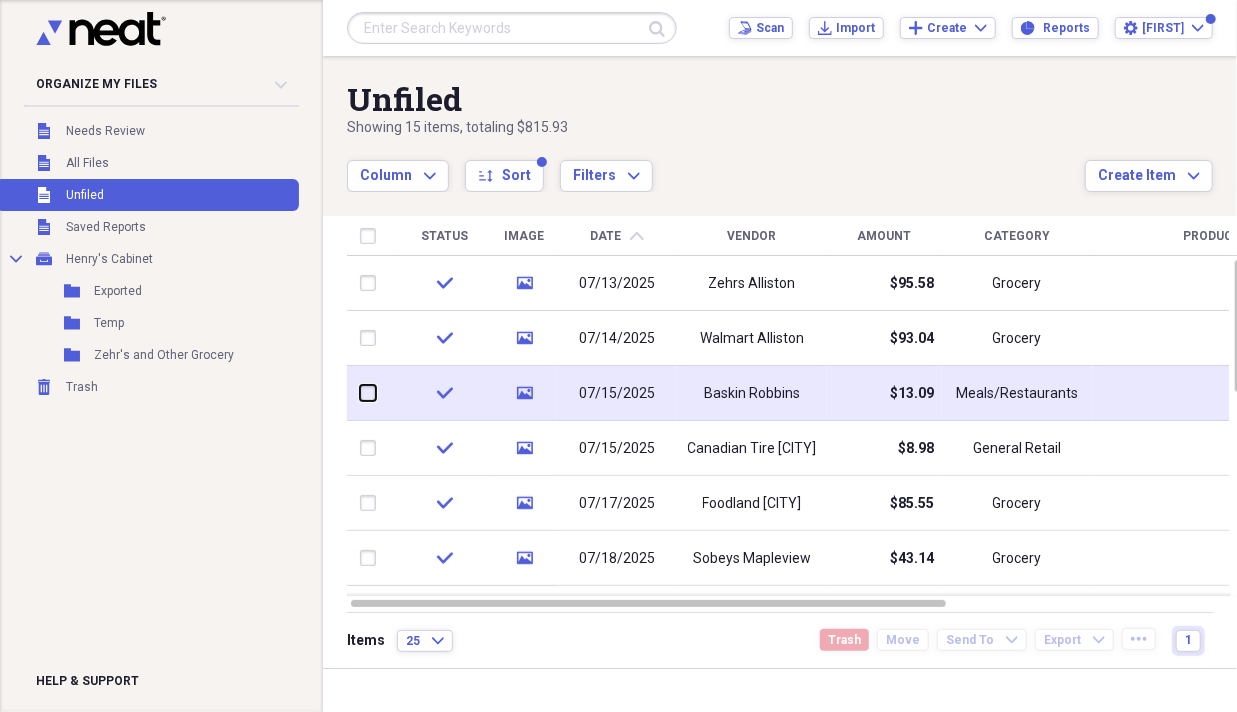 click at bounding box center (360, 393) 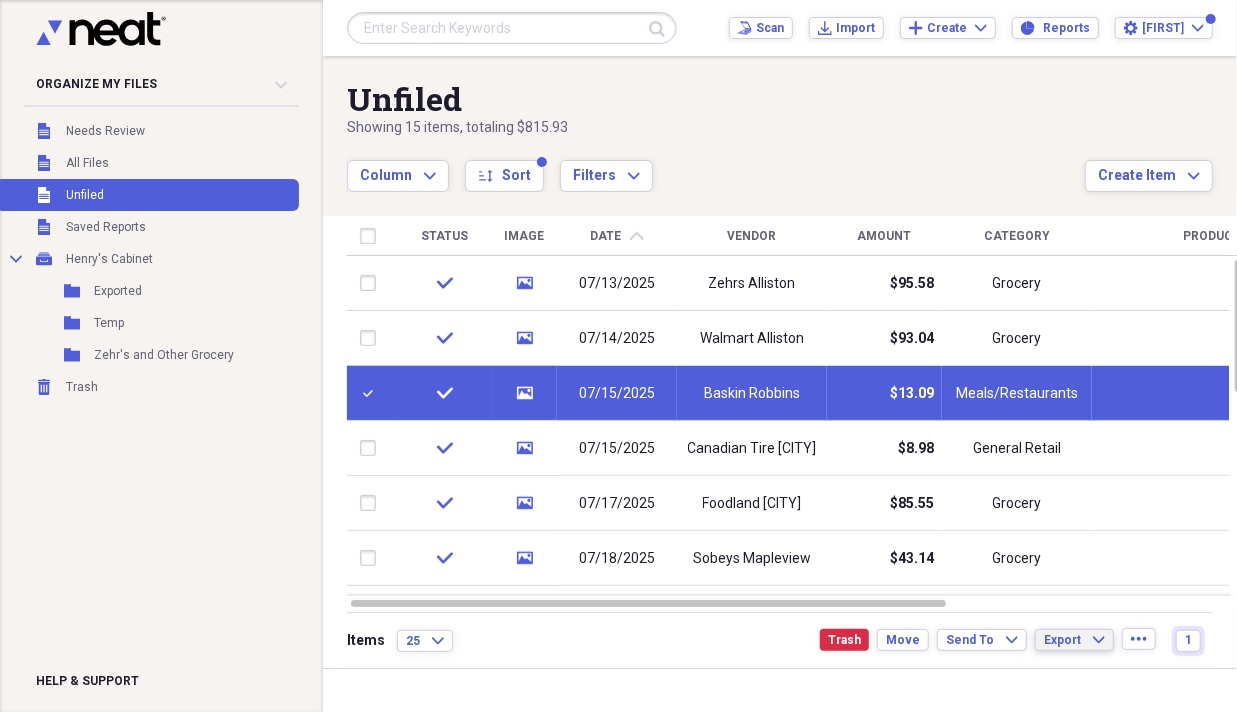 click on "Export" at bounding box center [1062, 640] 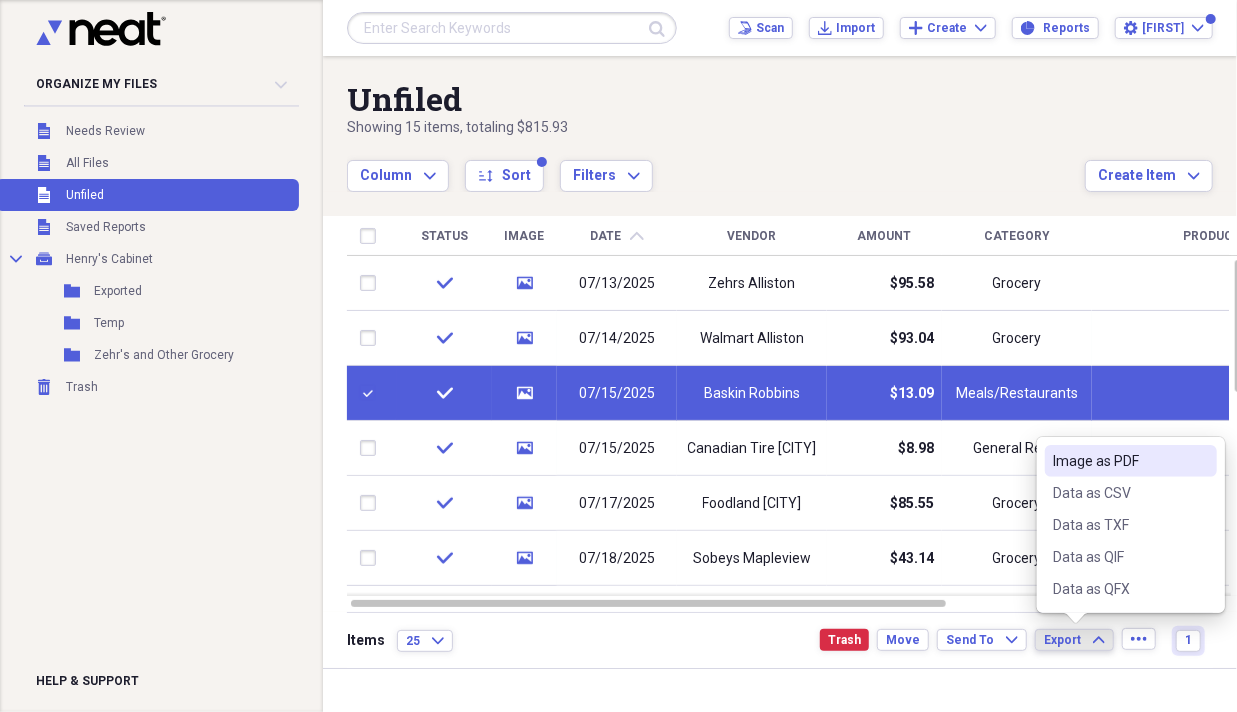 click on "Image as PDF" at bounding box center [1119, 461] 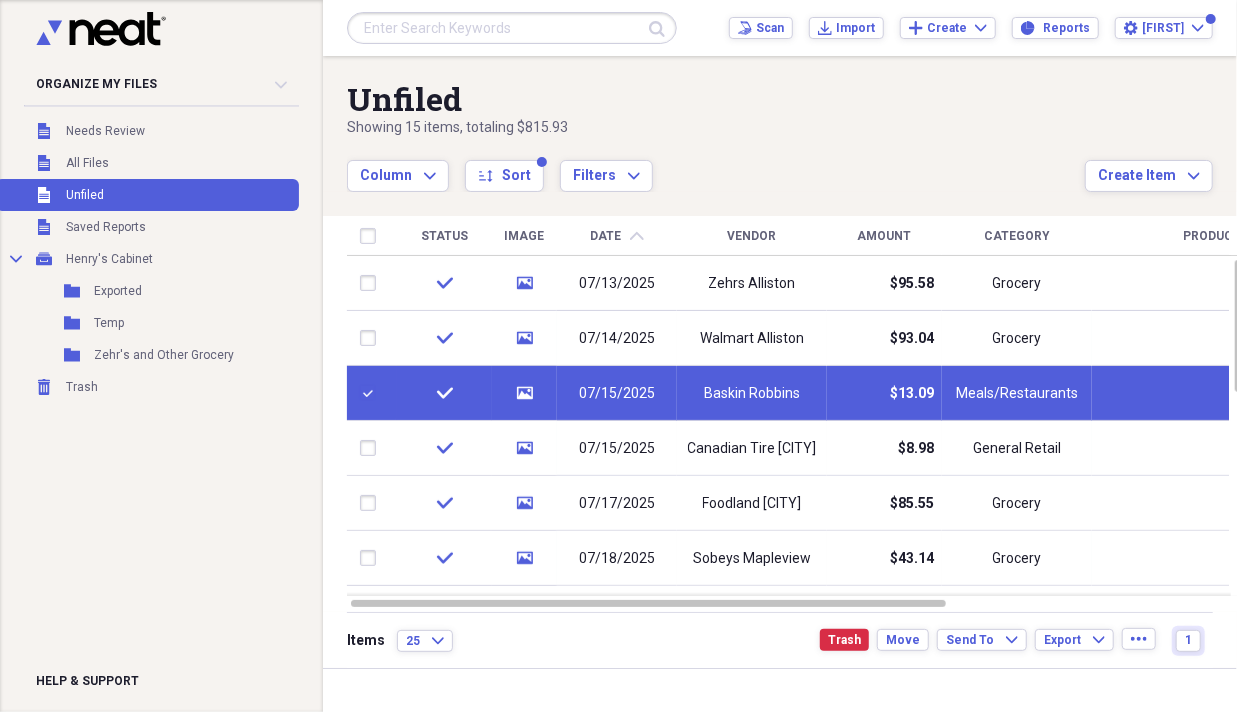 click at bounding box center (372, 393) 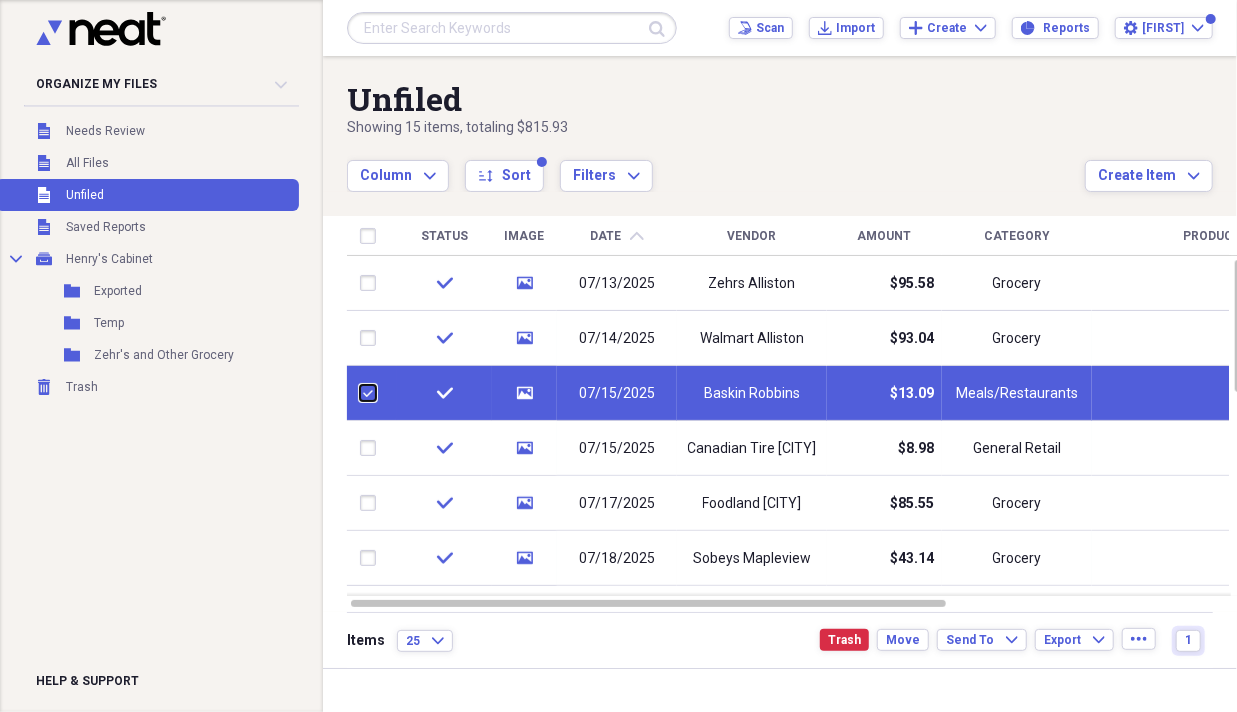 click at bounding box center [360, 393] 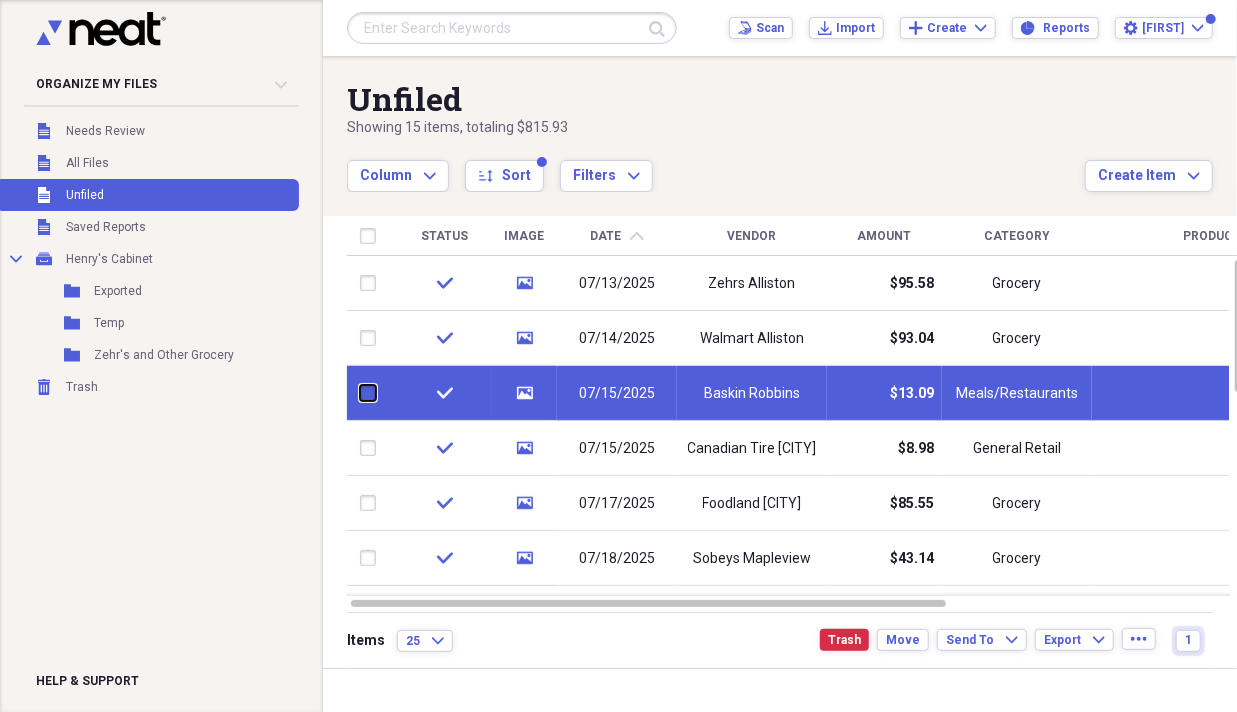 checkbox on "false" 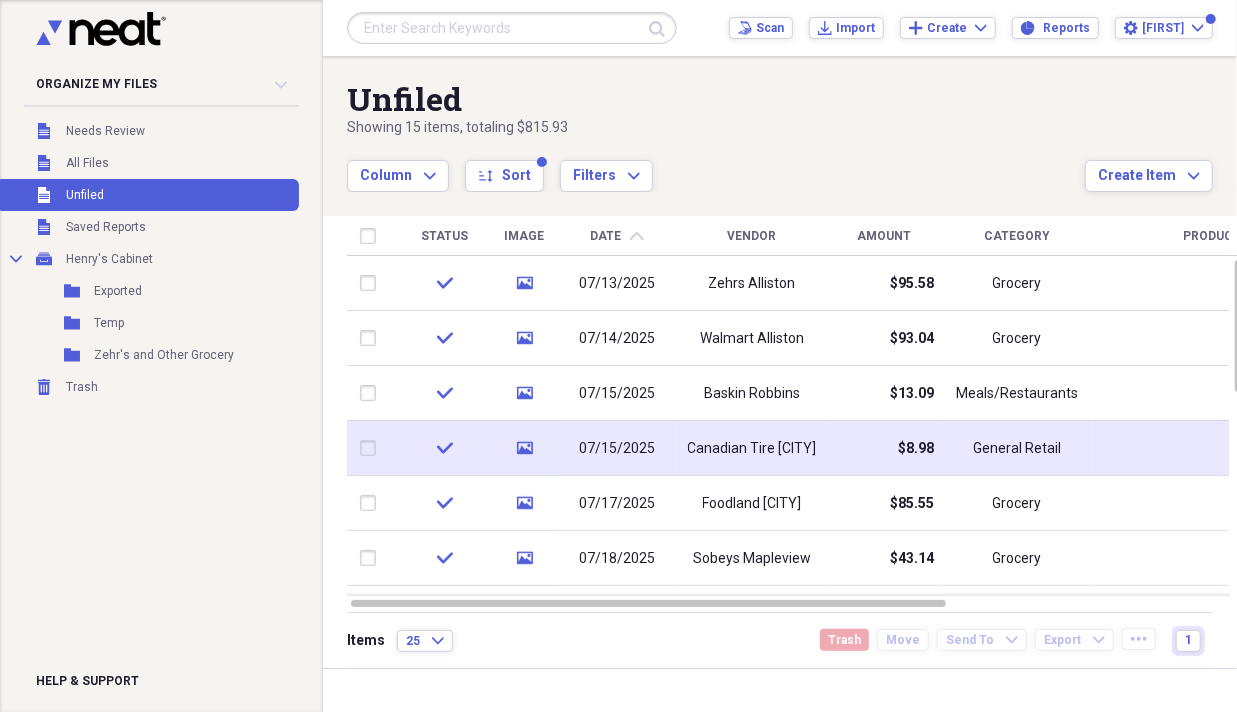 click at bounding box center [372, 448] 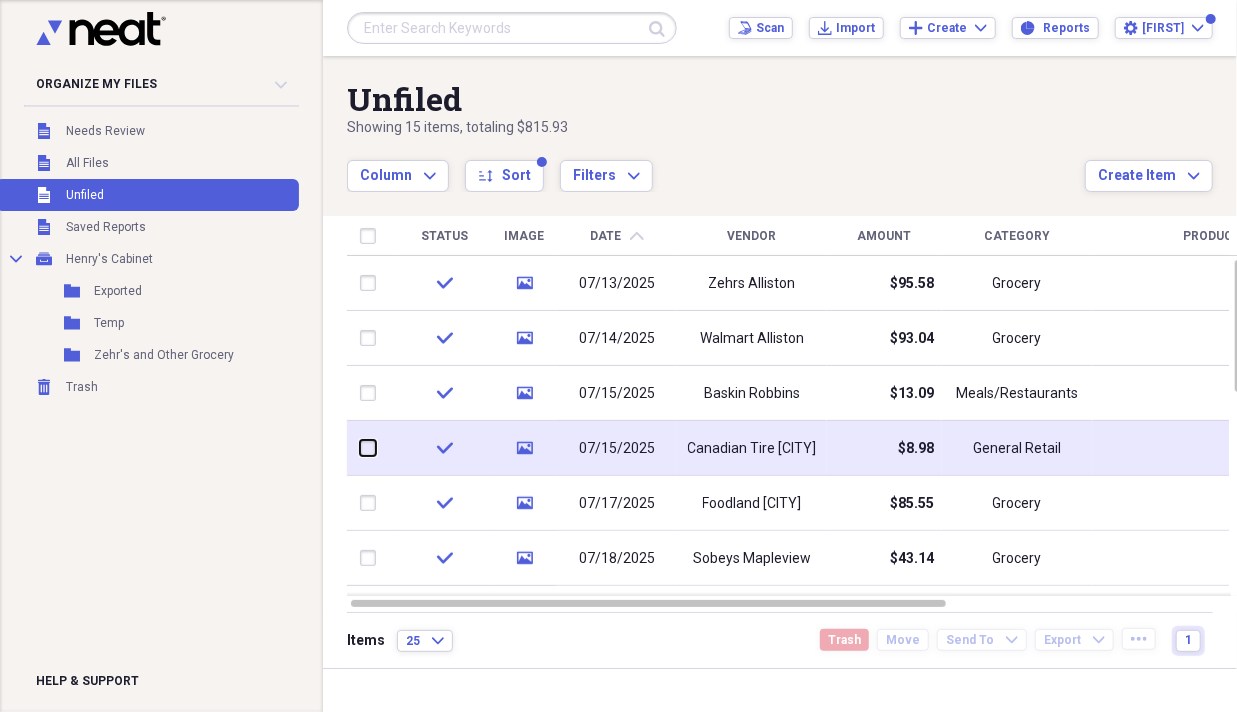 click at bounding box center [360, 448] 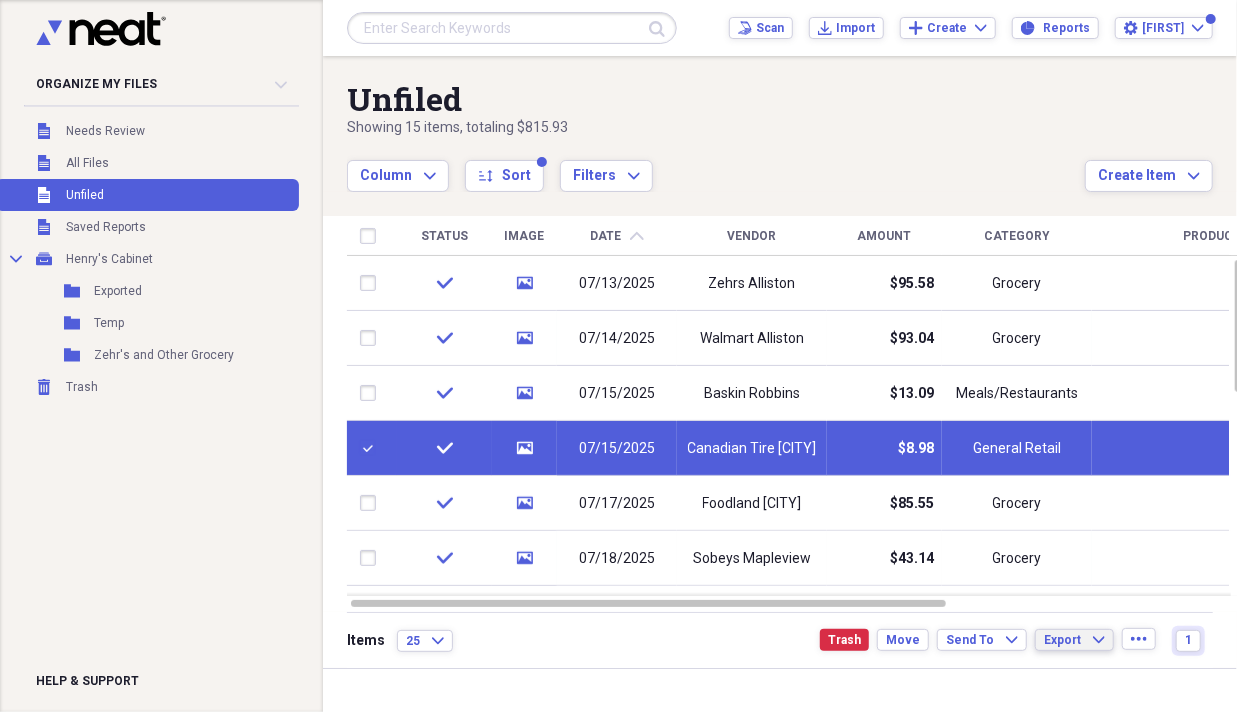 click on "Export" at bounding box center (1062, 640) 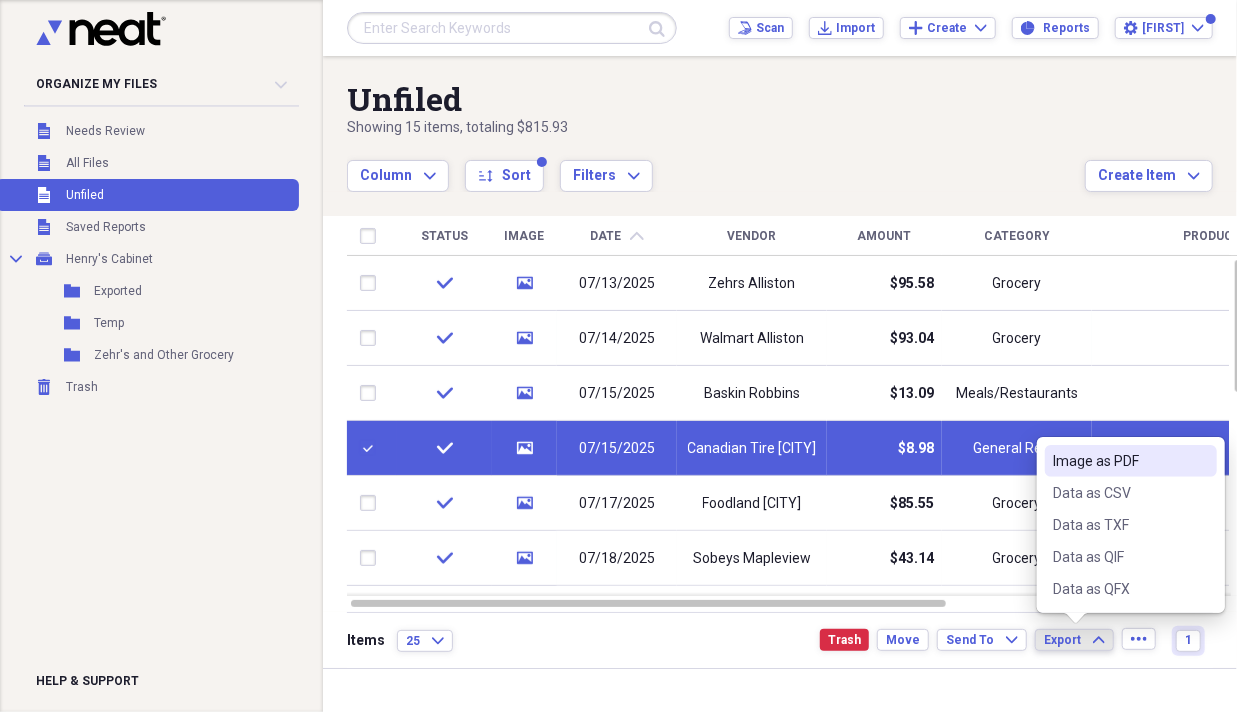 click on "Image as PDF" at bounding box center (1119, 461) 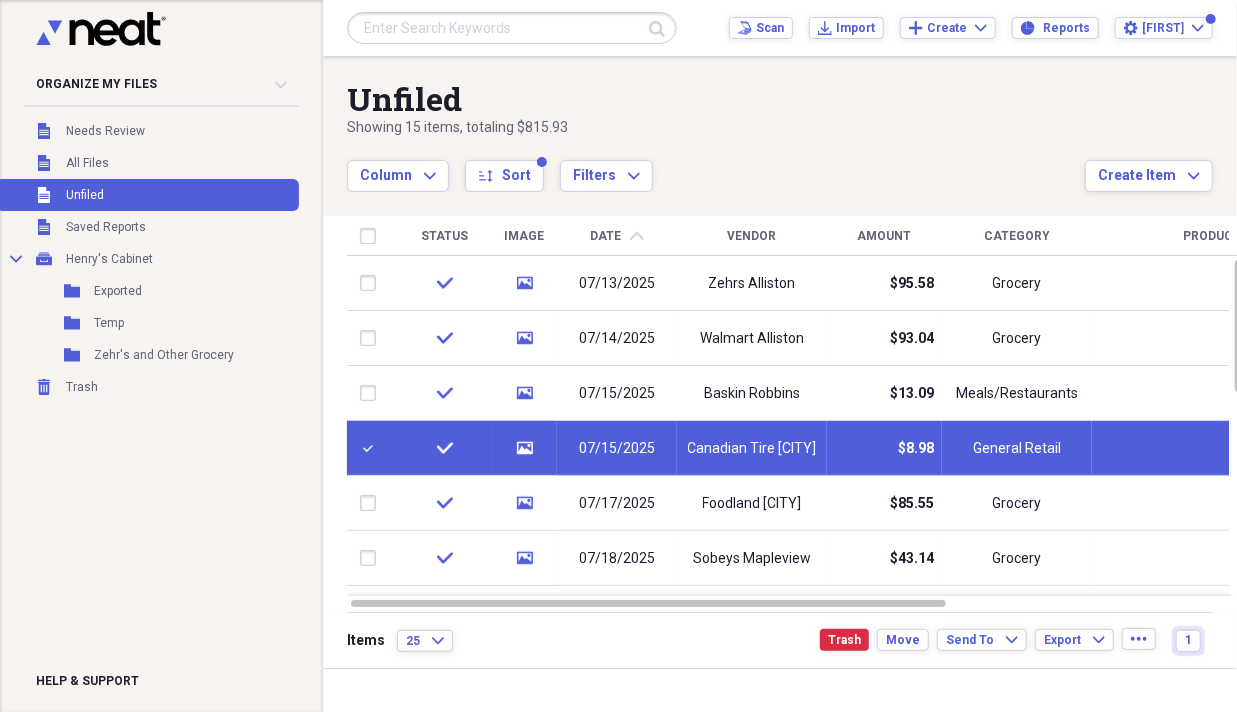 click at bounding box center [372, 448] 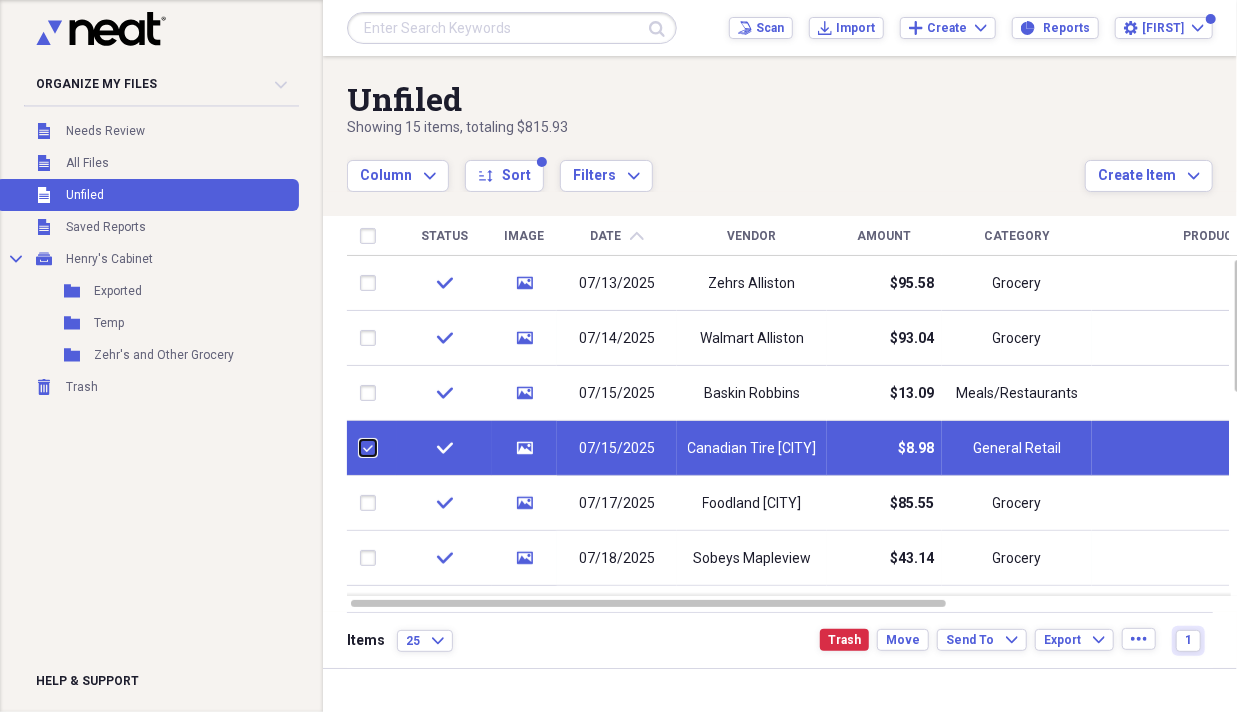 click at bounding box center (360, 448) 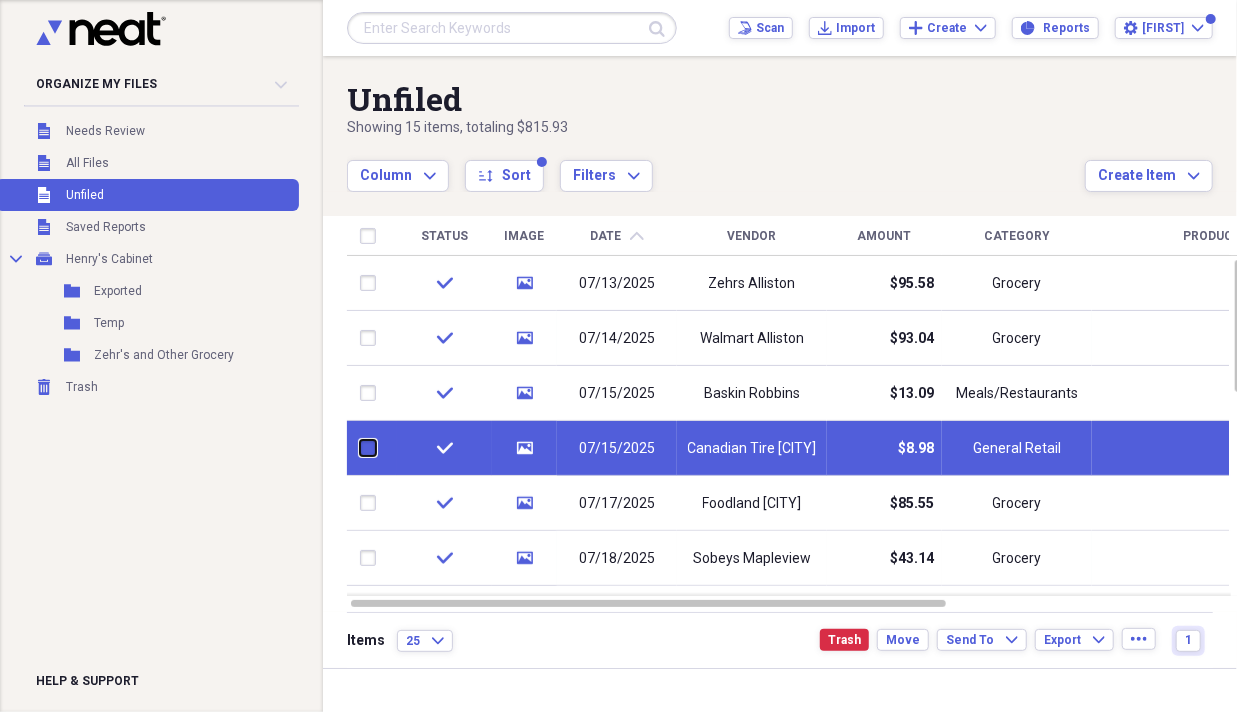 checkbox on "false" 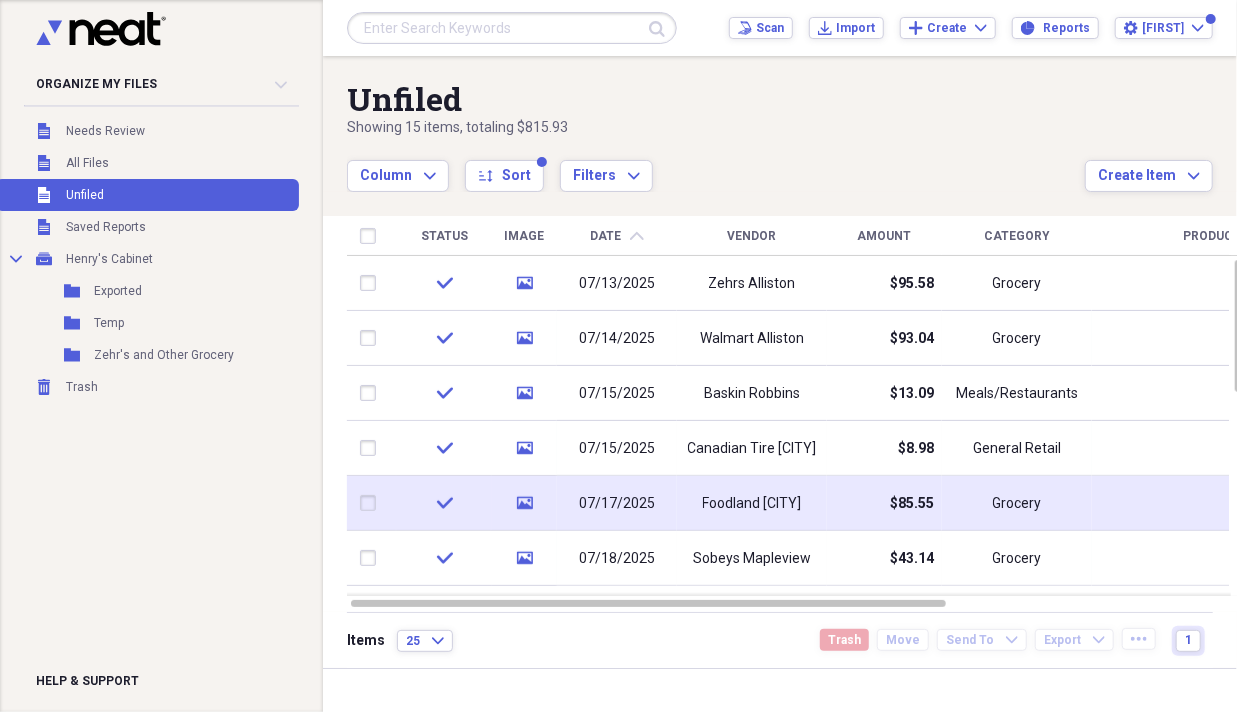 click at bounding box center [372, 503] 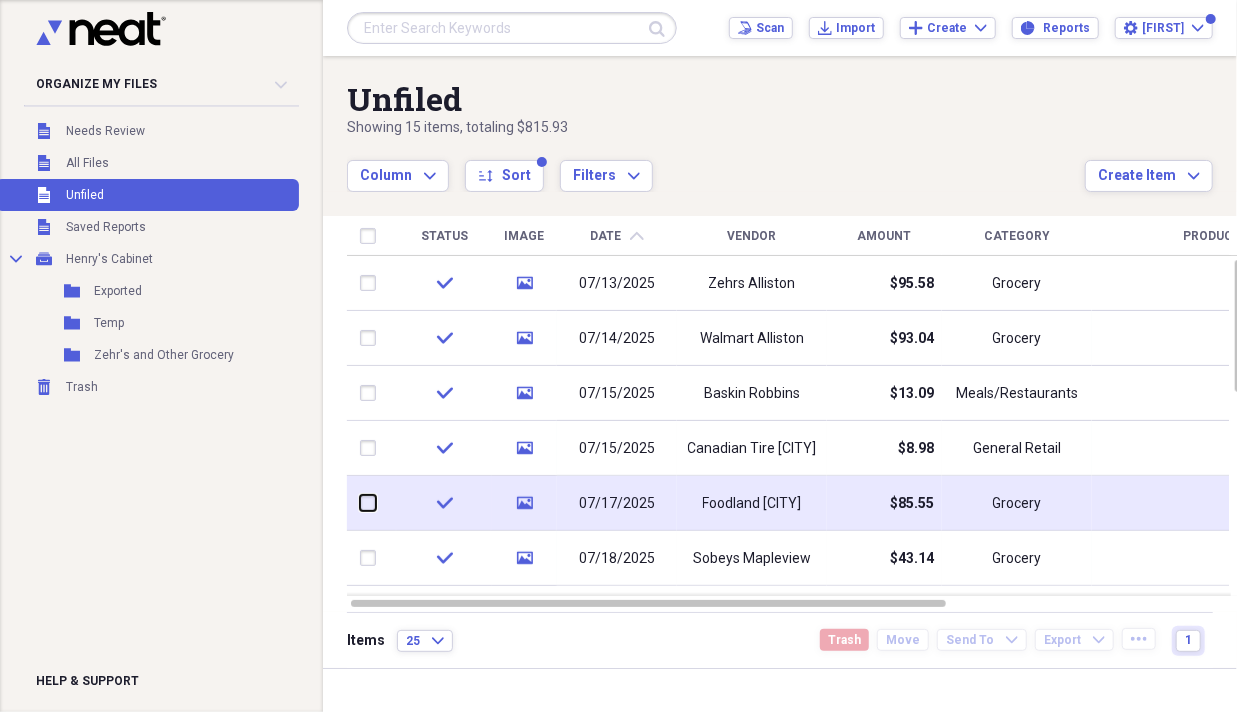 click at bounding box center [360, 503] 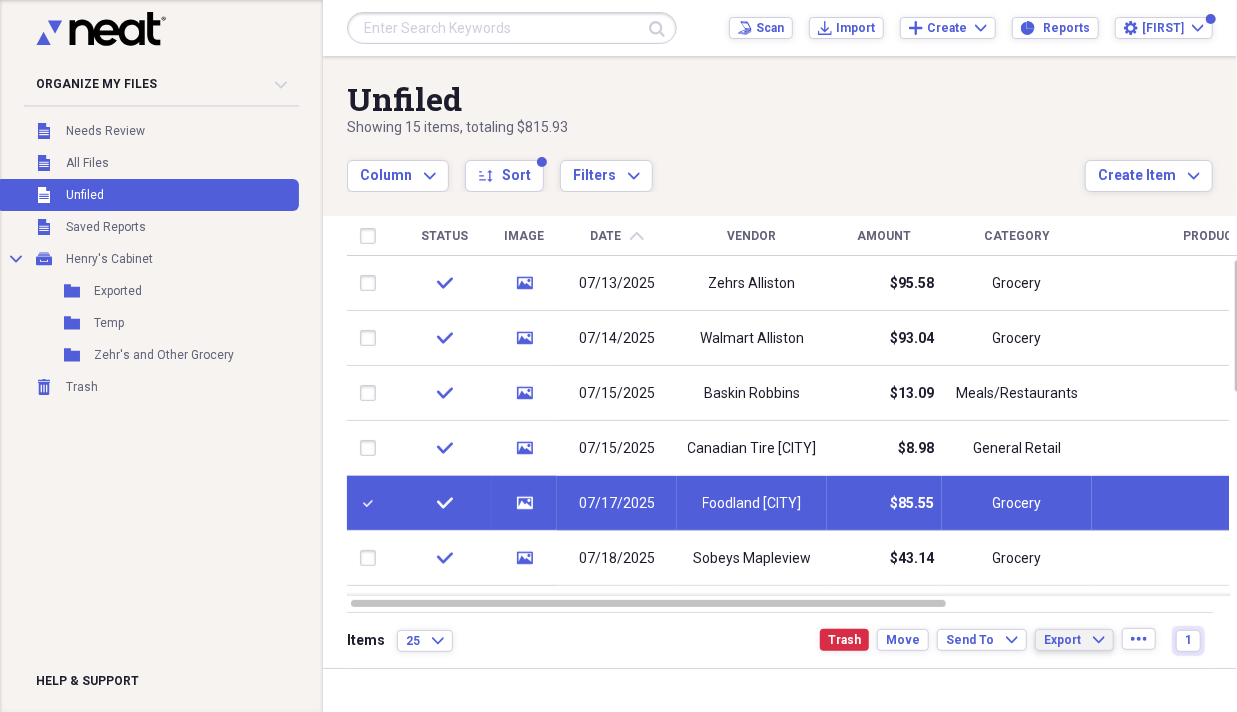 click on "Export" at bounding box center [1062, 640] 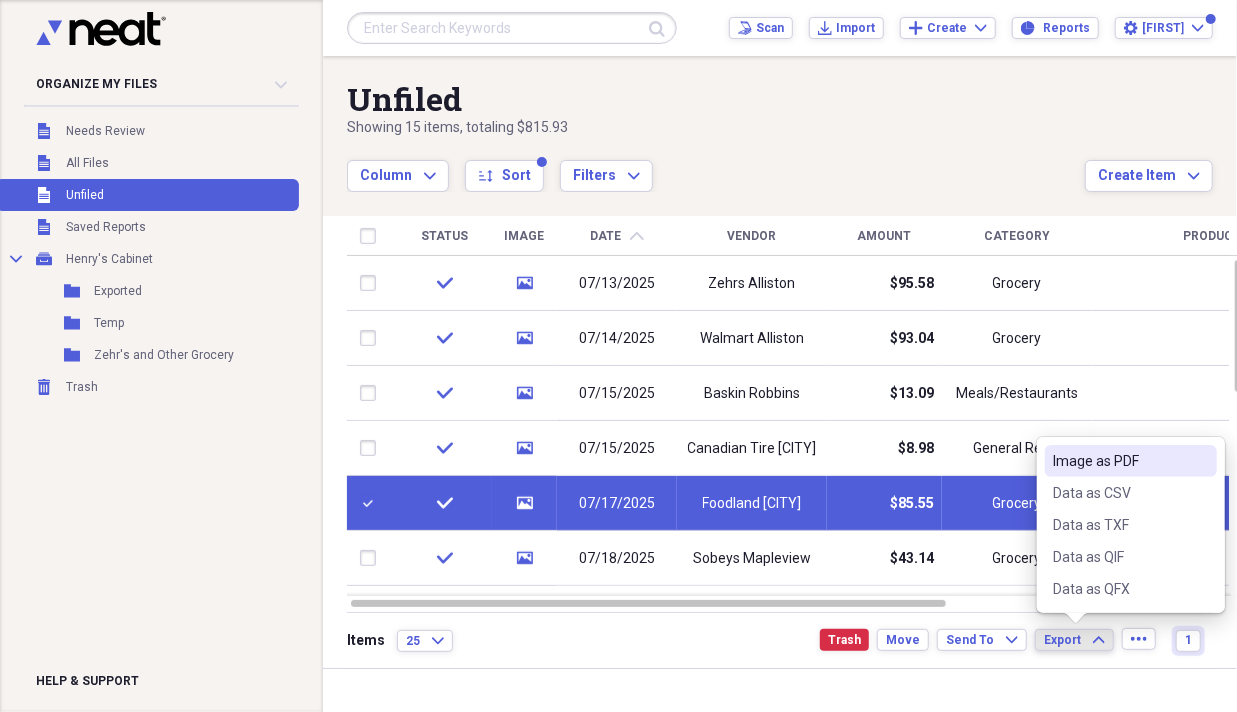 click on "Image as PDF" at bounding box center [1119, 461] 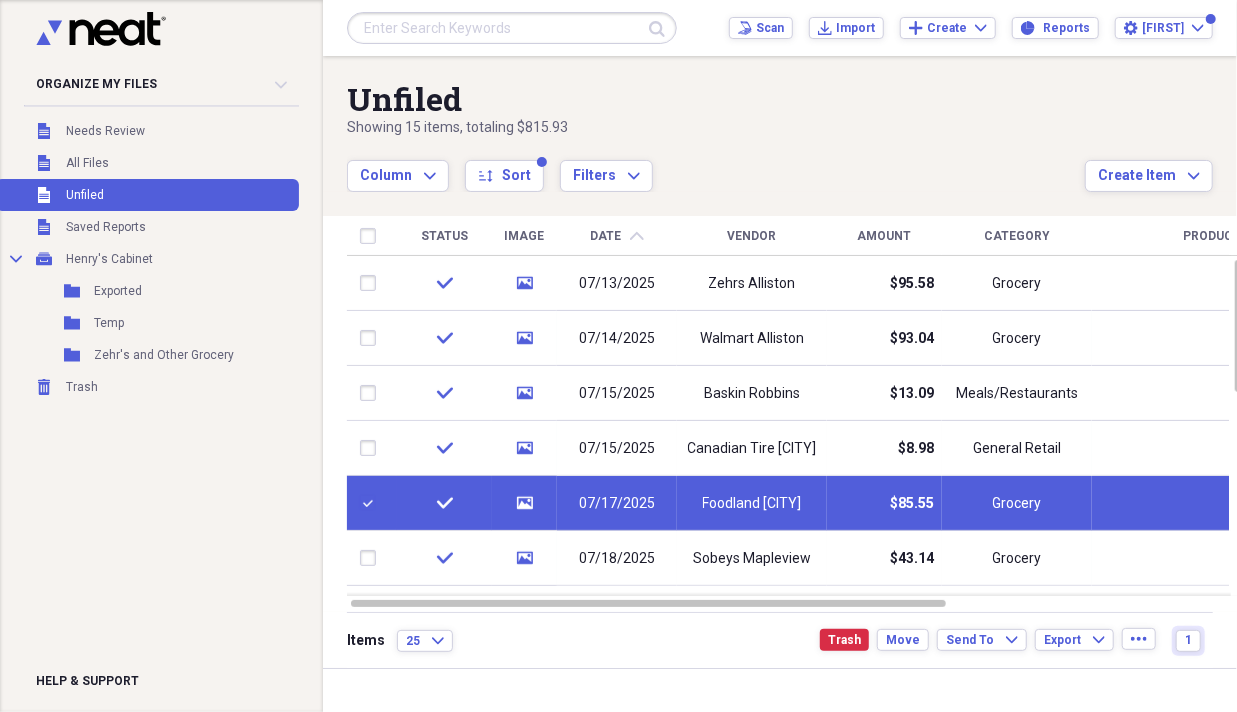 drag, startPoint x: 360, startPoint y: 498, endPoint x: 362, endPoint y: 508, distance: 10.198039 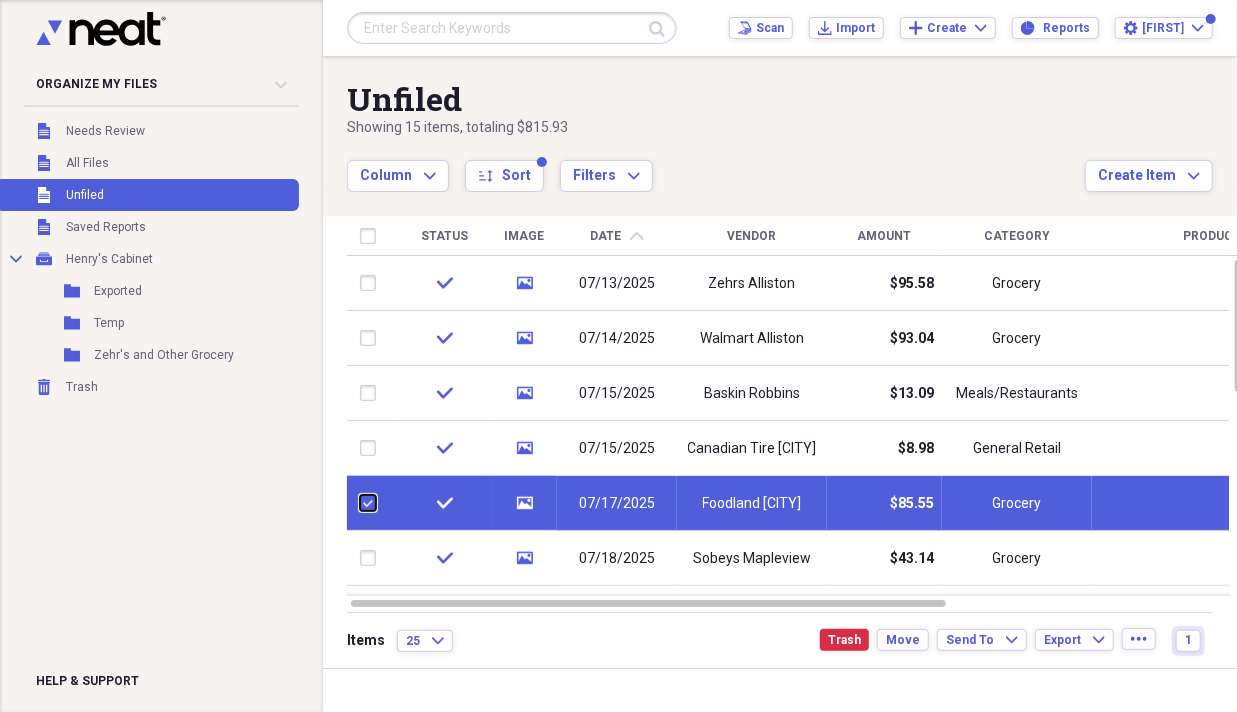 click at bounding box center [360, 503] 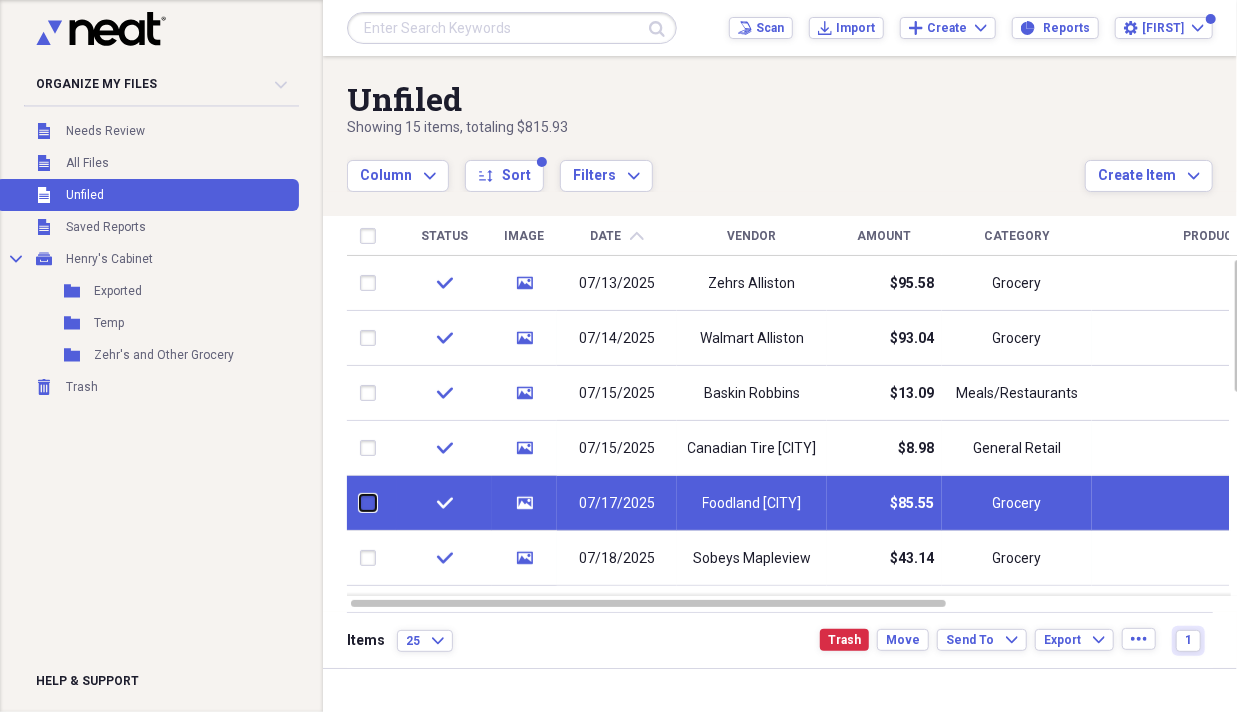 checkbox on "false" 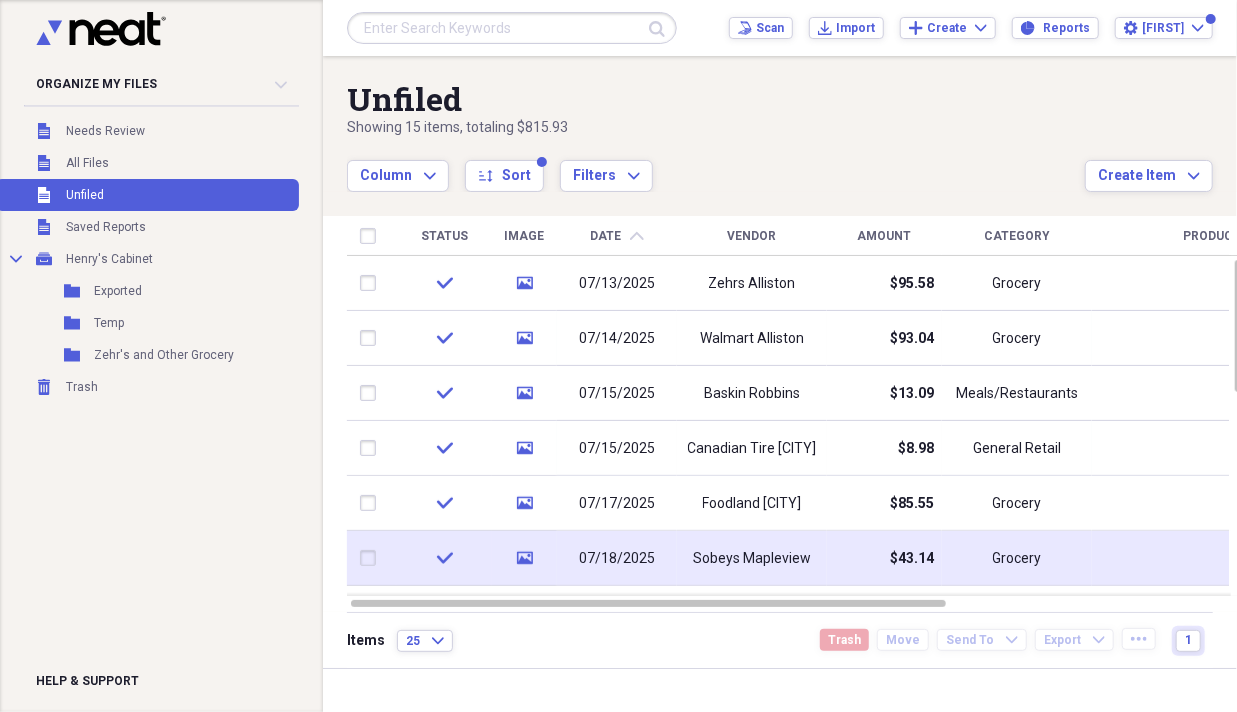 click at bounding box center (372, 558) 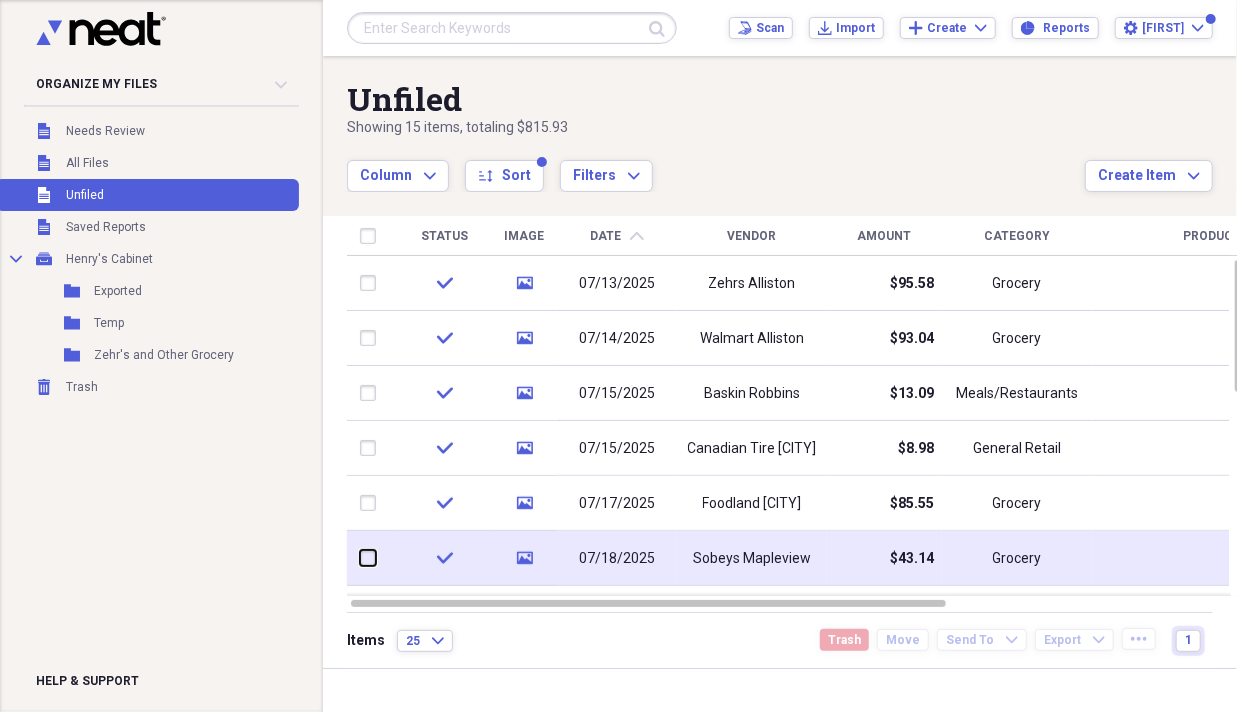 click at bounding box center (360, 558) 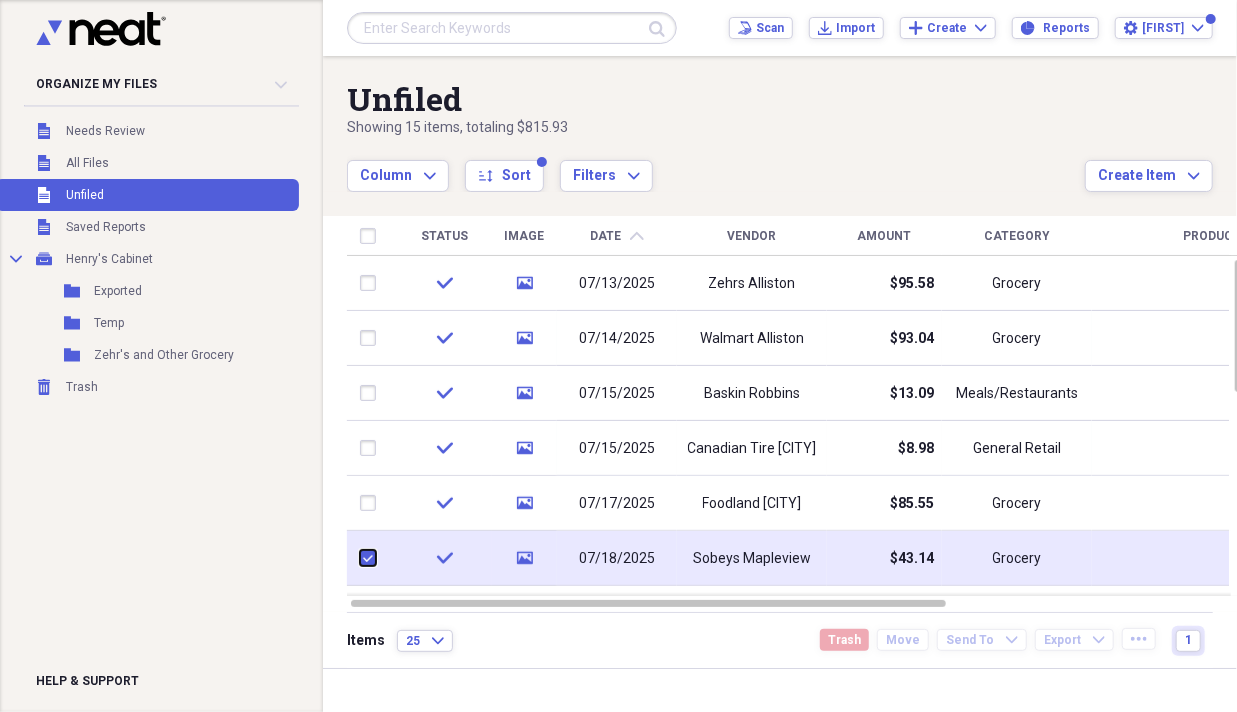 checkbox on "true" 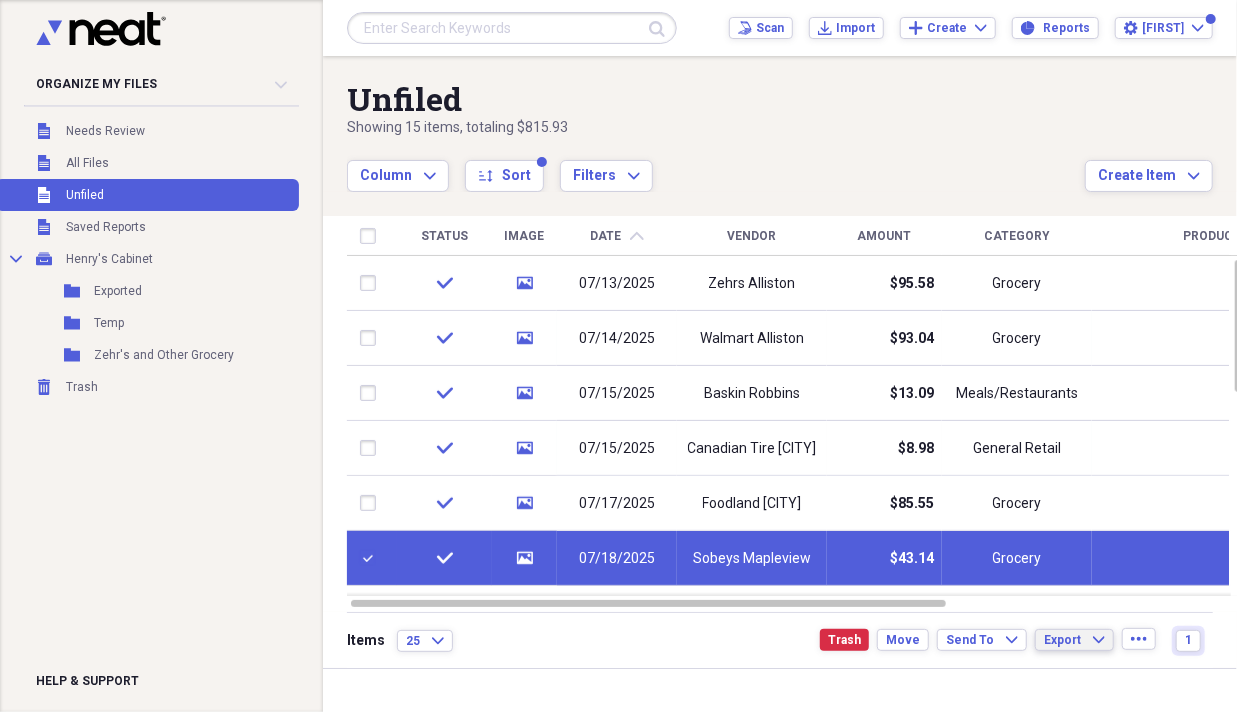 click on "Export" at bounding box center (1062, 640) 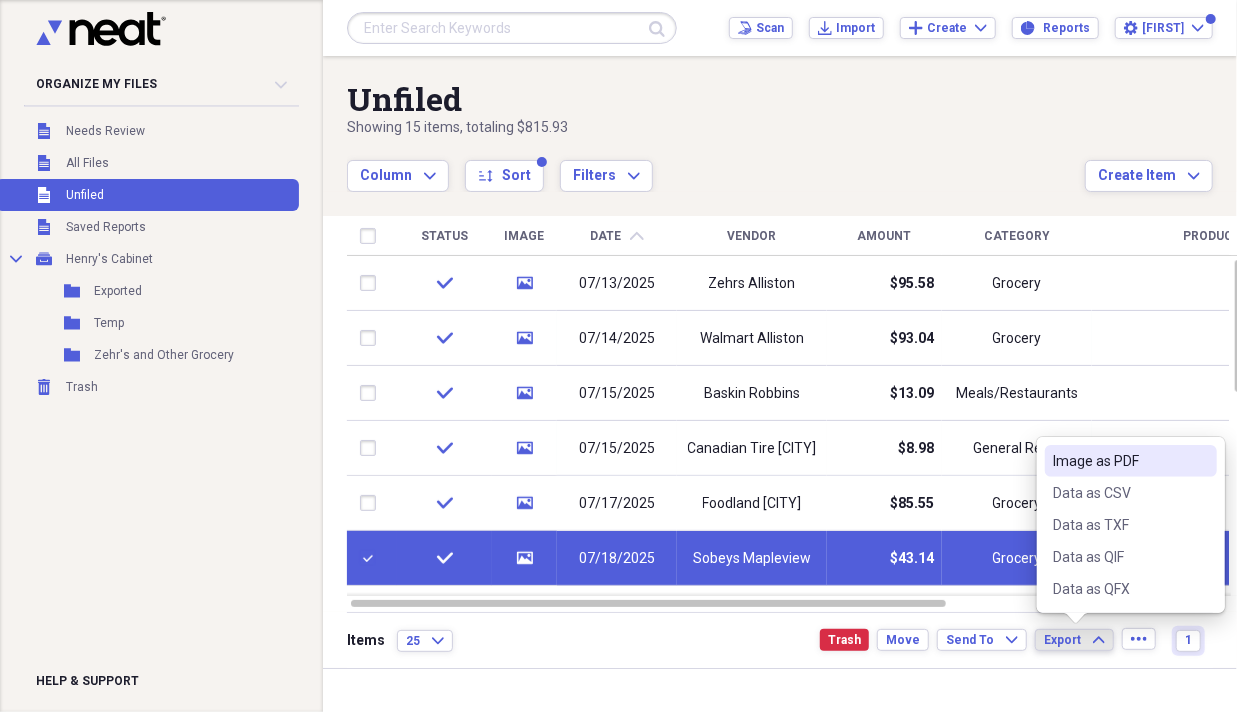click on "Image as PDF" at bounding box center [1119, 461] 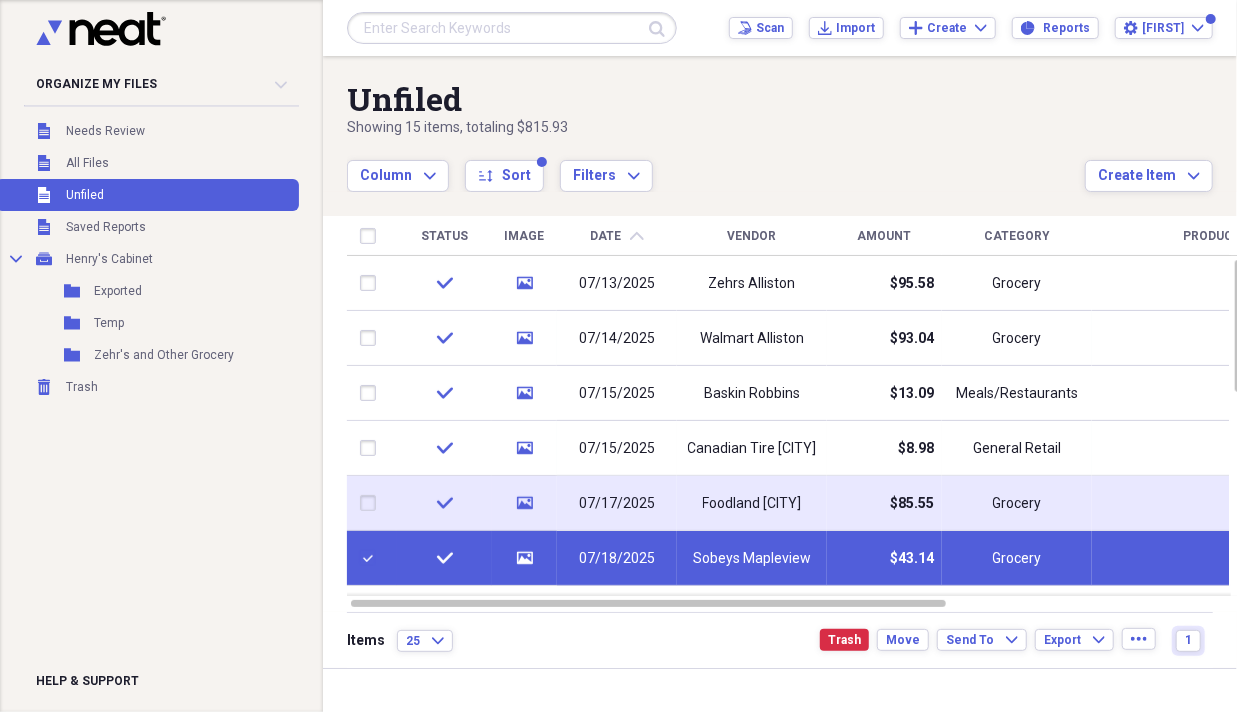 click at bounding box center [372, 503] 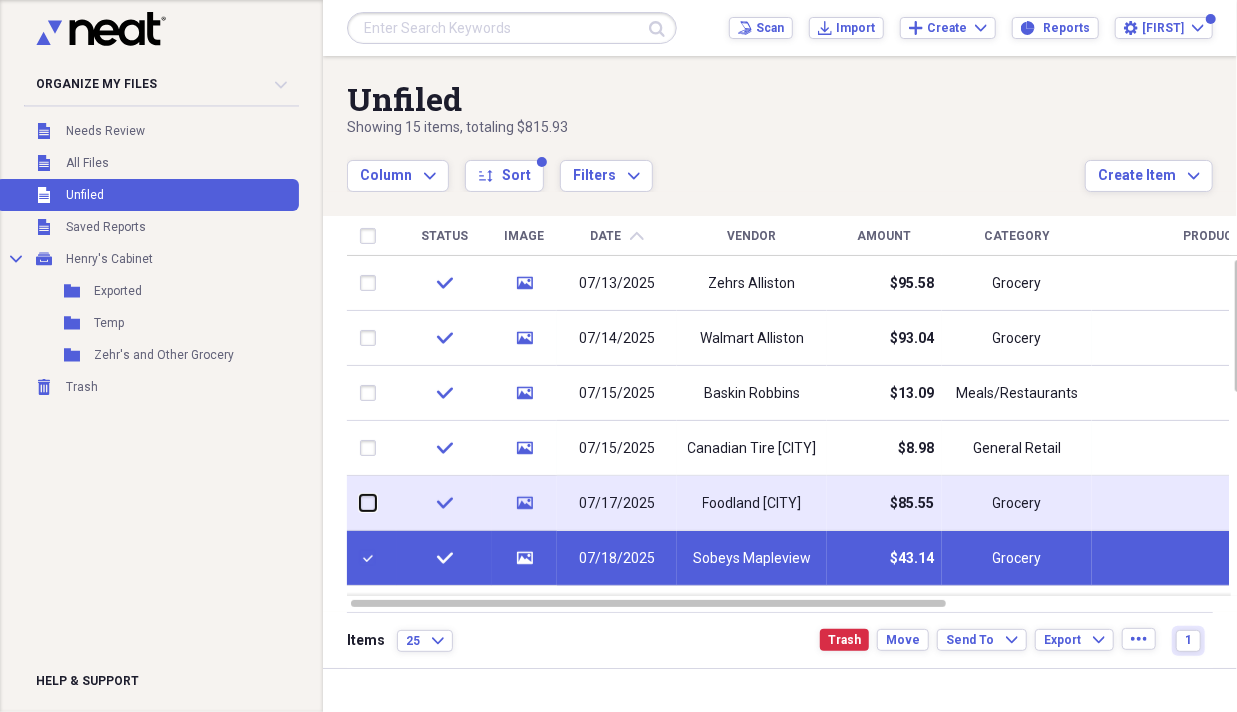 click at bounding box center (360, 503) 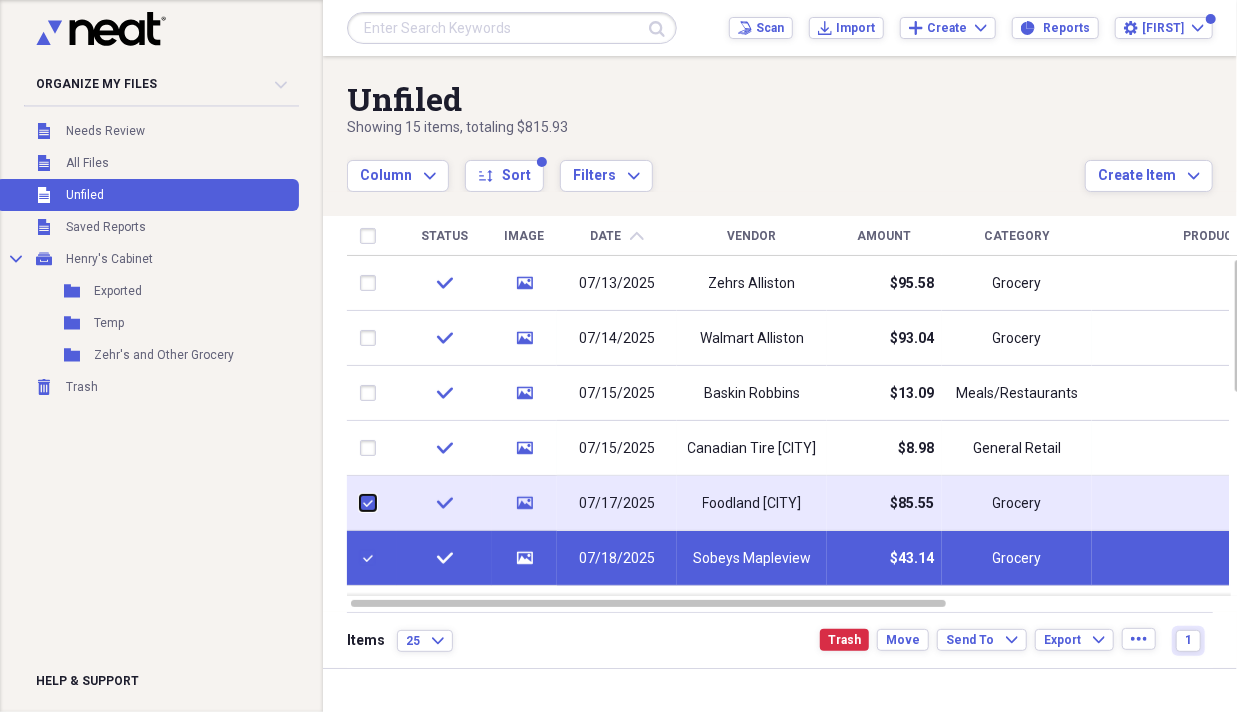 checkbox on "true" 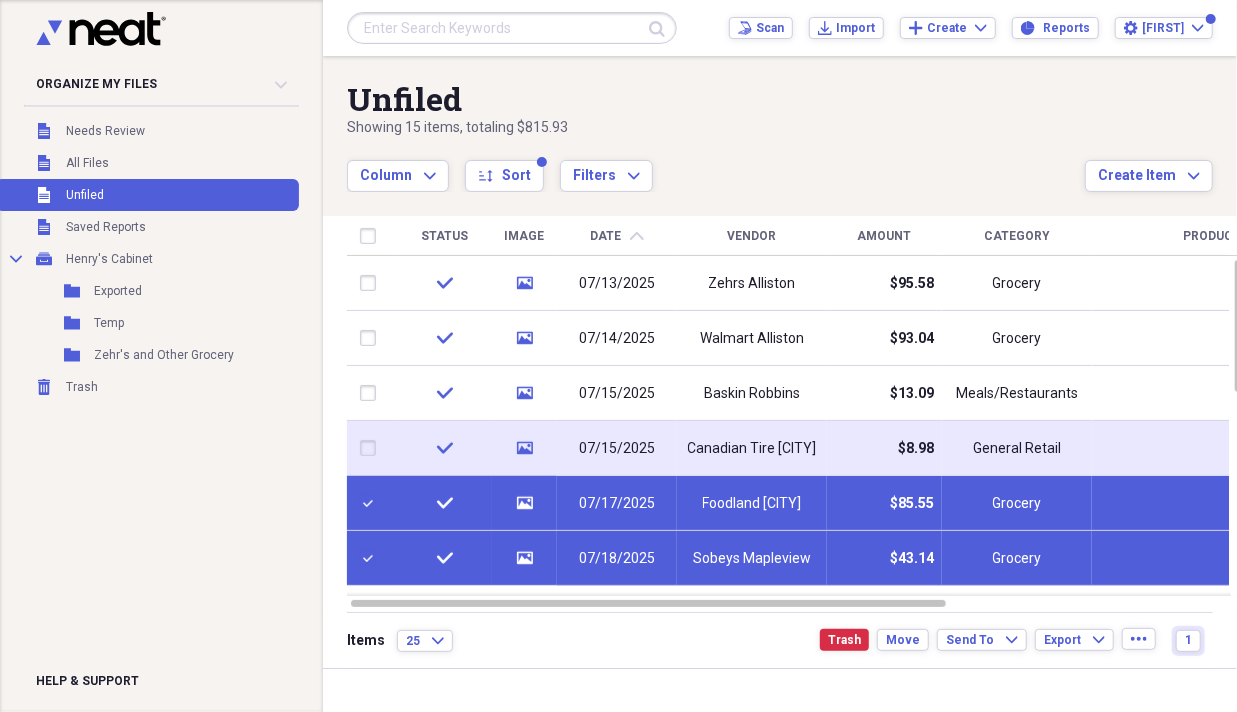 click at bounding box center [372, 448] 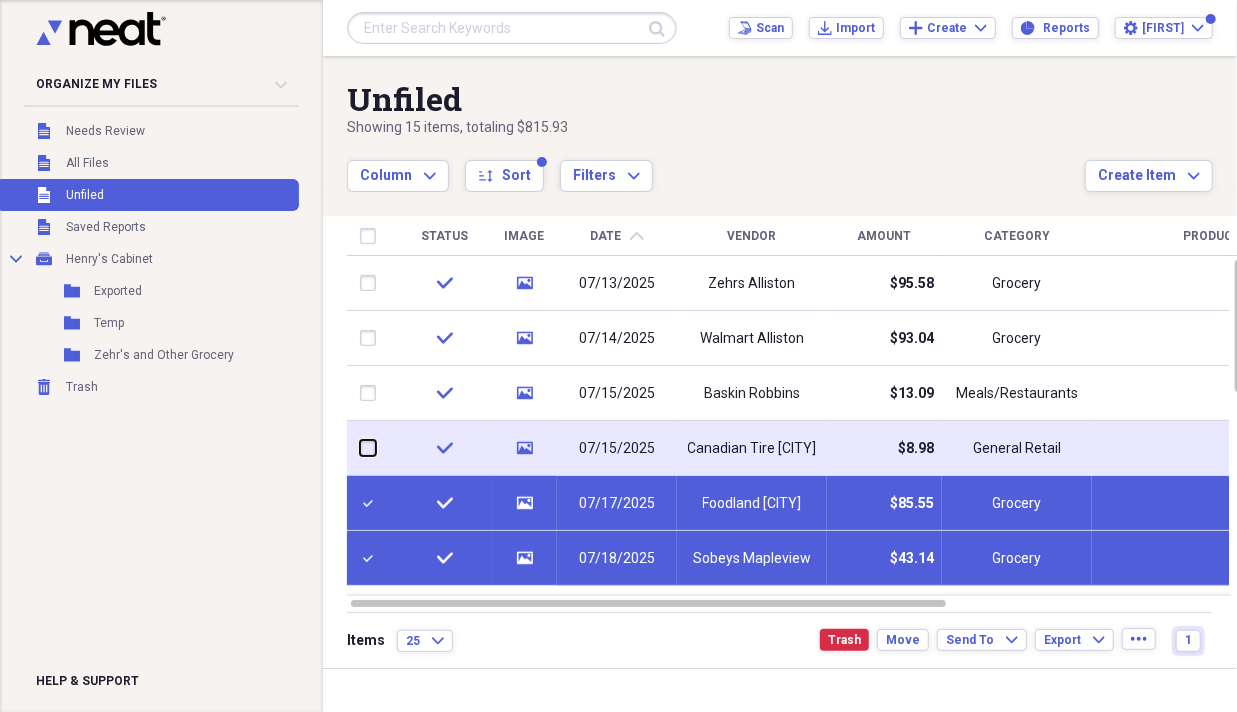 click at bounding box center [360, 448] 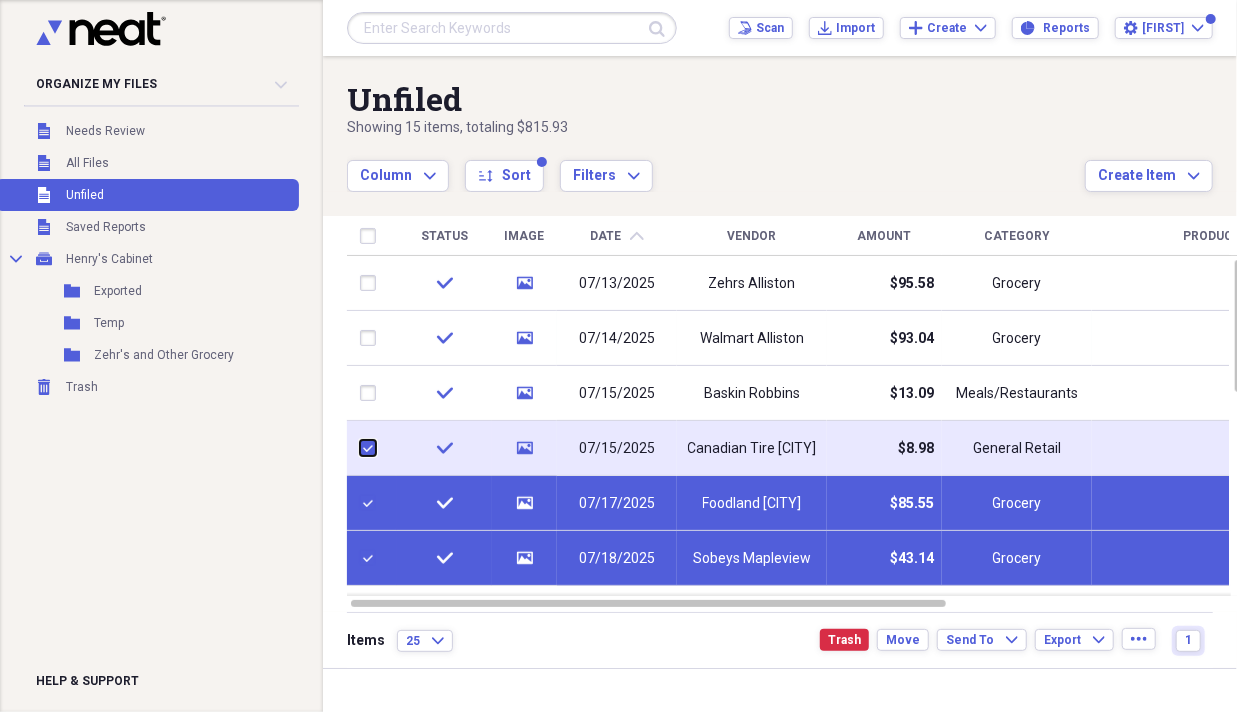 checkbox on "true" 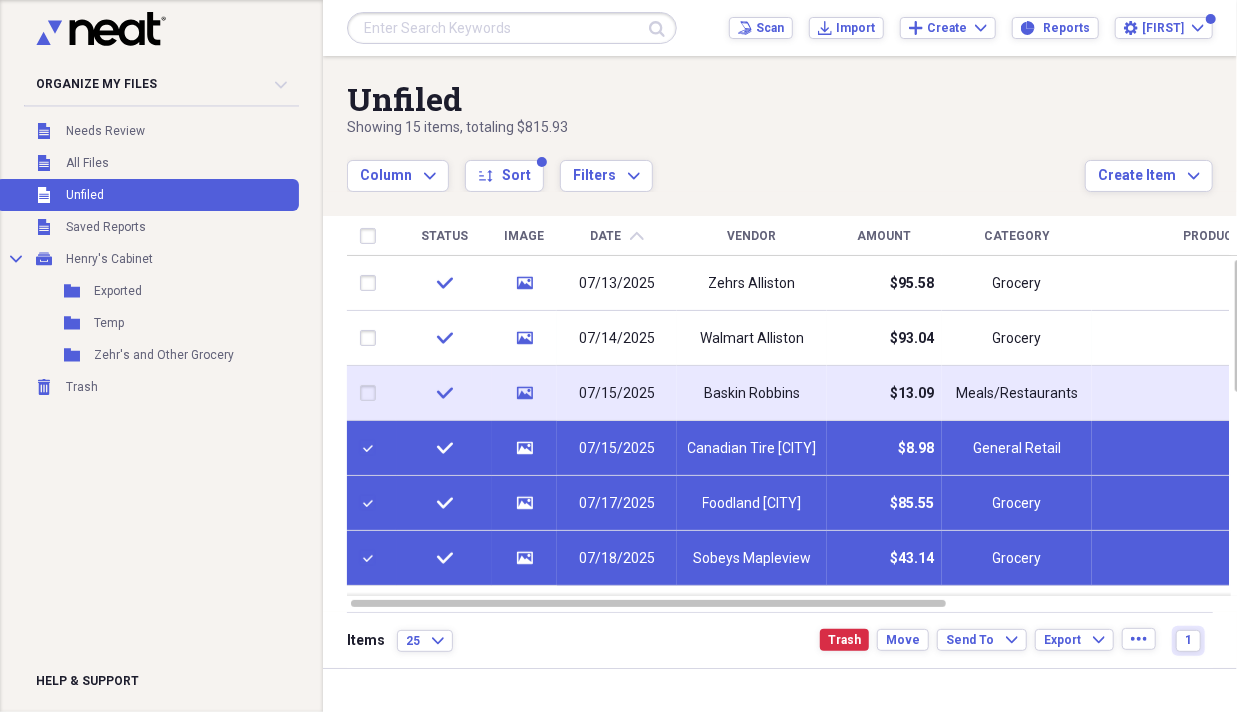 click at bounding box center (372, 393) 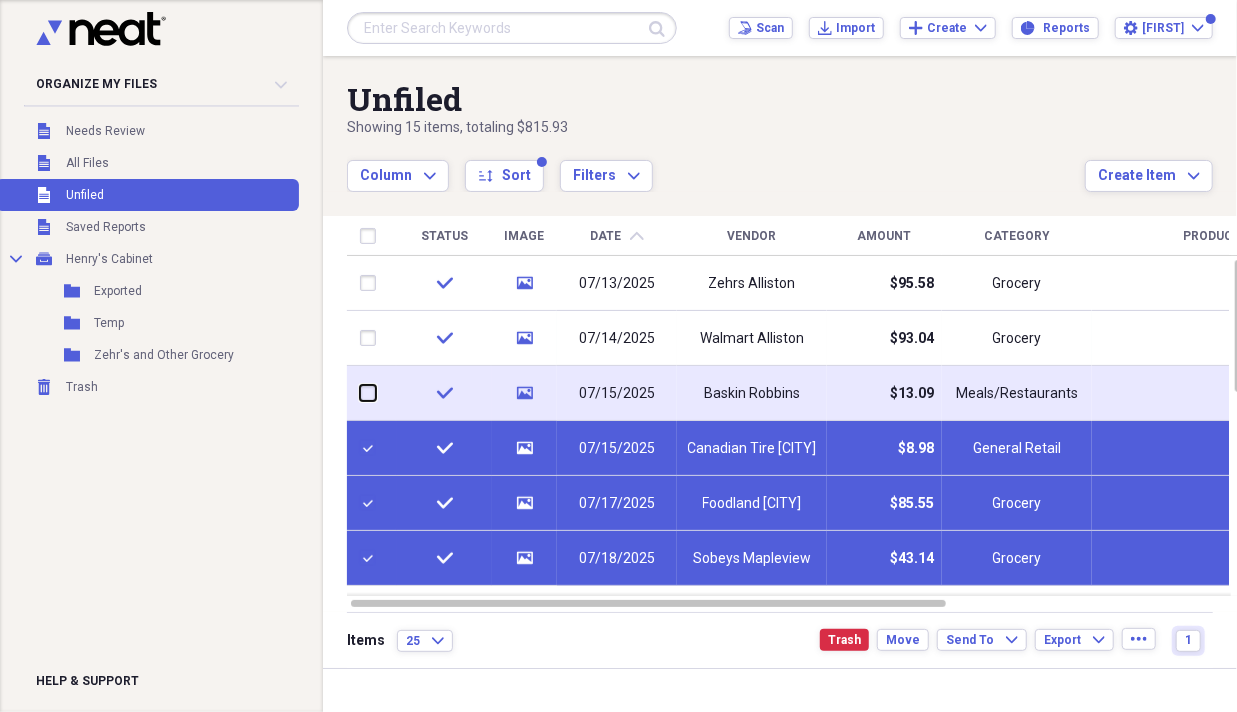 click at bounding box center (360, 393) 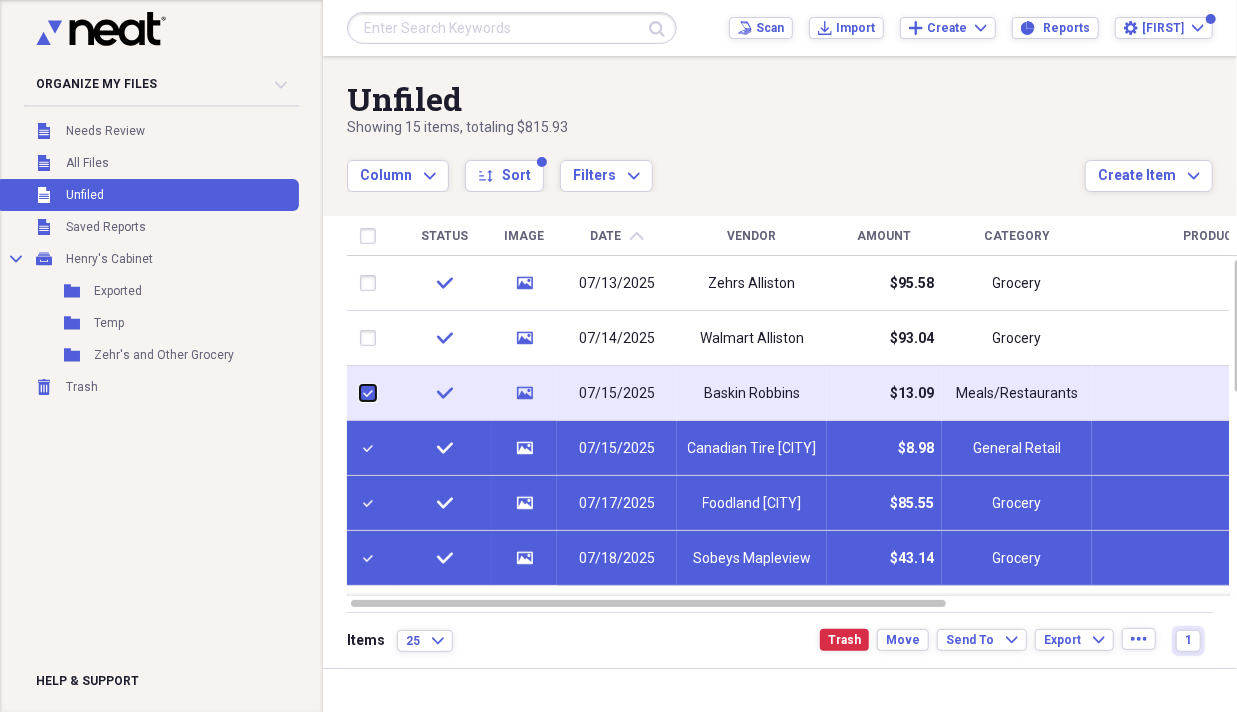 checkbox on "true" 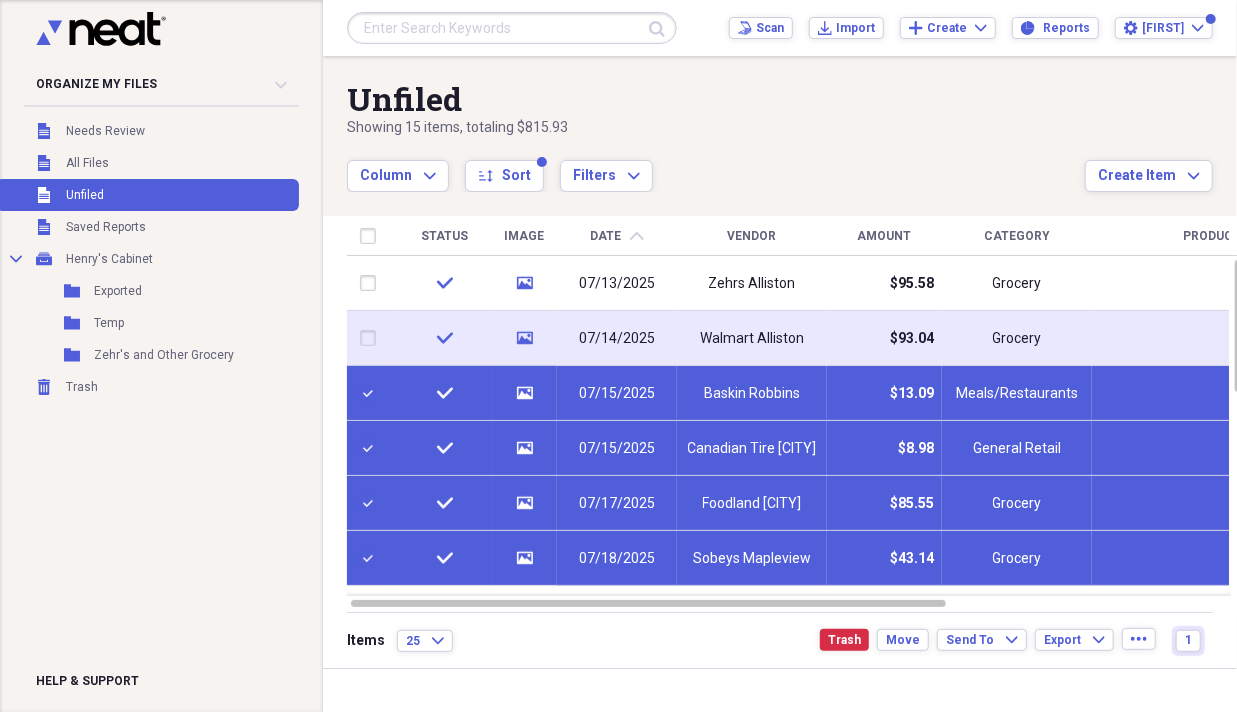 click at bounding box center [372, 338] 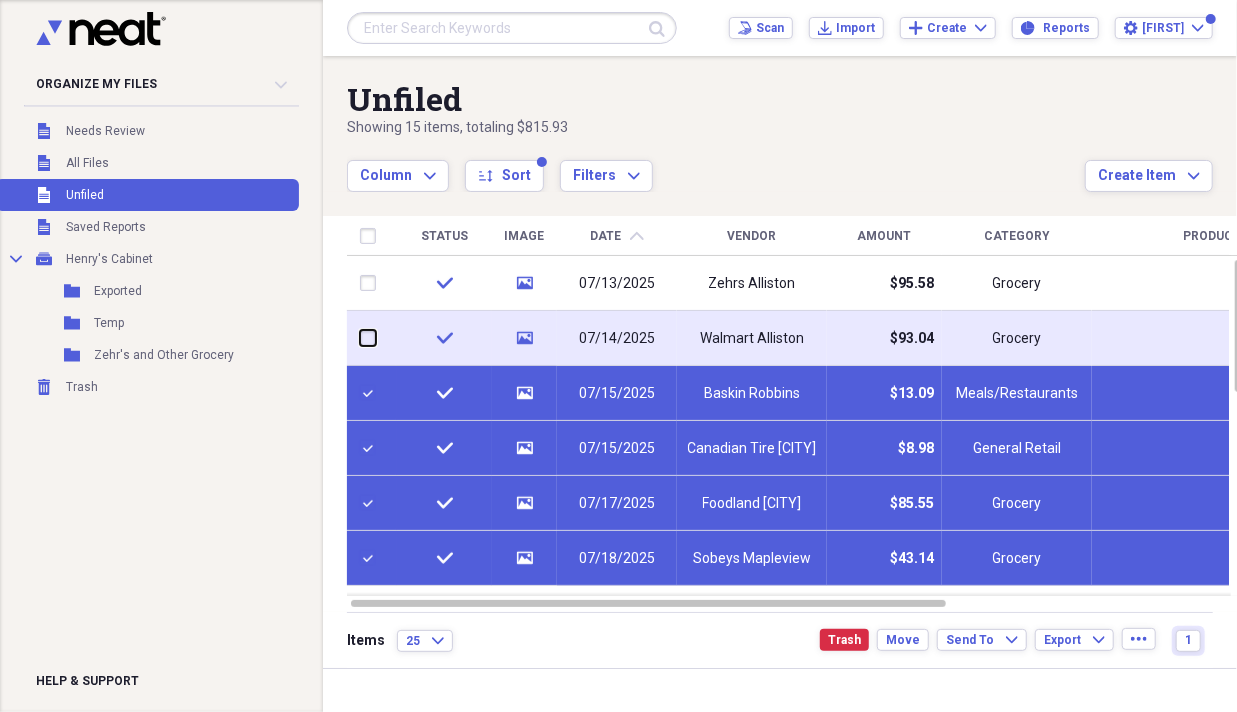 click at bounding box center (360, 338) 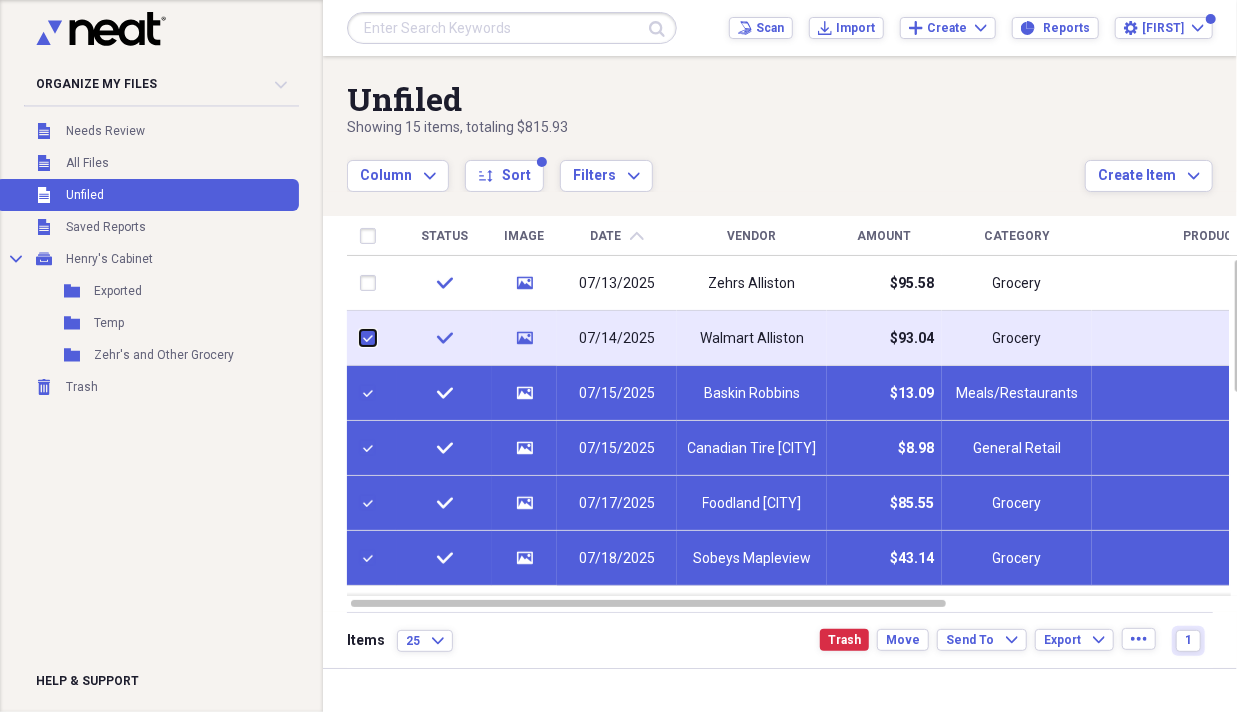 checkbox on "true" 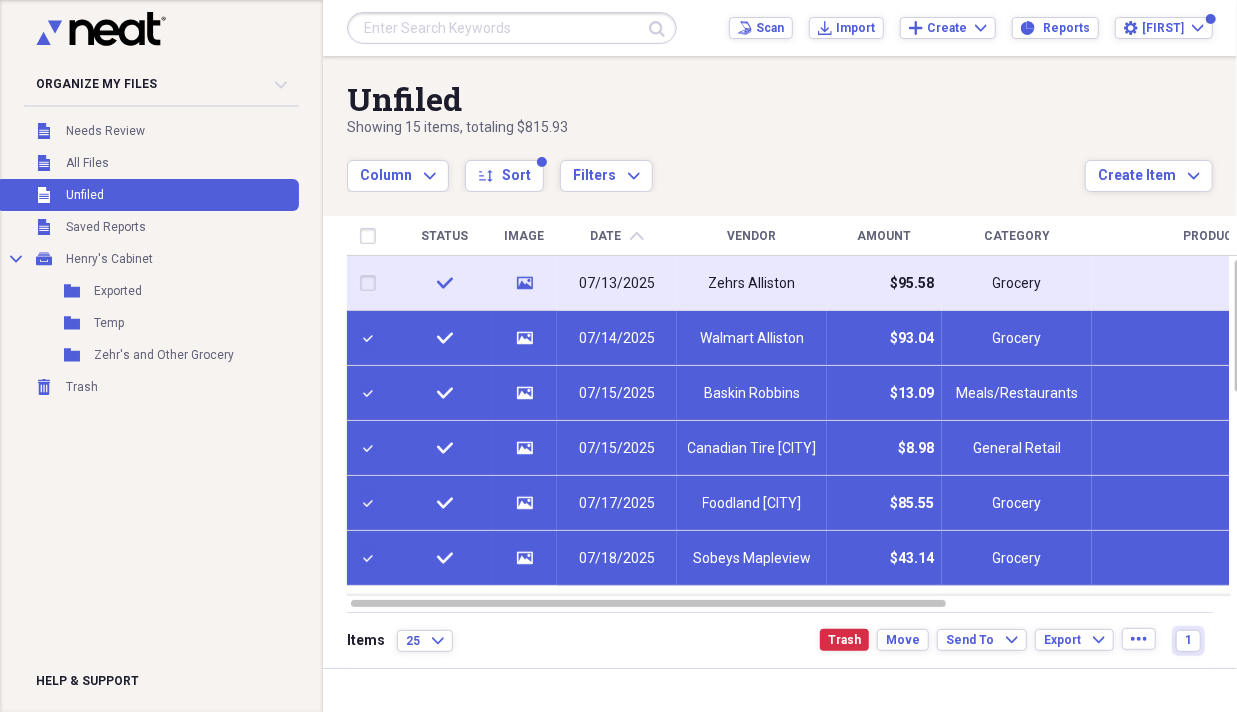 click at bounding box center (372, 283) 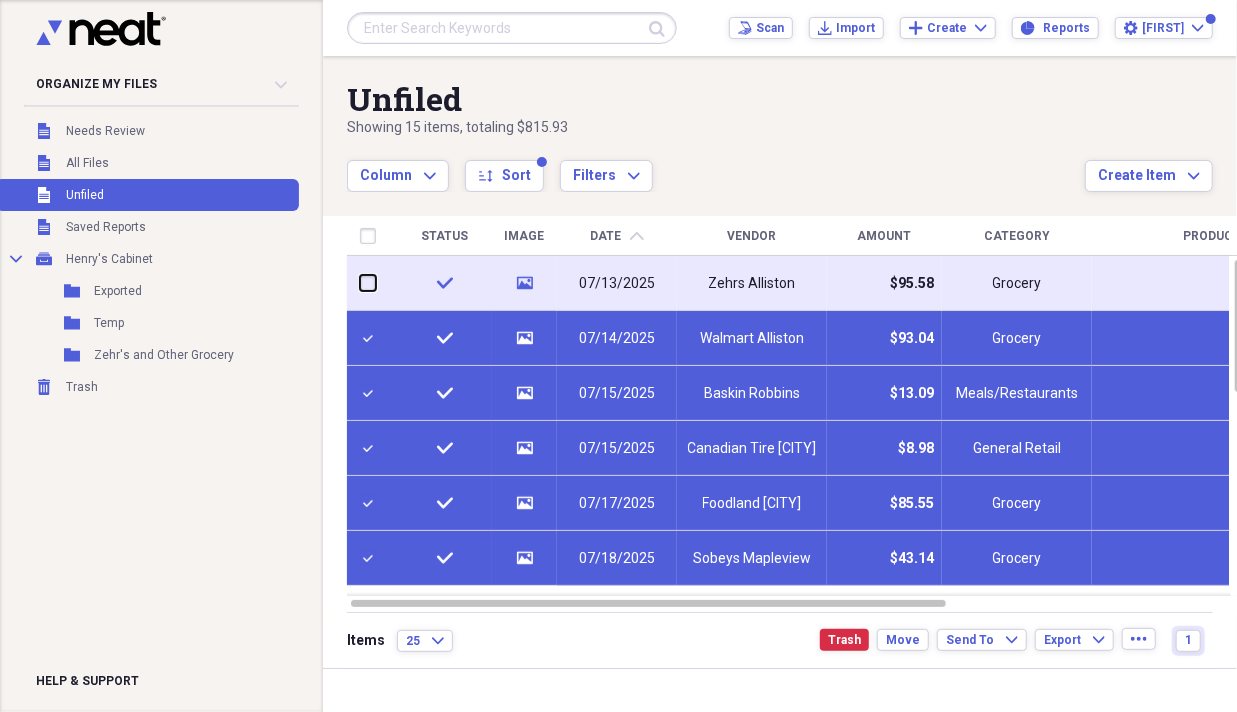 click at bounding box center [360, 283] 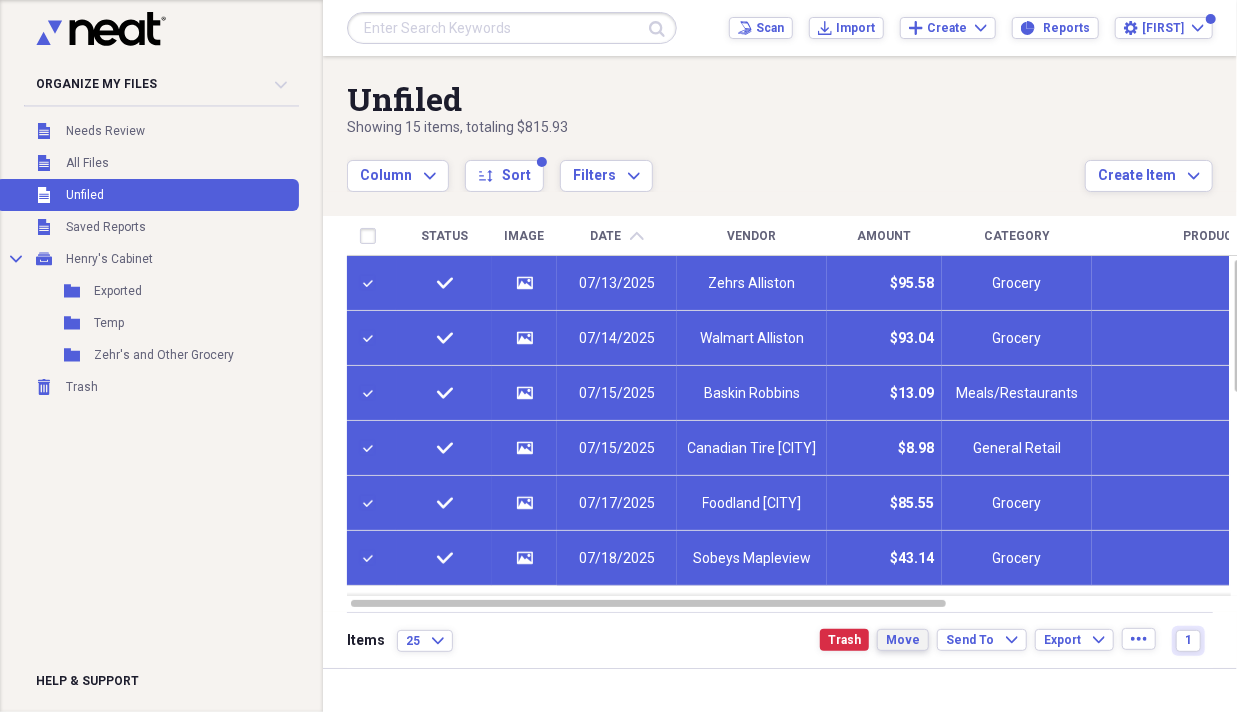 click on "Move" at bounding box center [903, 640] 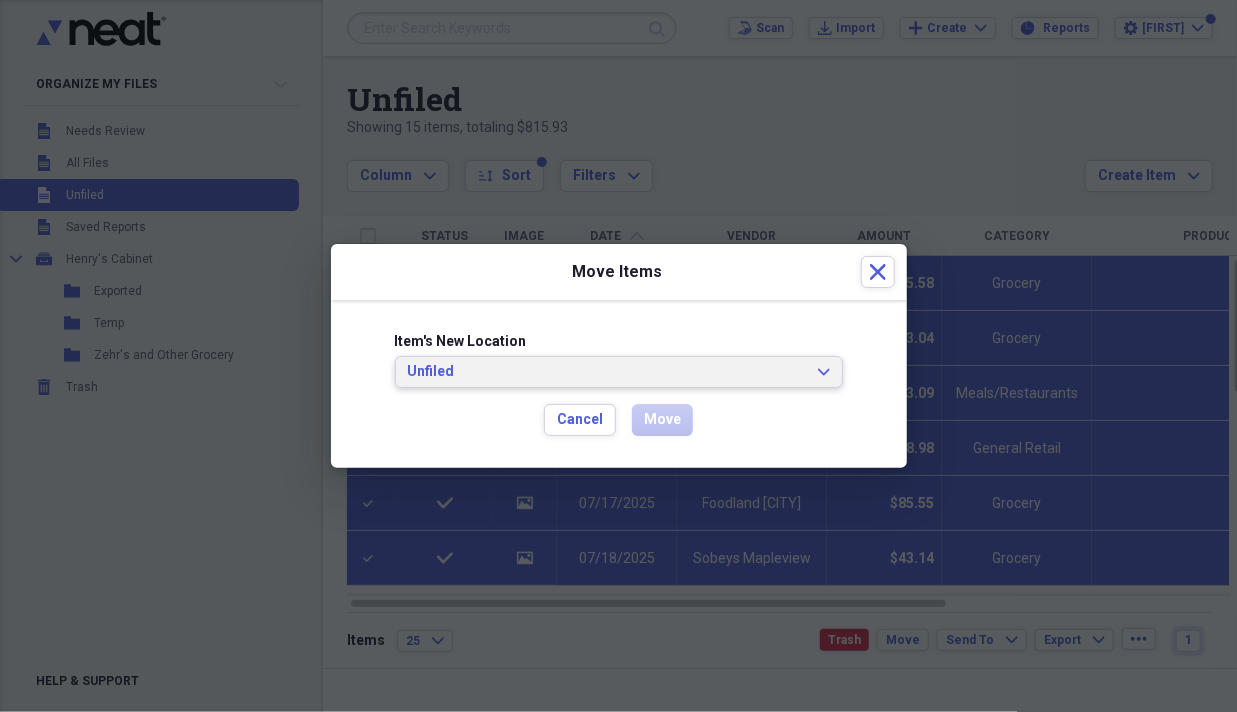 click on "Expand" 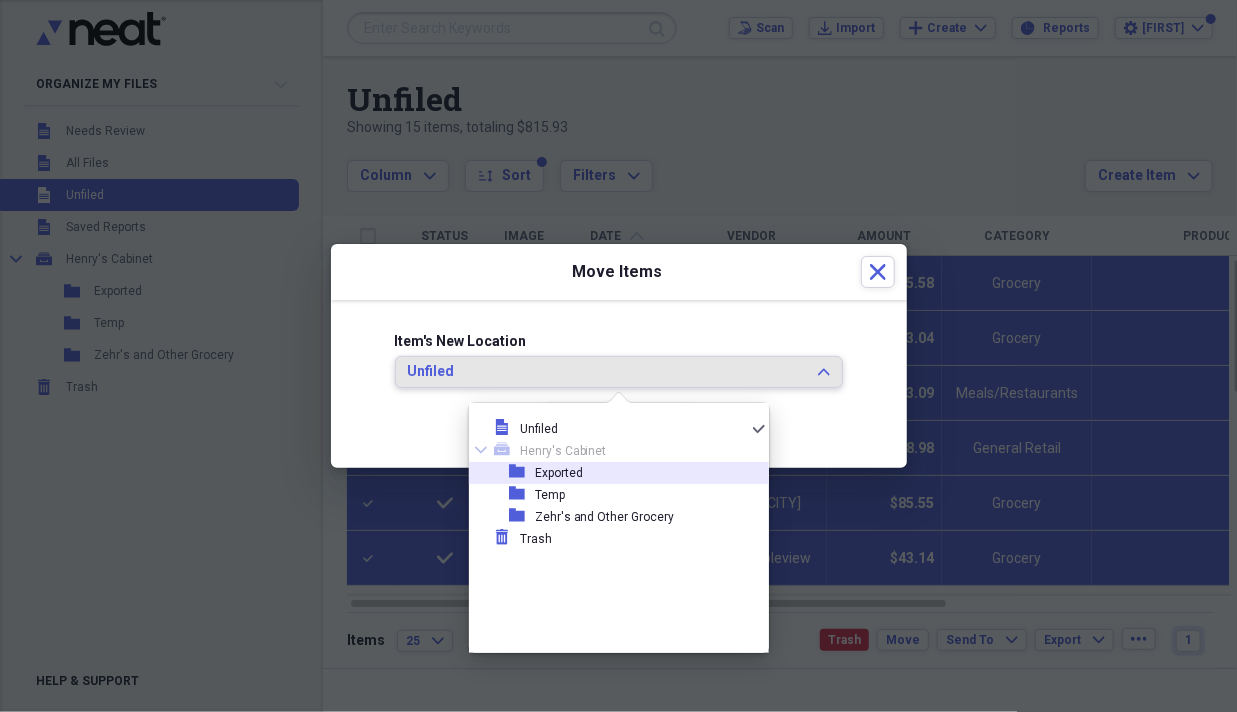 click on "folder Exported" at bounding box center (611, 473) 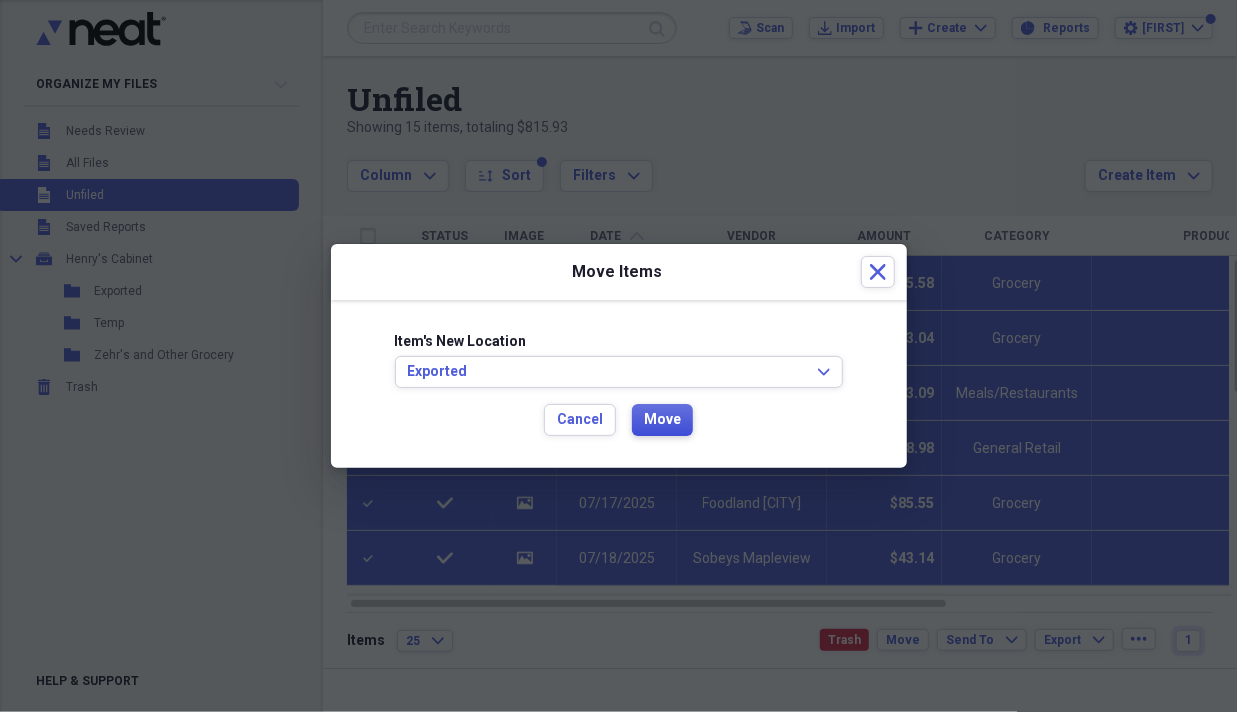 click on "Move" at bounding box center [662, 420] 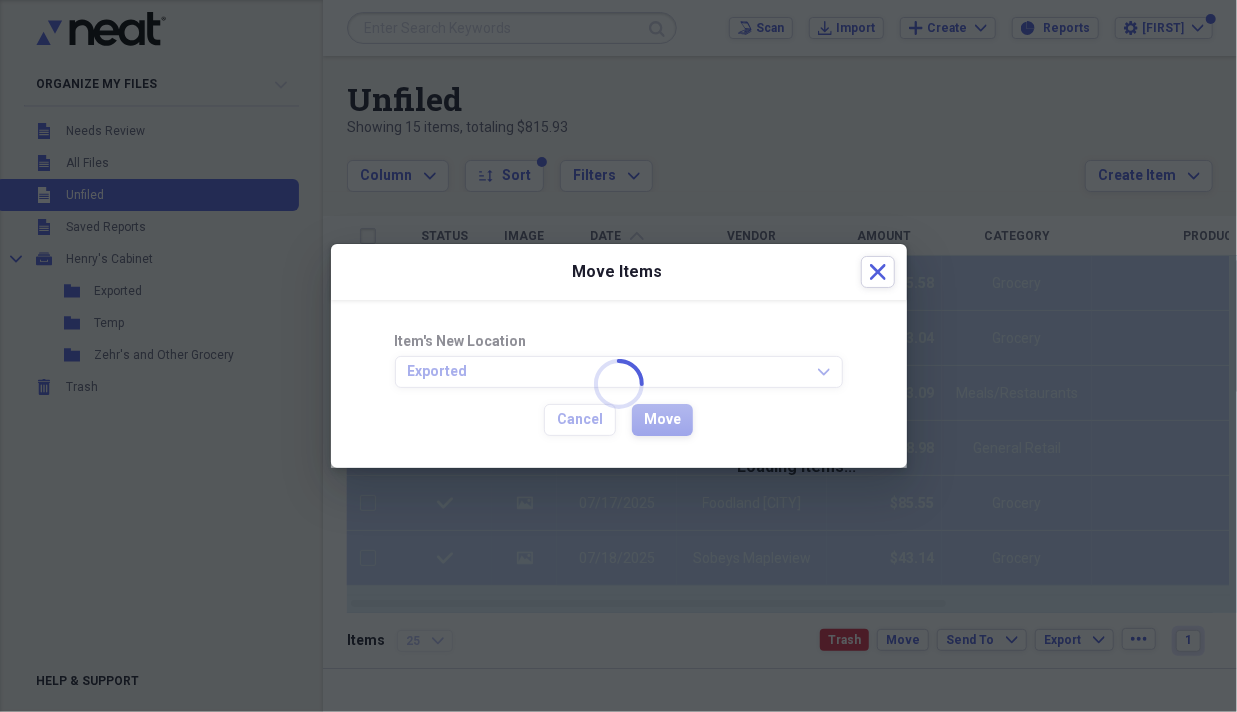 checkbox on "false" 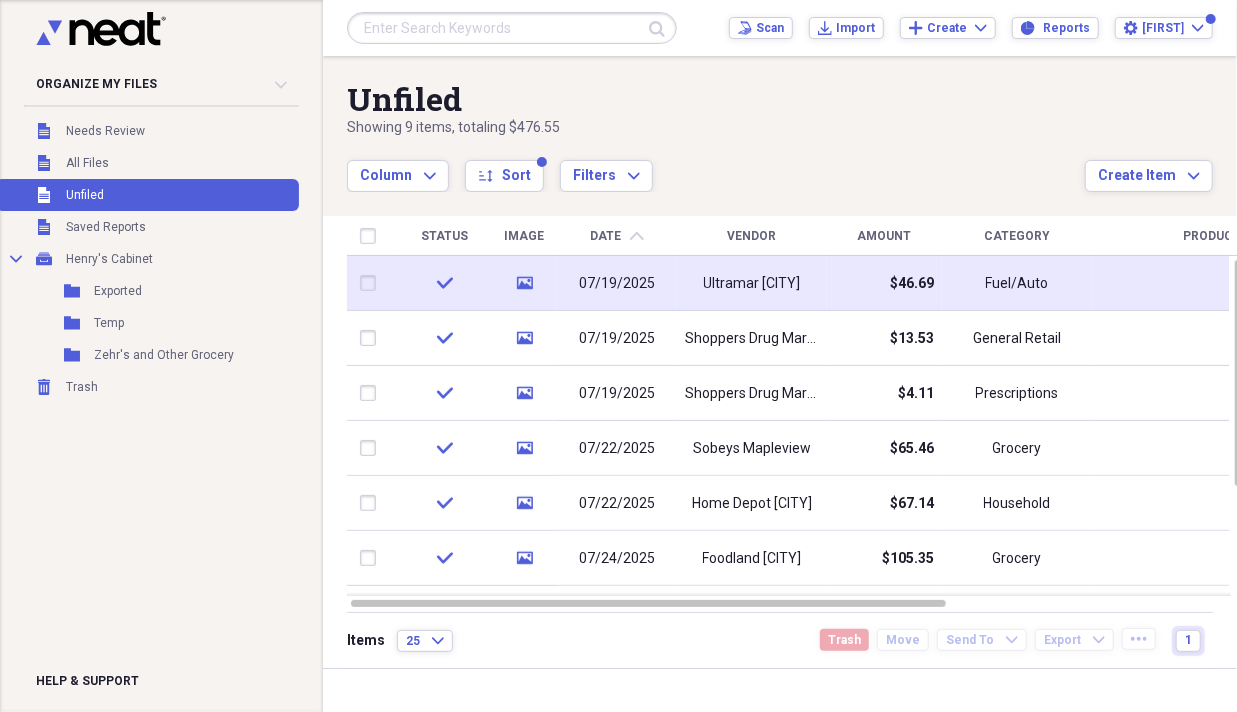 drag, startPoint x: 364, startPoint y: 287, endPoint x: 368, endPoint y: 297, distance: 10.770329 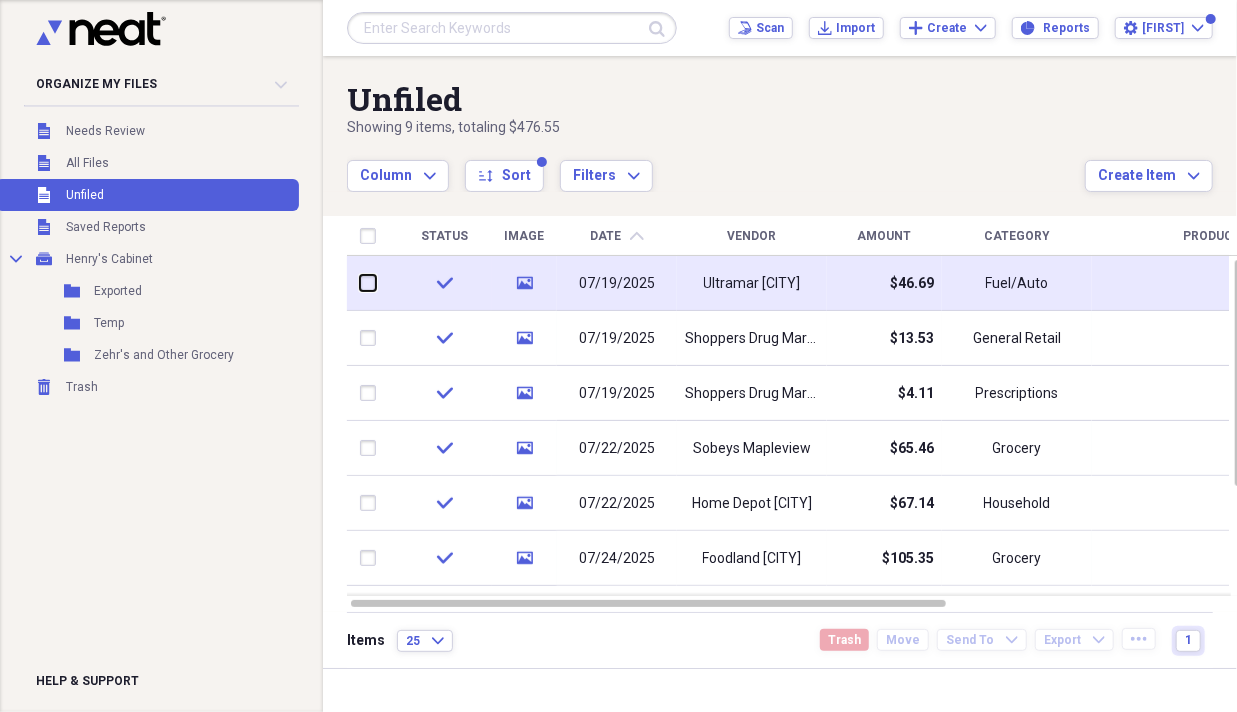 click at bounding box center (360, 283) 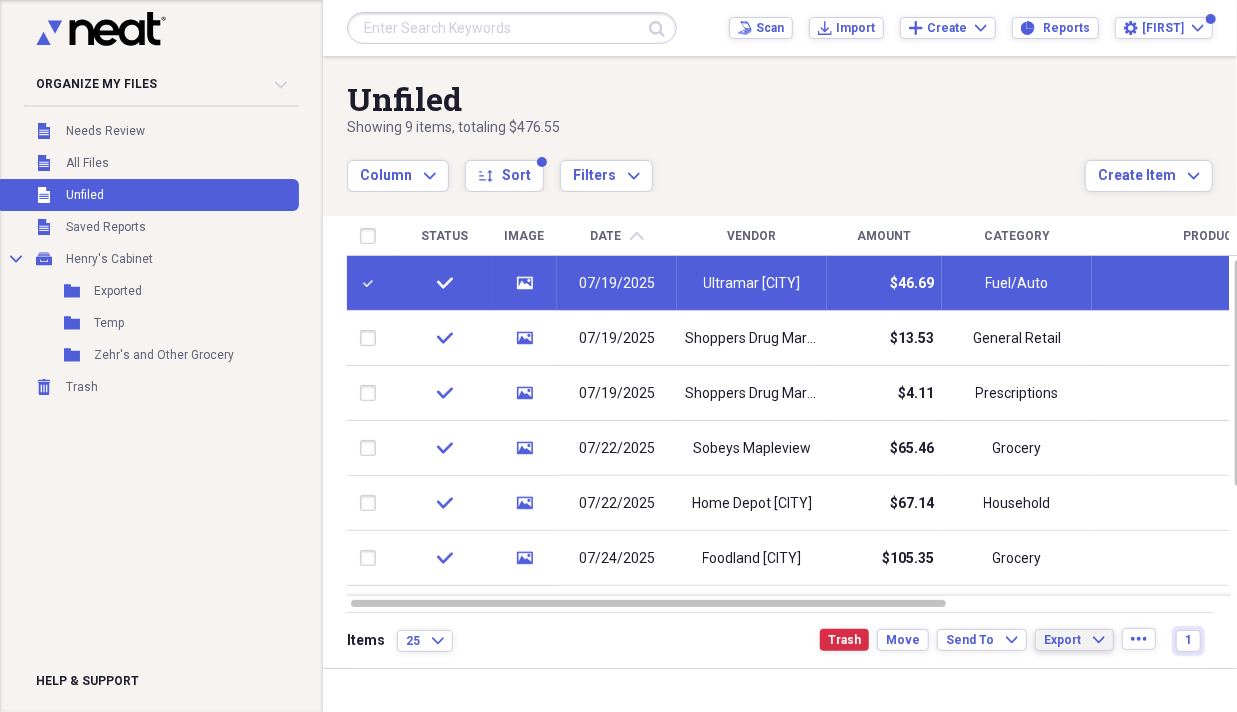 click on "Export" at bounding box center (1062, 640) 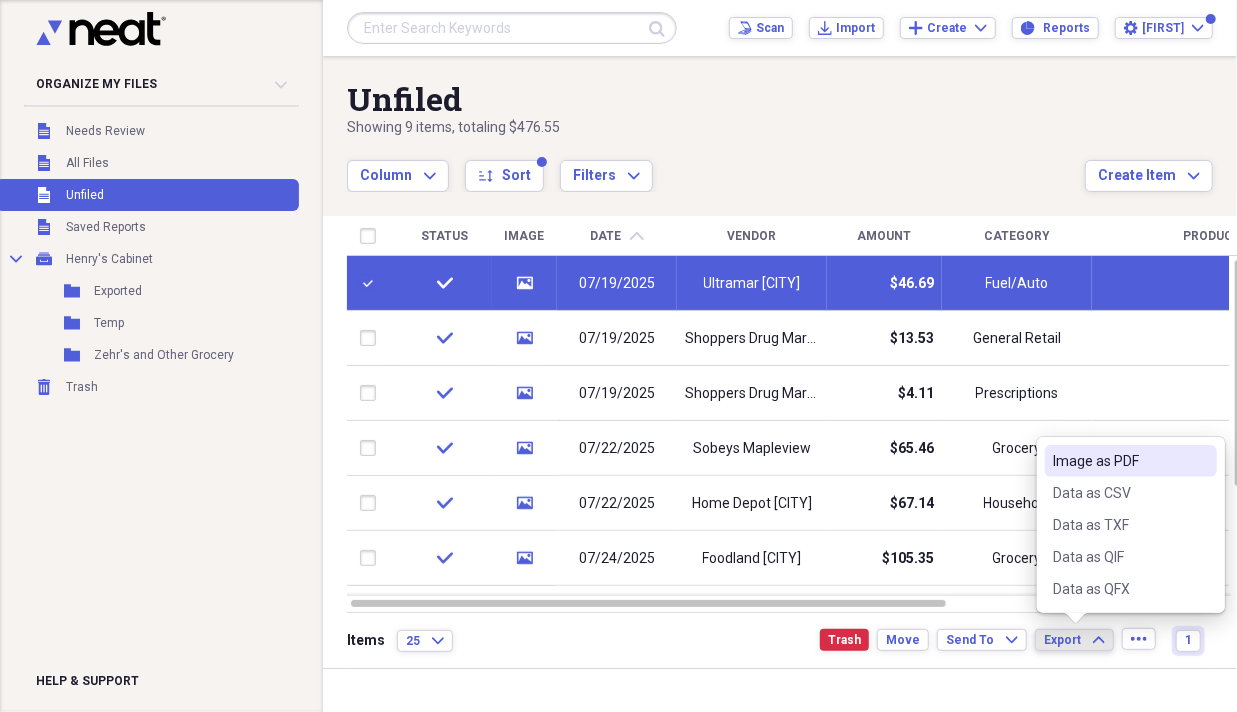 click on "Image as PDF" at bounding box center (1119, 461) 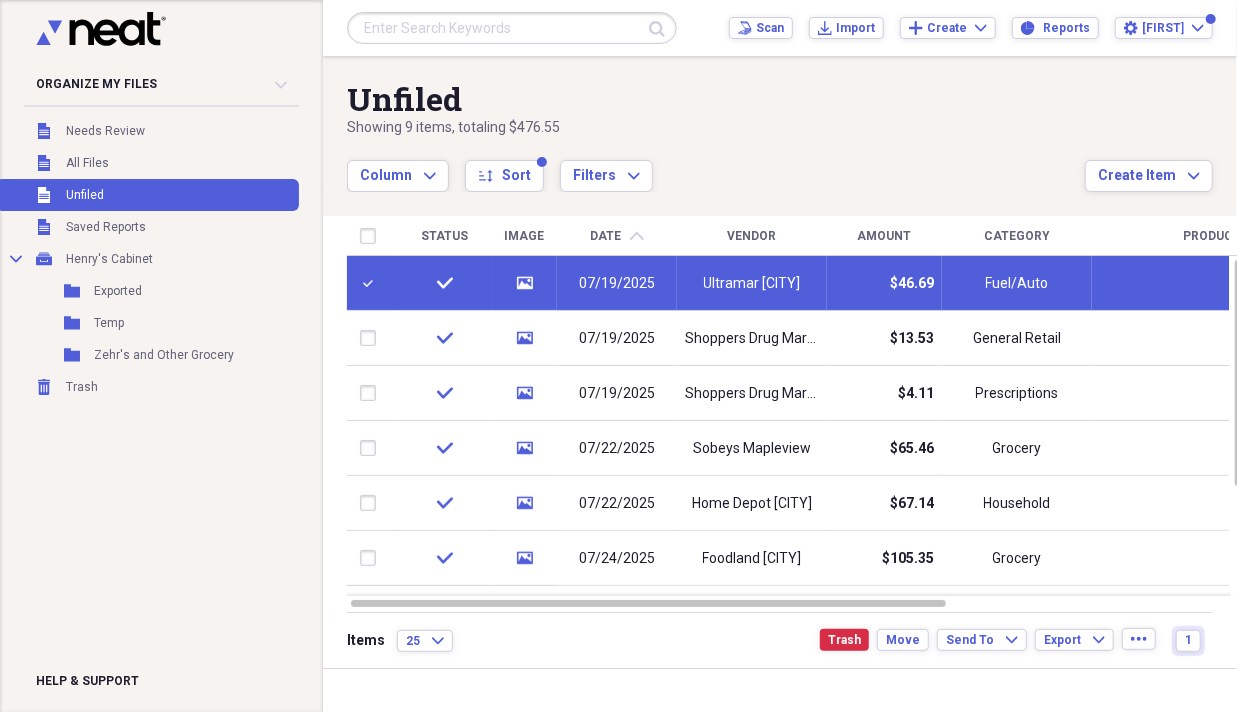 click at bounding box center [372, 283] 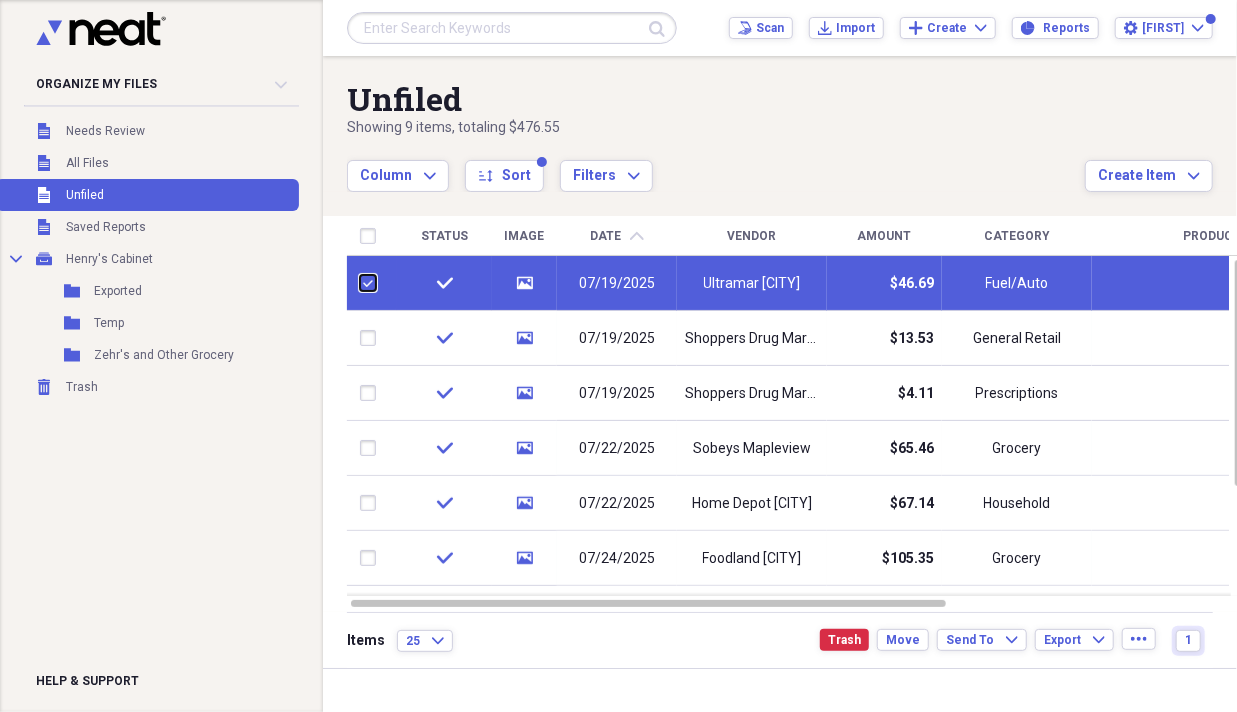 click at bounding box center [360, 283] 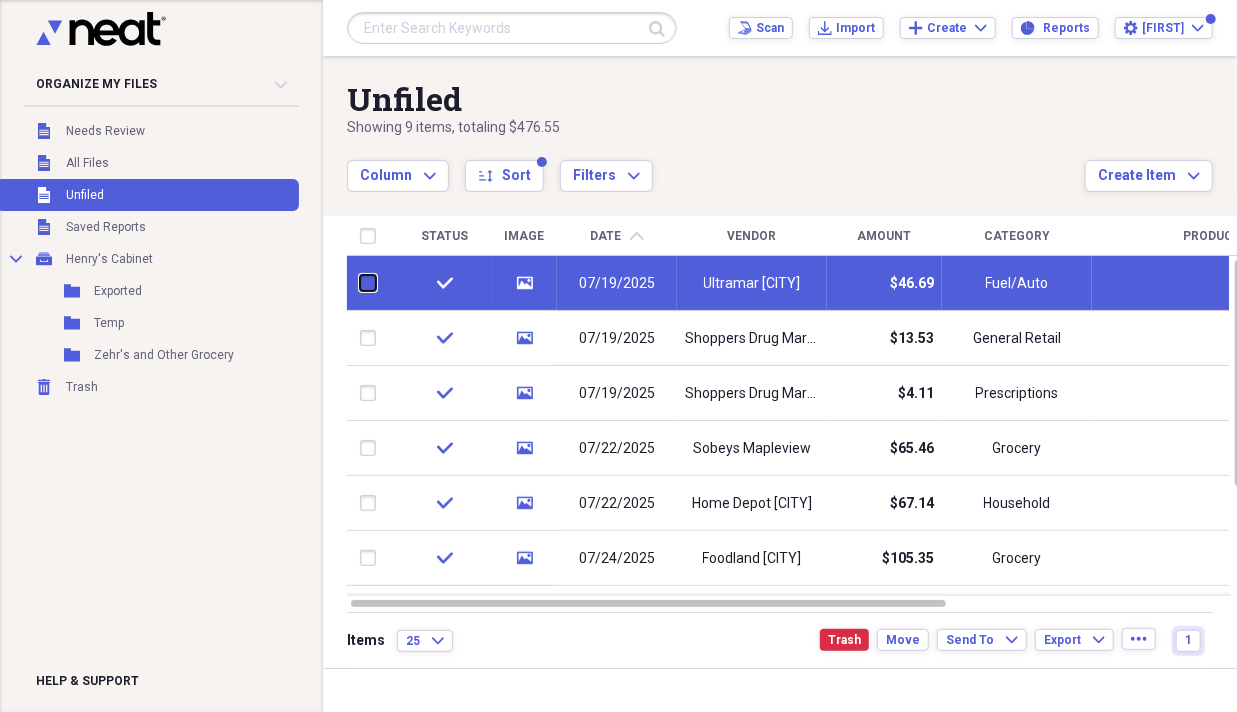 checkbox on "false" 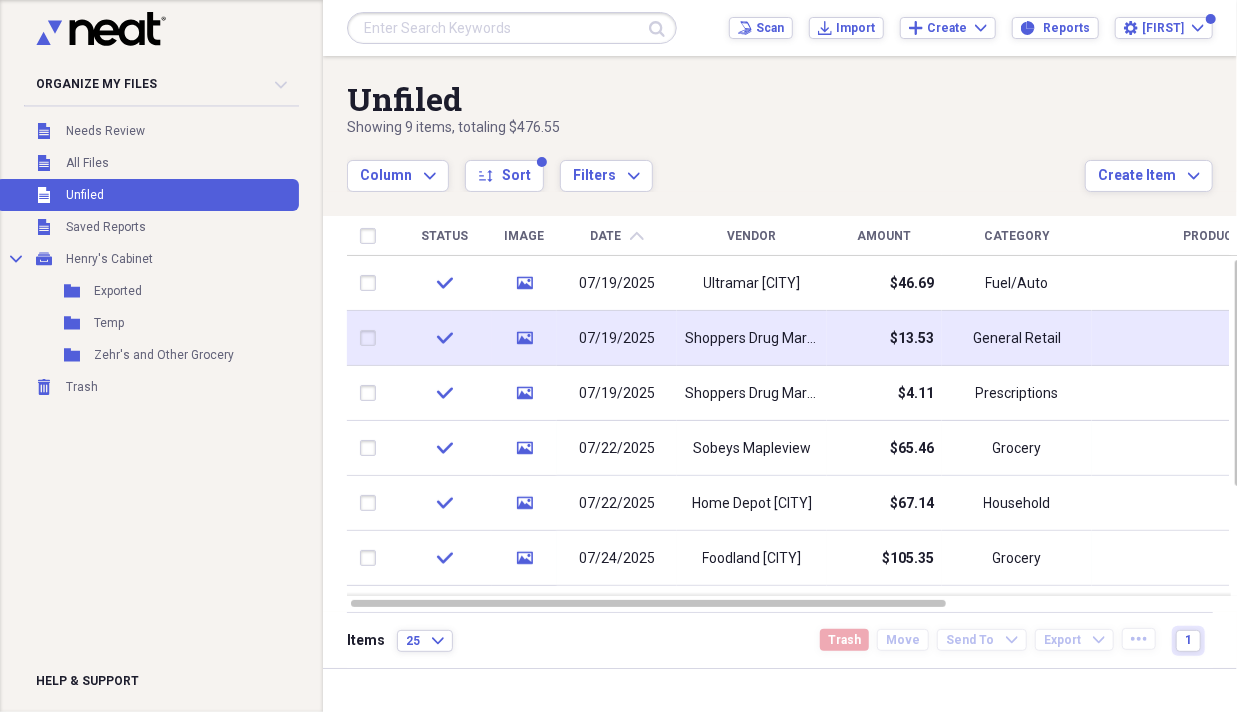 click at bounding box center [372, 338] 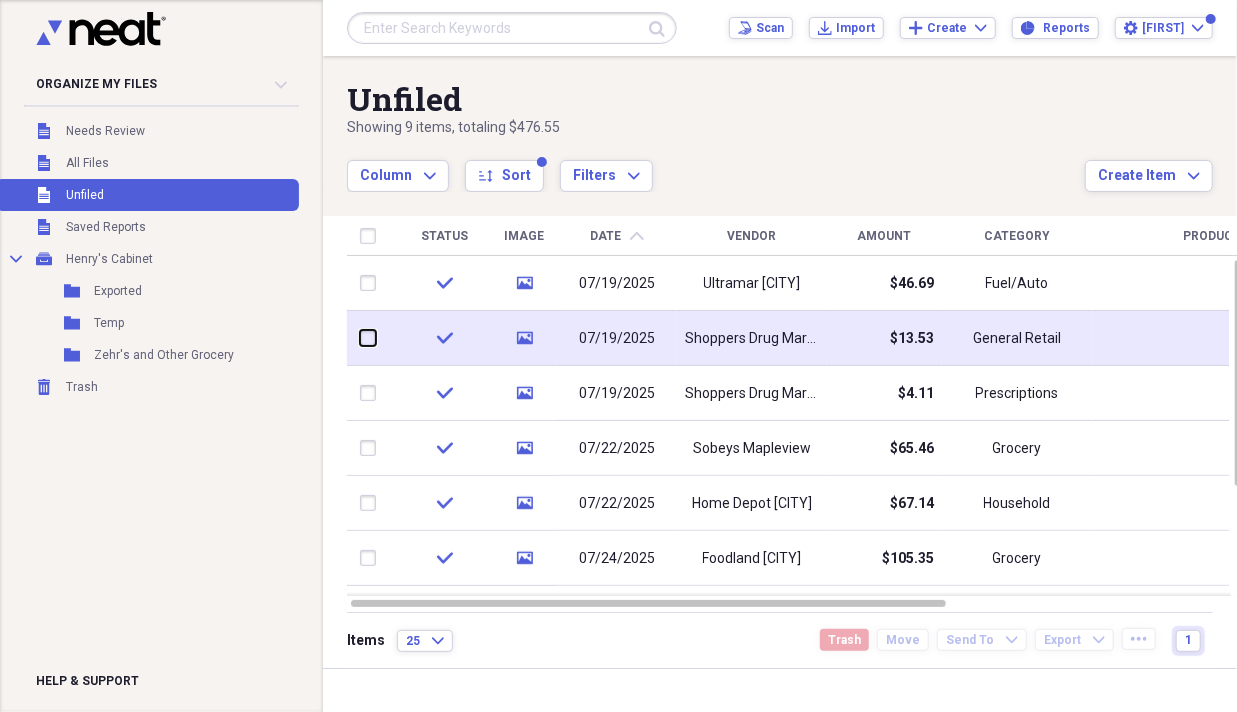 click at bounding box center (360, 338) 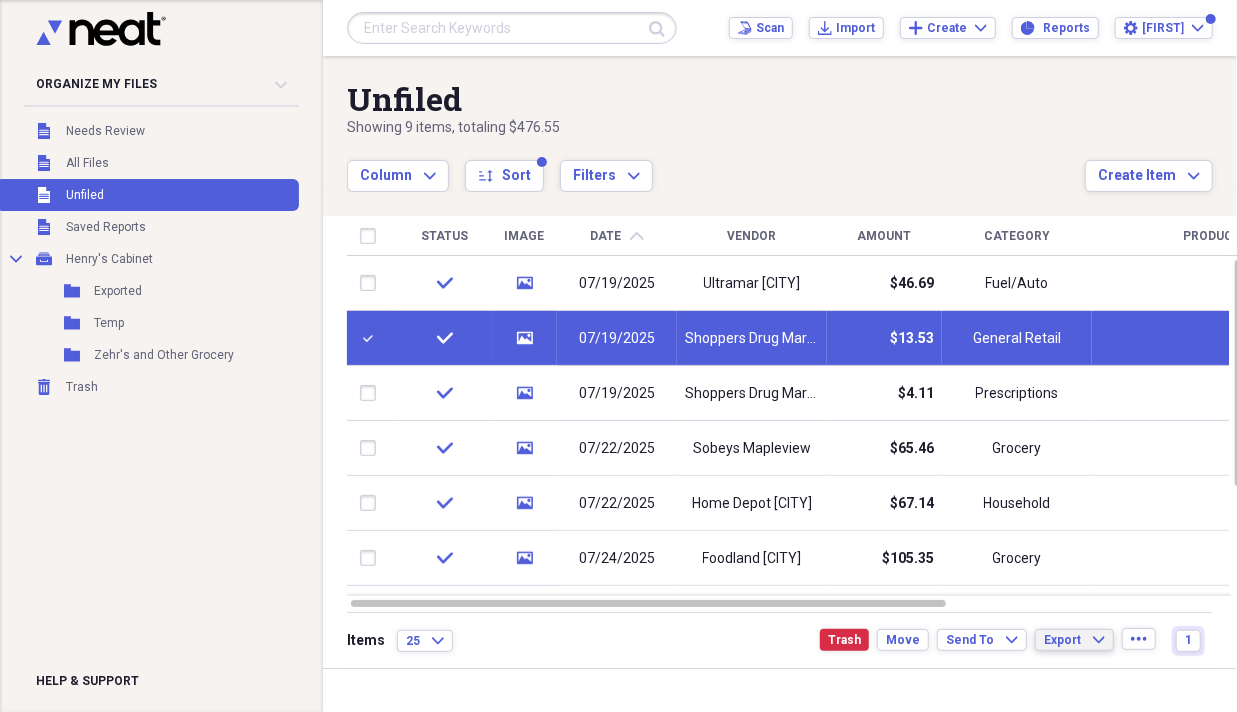 click on "Export Expand" at bounding box center [1074, 640] 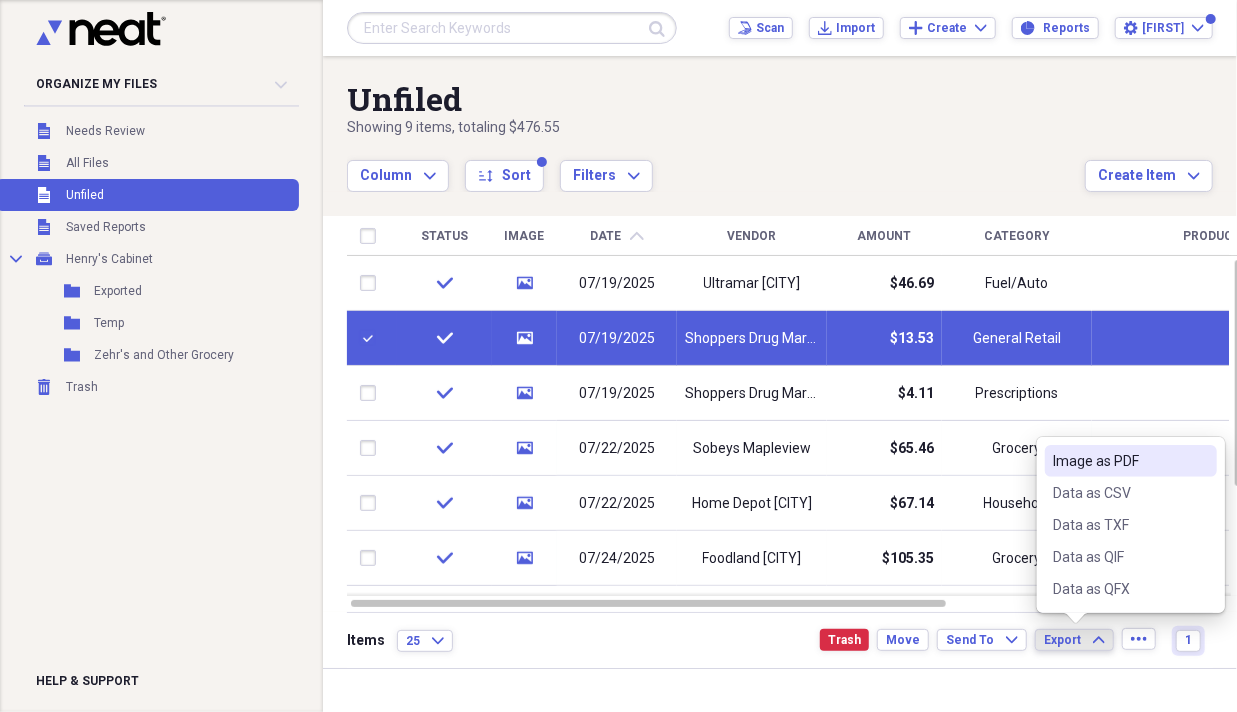 click on "Image as PDF" at bounding box center (1119, 461) 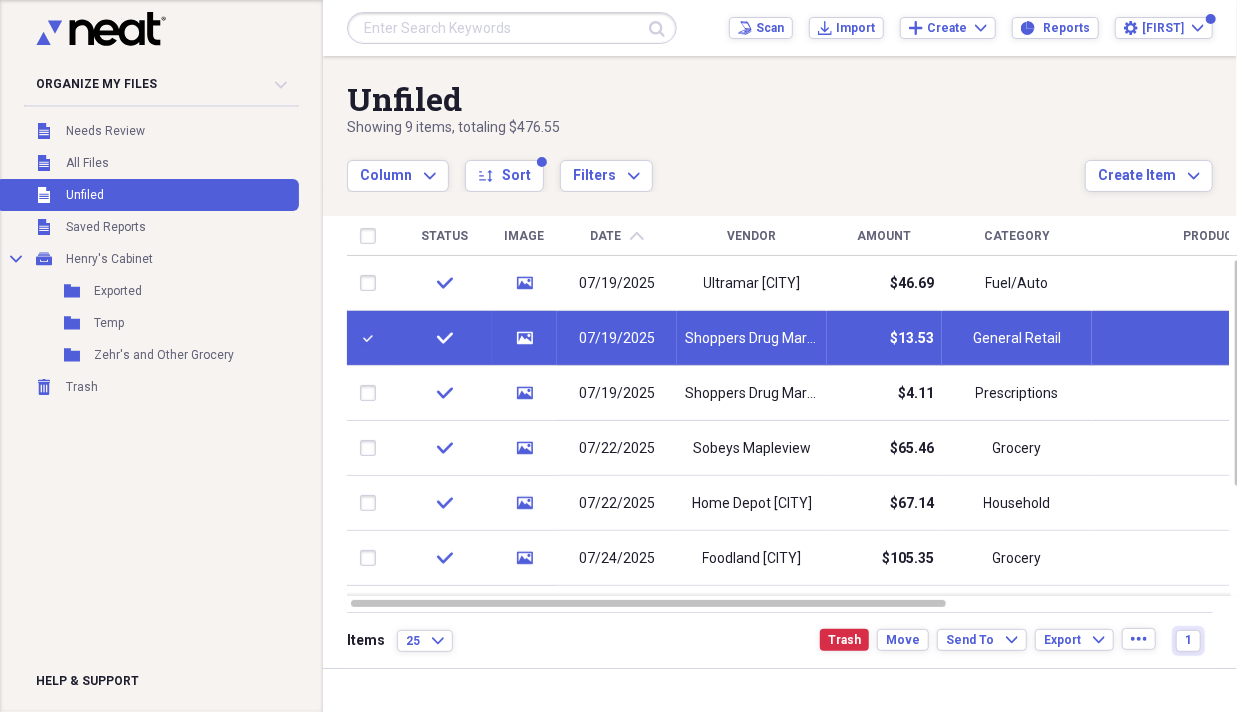 click at bounding box center [372, 338] 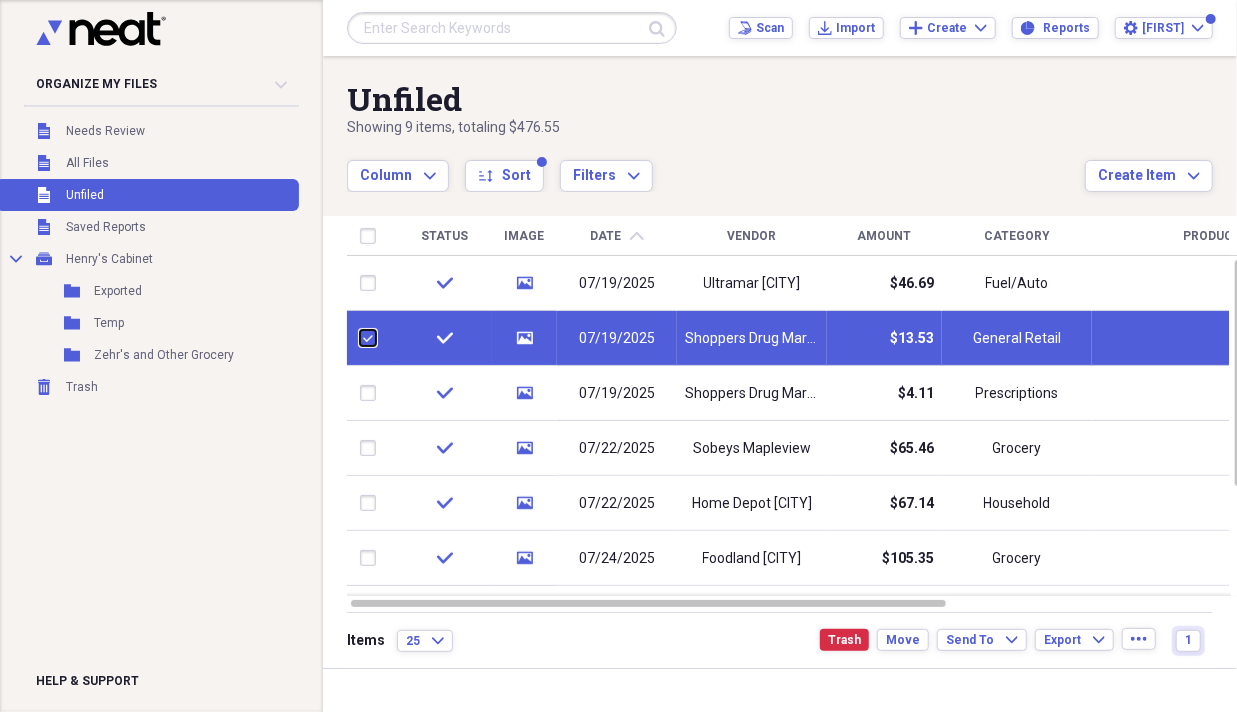 click at bounding box center [360, 338] 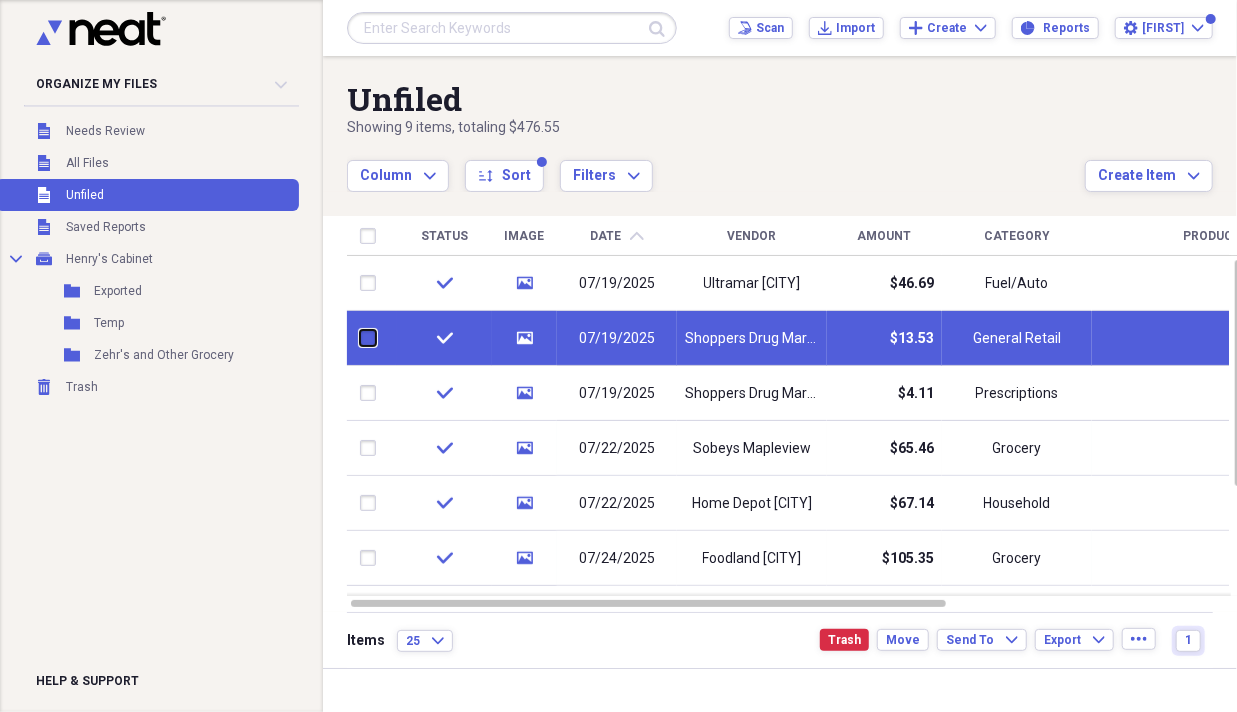checkbox on "false" 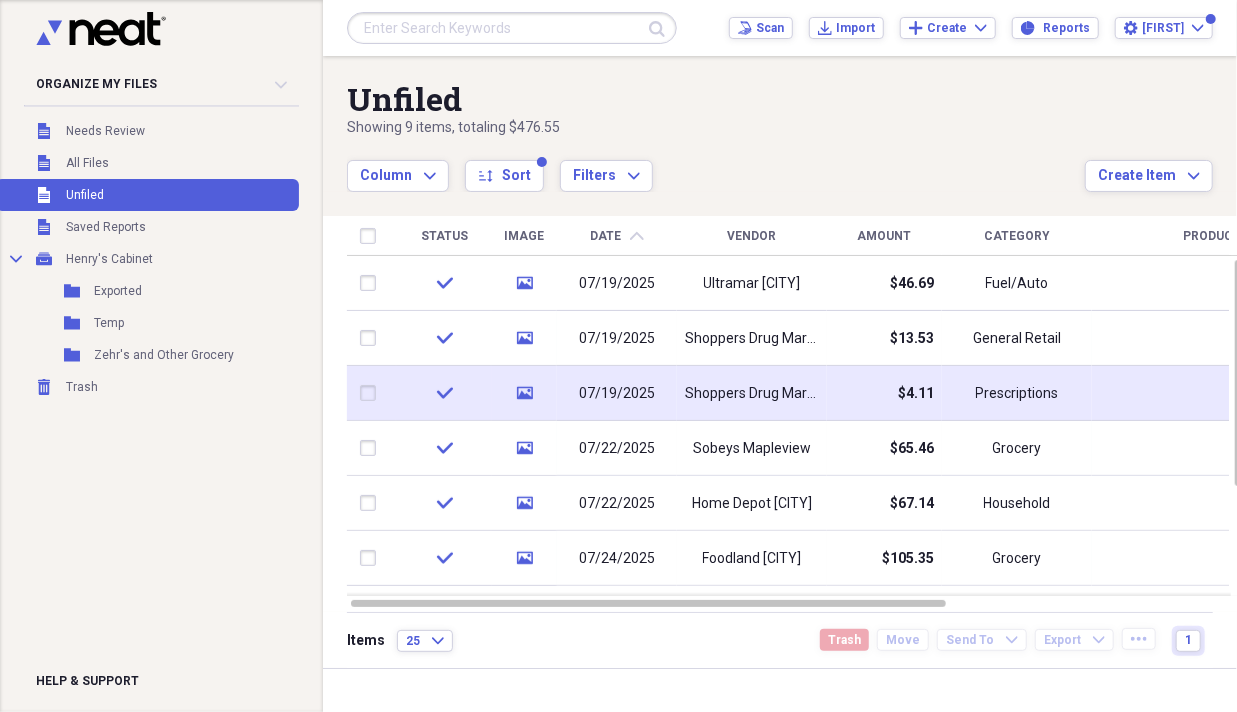click at bounding box center [372, 393] 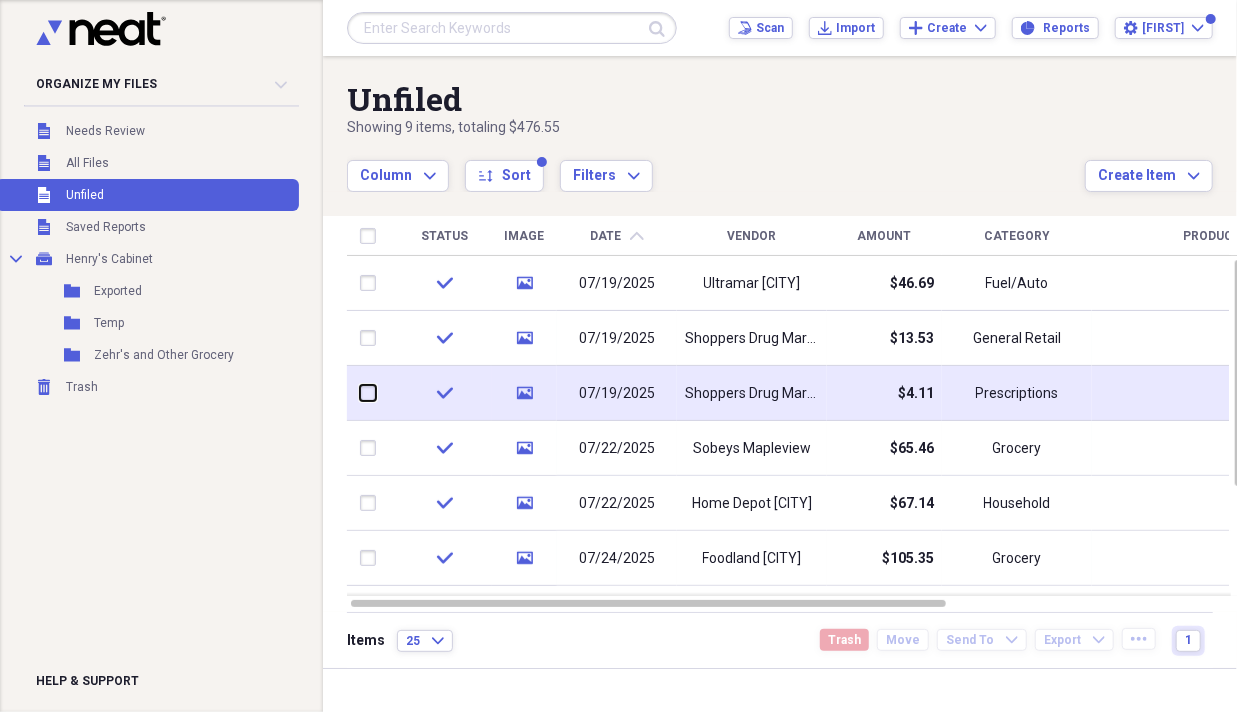 click at bounding box center (360, 393) 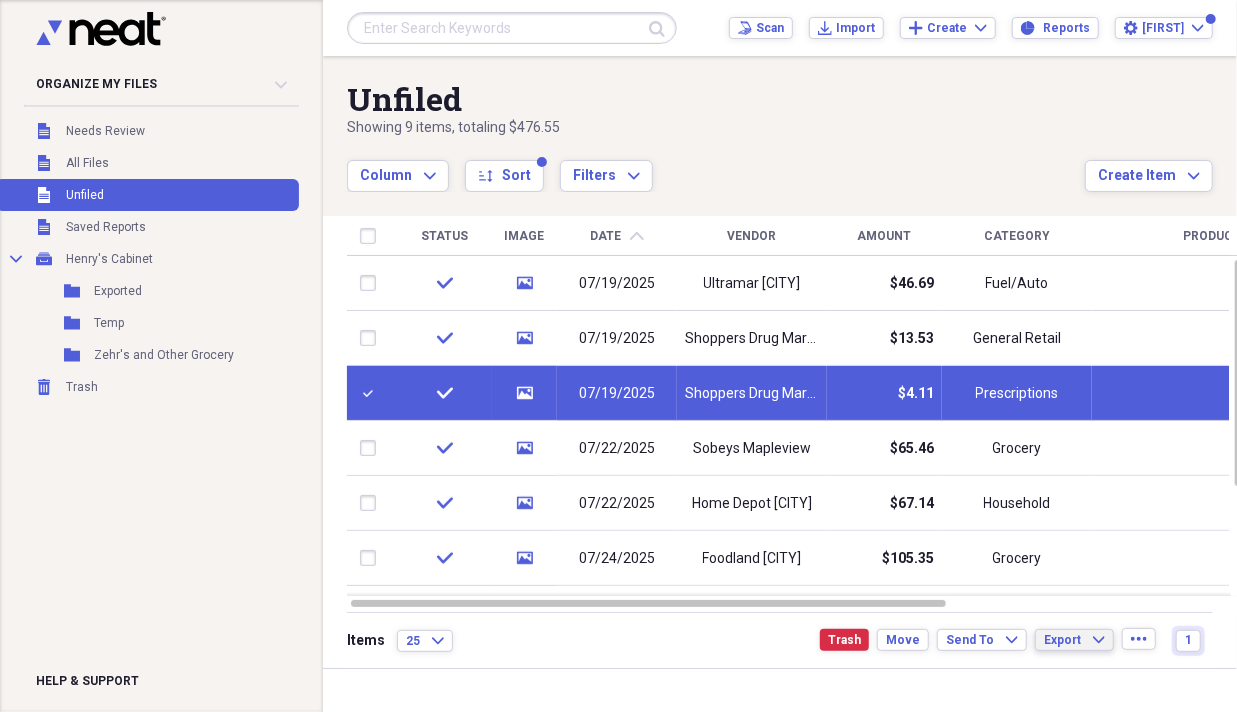 click on "Export" at bounding box center [1062, 640] 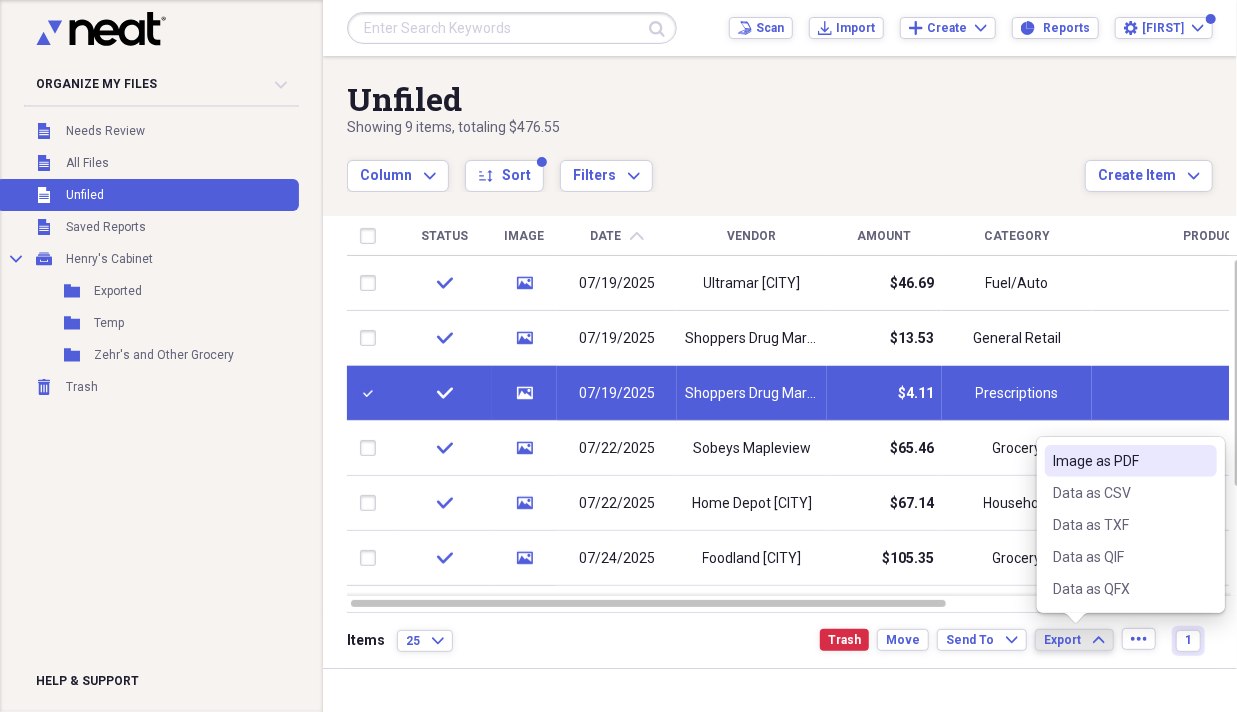 click on "Image as PDF" at bounding box center [1119, 461] 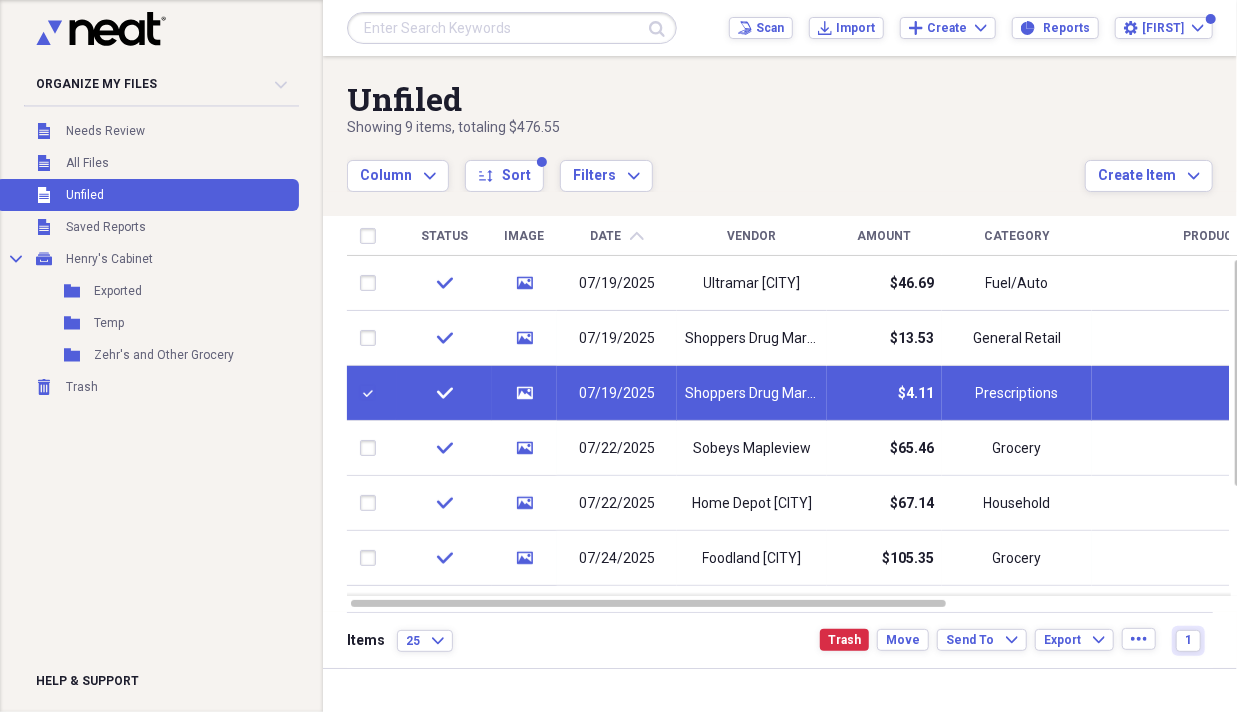 click at bounding box center (372, 393) 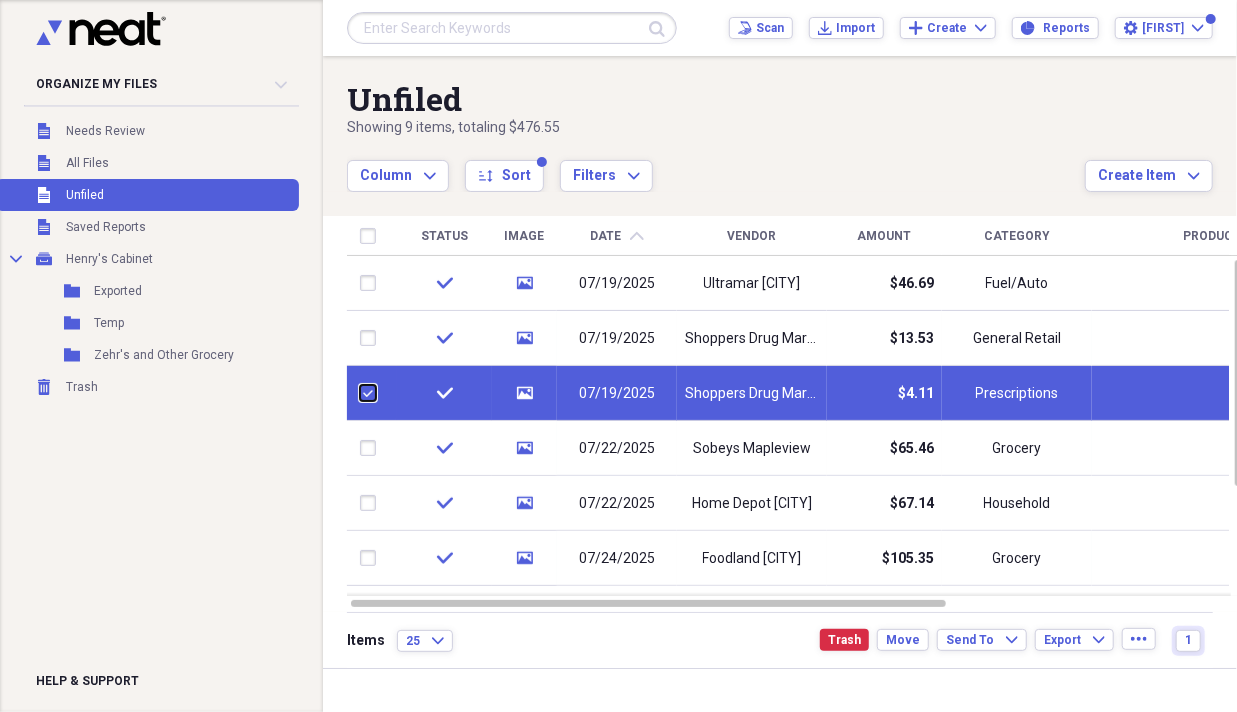 click at bounding box center [360, 393] 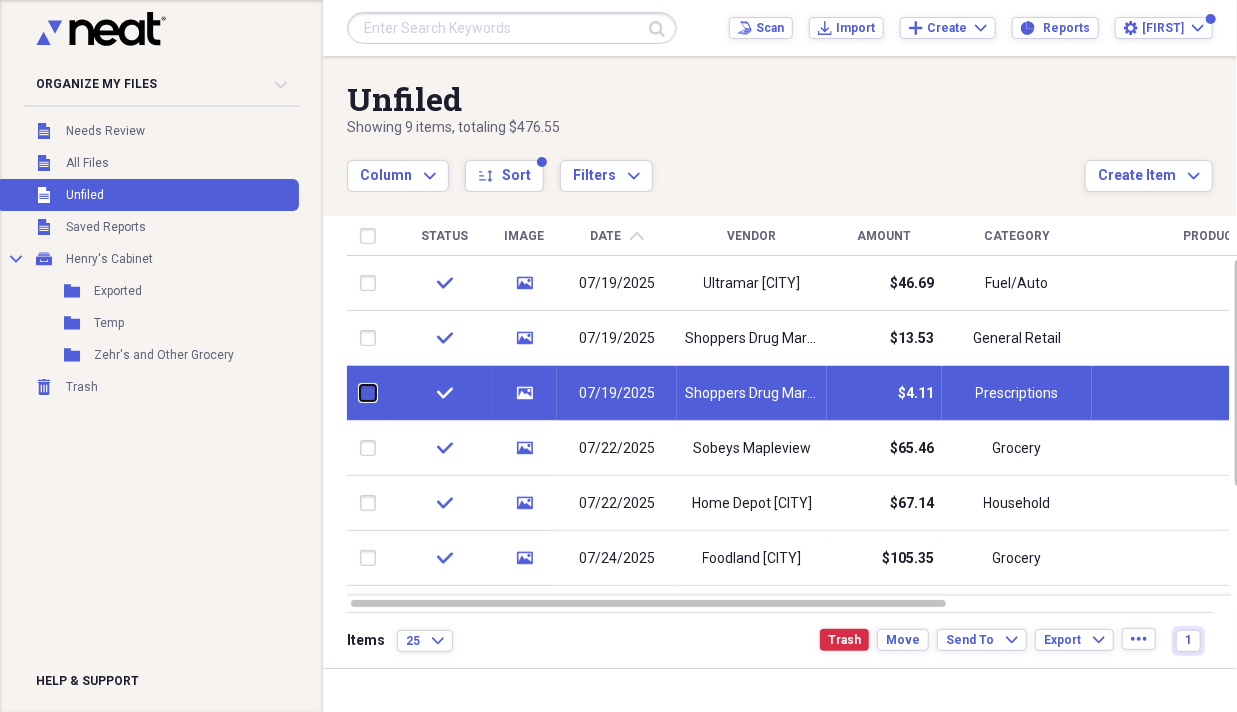checkbox on "false" 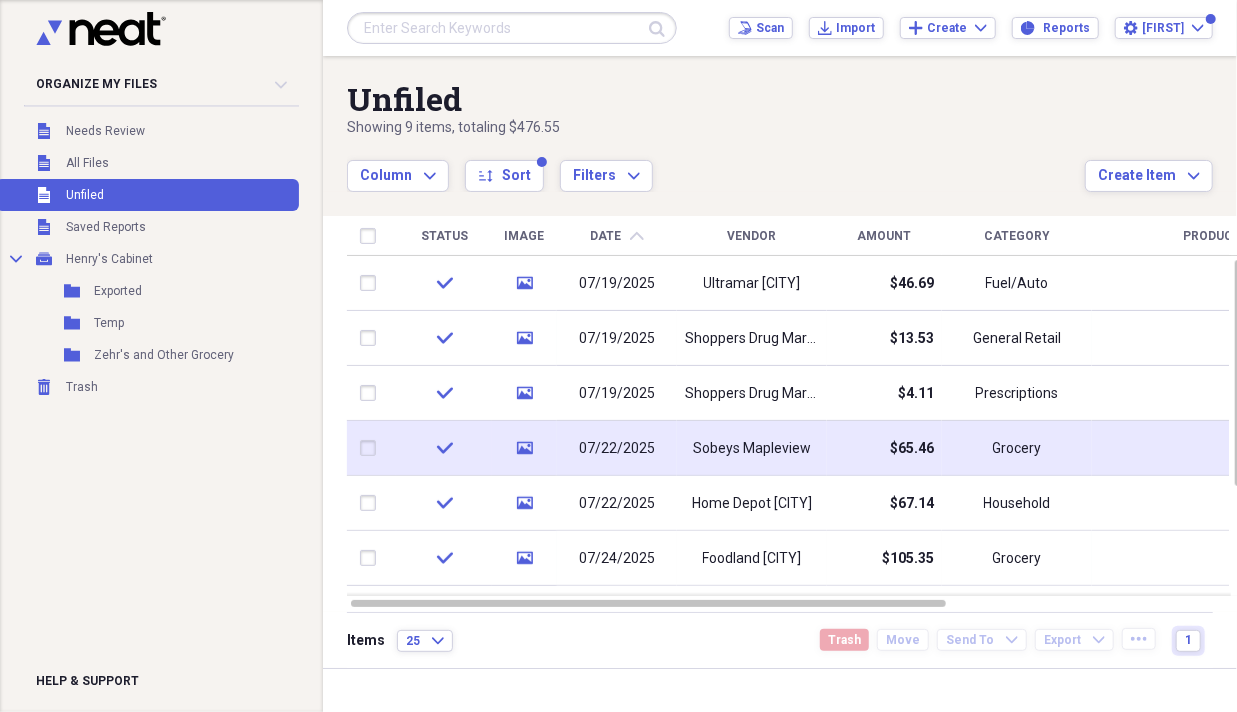 click at bounding box center (372, 448) 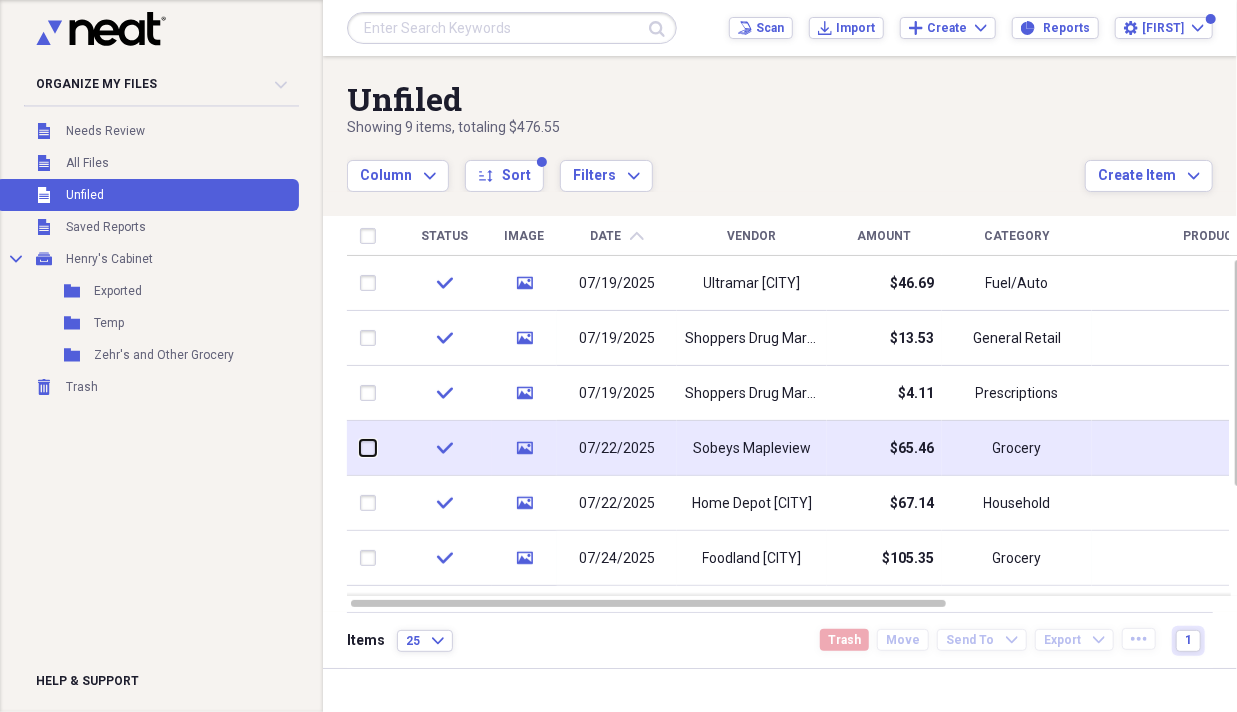 click at bounding box center (360, 448) 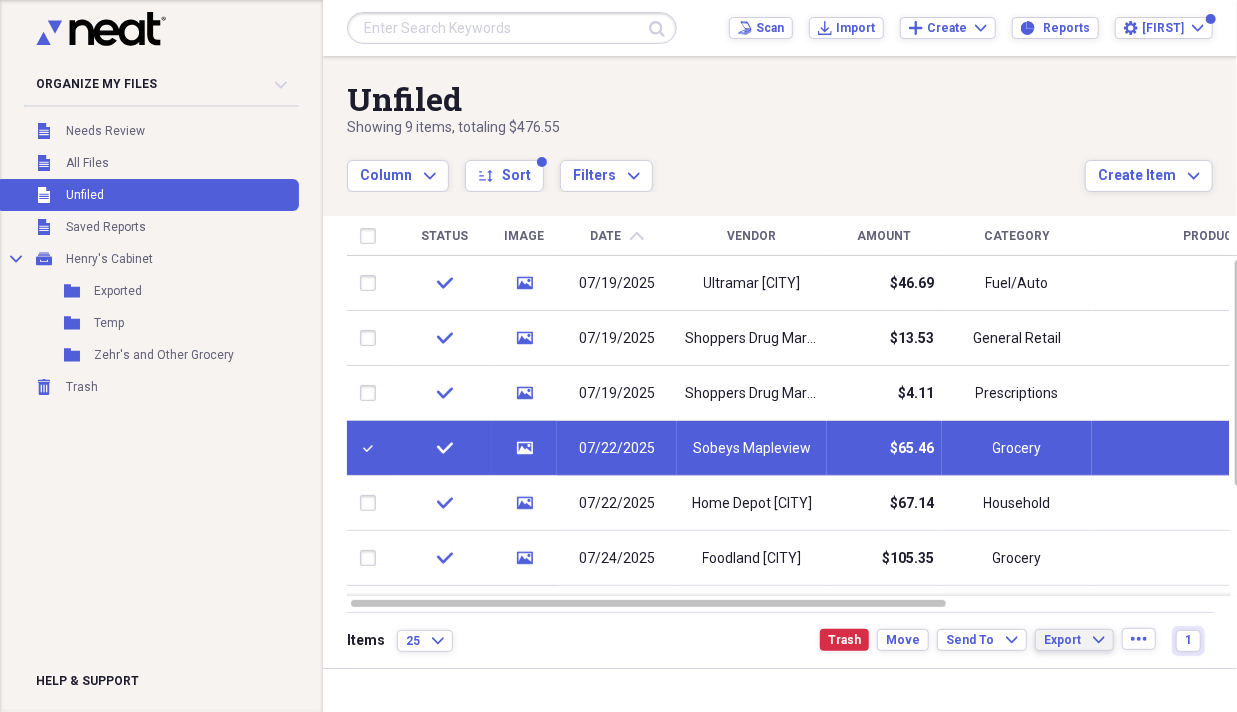 click on "Export Expand" at bounding box center [1074, 640] 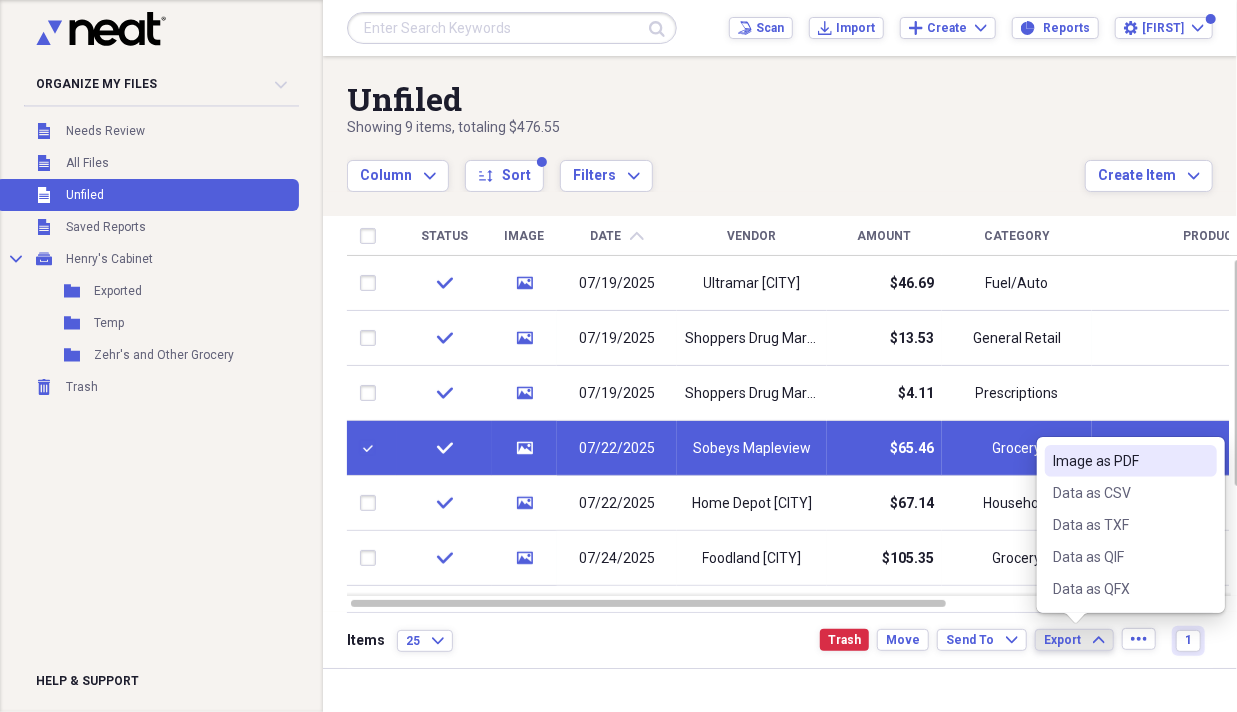 click on "Image as PDF" at bounding box center (1119, 461) 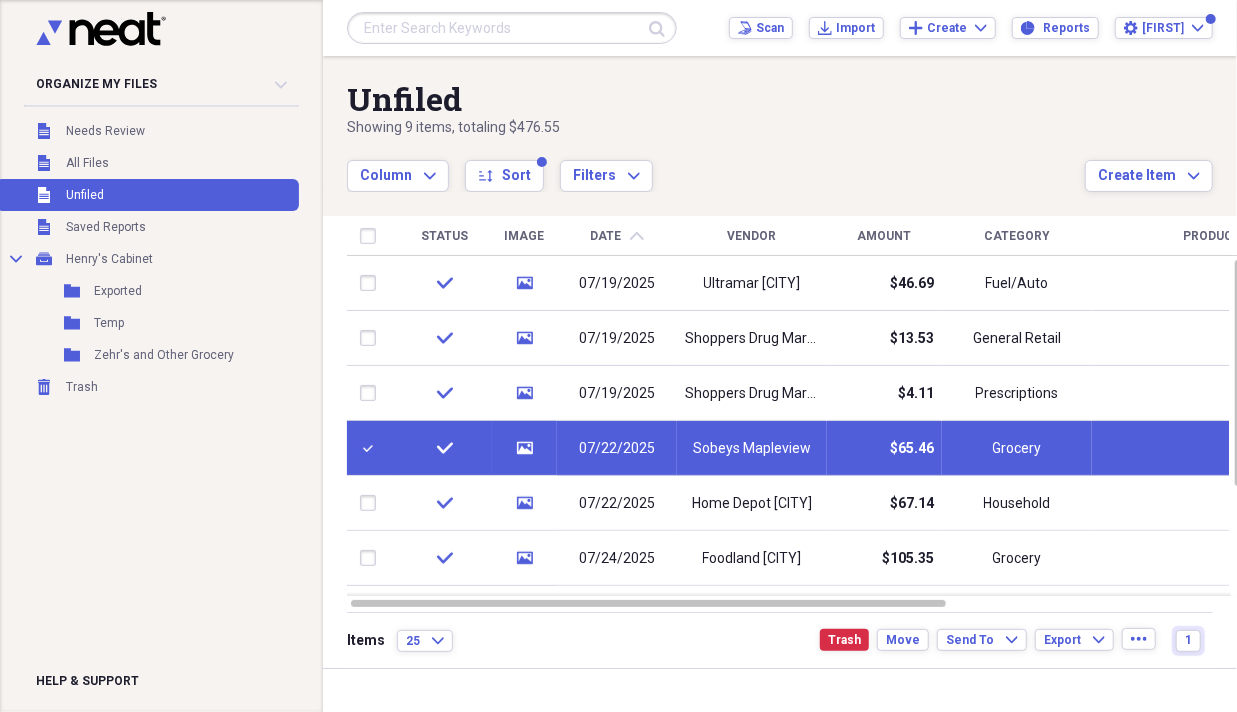 drag, startPoint x: 369, startPoint y: 440, endPoint x: 368, endPoint y: 460, distance: 20.024984 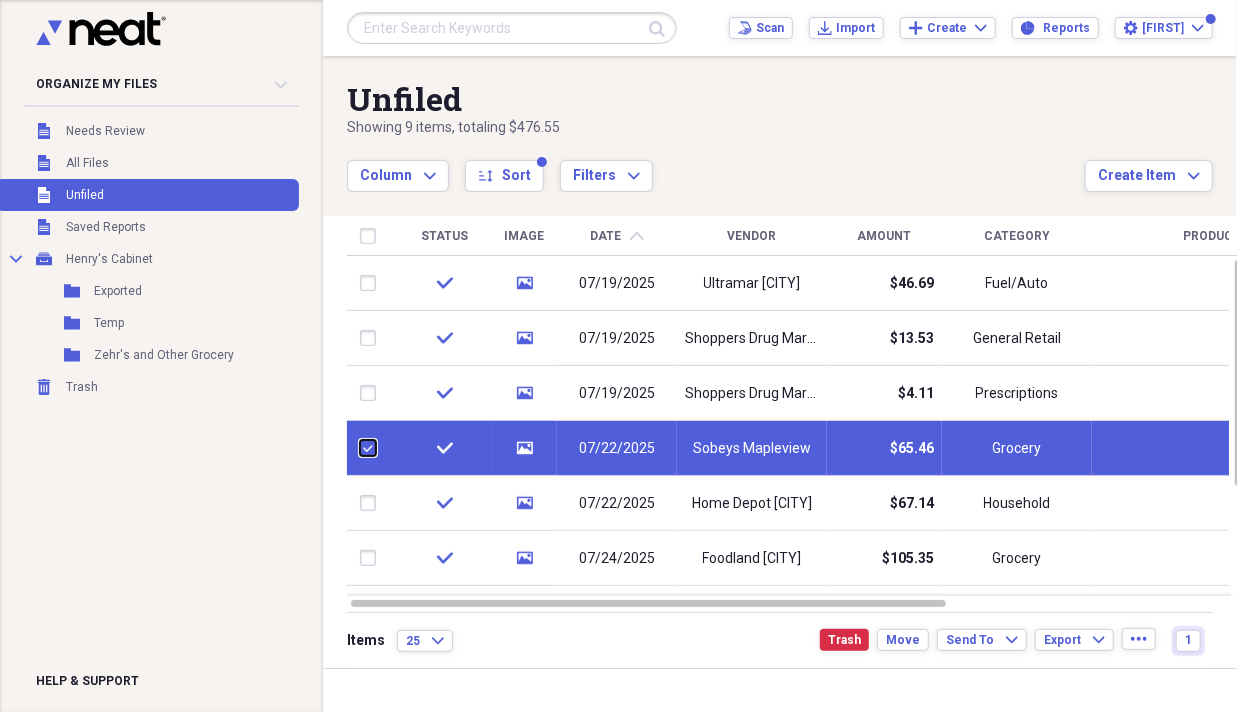 click at bounding box center (360, 448) 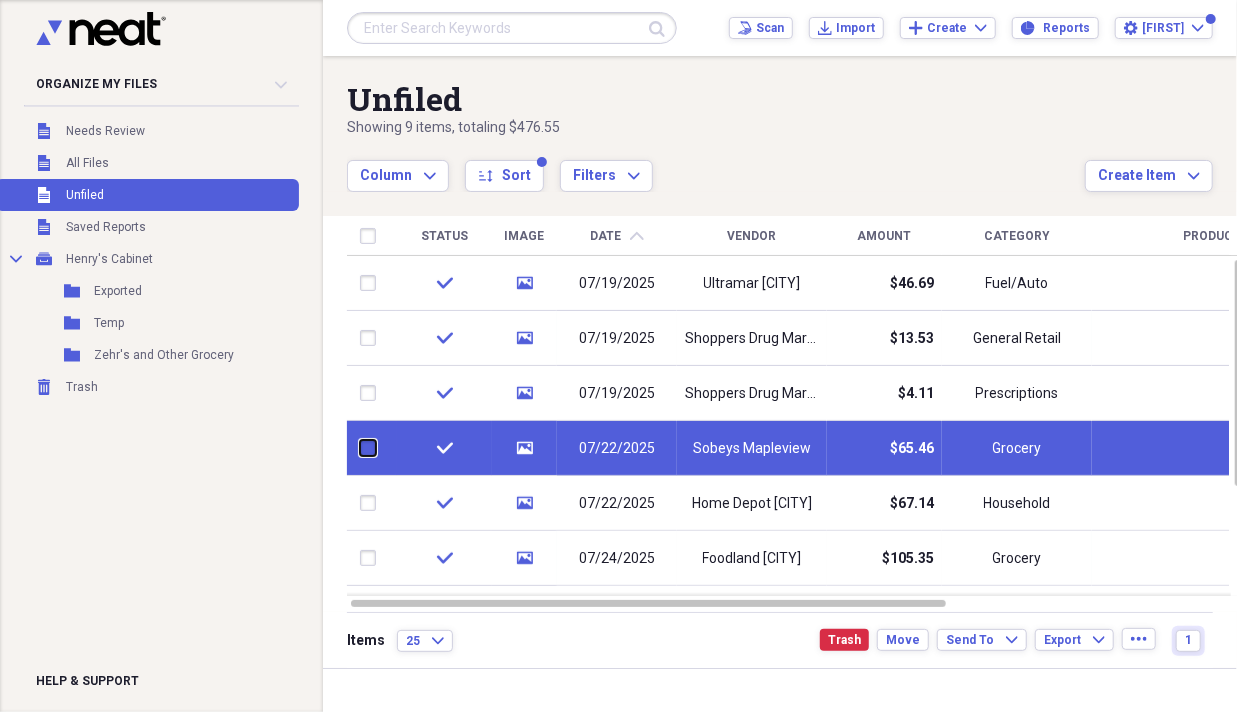 checkbox on "false" 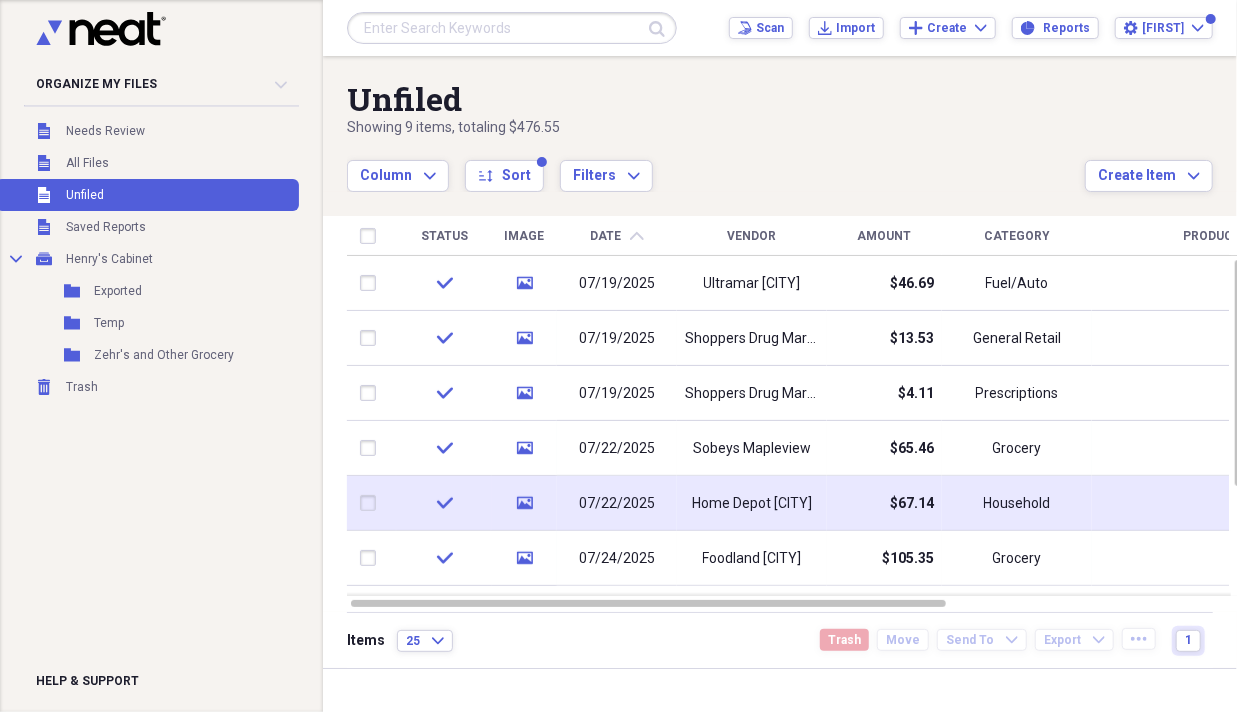 click at bounding box center [372, 503] 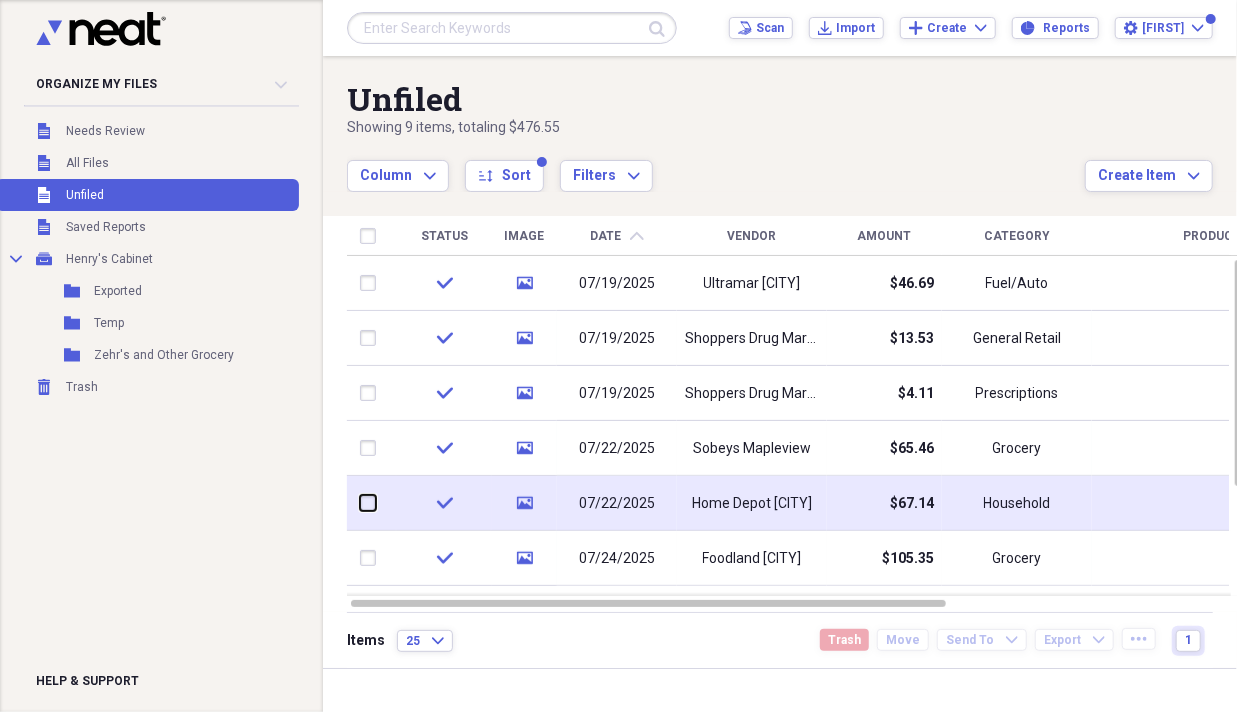 click at bounding box center [360, 503] 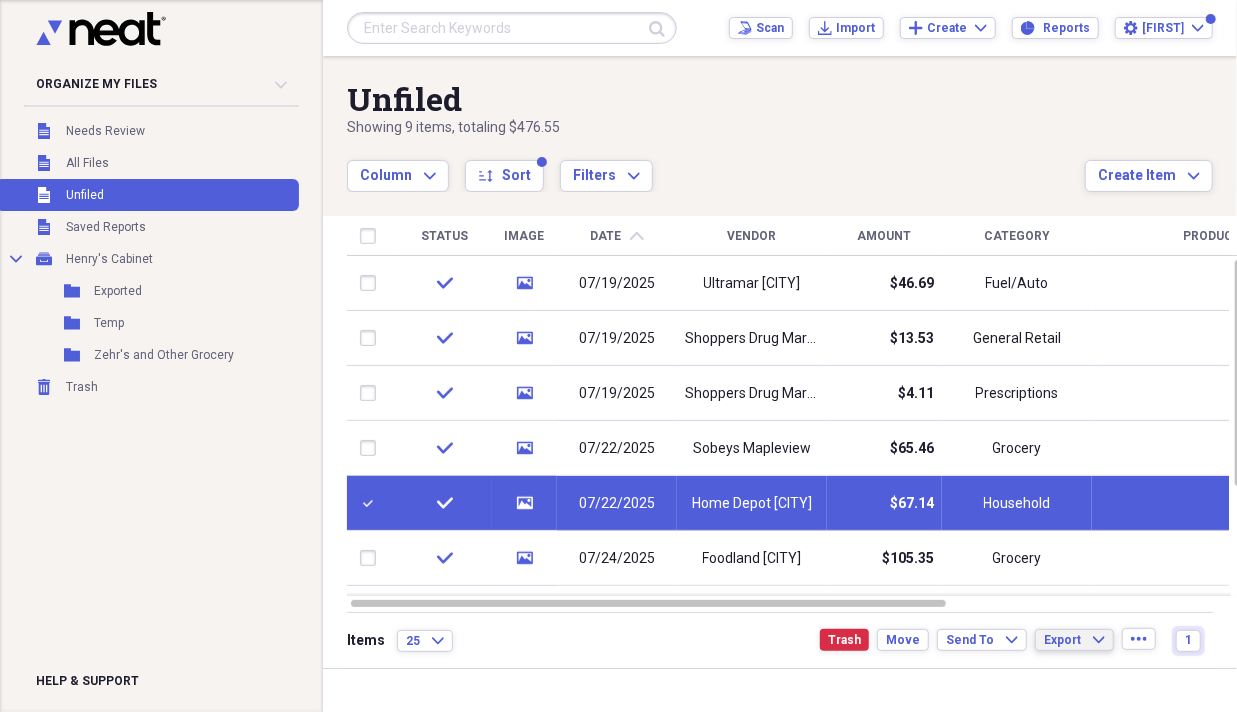 click on "Export" at bounding box center (1062, 640) 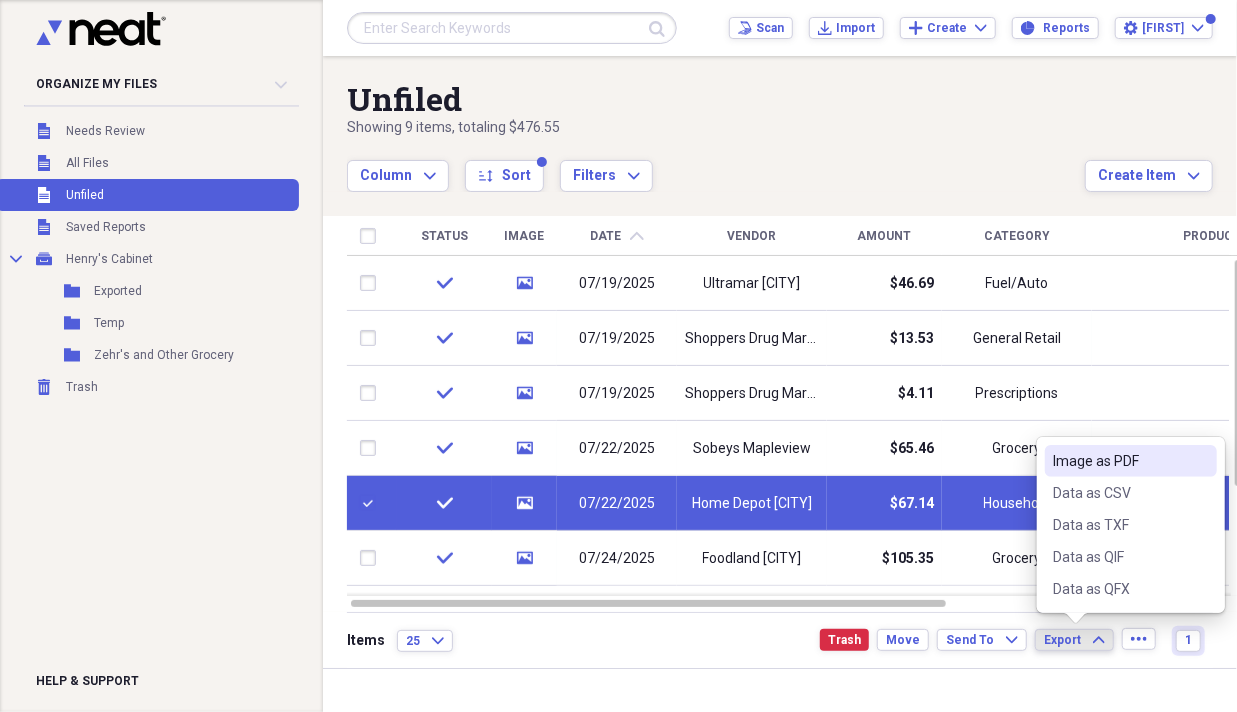 click on "Image as PDF" at bounding box center (1119, 461) 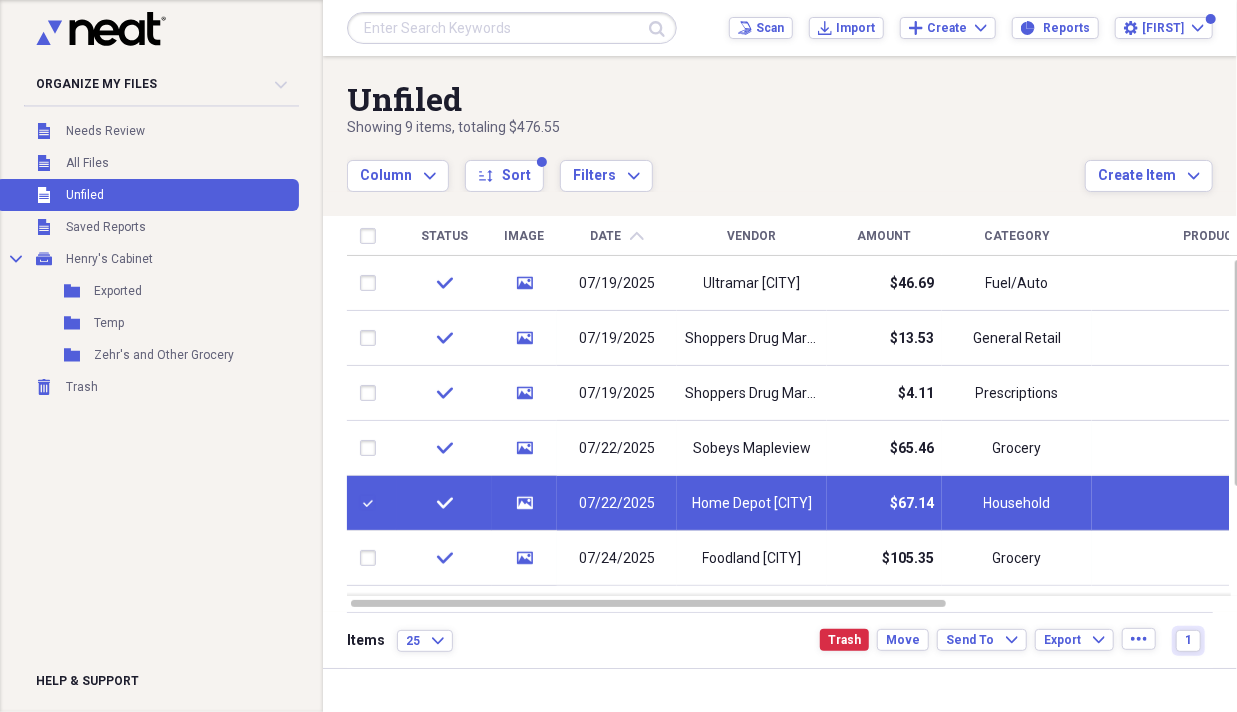 click at bounding box center [372, 503] 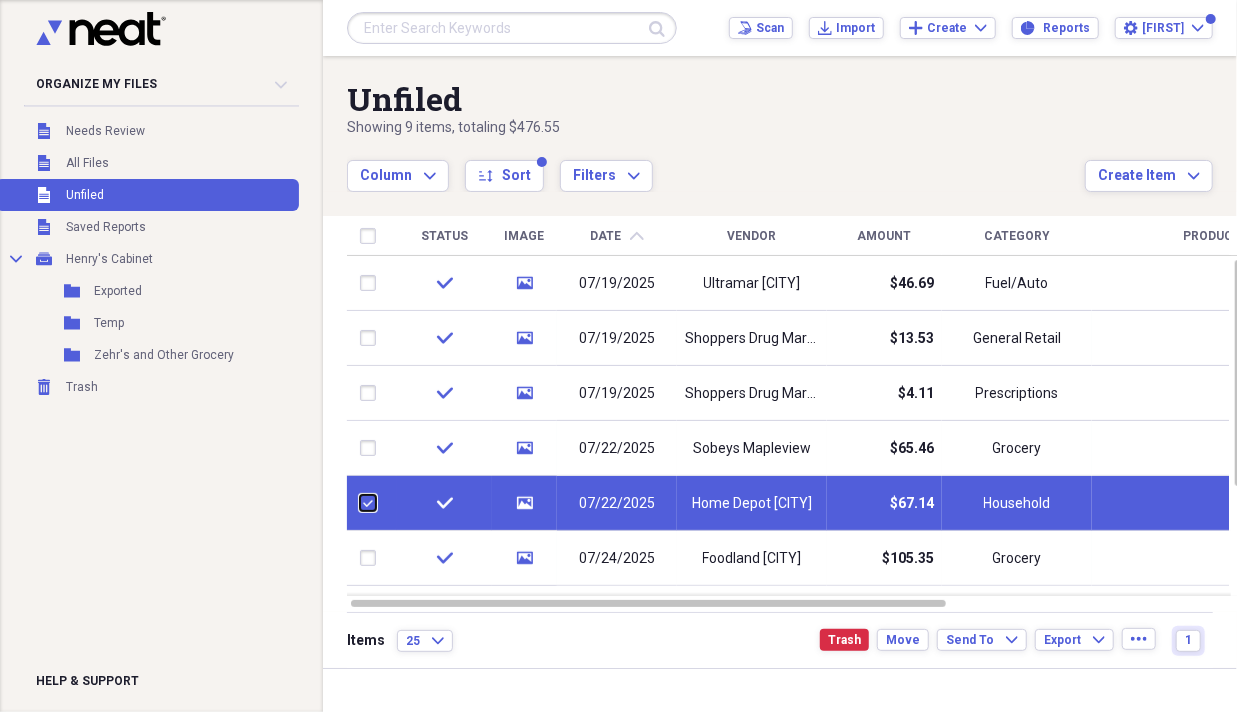 click at bounding box center [360, 503] 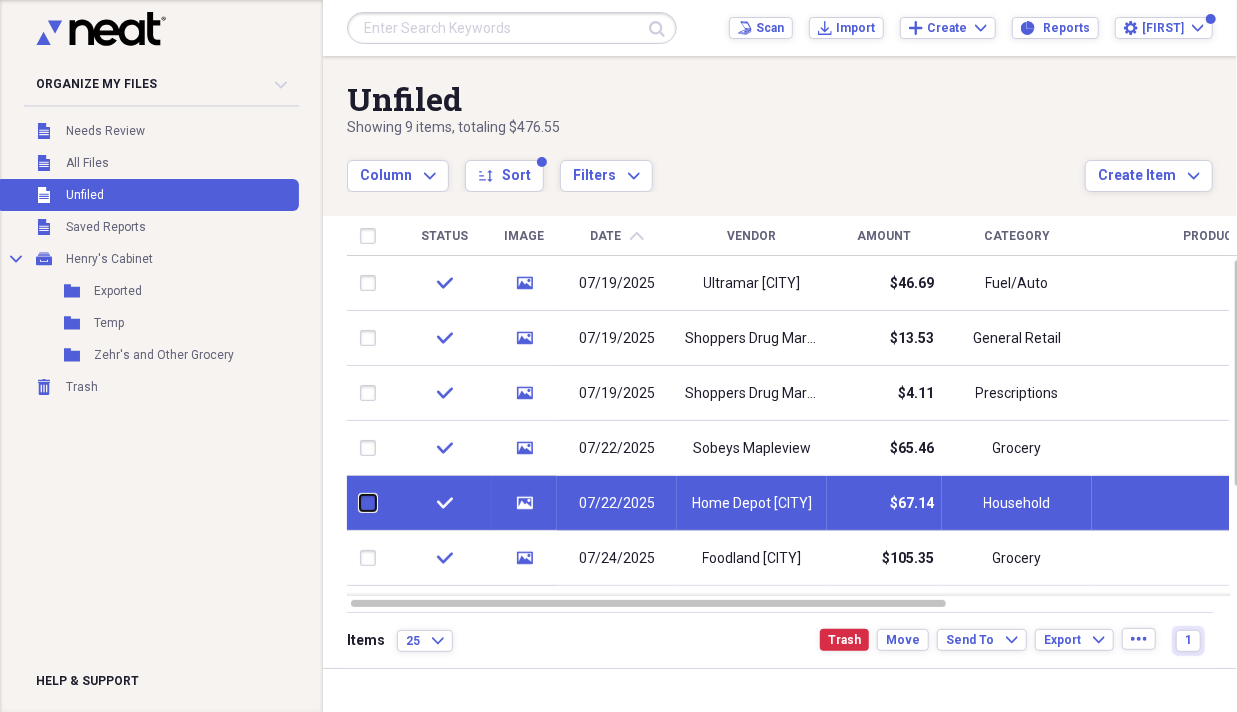 checkbox on "false" 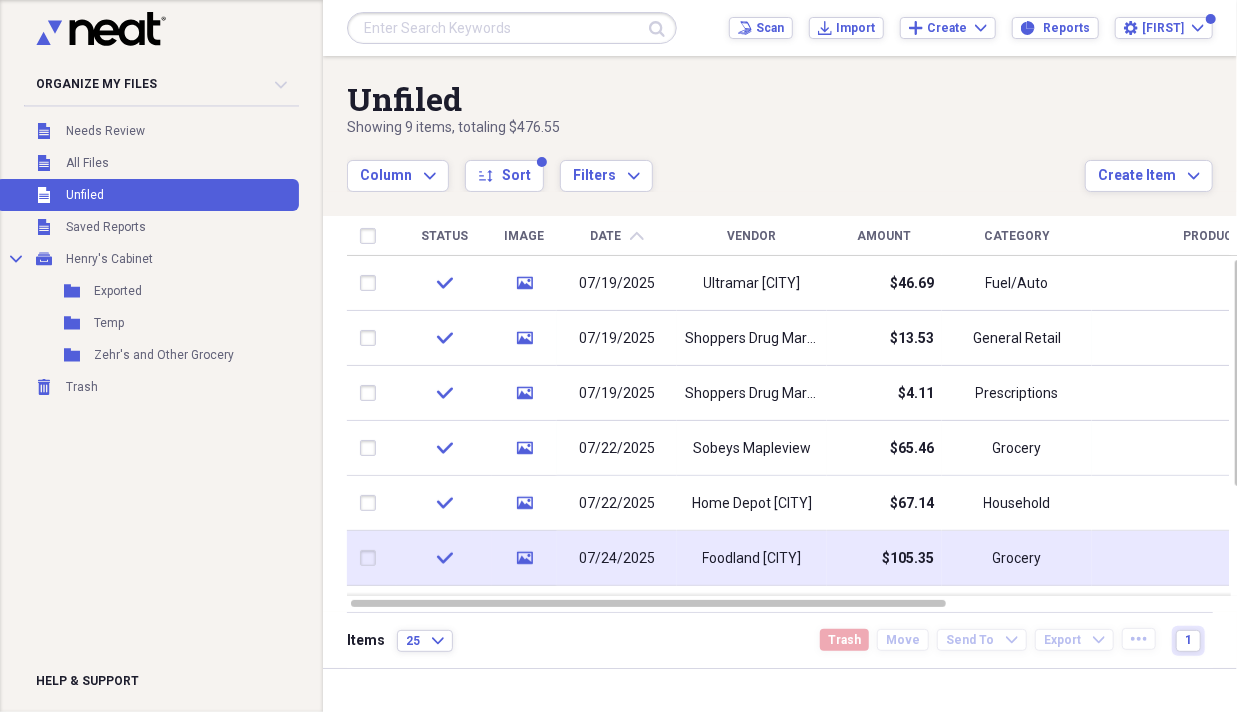 click at bounding box center [372, 558] 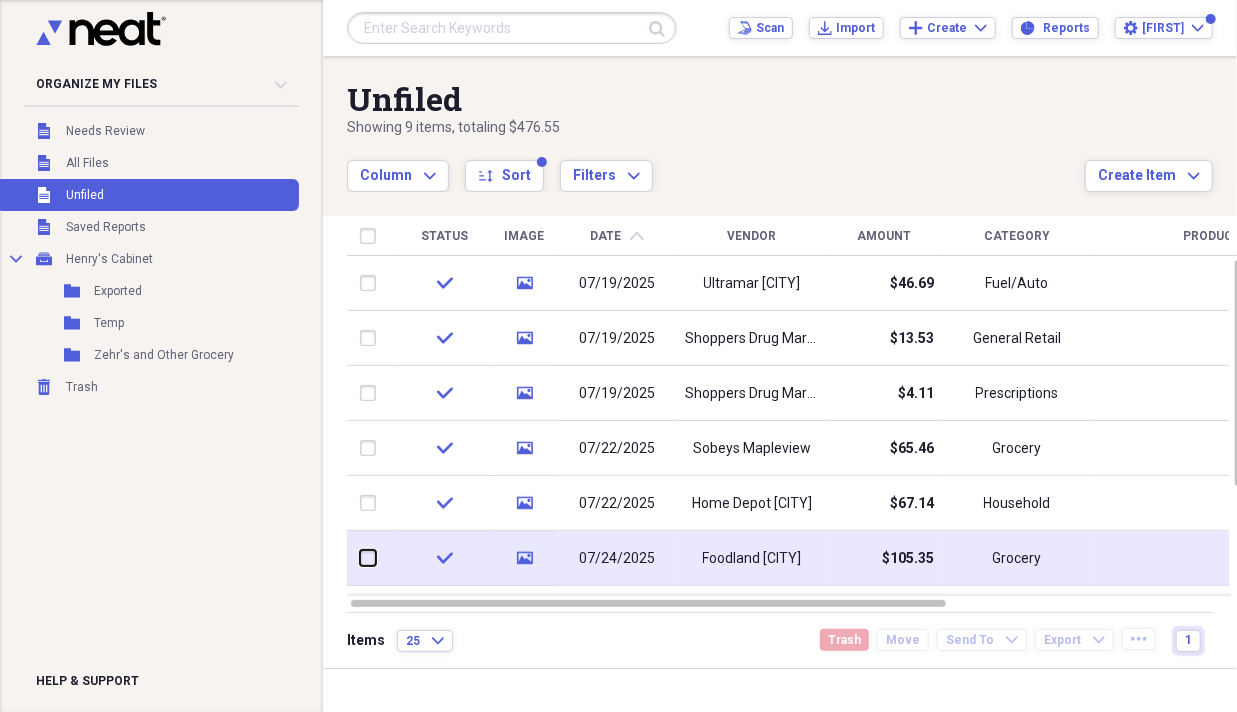 click at bounding box center [360, 558] 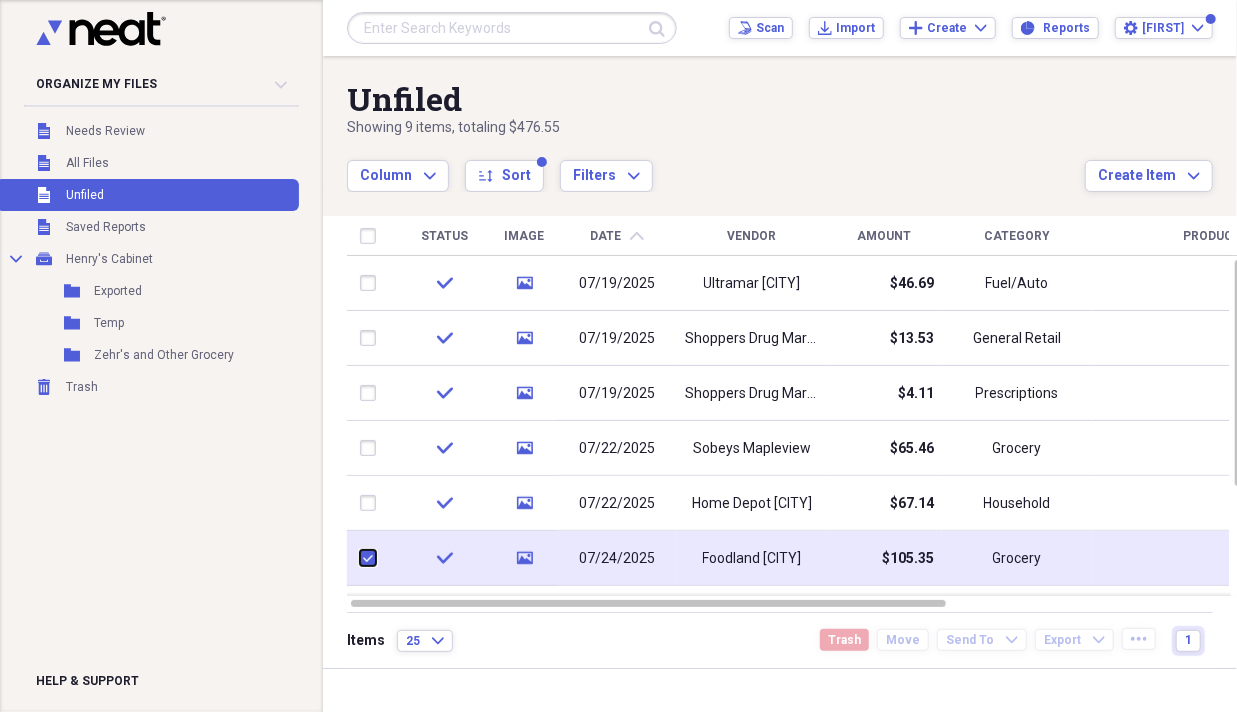 checkbox on "true" 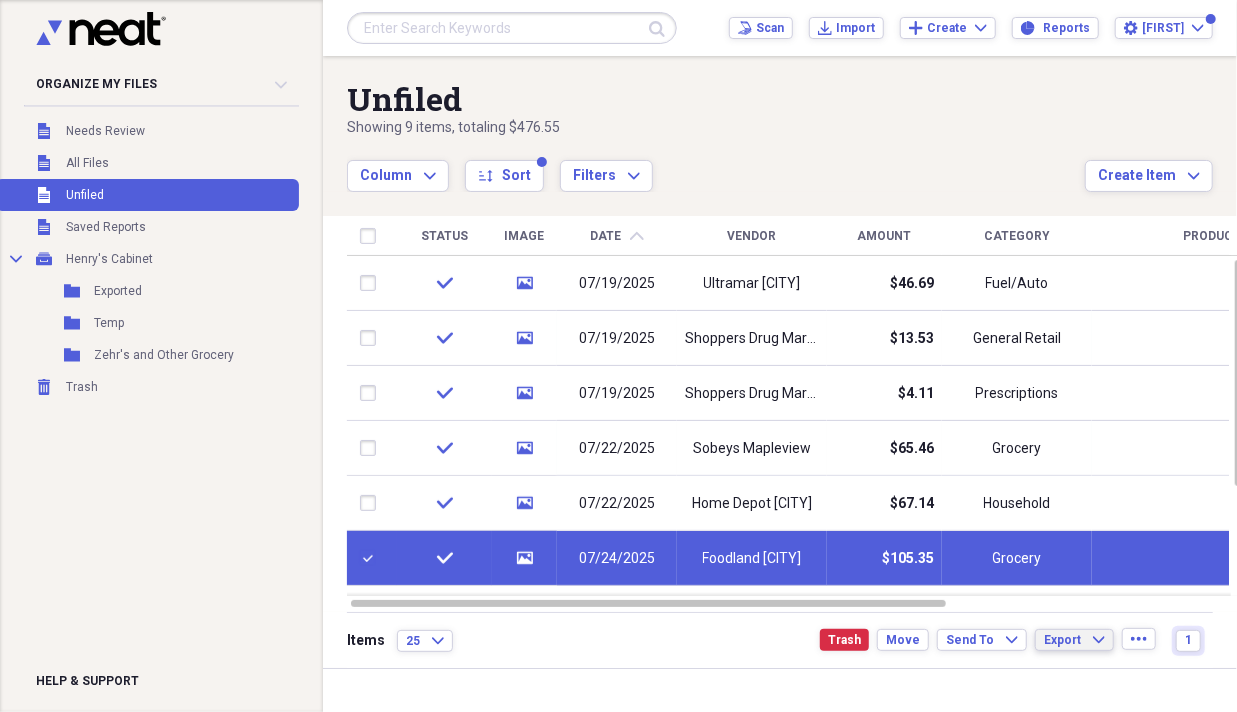 click on "Export" at bounding box center [1062, 640] 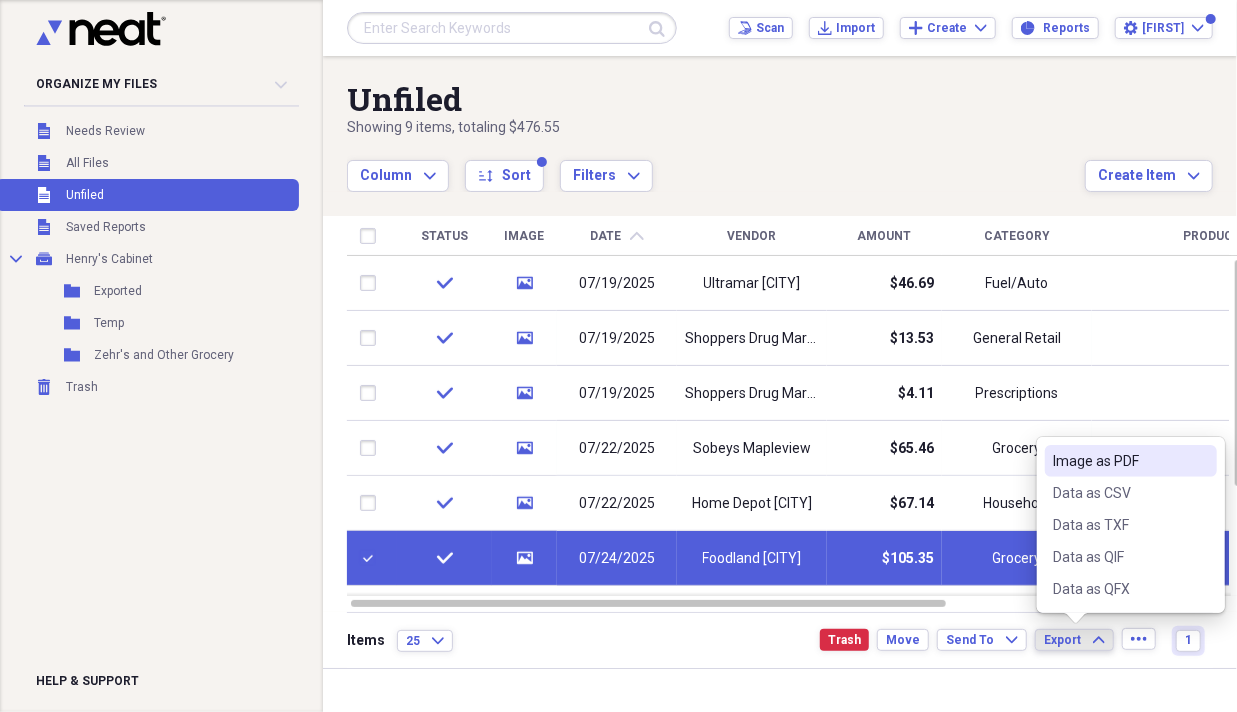 click on "Image as PDF" at bounding box center (1131, 461) 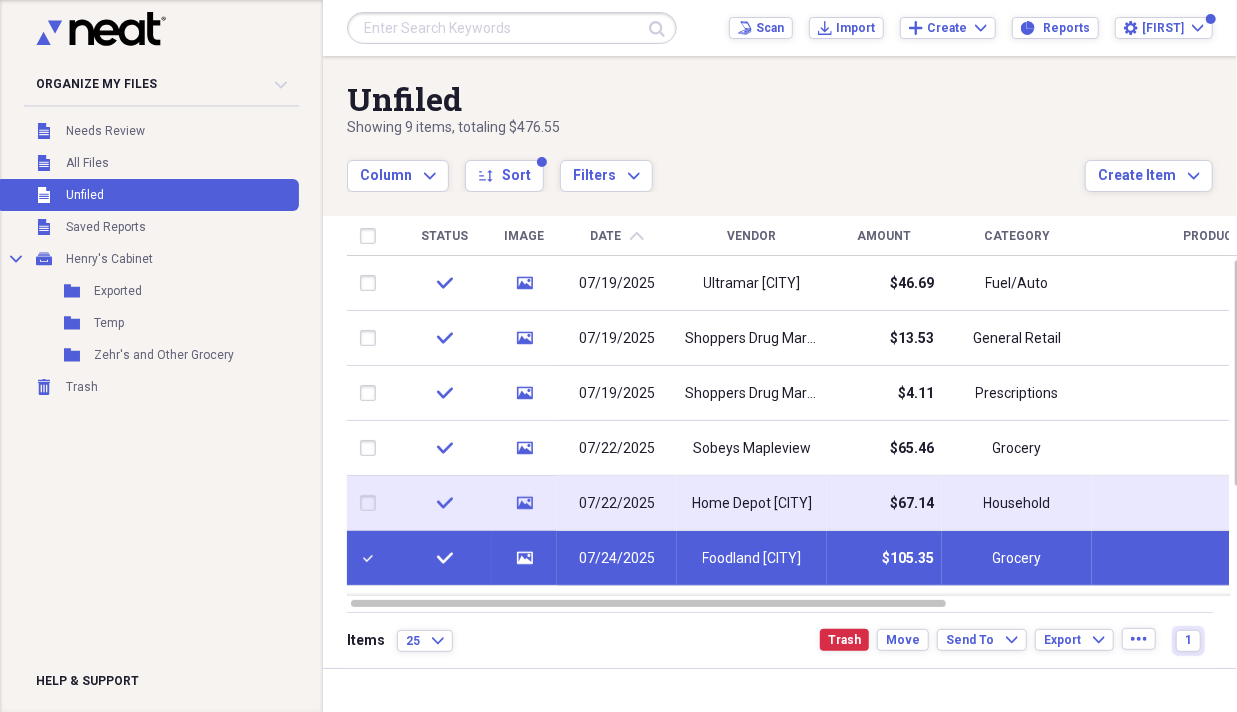 click at bounding box center [372, 503] 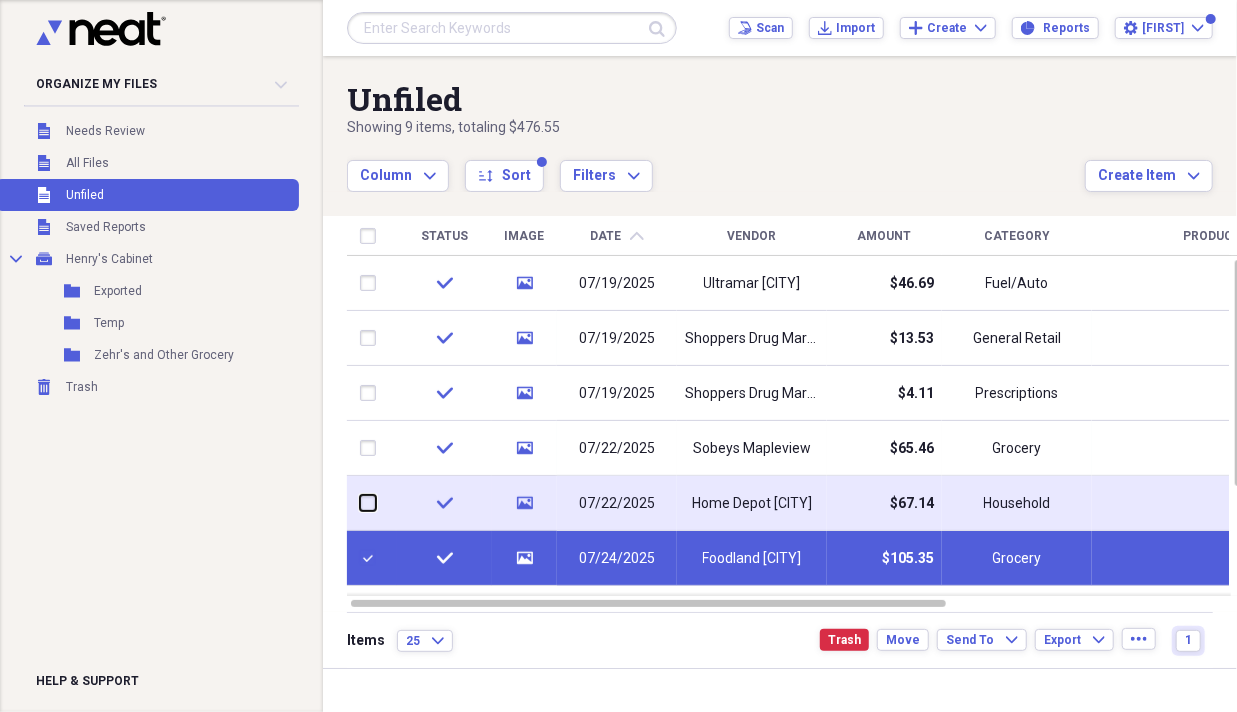 click at bounding box center [360, 503] 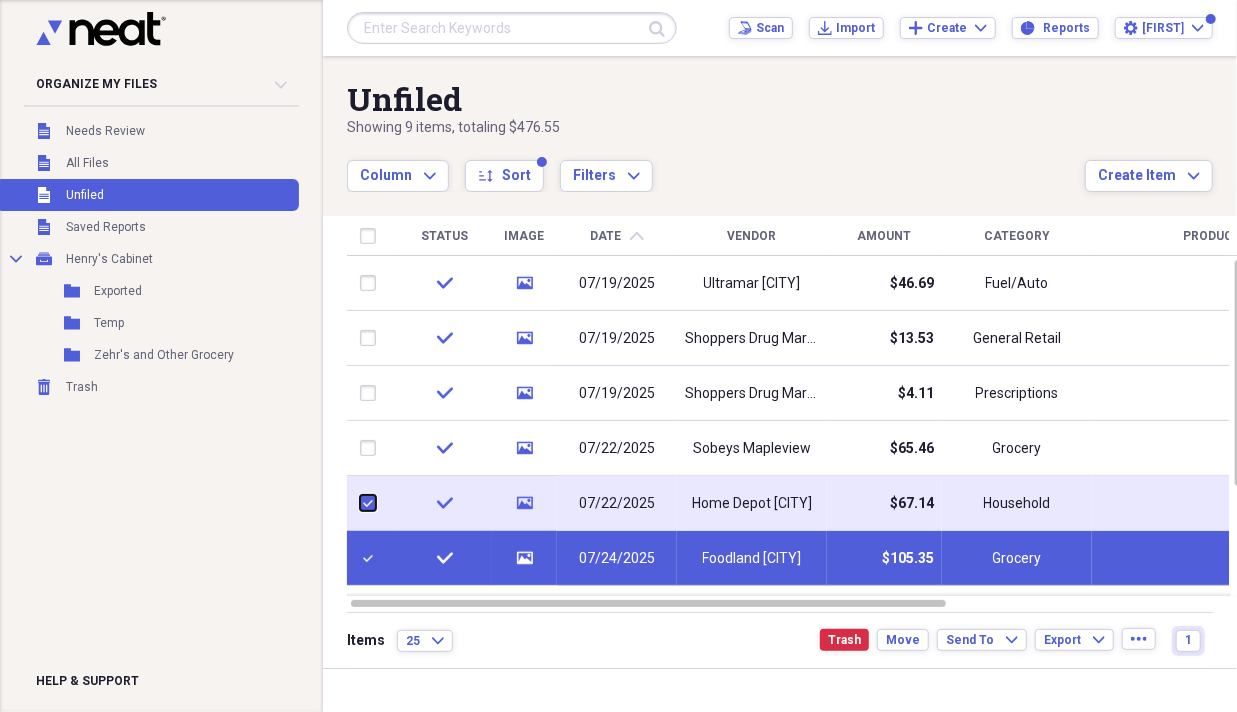 checkbox on "true" 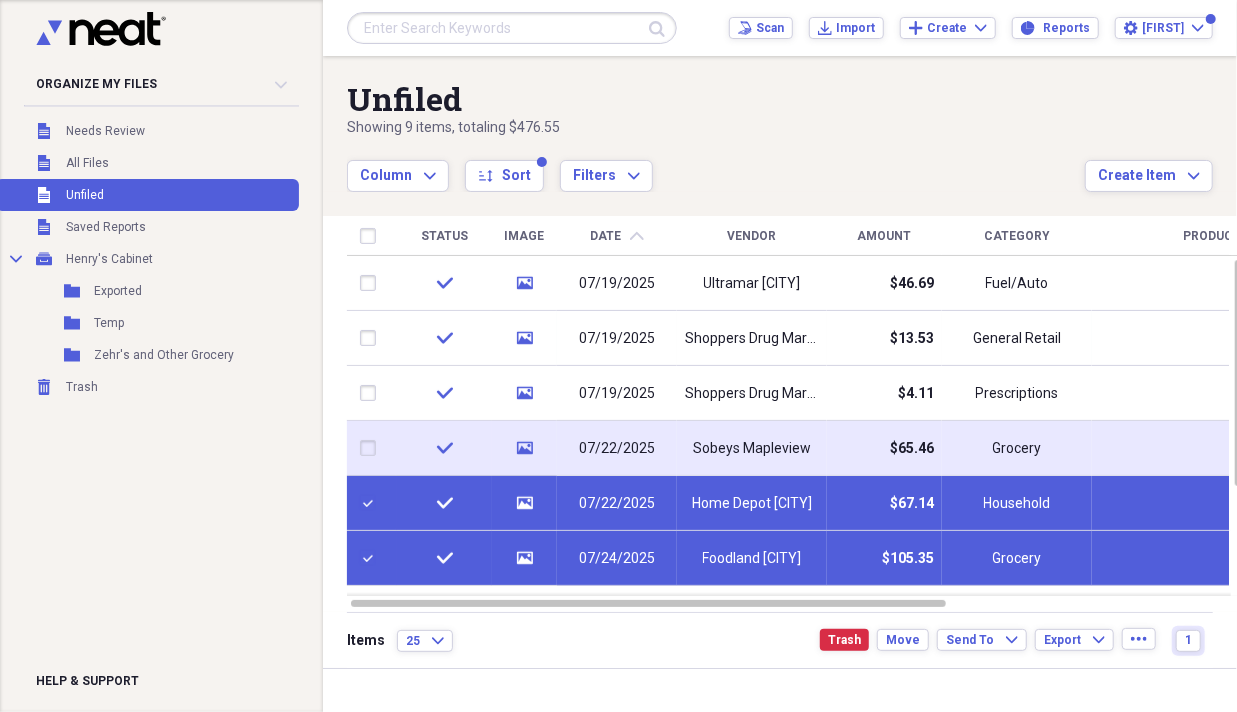 click at bounding box center [372, 448] 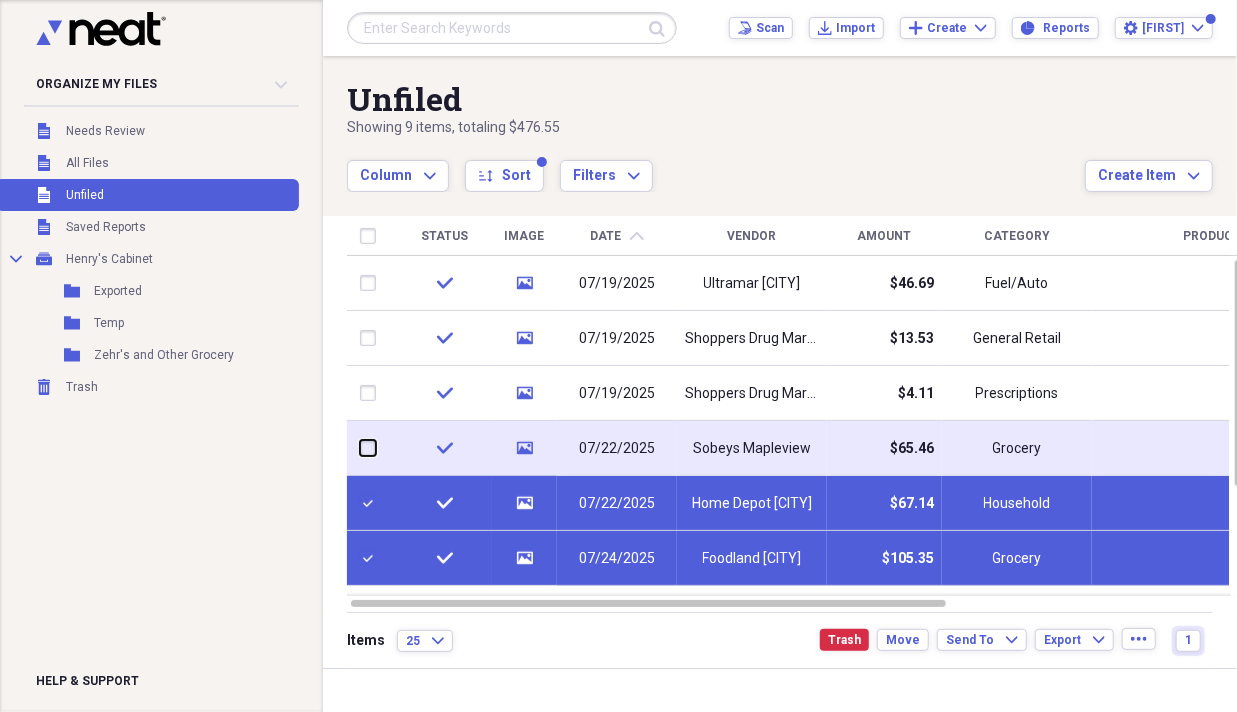 click at bounding box center [360, 448] 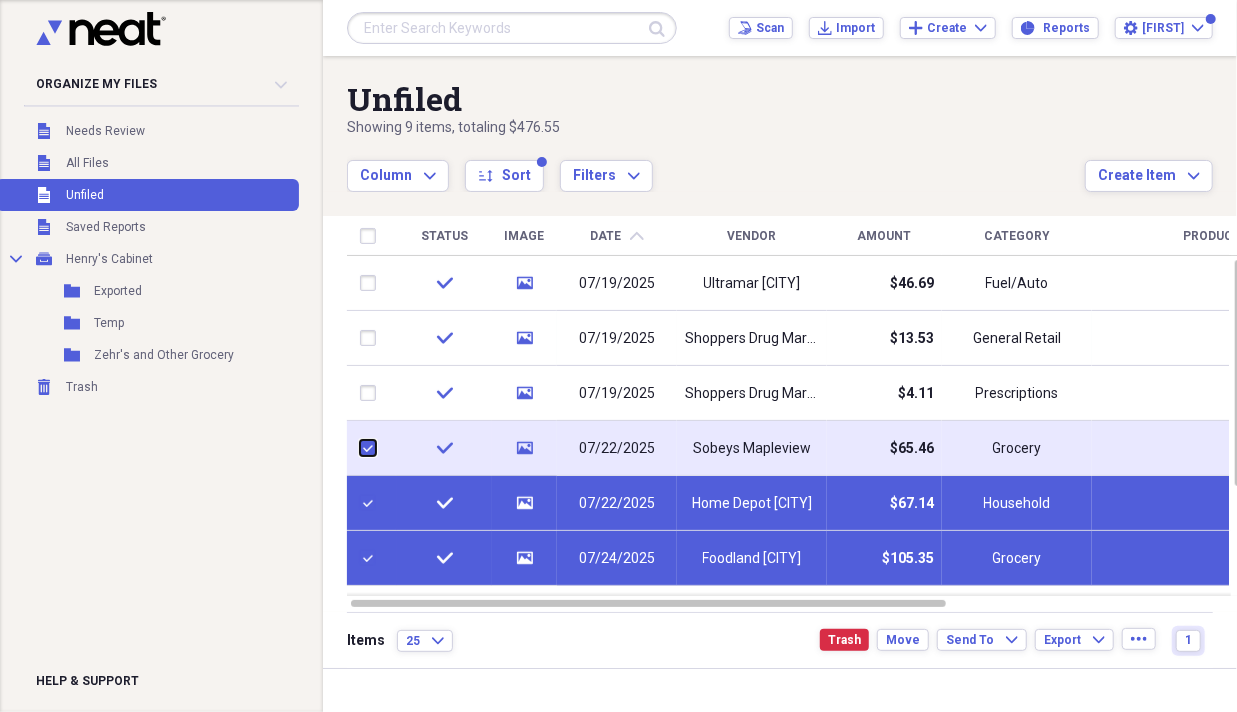 checkbox on "true" 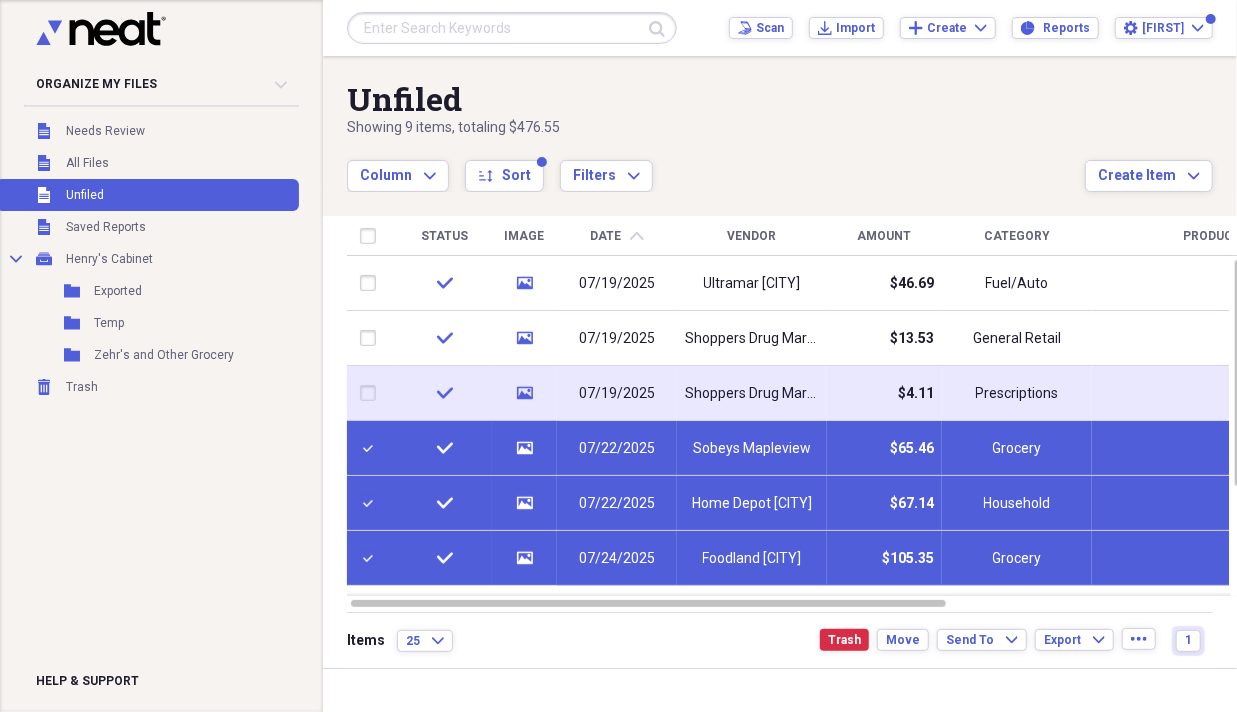 click at bounding box center [372, 393] 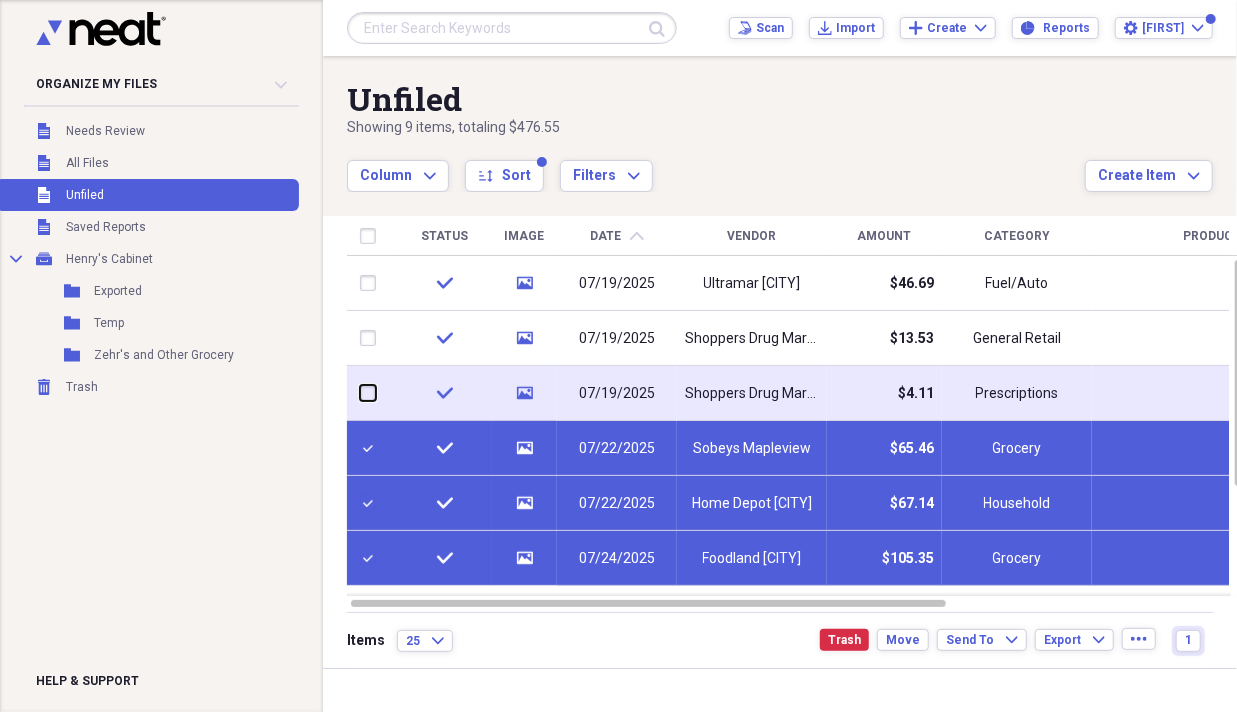 click at bounding box center [360, 393] 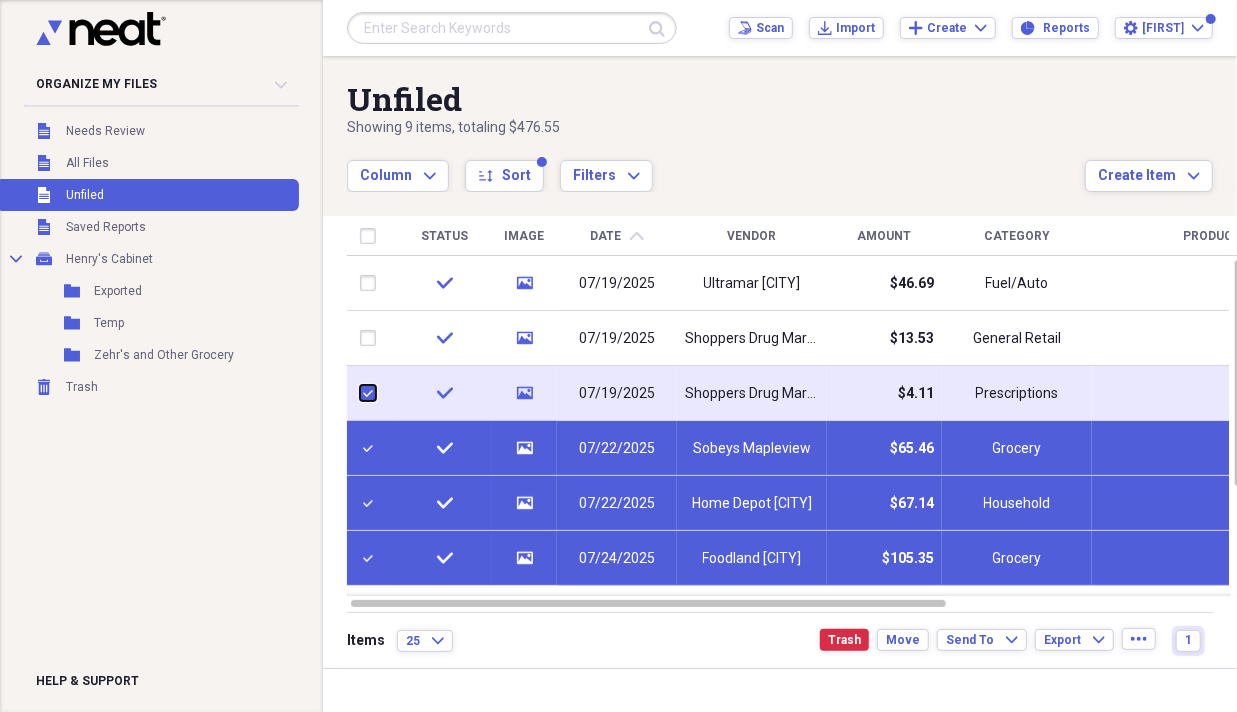 checkbox on "true" 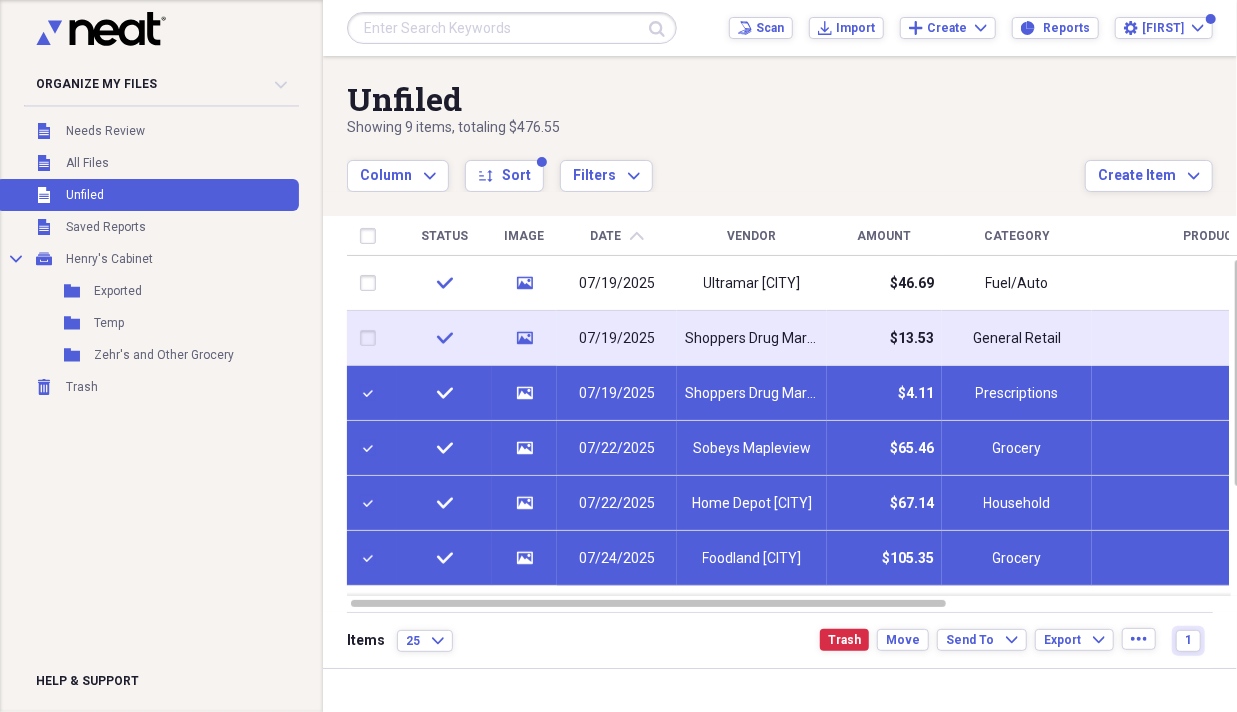 click at bounding box center [372, 338] 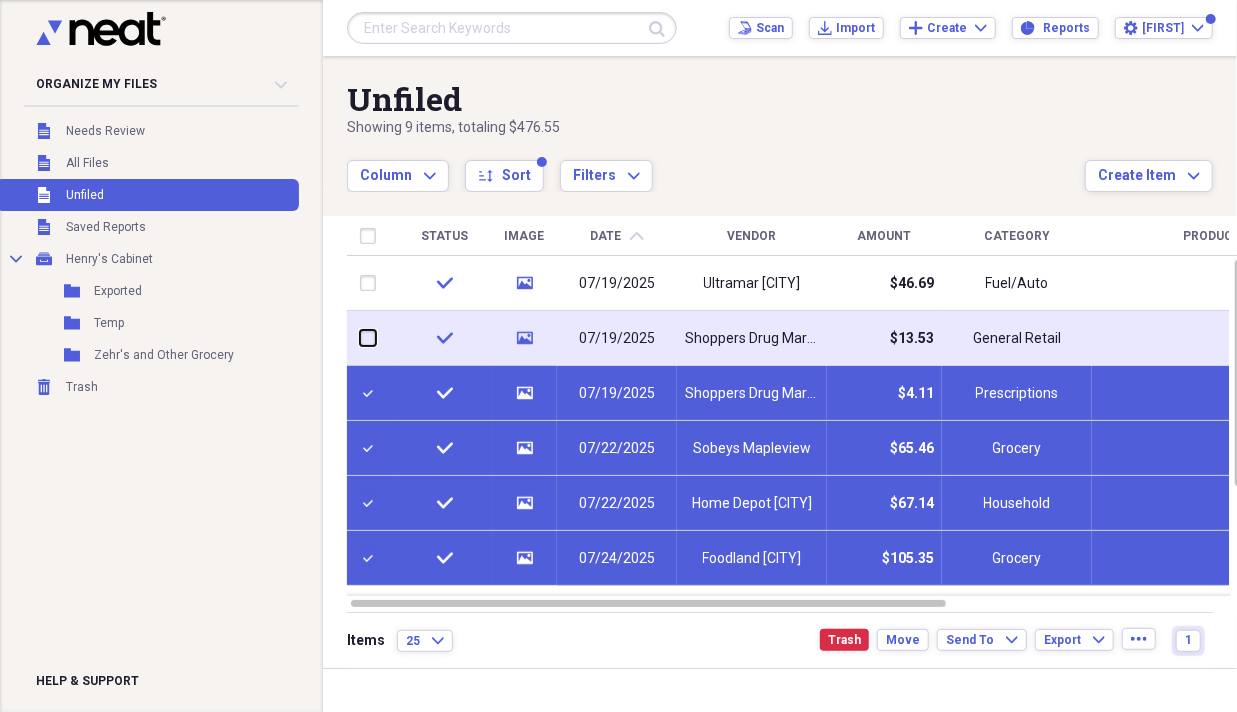 click at bounding box center (360, 338) 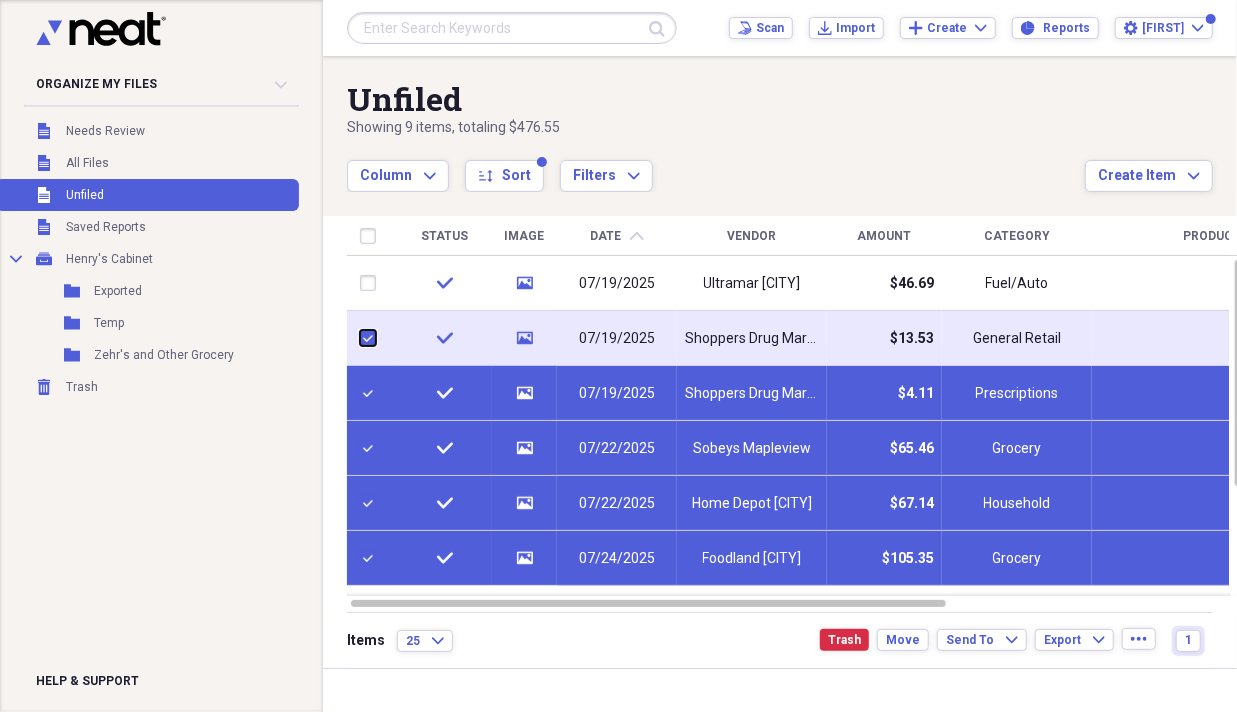 checkbox on "true" 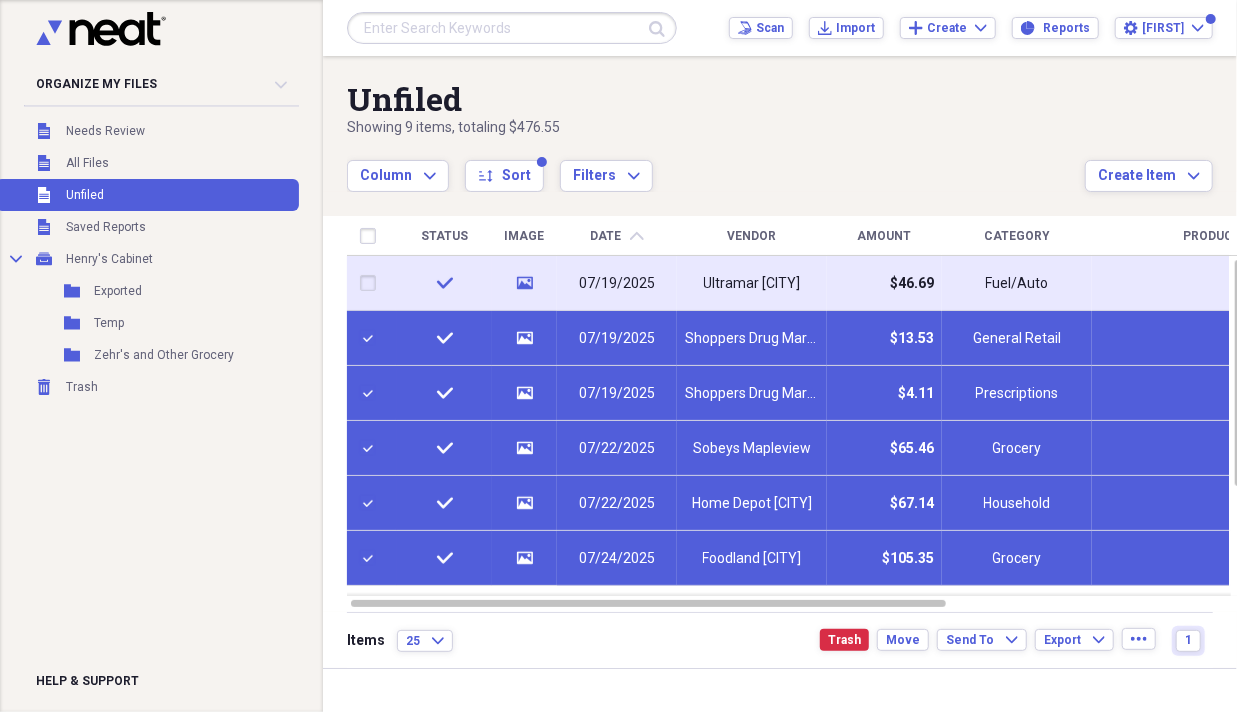 click at bounding box center [372, 283] 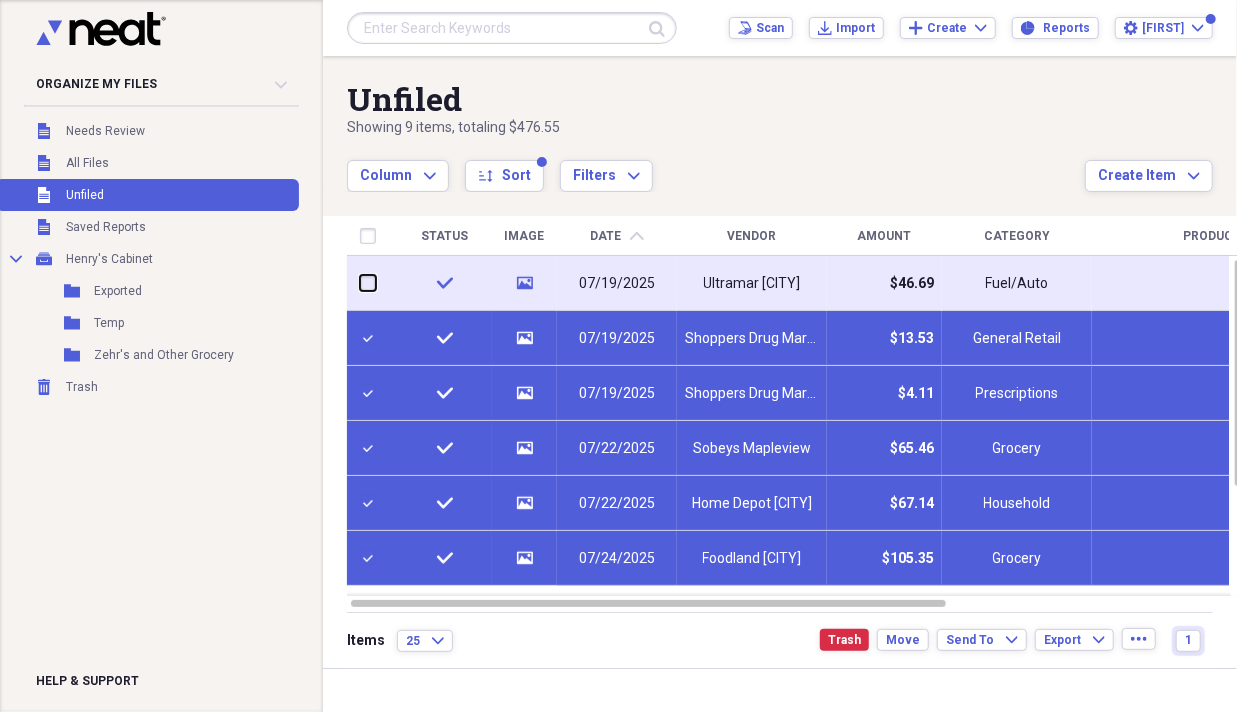 click at bounding box center (360, 283) 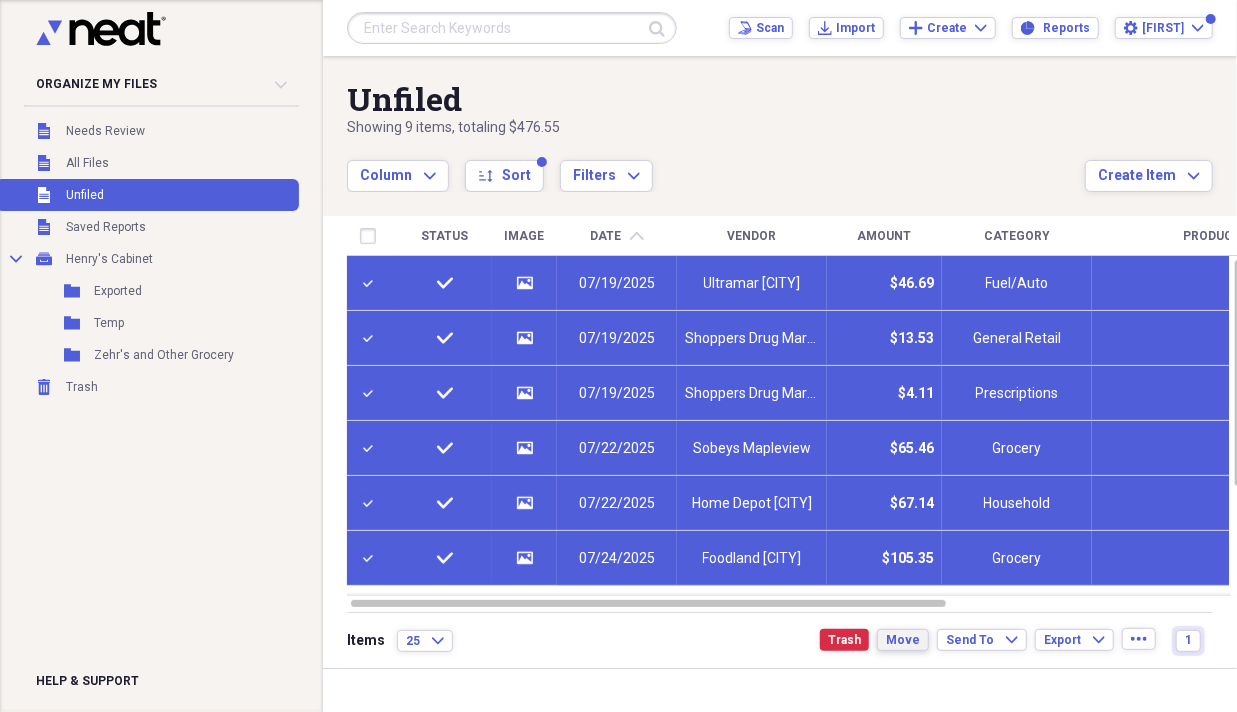 click on "Move" at bounding box center [903, 640] 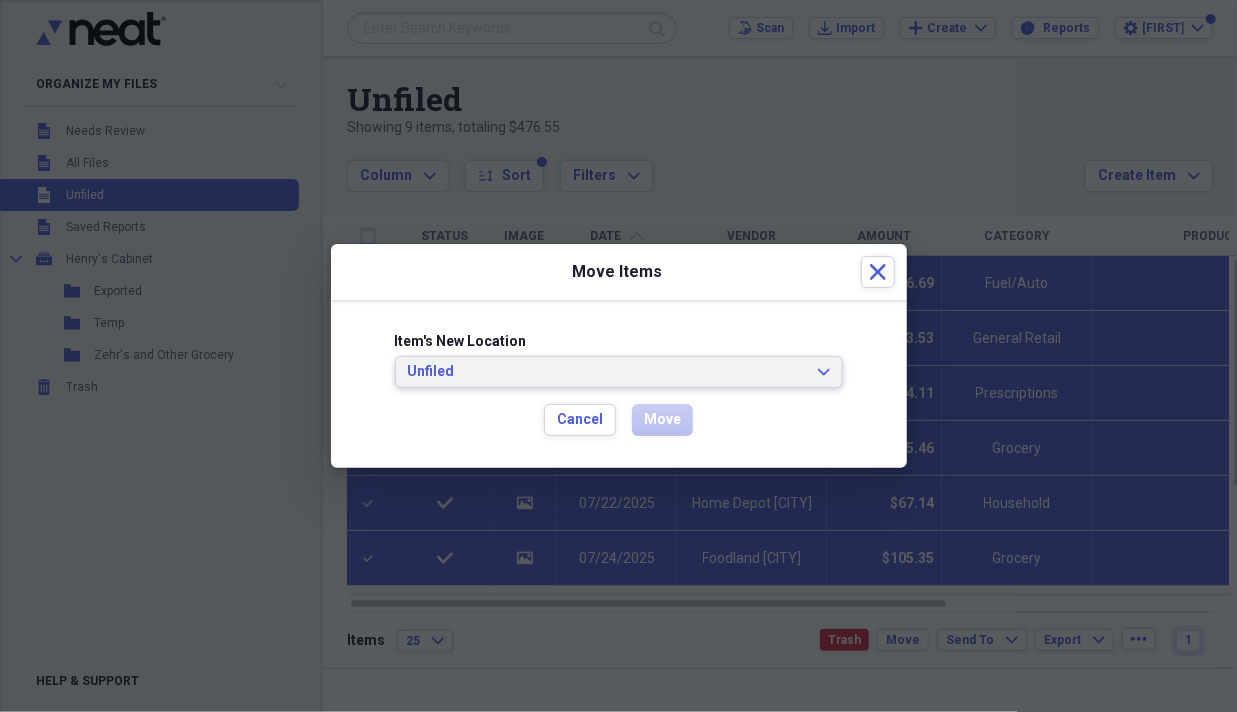 click on "Unfiled Expand" at bounding box center [619, 372] 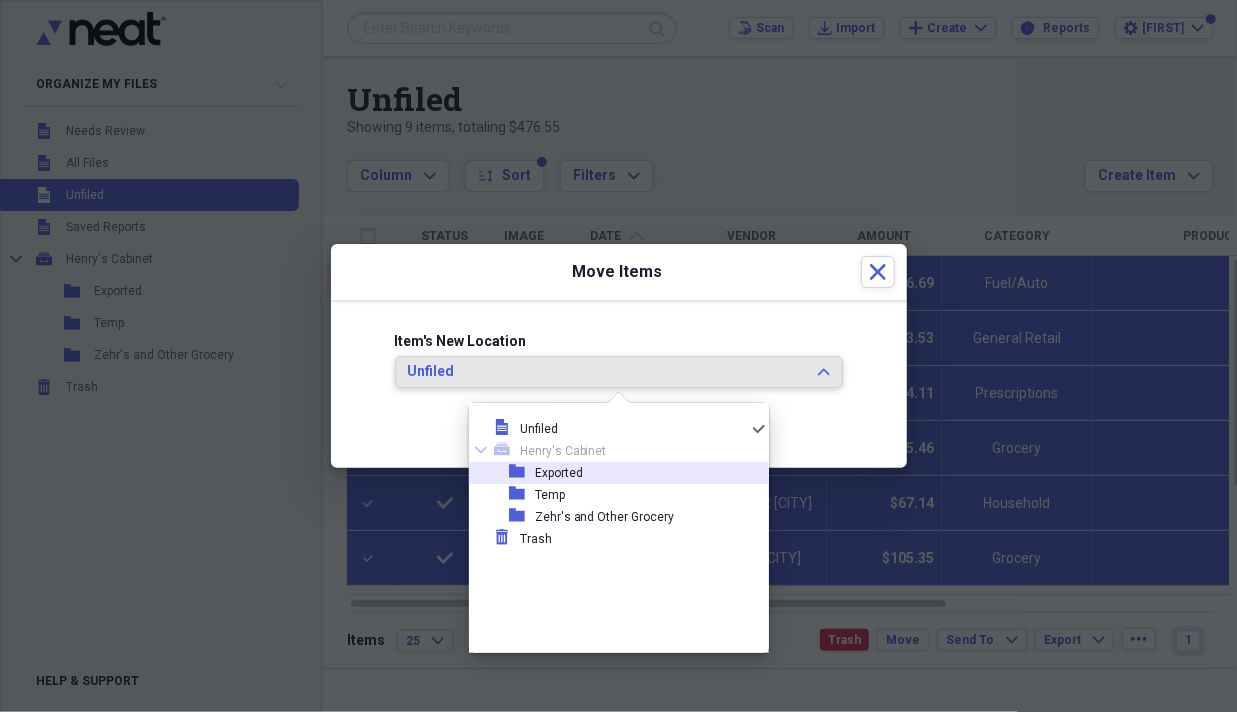 click on "folder Exported" at bounding box center (611, 473) 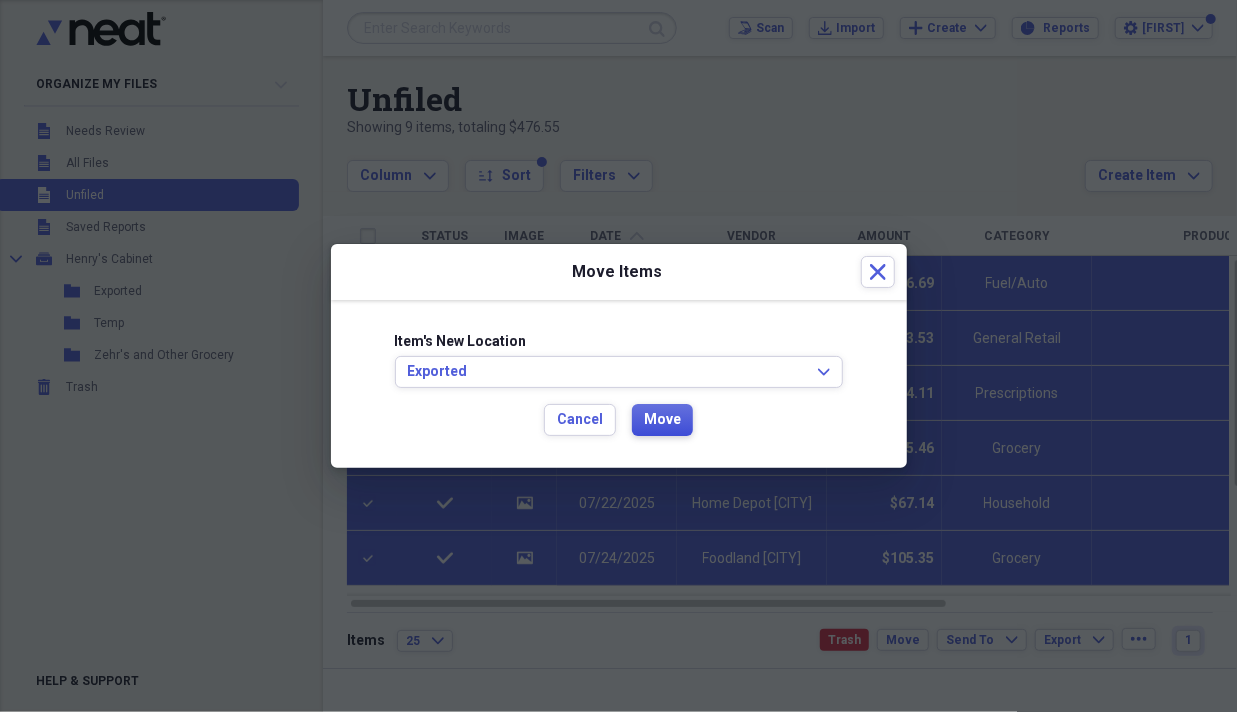 click on "Move" at bounding box center [662, 420] 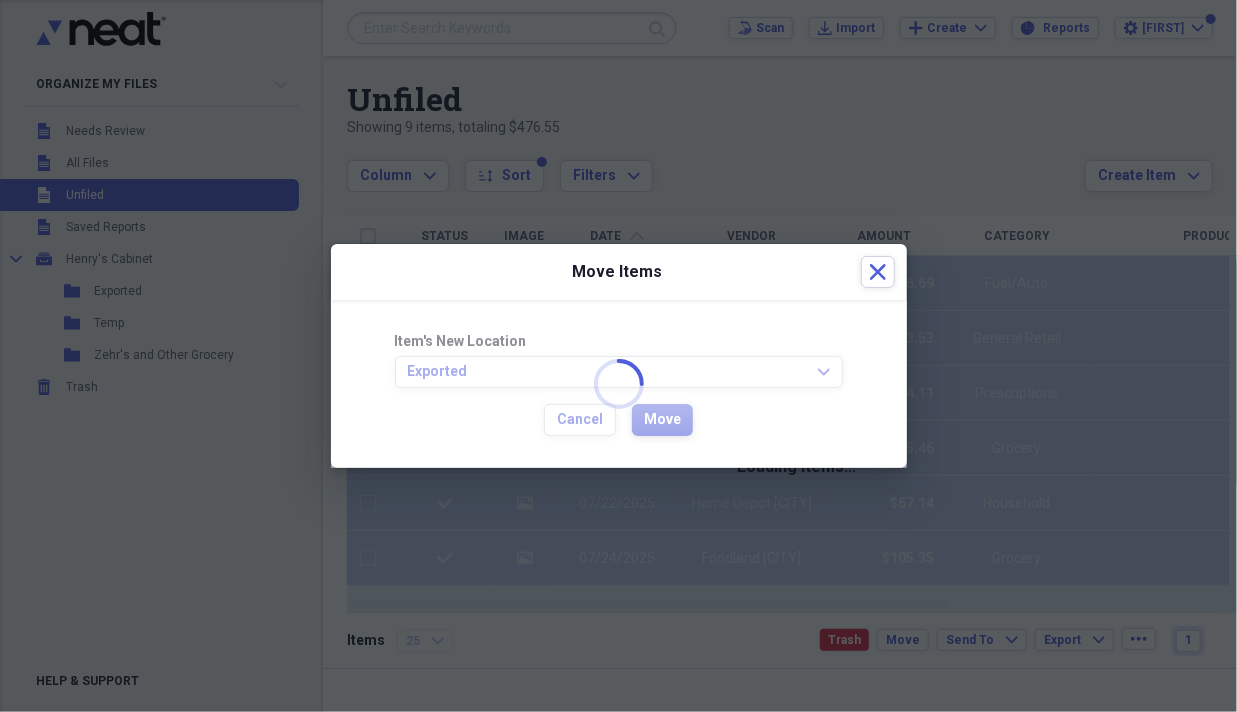 checkbox on "false" 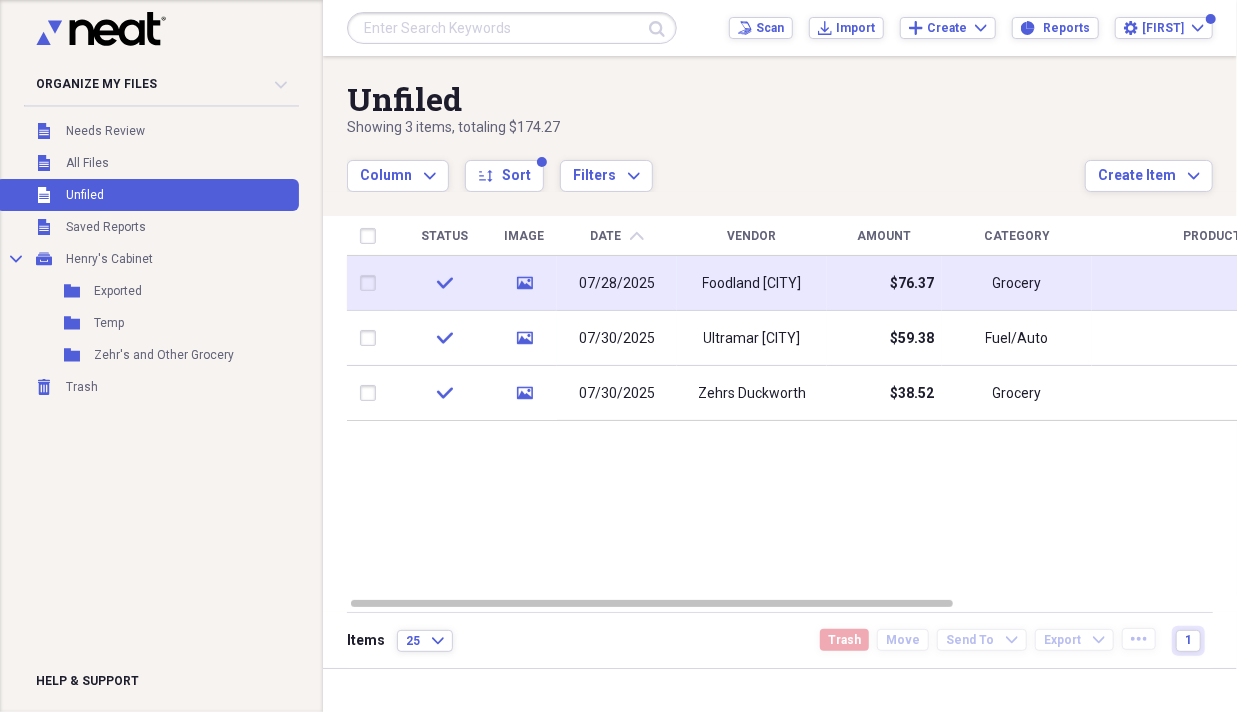 click at bounding box center (372, 283) 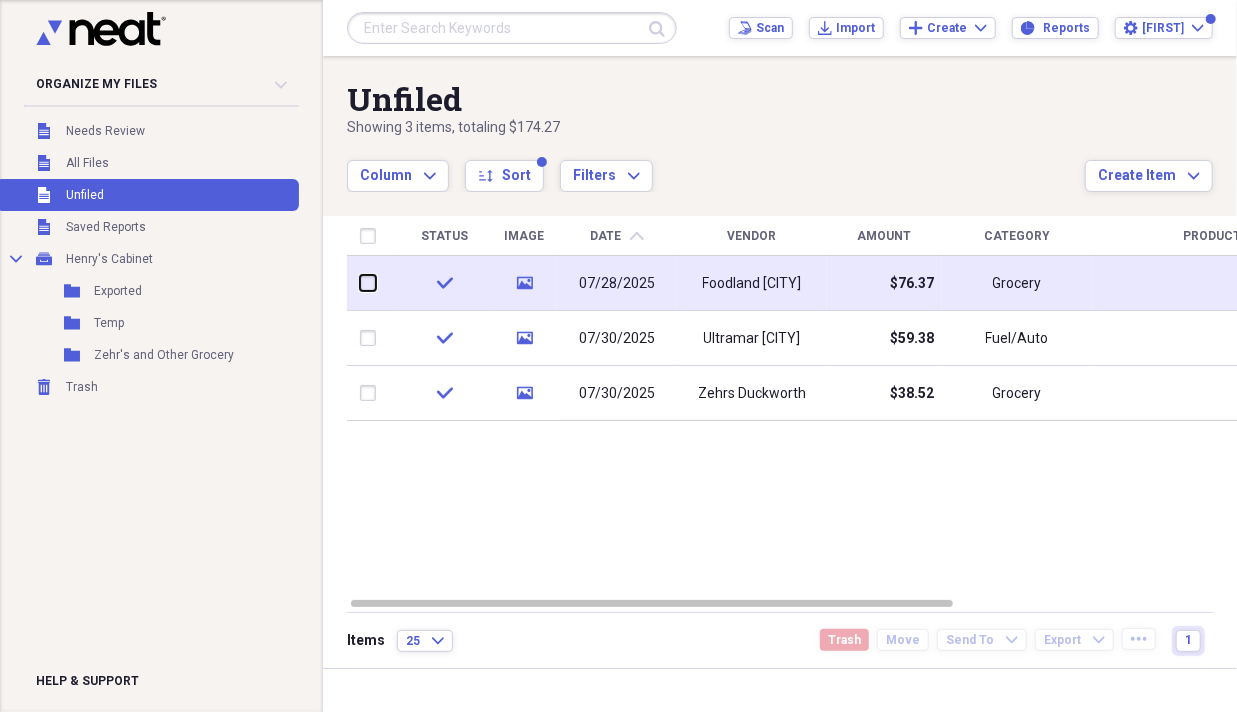 click at bounding box center [360, 283] 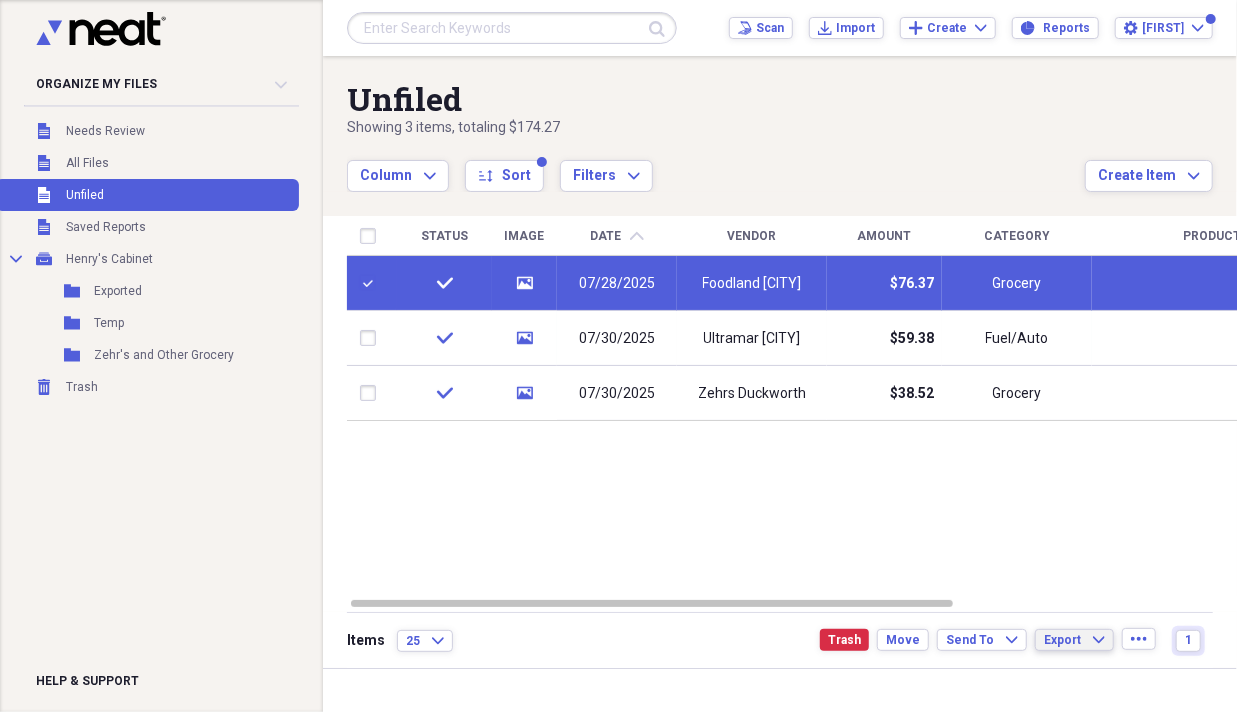 click on "Export Expand" at bounding box center (1074, 640) 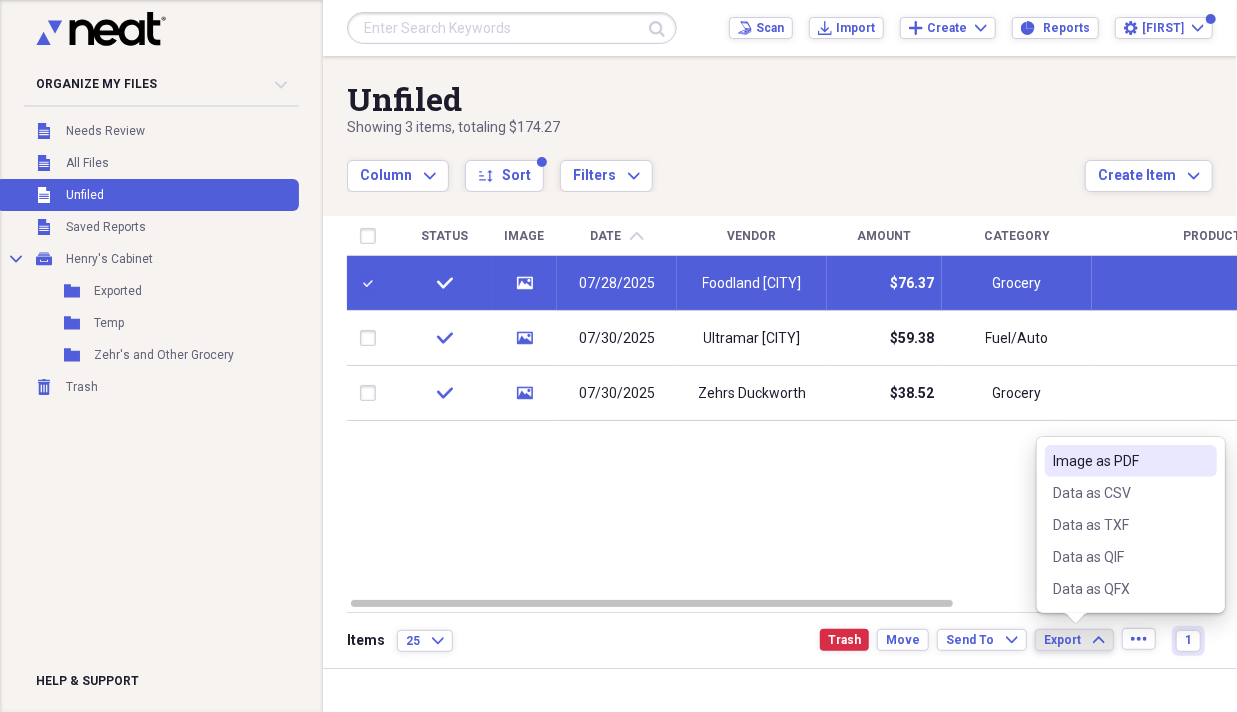 click on "Image as PDF" at bounding box center (1119, 461) 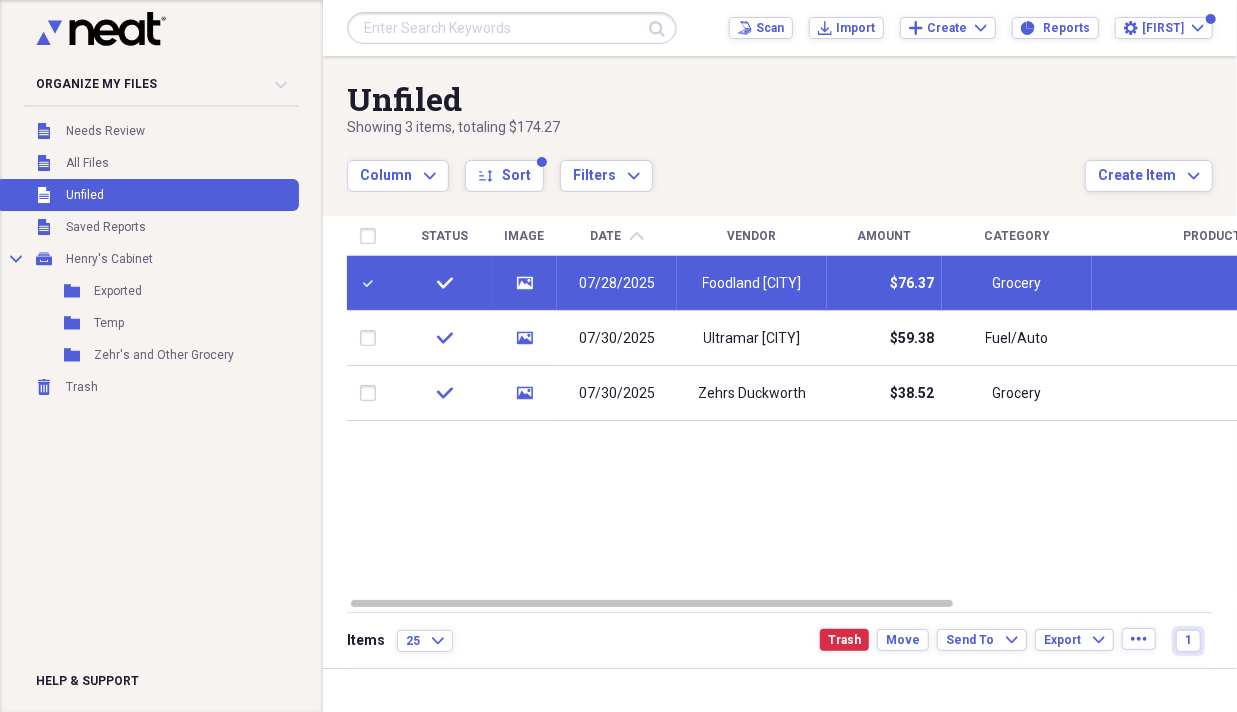 click at bounding box center [372, 283] 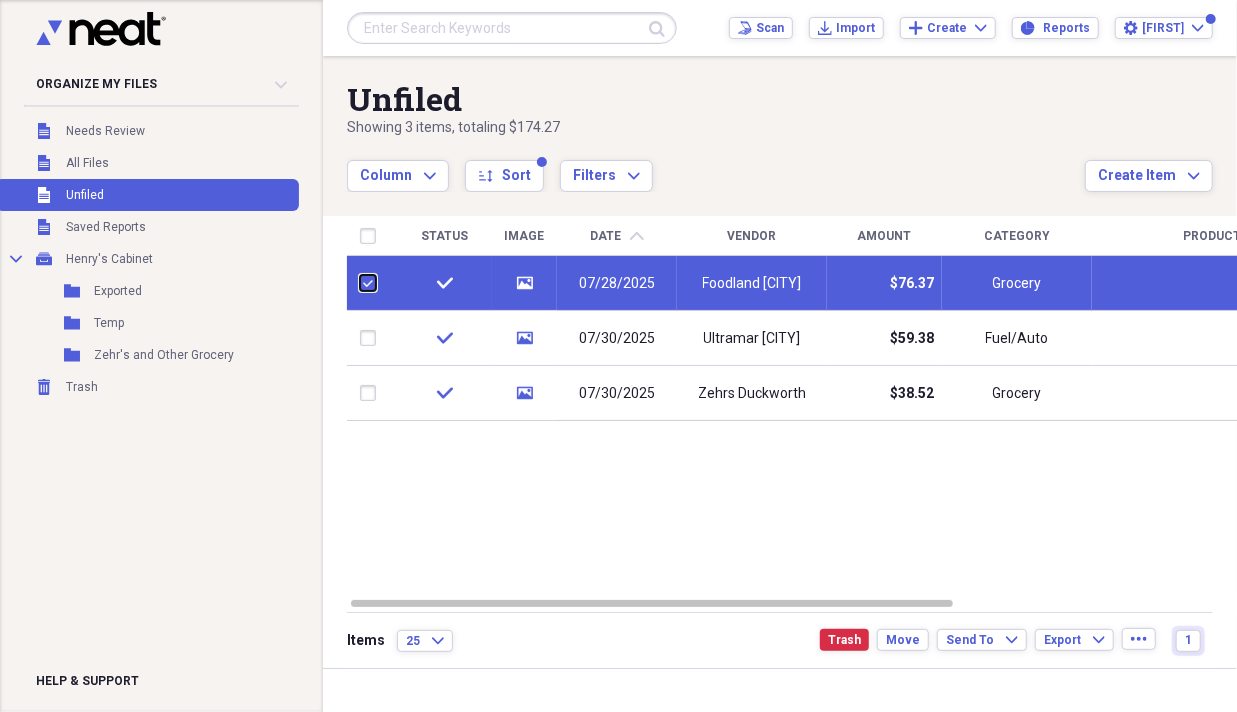 click at bounding box center [360, 283] 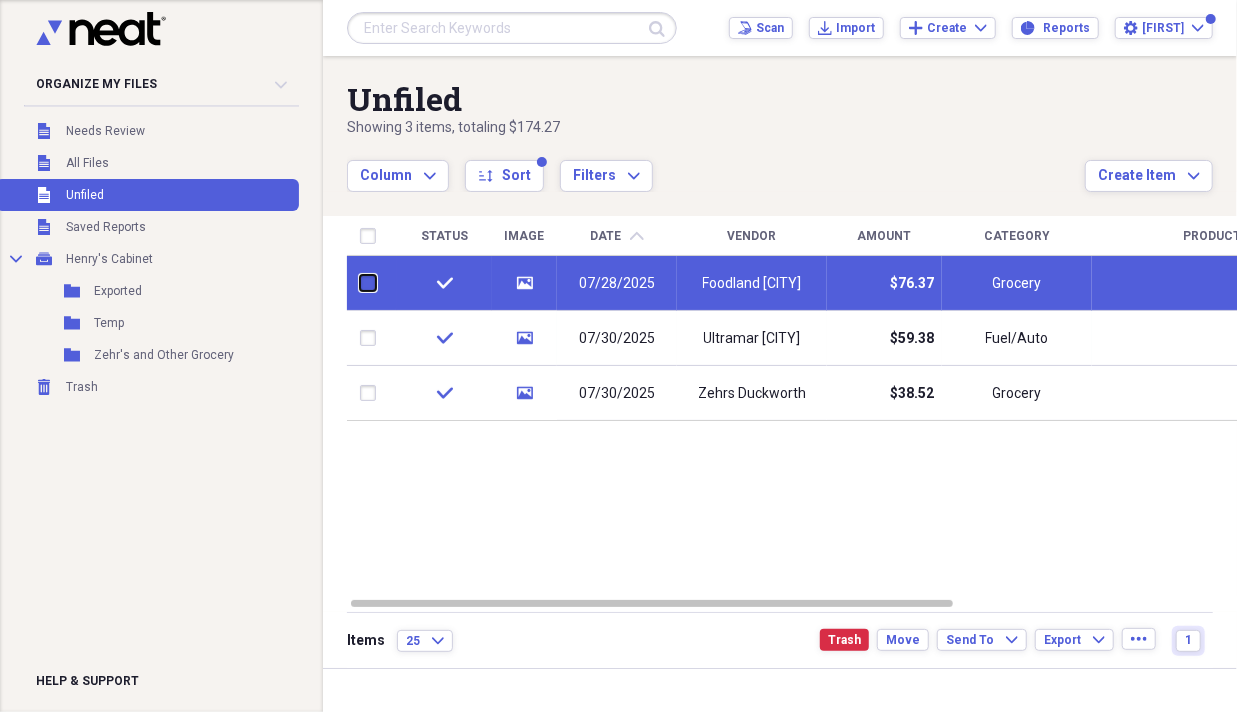 checkbox on "false" 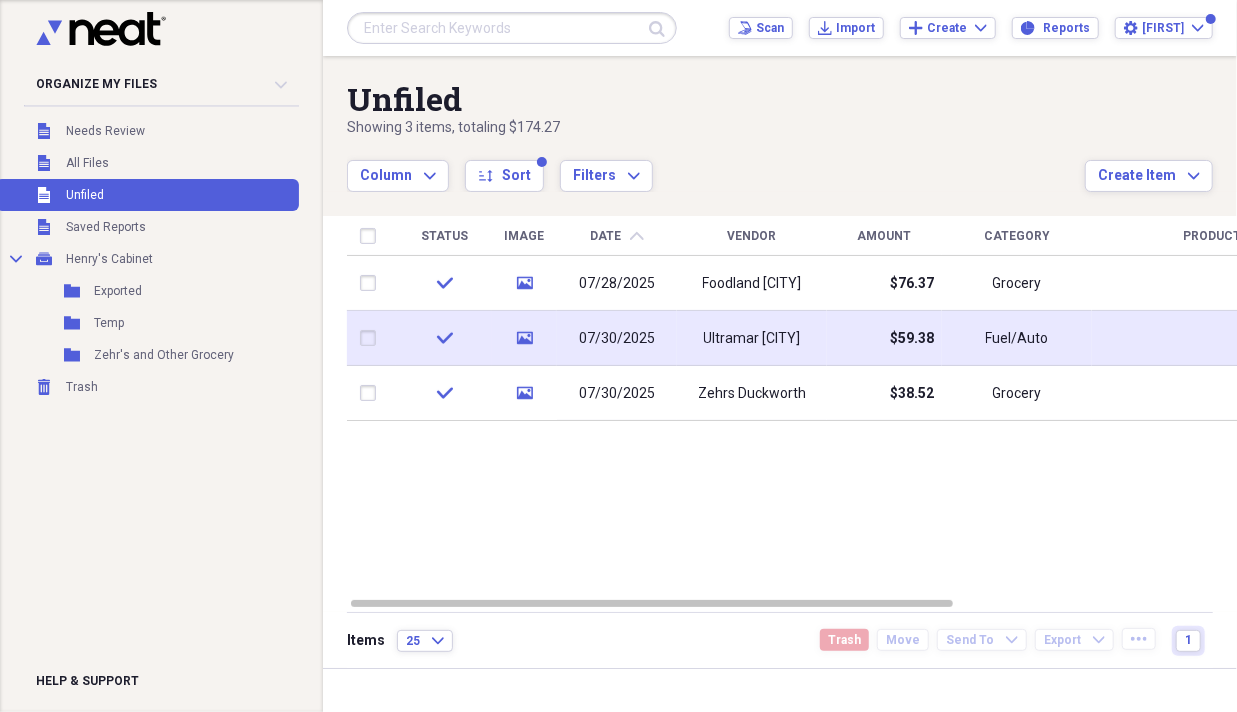 click at bounding box center [372, 338] 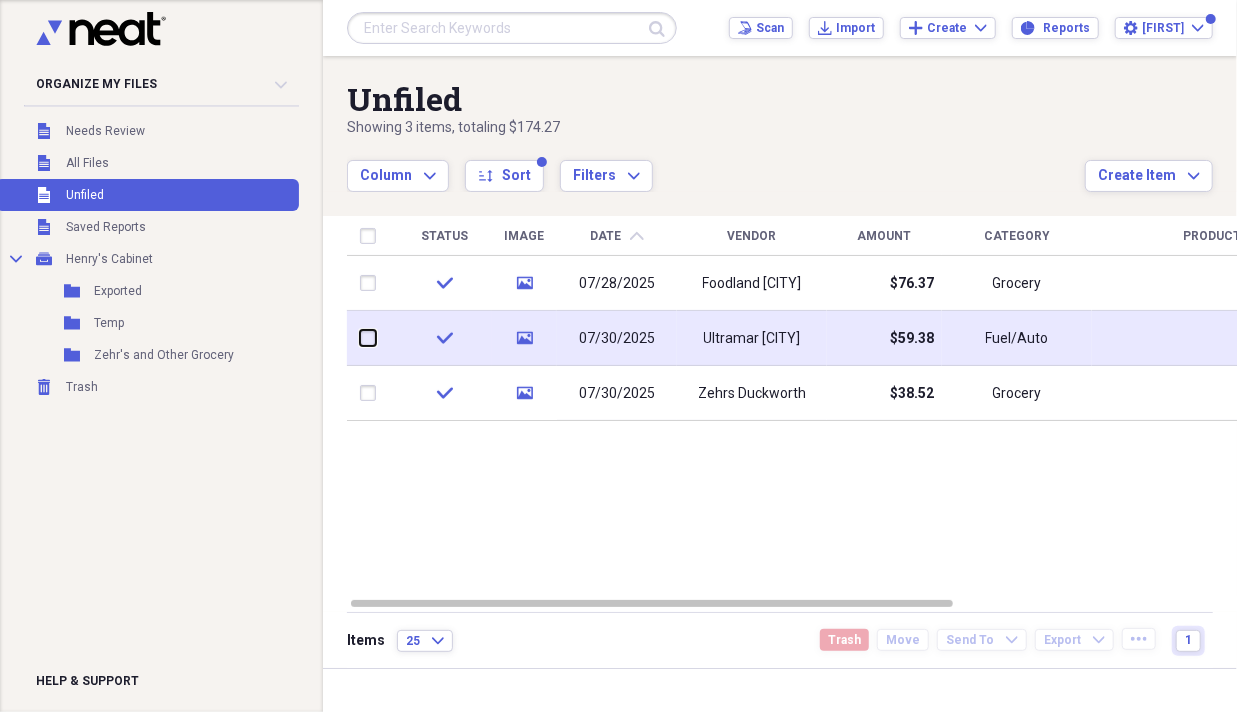 click at bounding box center [360, 338] 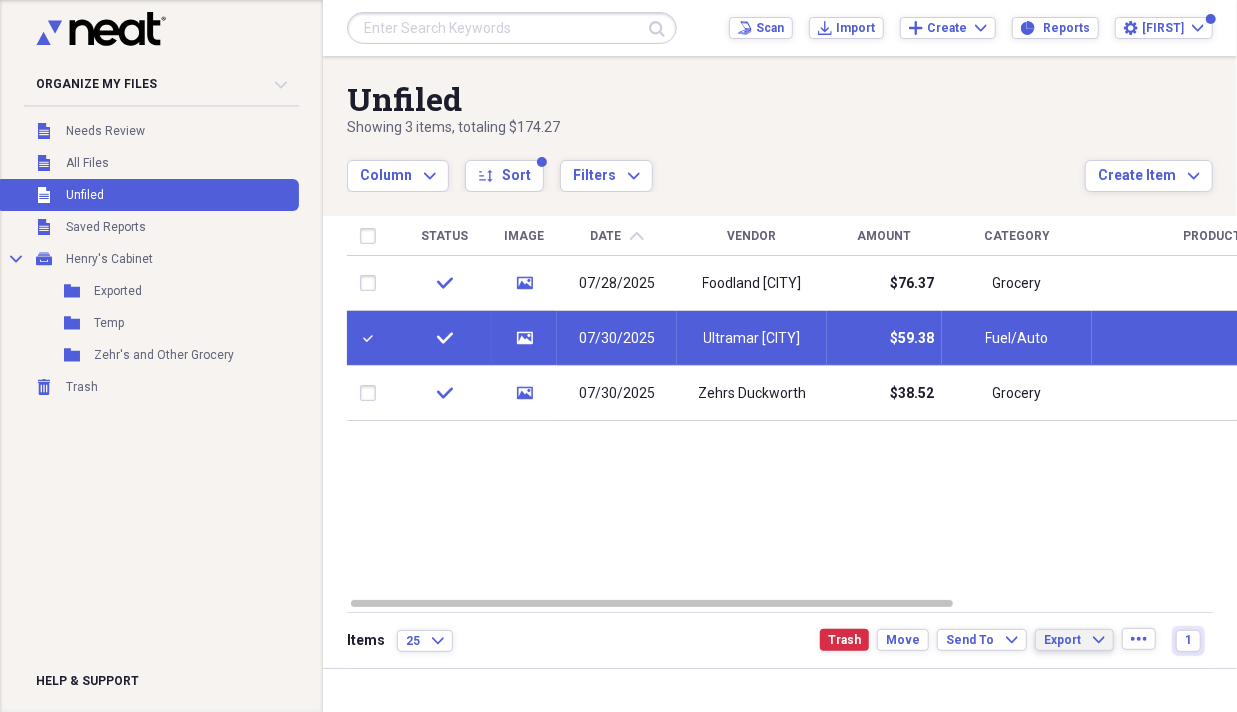 click on "Export" at bounding box center [1062, 640] 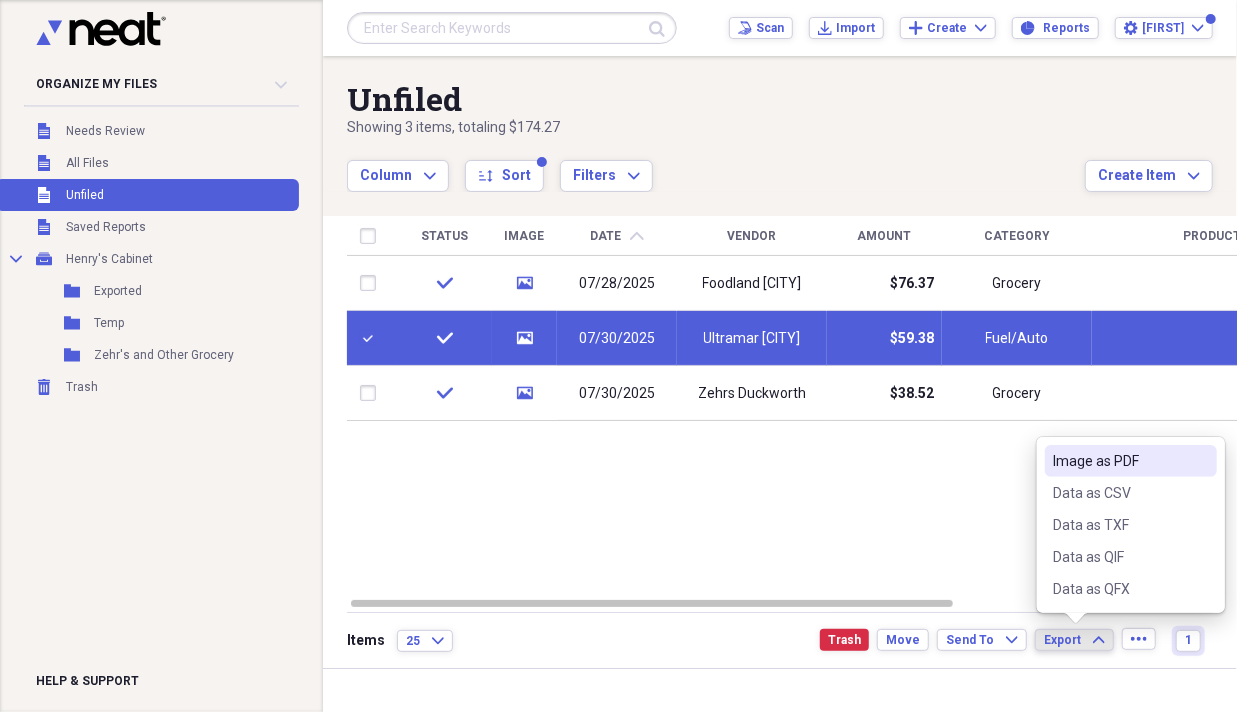 click on "Image as PDF" at bounding box center [1119, 461] 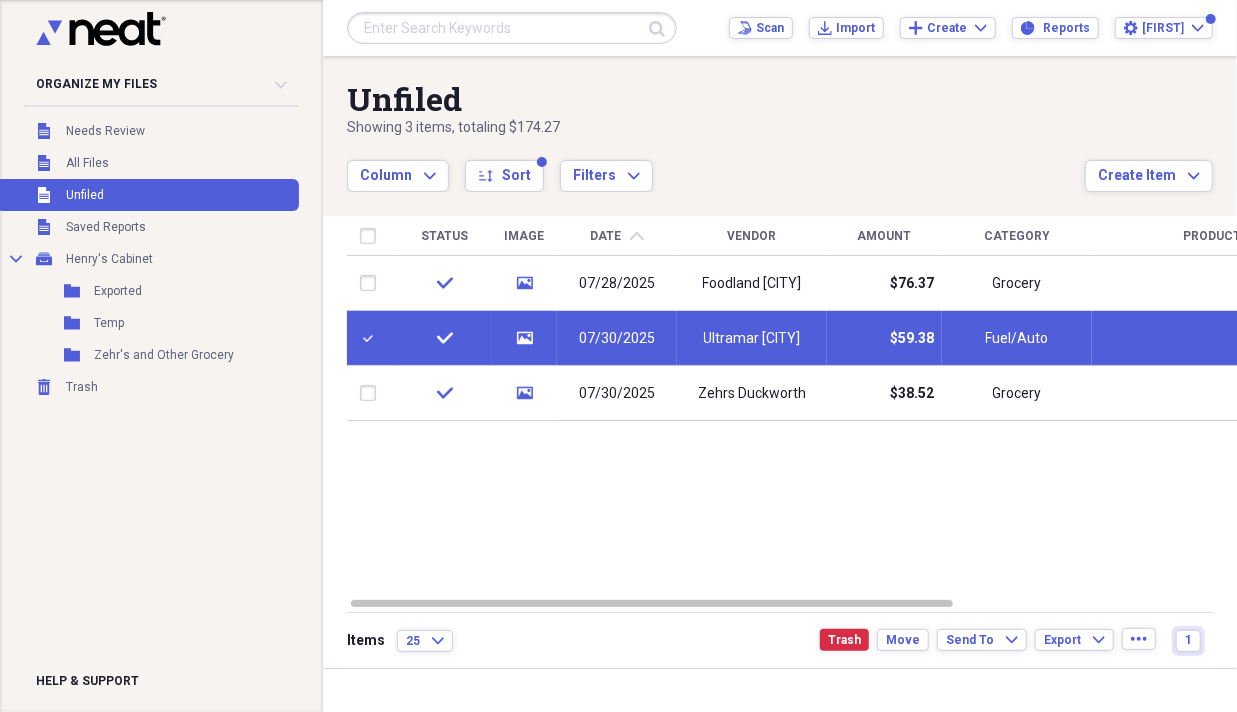 click at bounding box center (372, 338) 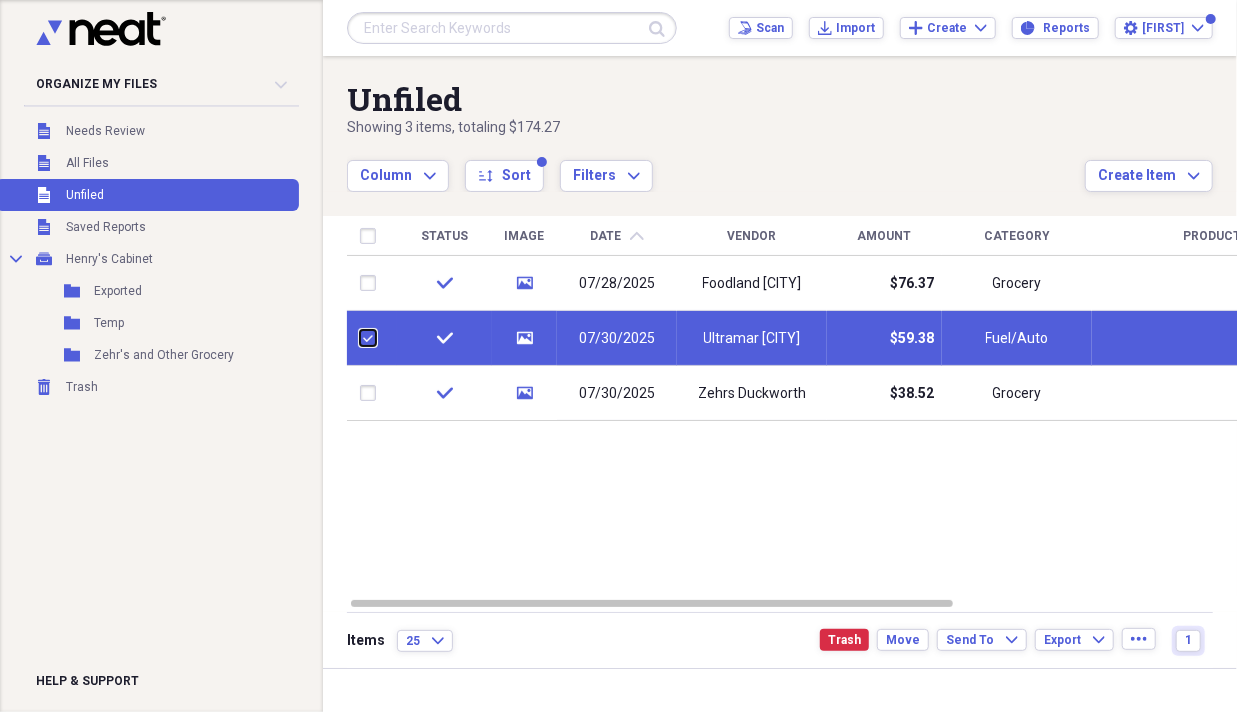 click at bounding box center [360, 338] 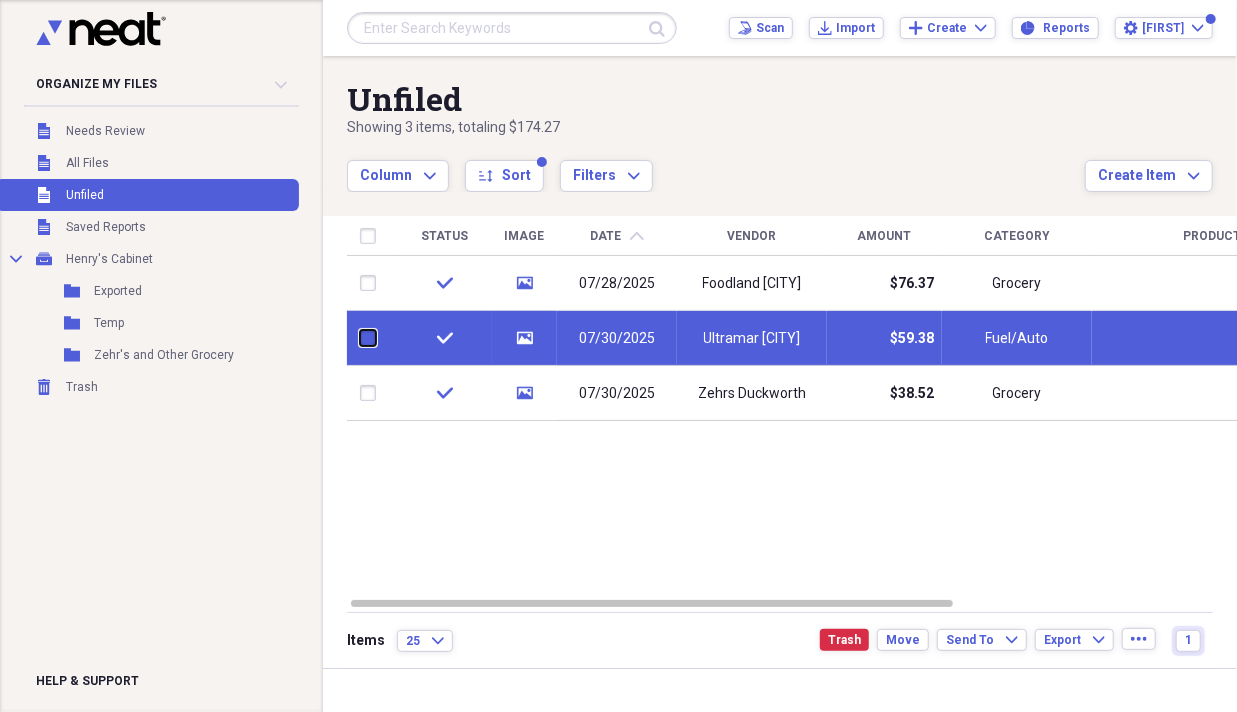 checkbox on "false" 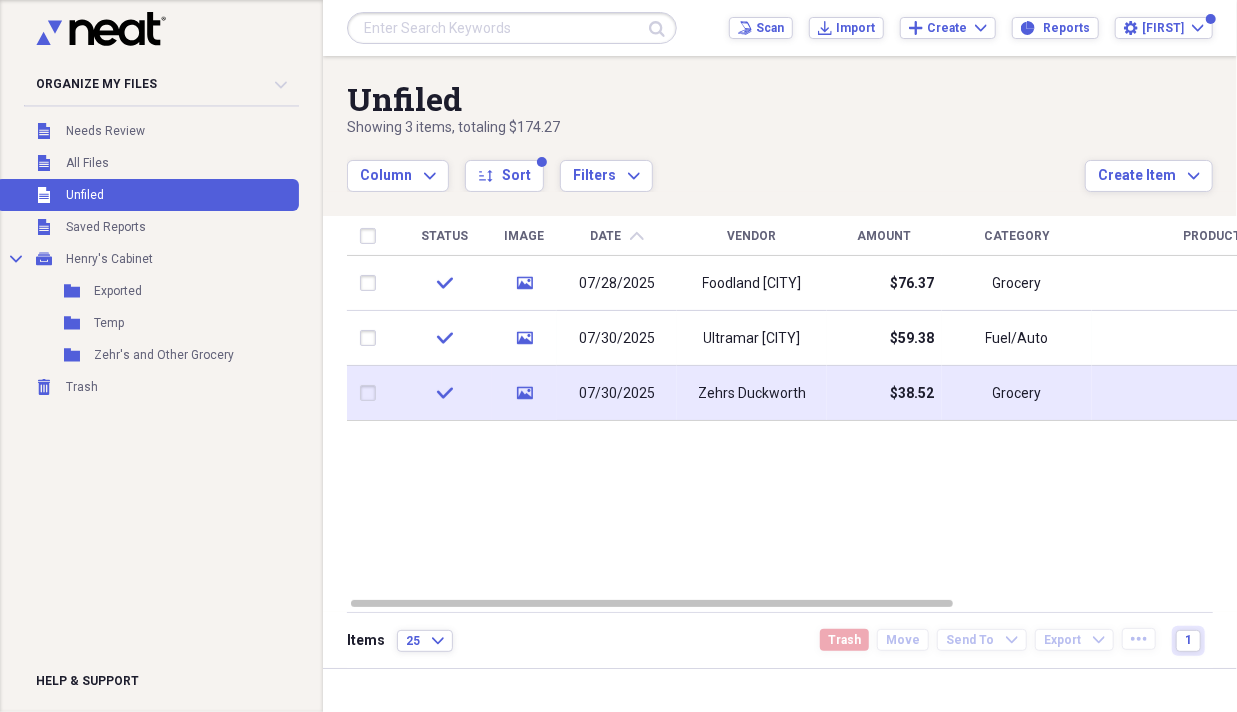 click at bounding box center [372, 393] 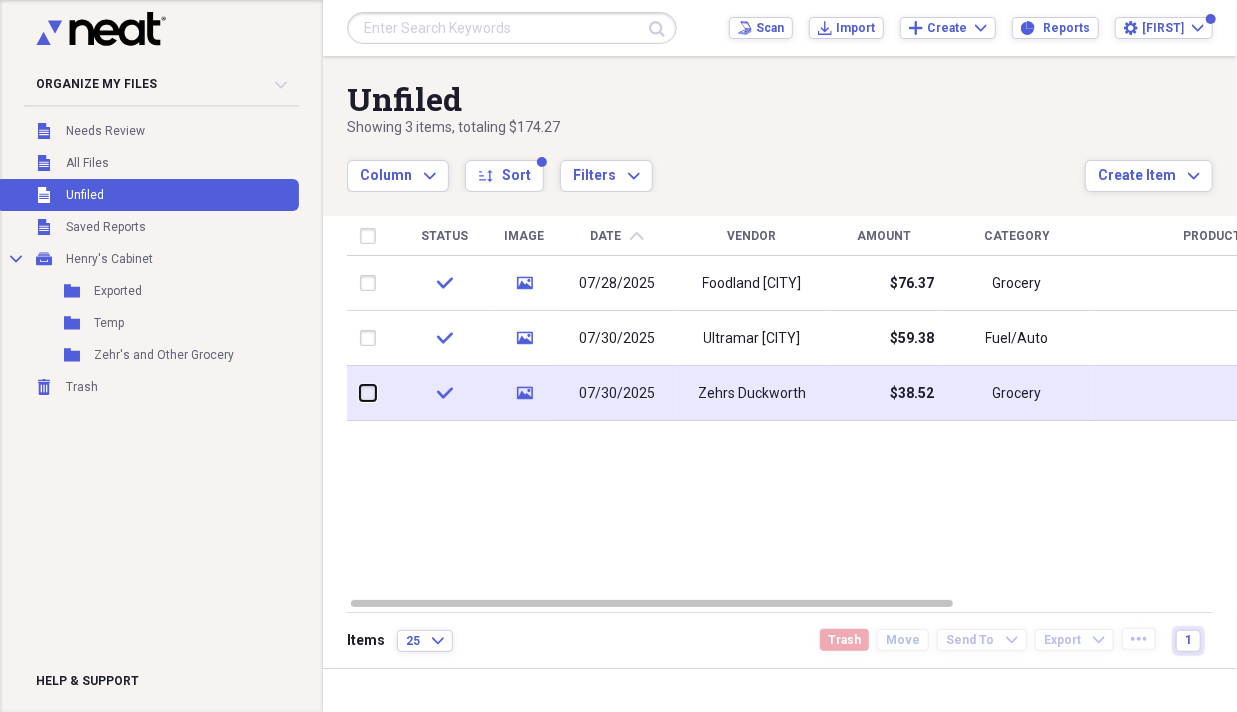 click at bounding box center [360, 393] 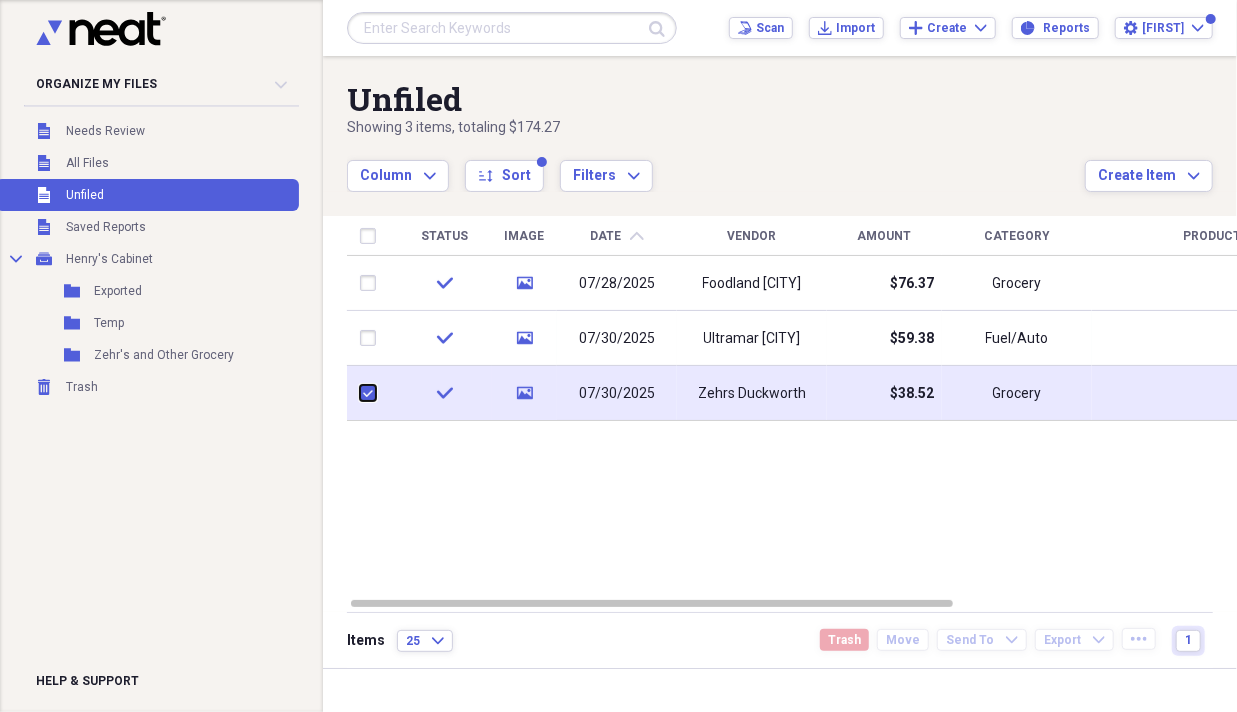 checkbox on "true" 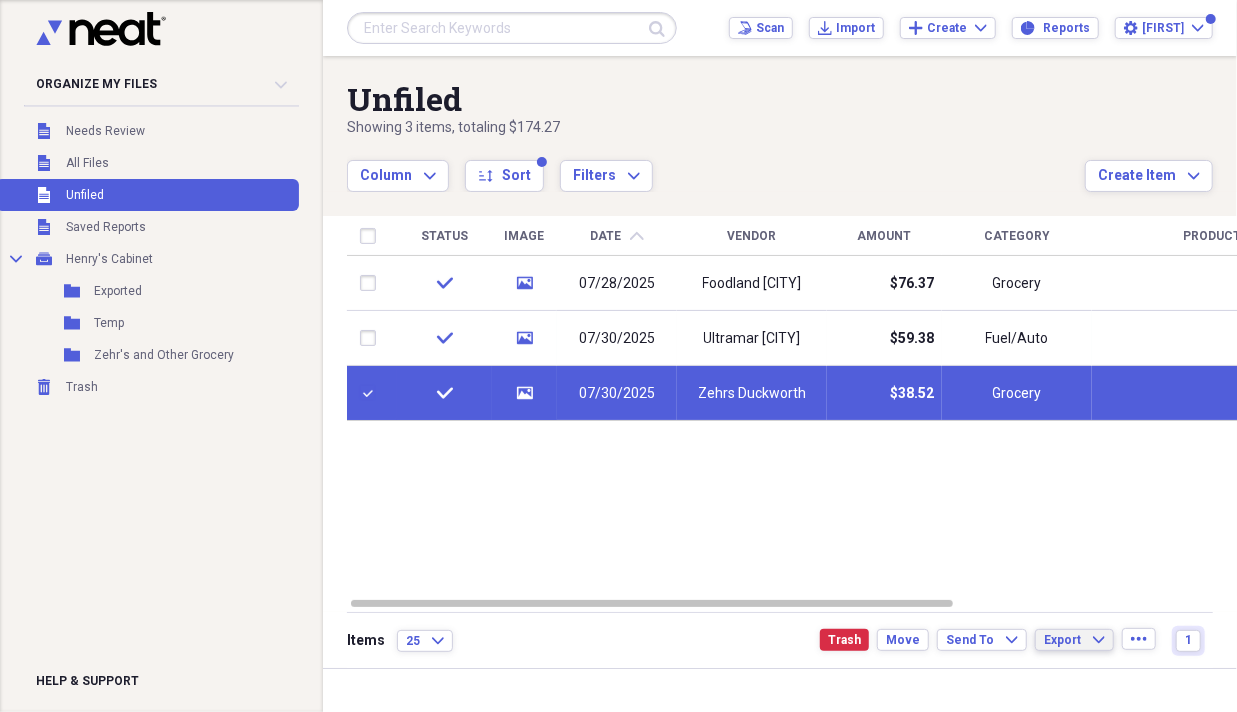 click on "Export" at bounding box center [1062, 640] 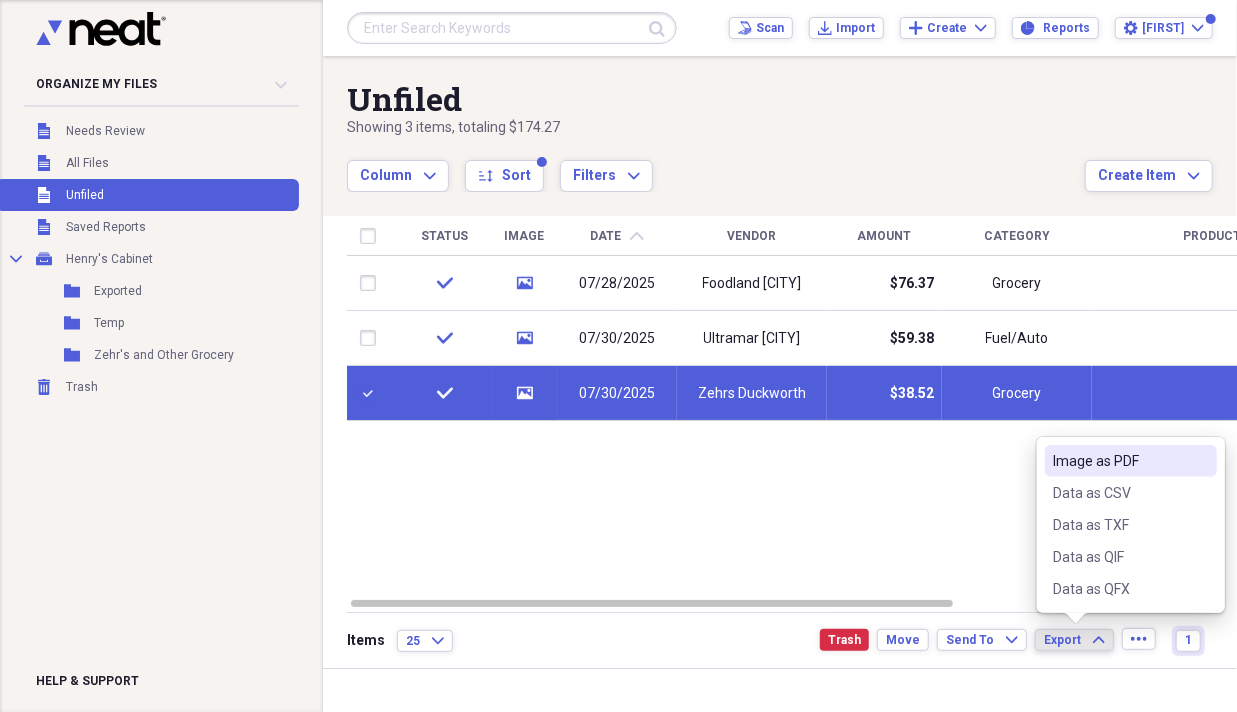 click on "Image as PDF" at bounding box center [1119, 461] 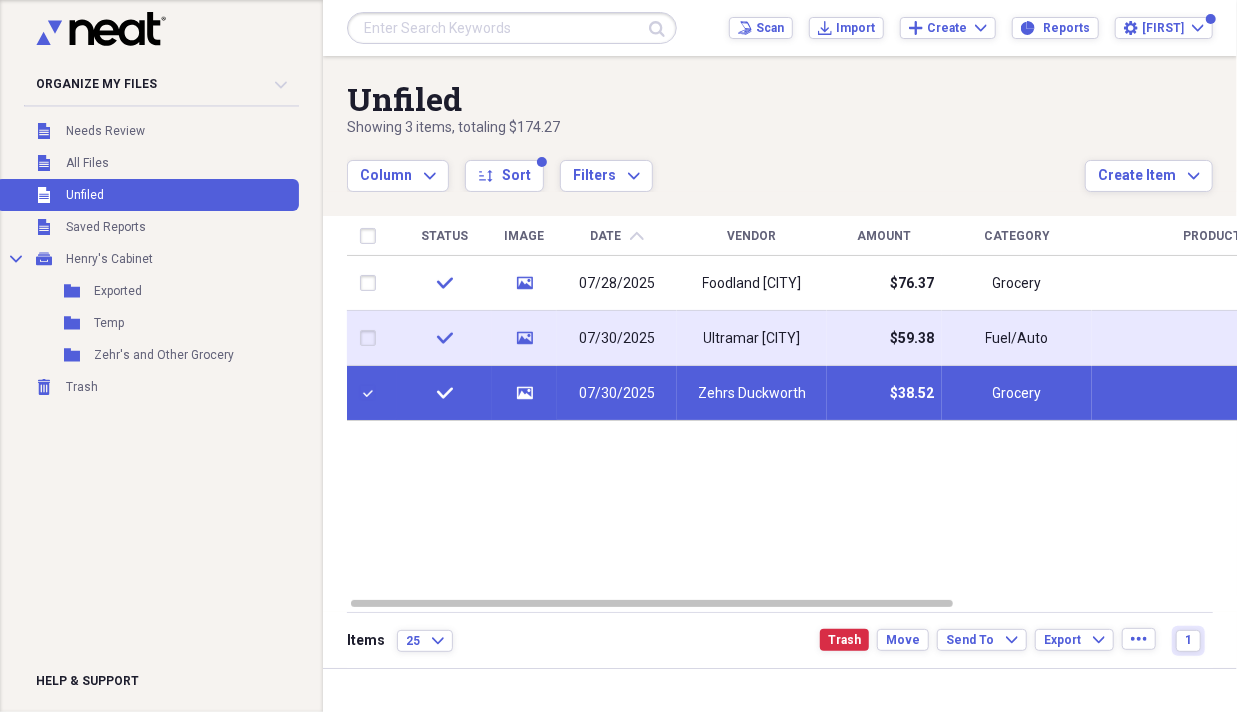 click at bounding box center [372, 338] 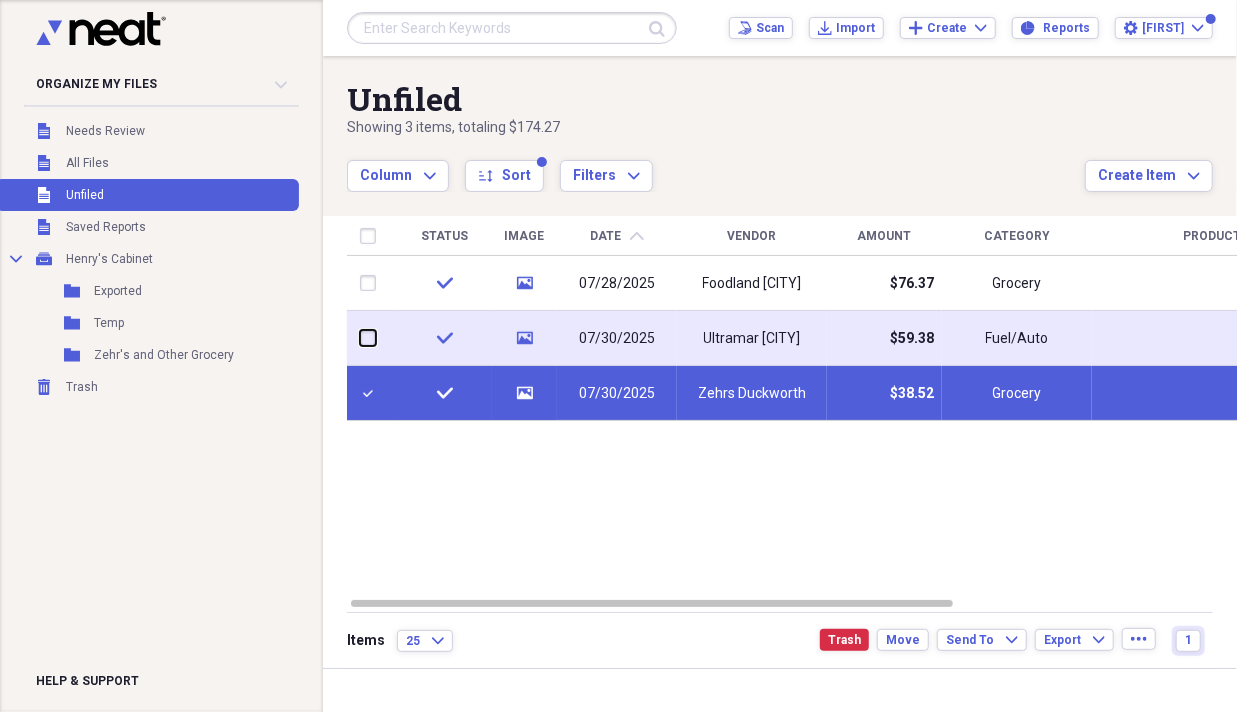 click at bounding box center [360, 338] 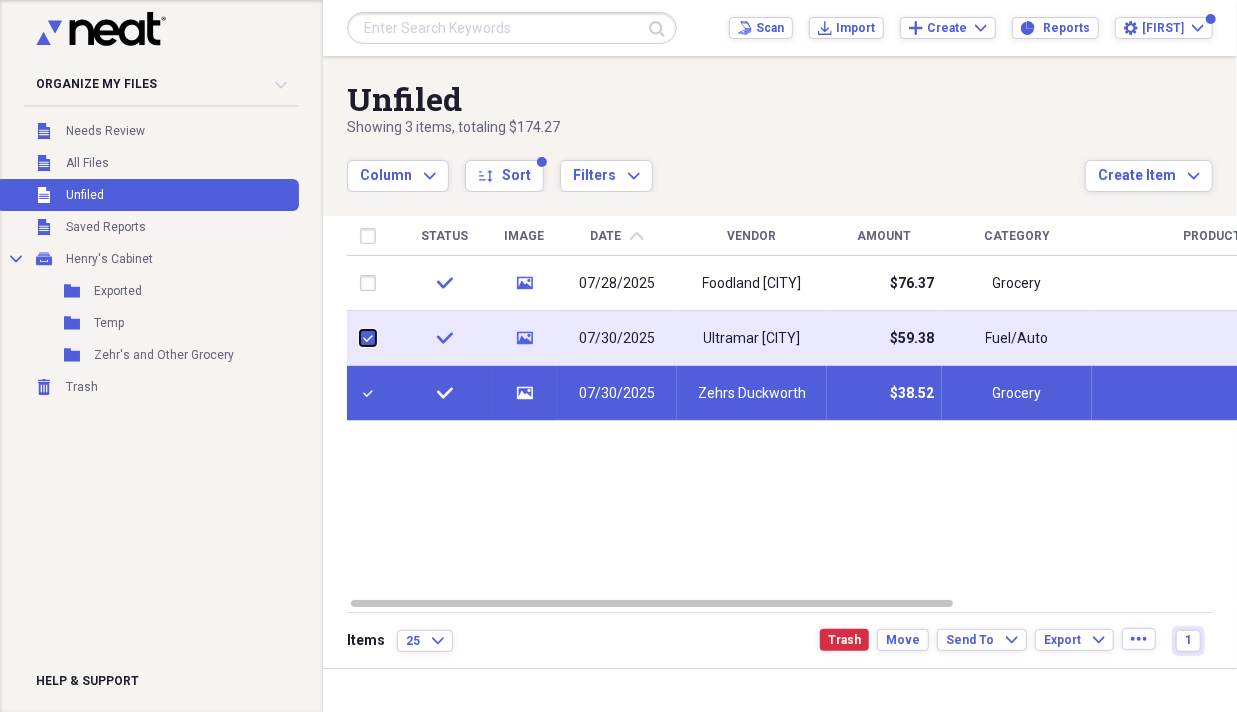 checkbox on "true" 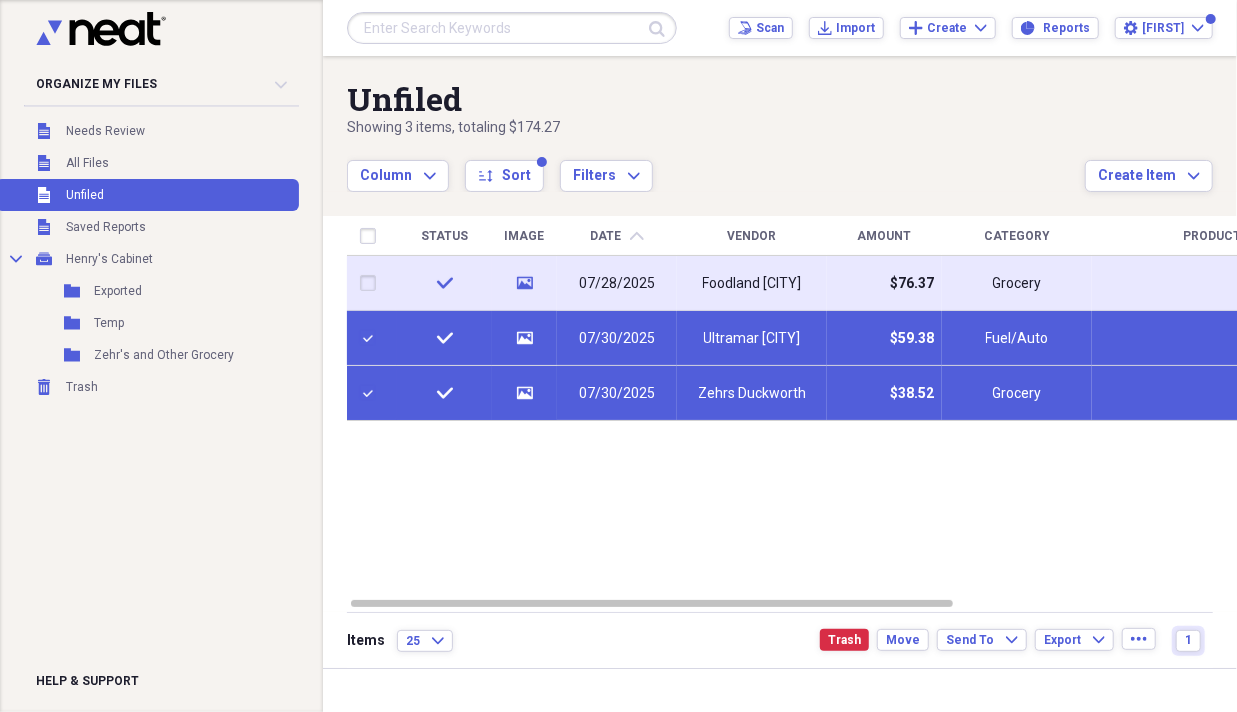 click at bounding box center (372, 283) 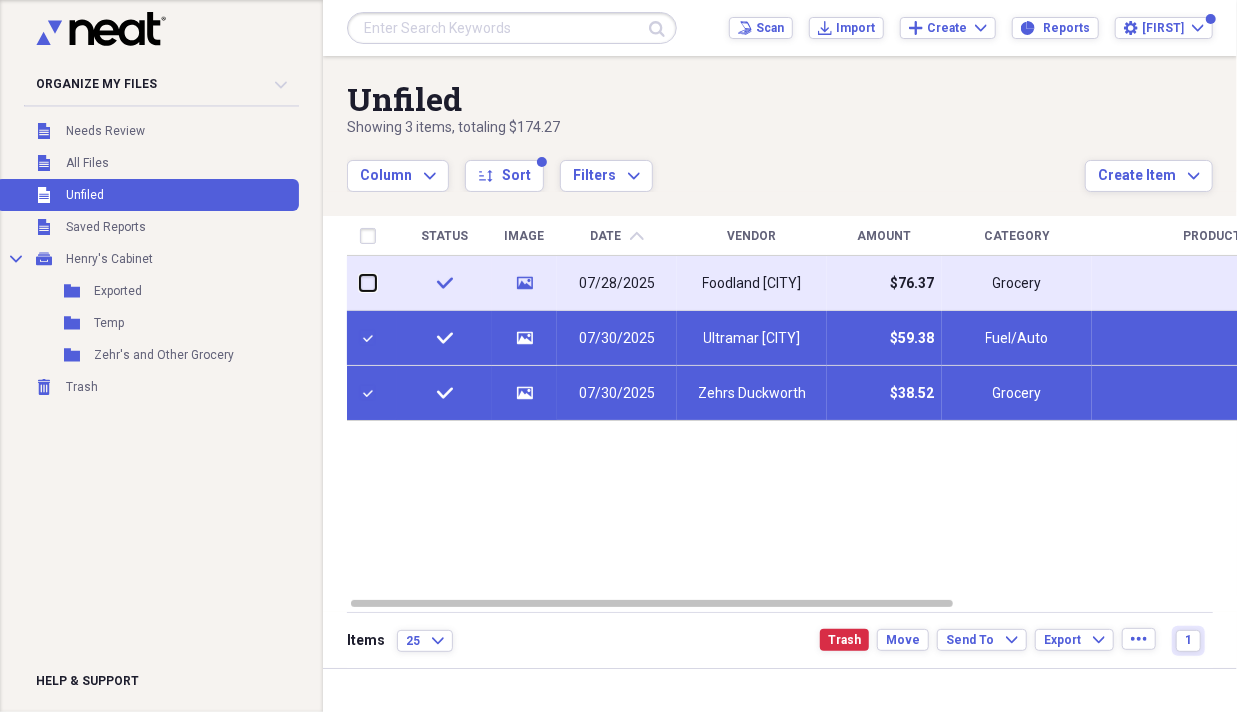 click at bounding box center [360, 283] 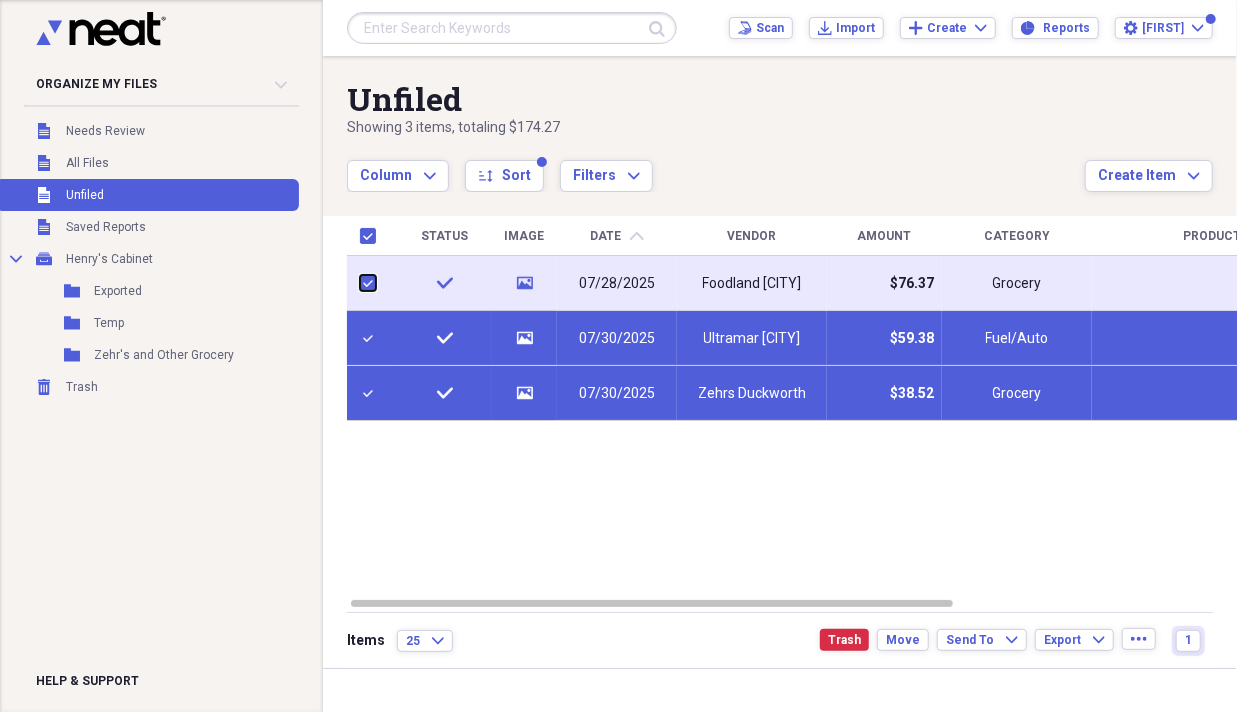 checkbox on "true" 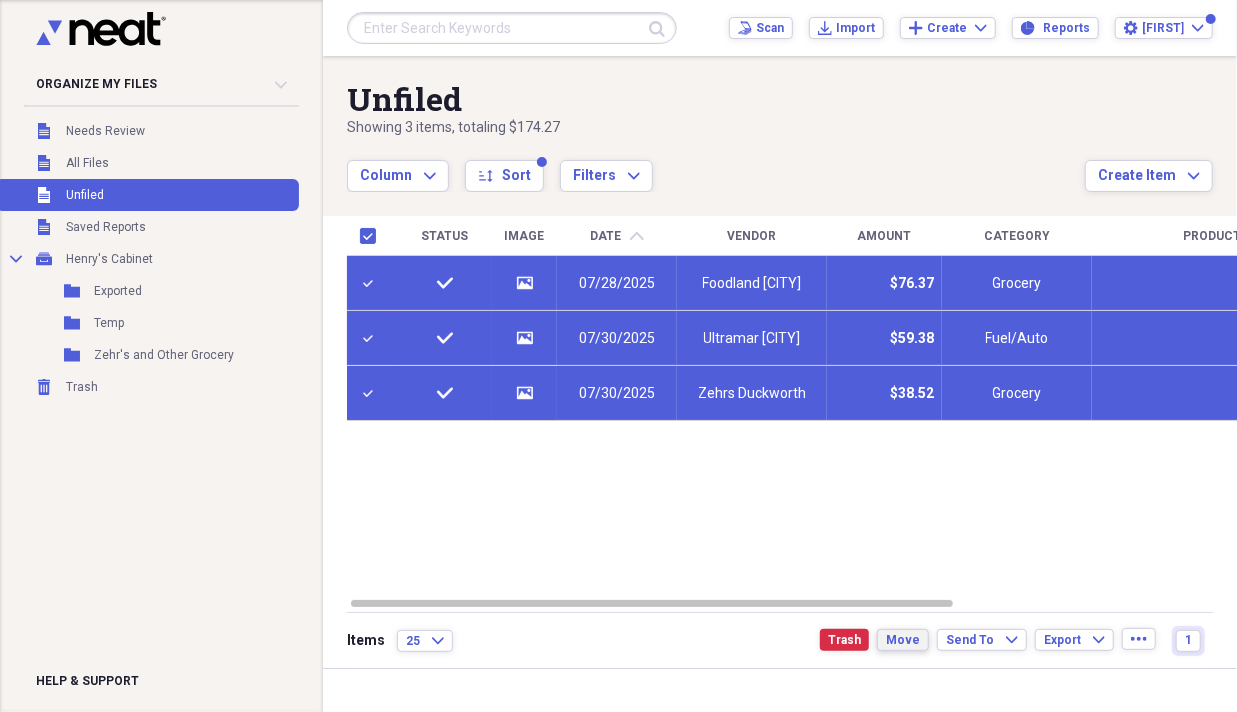 click on "Move" at bounding box center (903, 640) 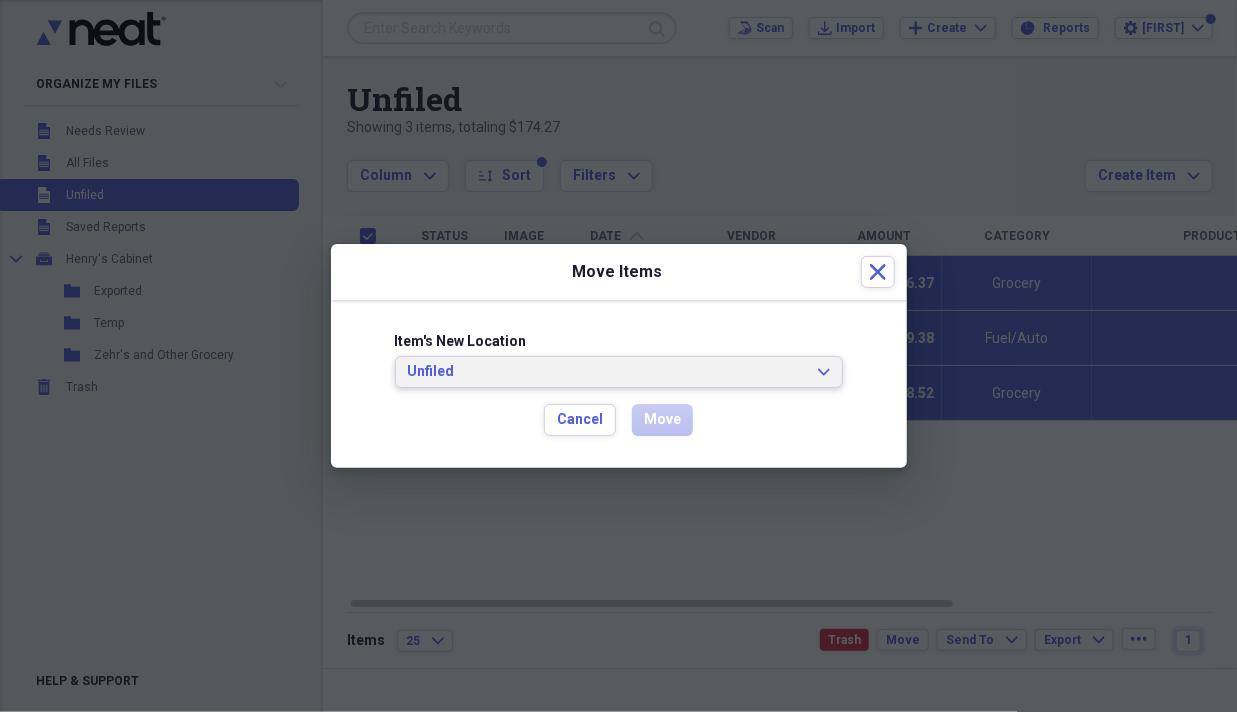 click on "Expand" 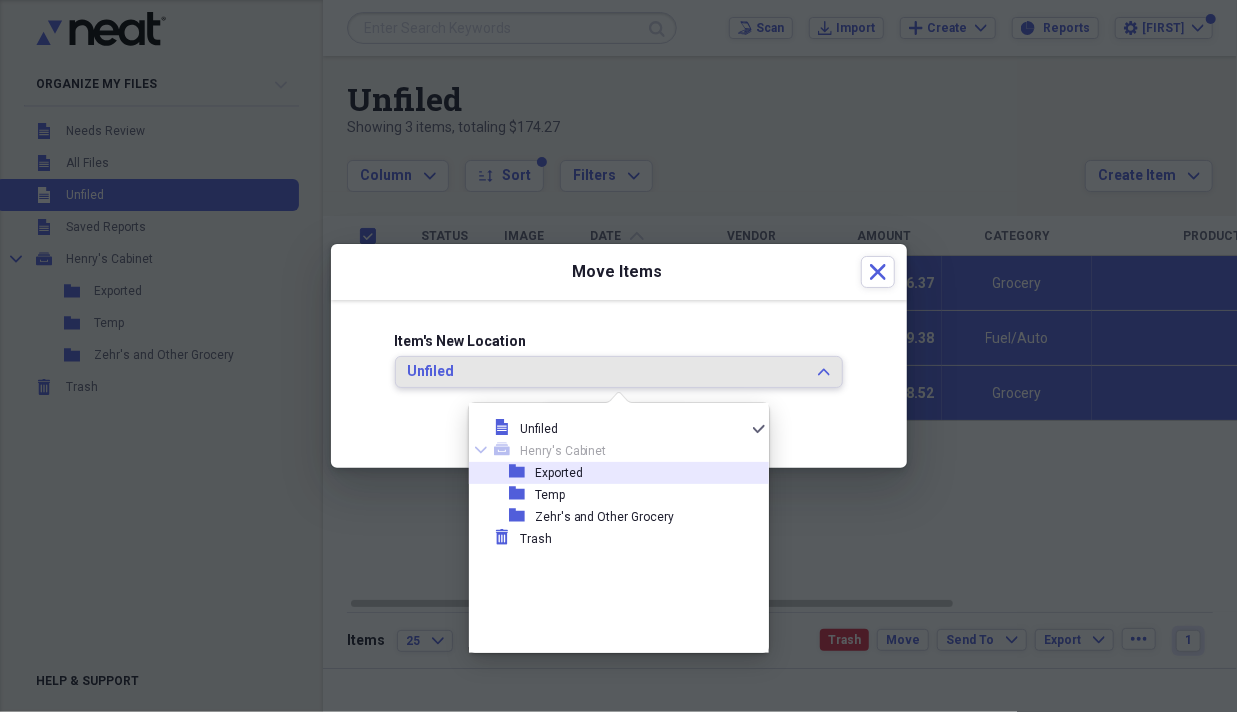 click on "folder Exported" at bounding box center [611, 473] 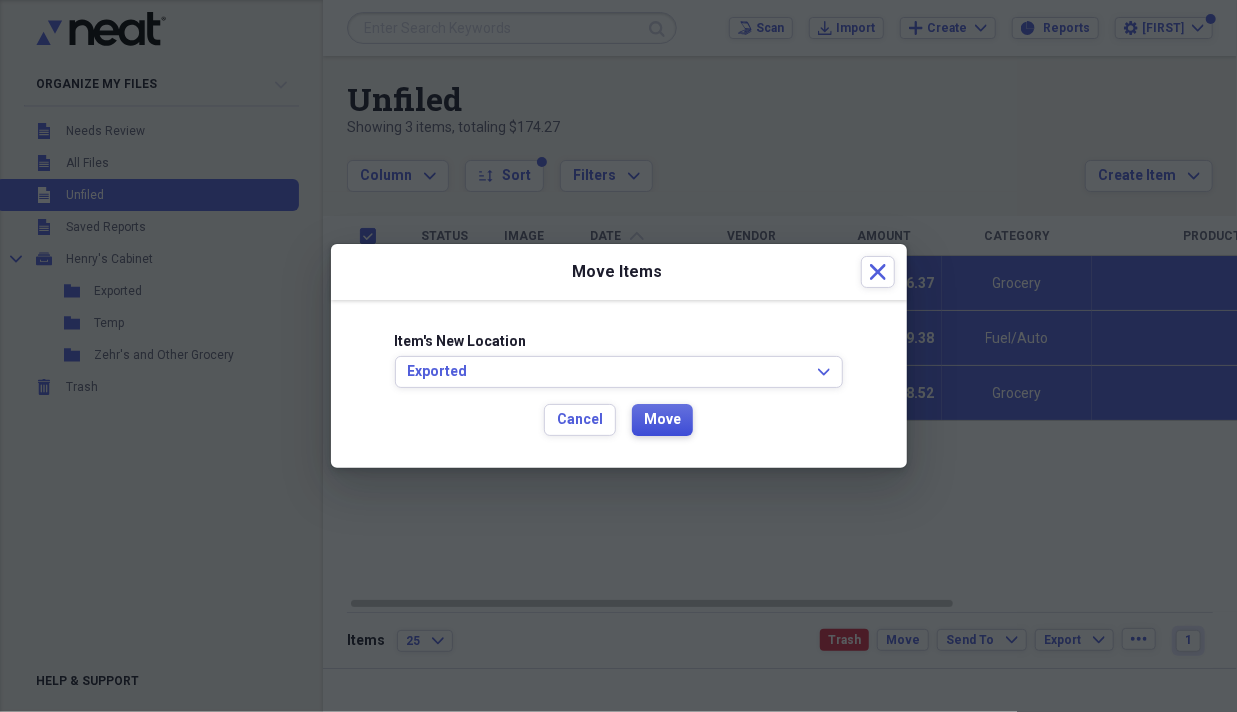 click on "Move" at bounding box center [662, 420] 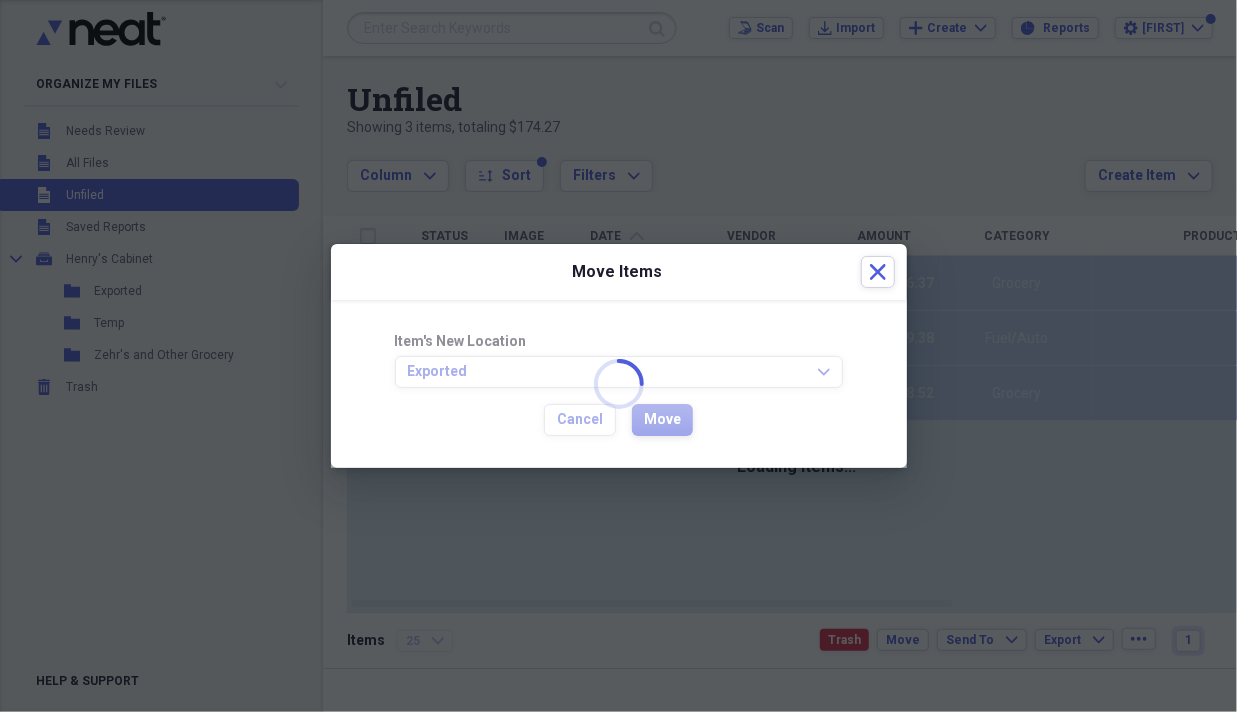 checkbox on "false" 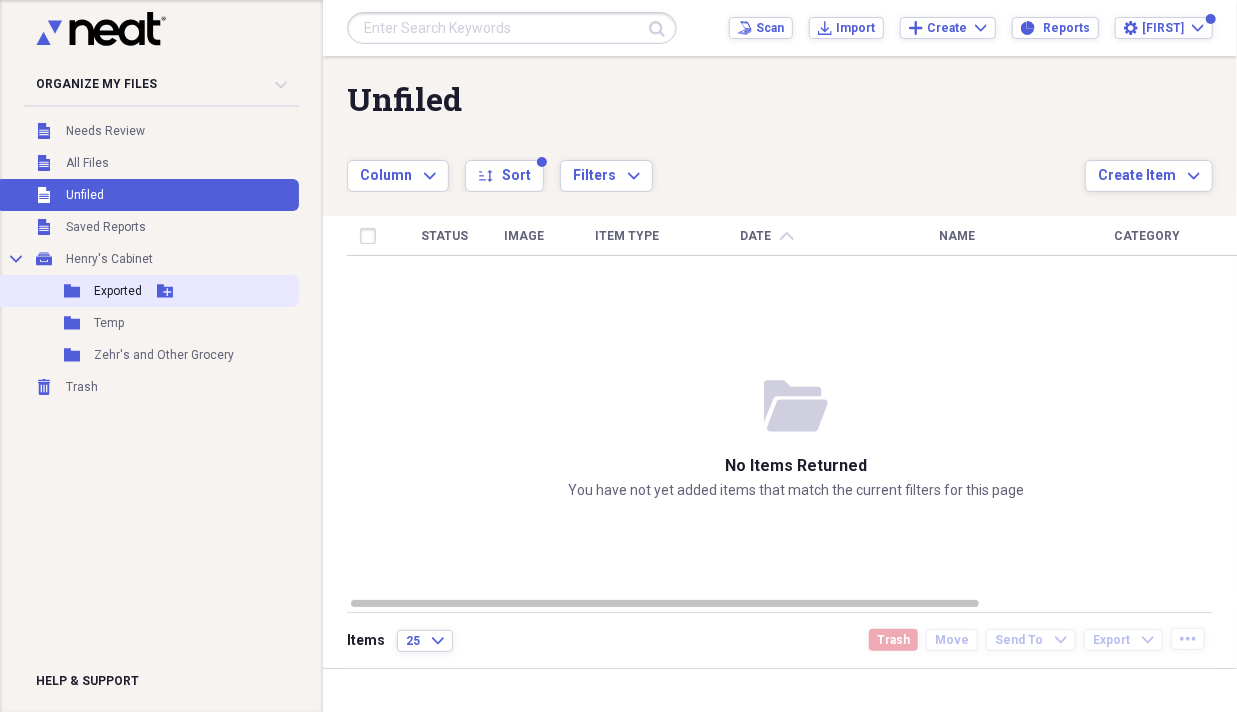 click on "Folder Exported Add Folder" at bounding box center (147, 291) 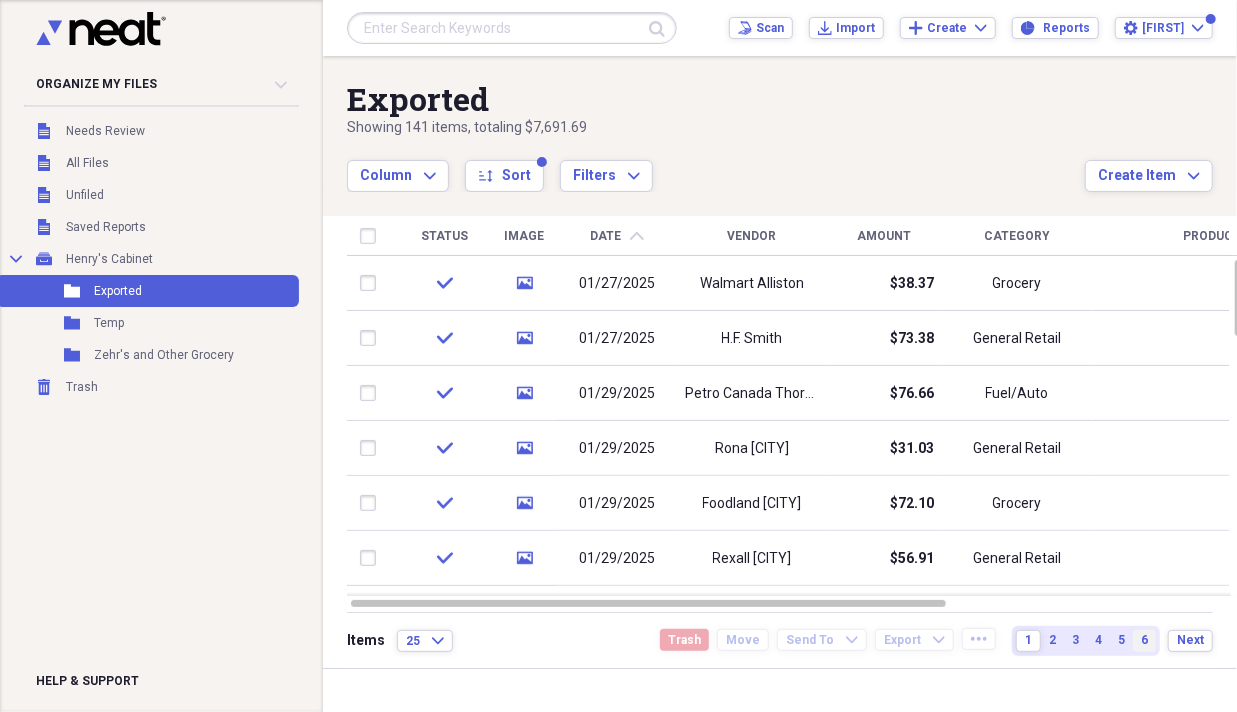 click on "6" at bounding box center [1144, 640] 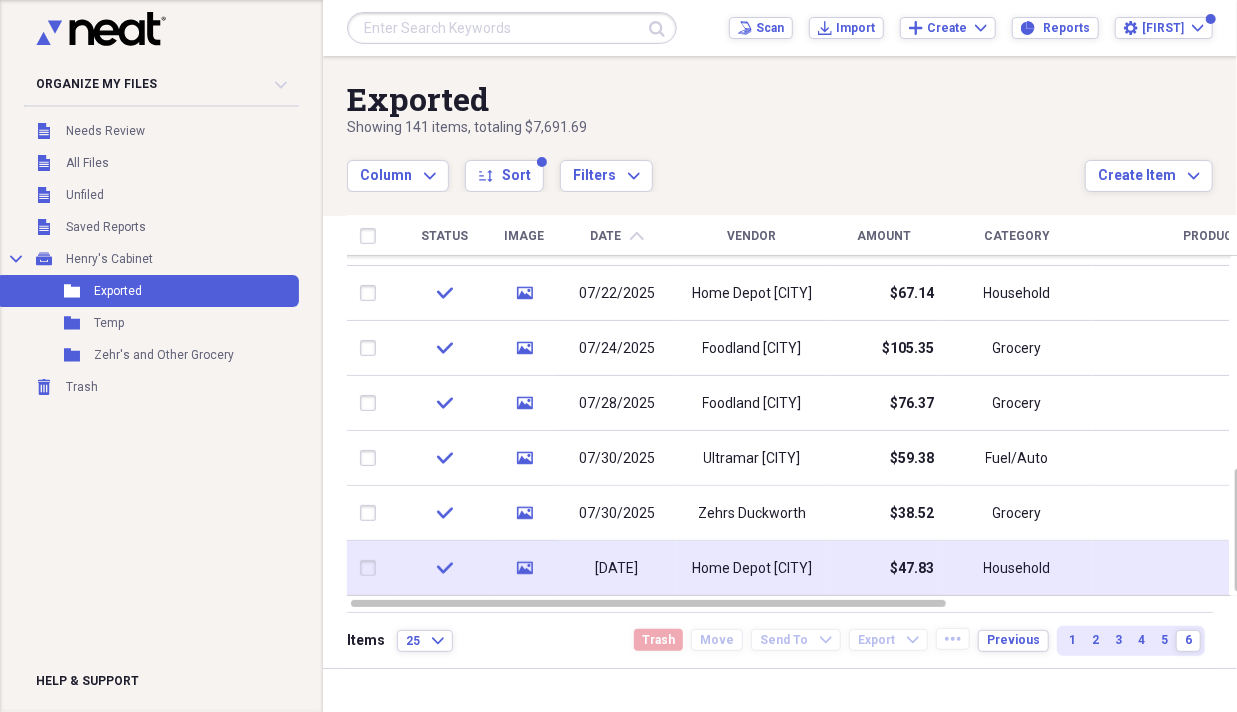 click on "[DATE]" at bounding box center [617, 568] 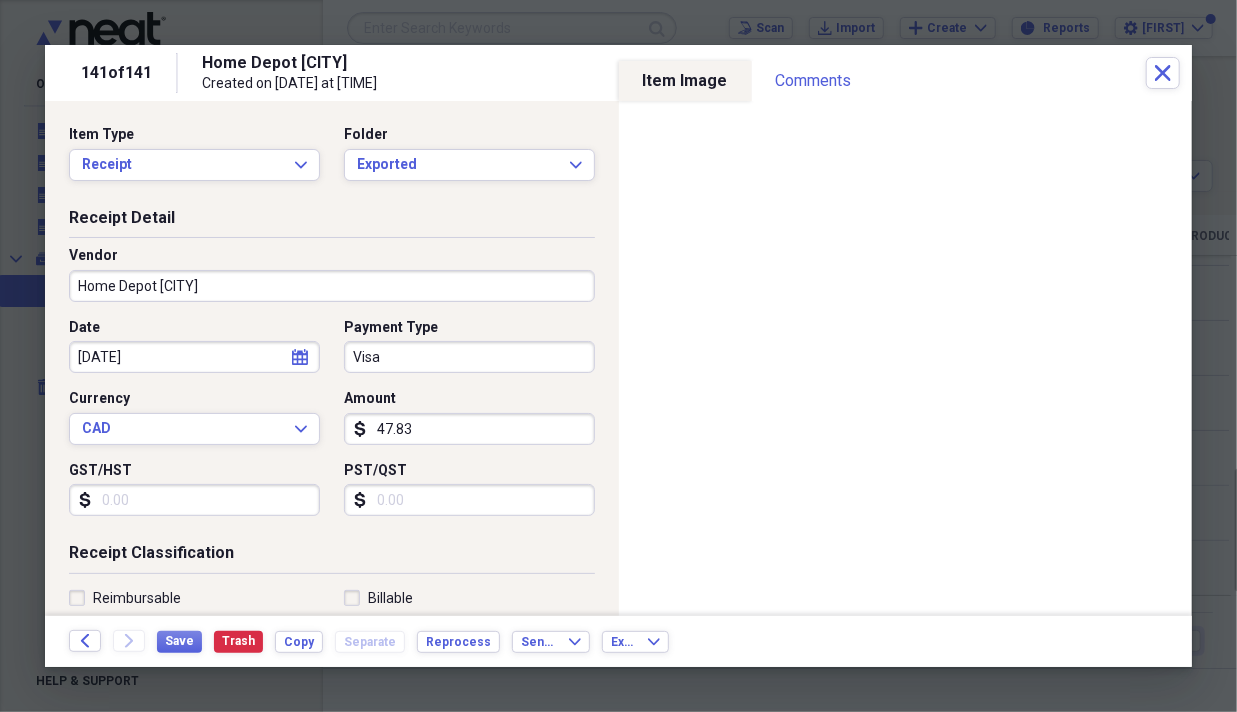 click at bounding box center (618, 356) 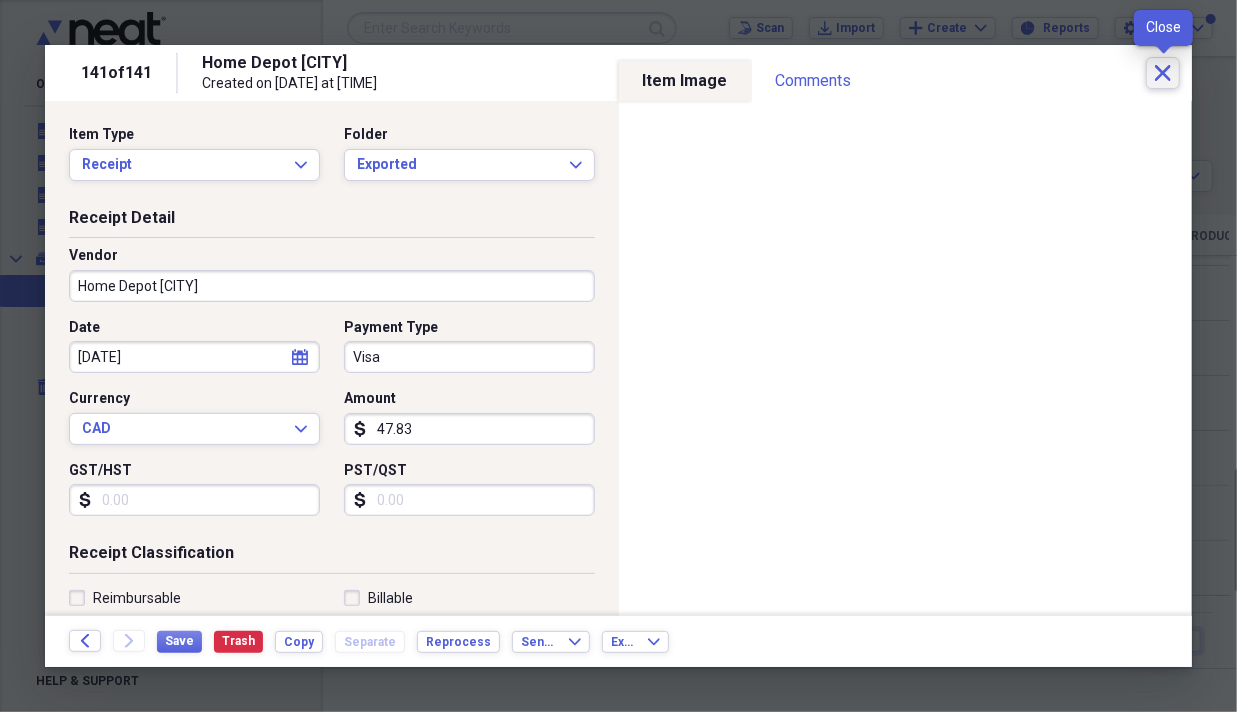 click on "Close" at bounding box center [1163, 73] 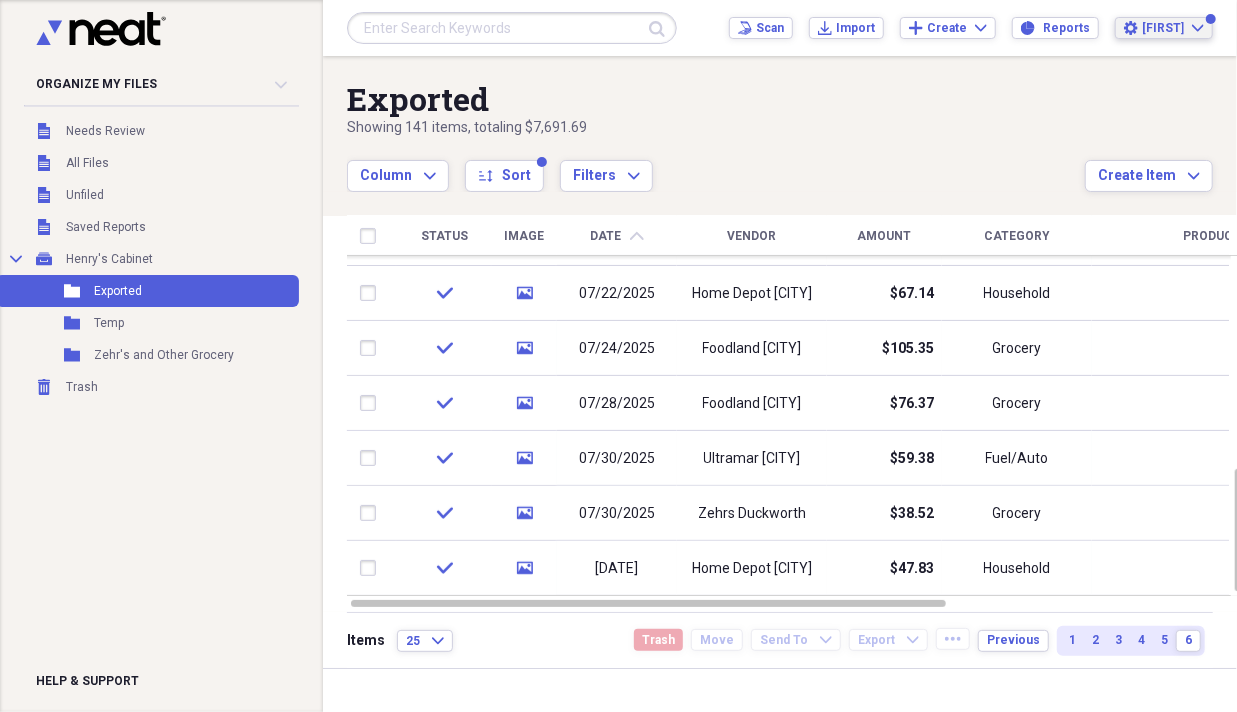 click on "[FIRST]" at bounding box center [1163, 28] 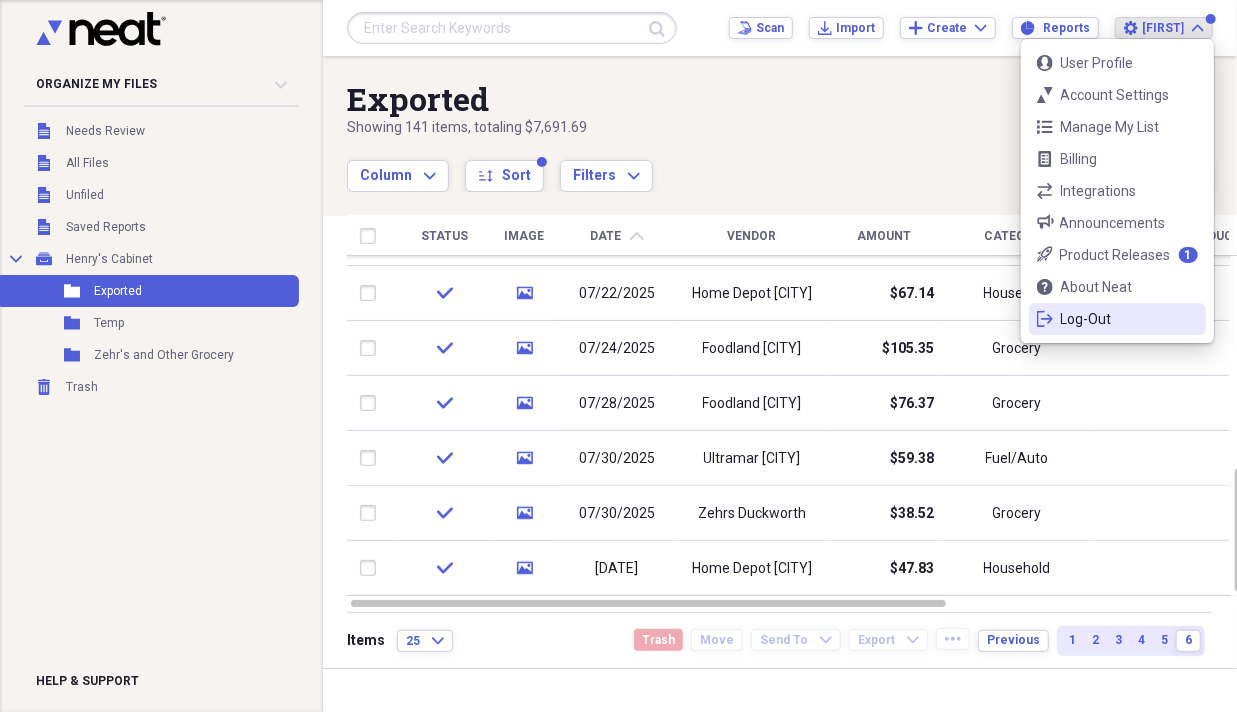 click on "Log-Out" at bounding box center (1117, 319) 